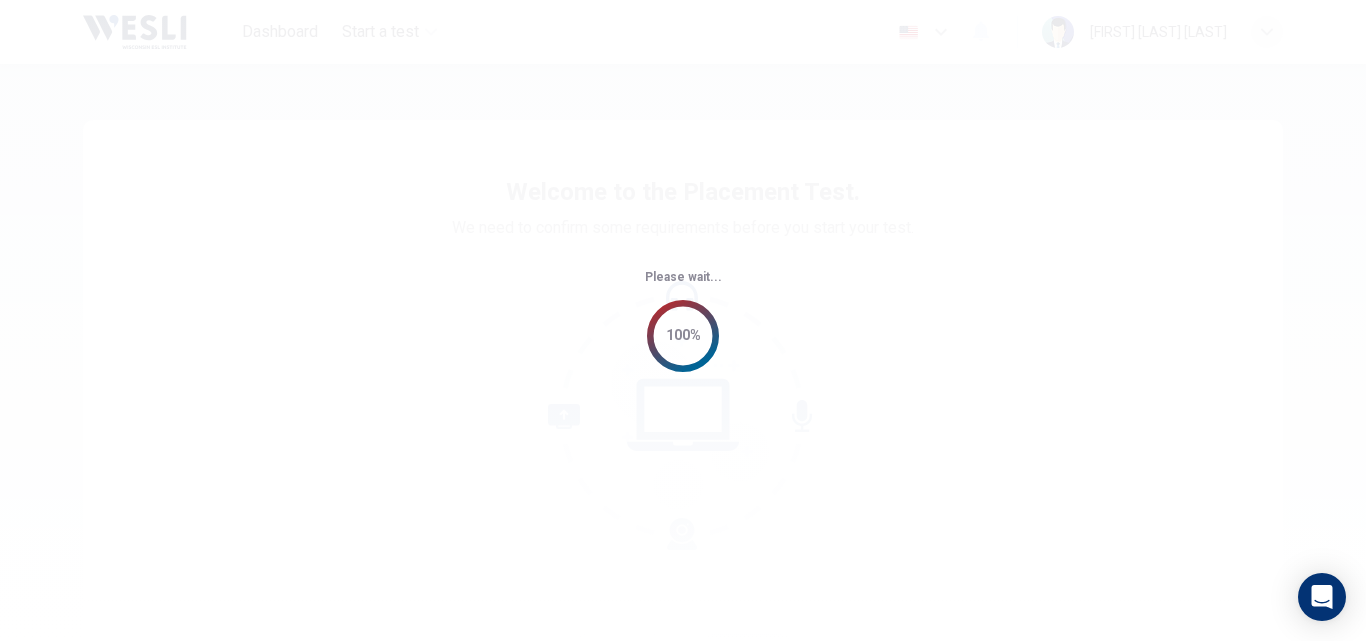 scroll, scrollTop: 0, scrollLeft: 0, axis: both 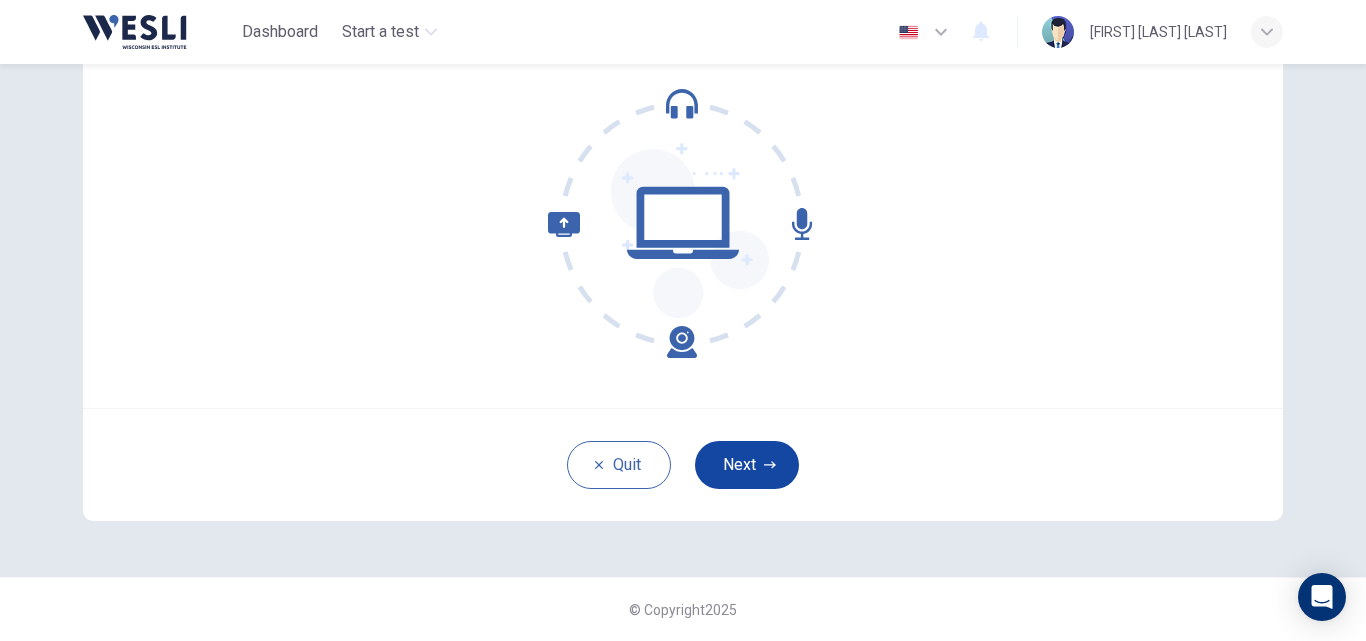 click on "Next" at bounding box center [747, 465] 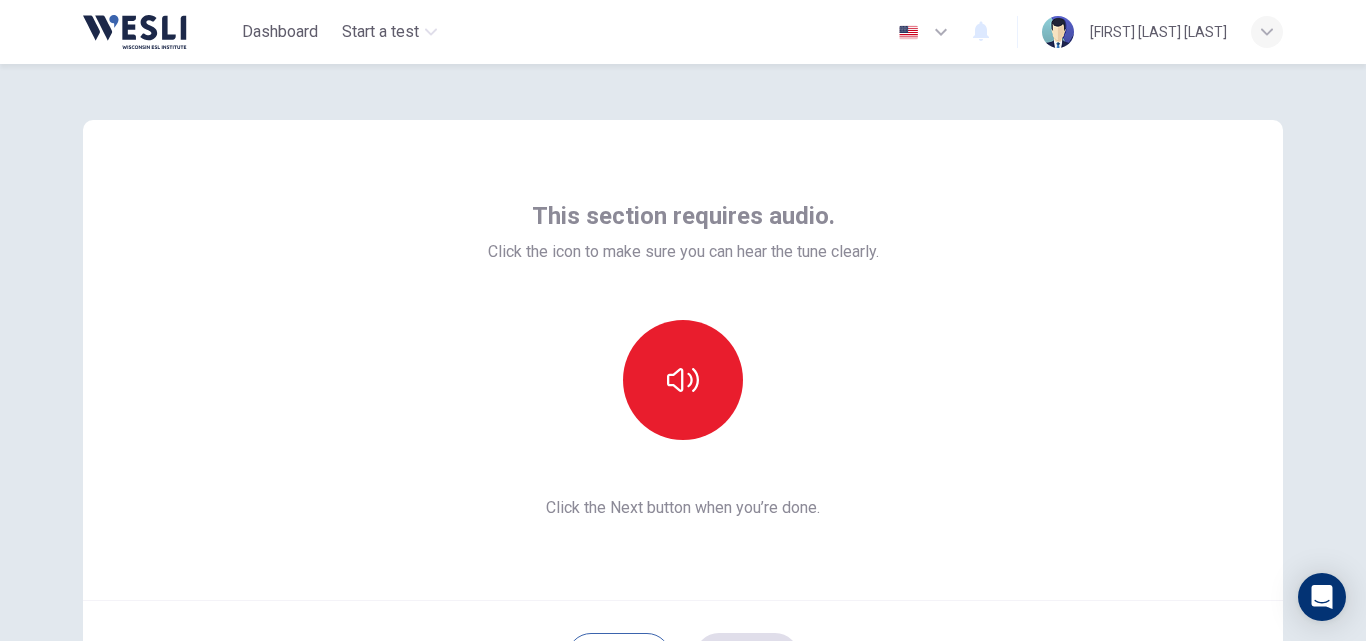scroll, scrollTop: 100, scrollLeft: 0, axis: vertical 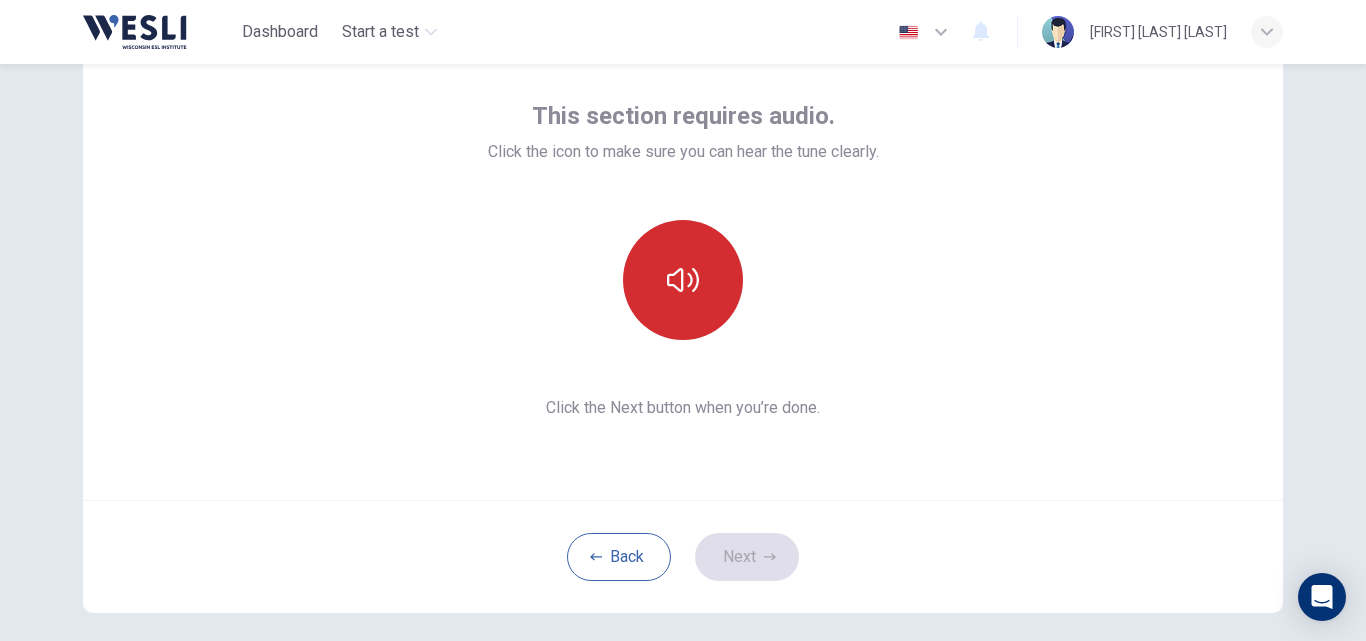 click at bounding box center [683, 280] 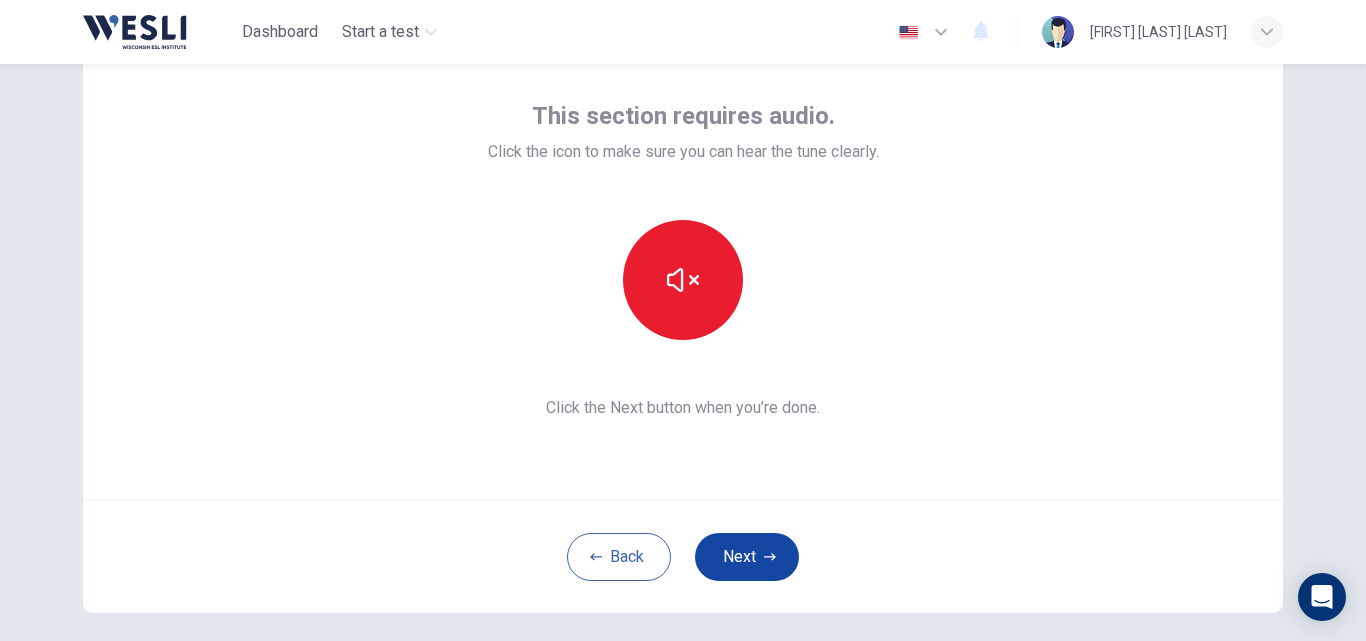 click on "Next" at bounding box center [747, 557] 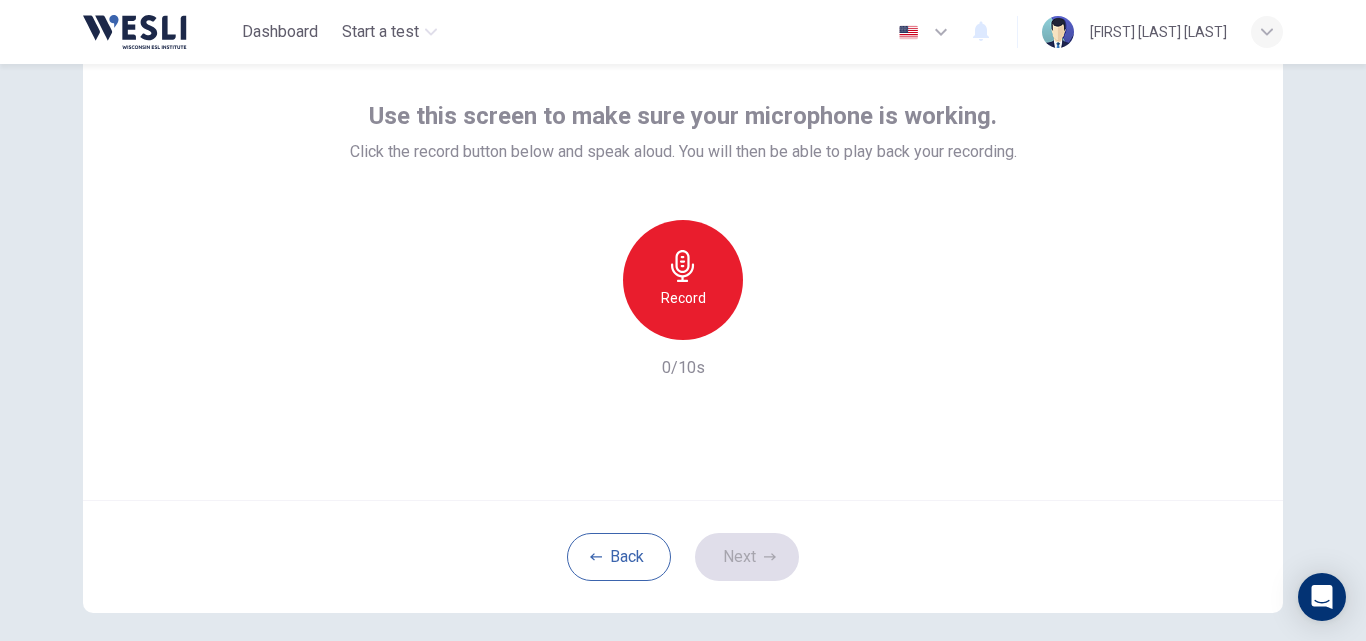 click on "Record" at bounding box center (683, 298) 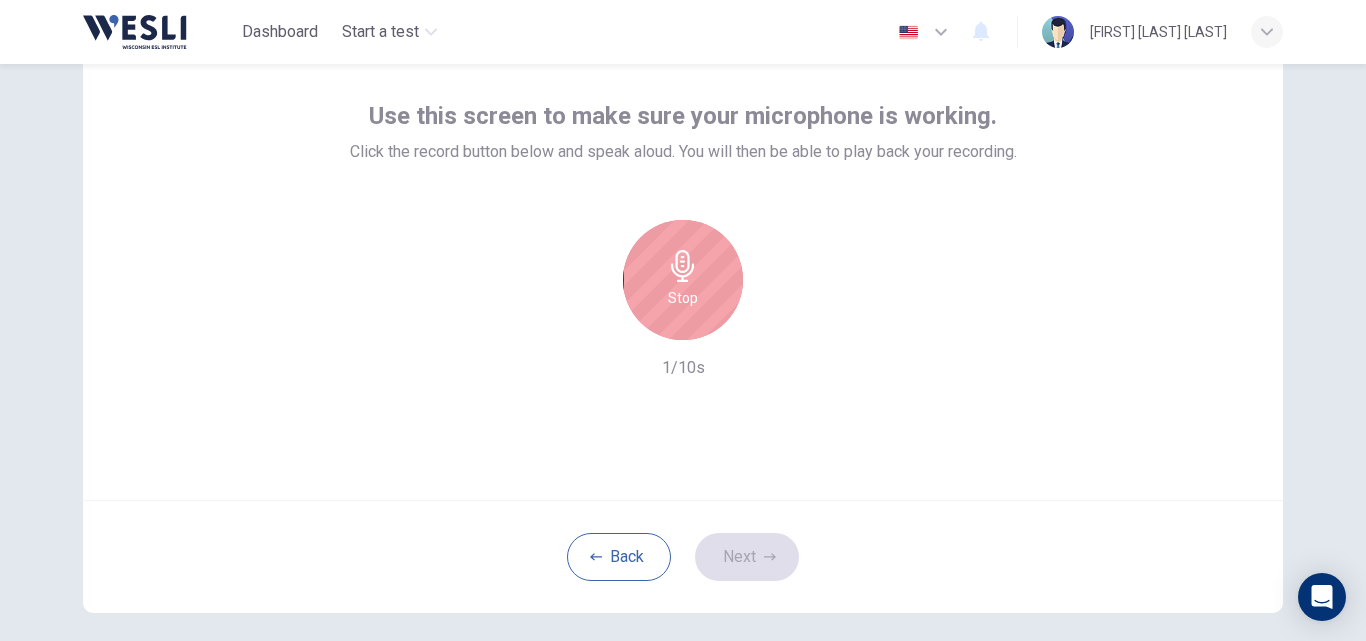 click on "Stop" at bounding box center (683, 280) 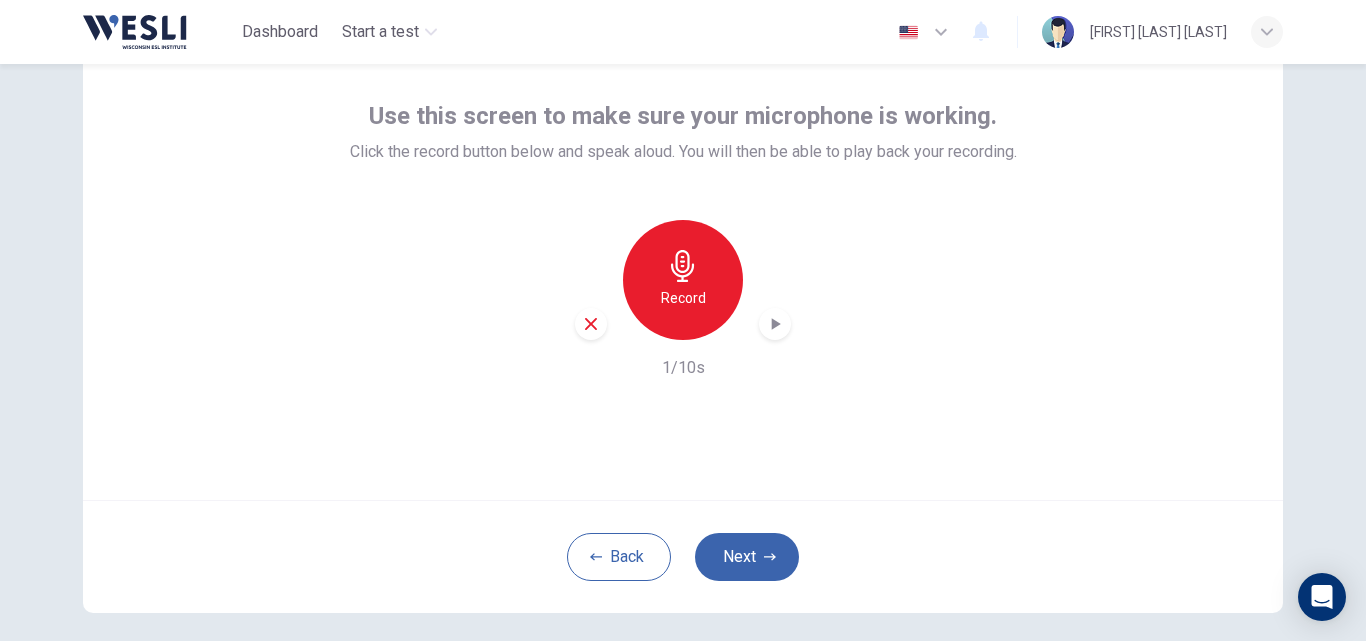 click 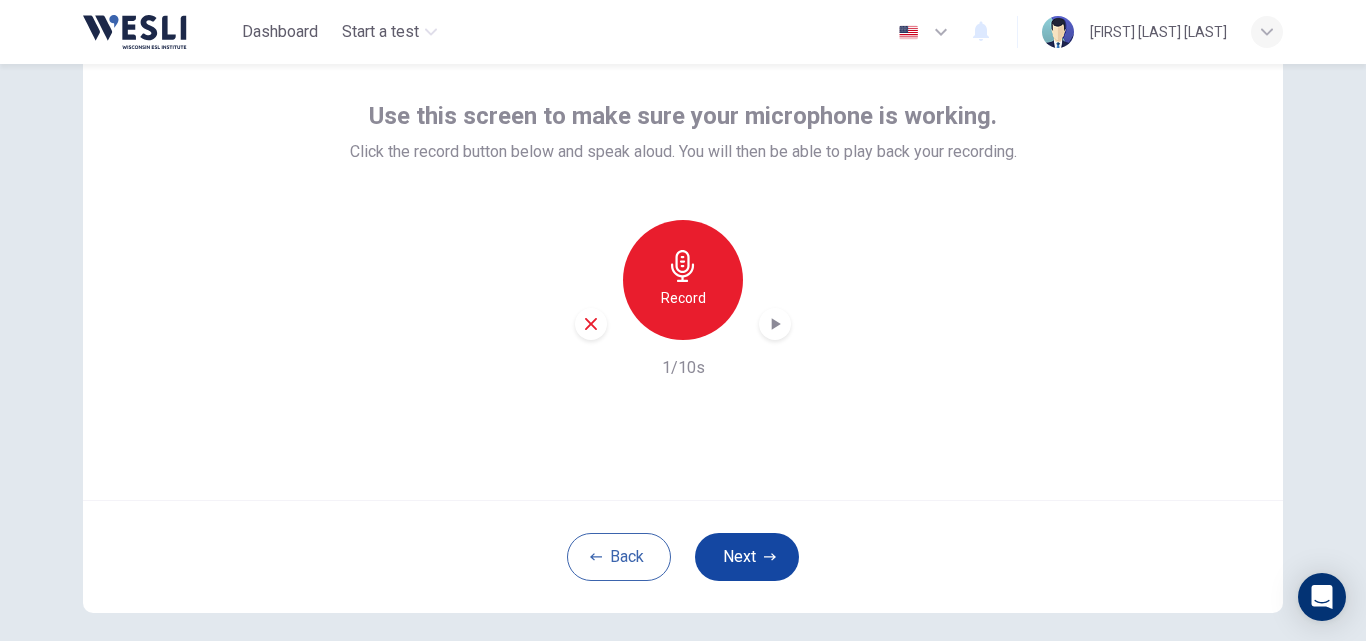 click on "Next" at bounding box center (747, 557) 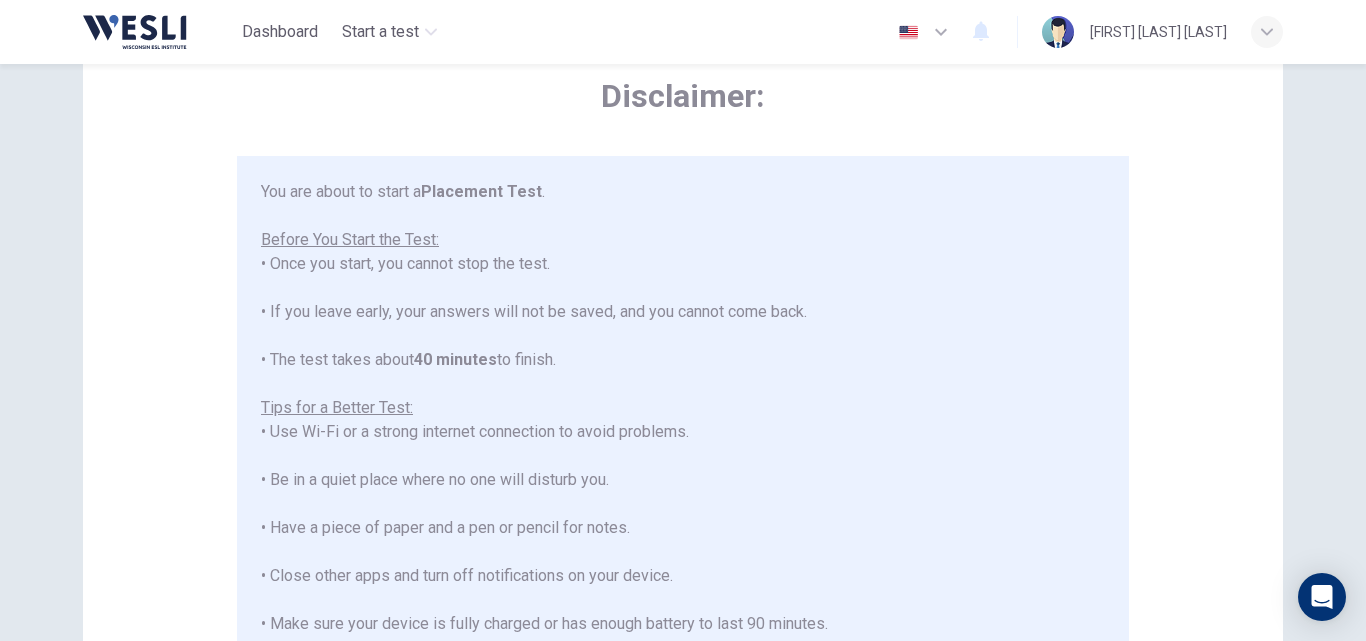 scroll, scrollTop: 23, scrollLeft: 0, axis: vertical 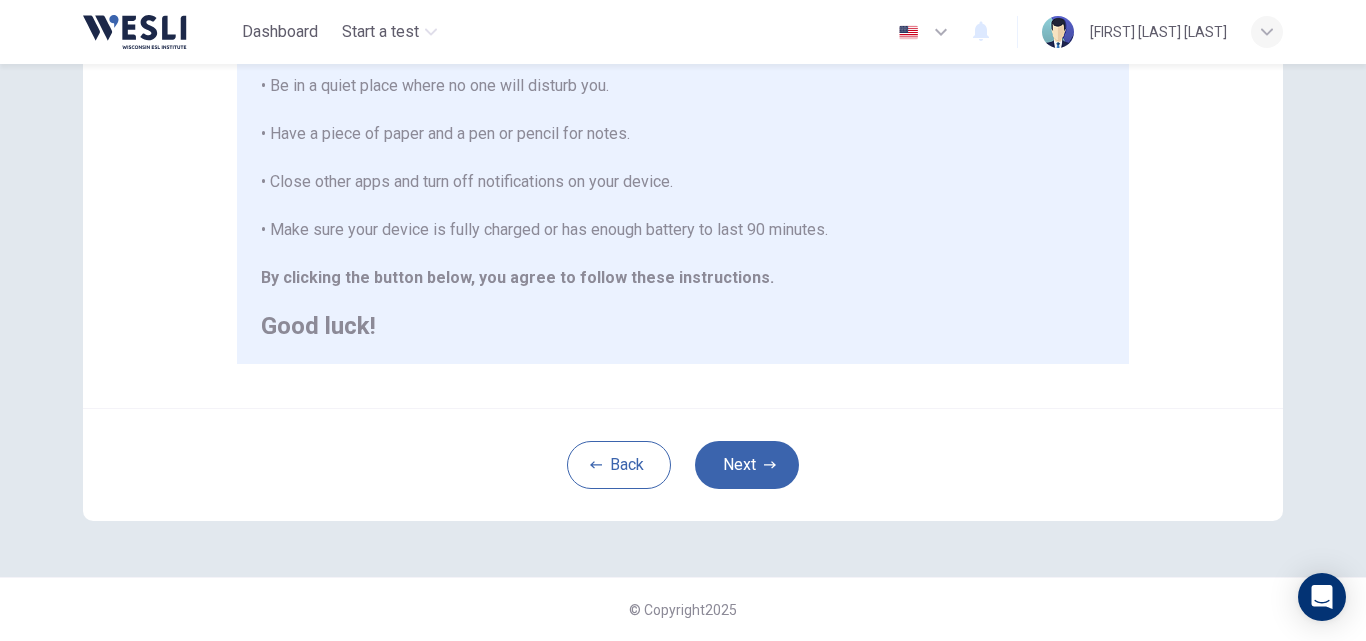 click on "Back Next" at bounding box center [683, 464] 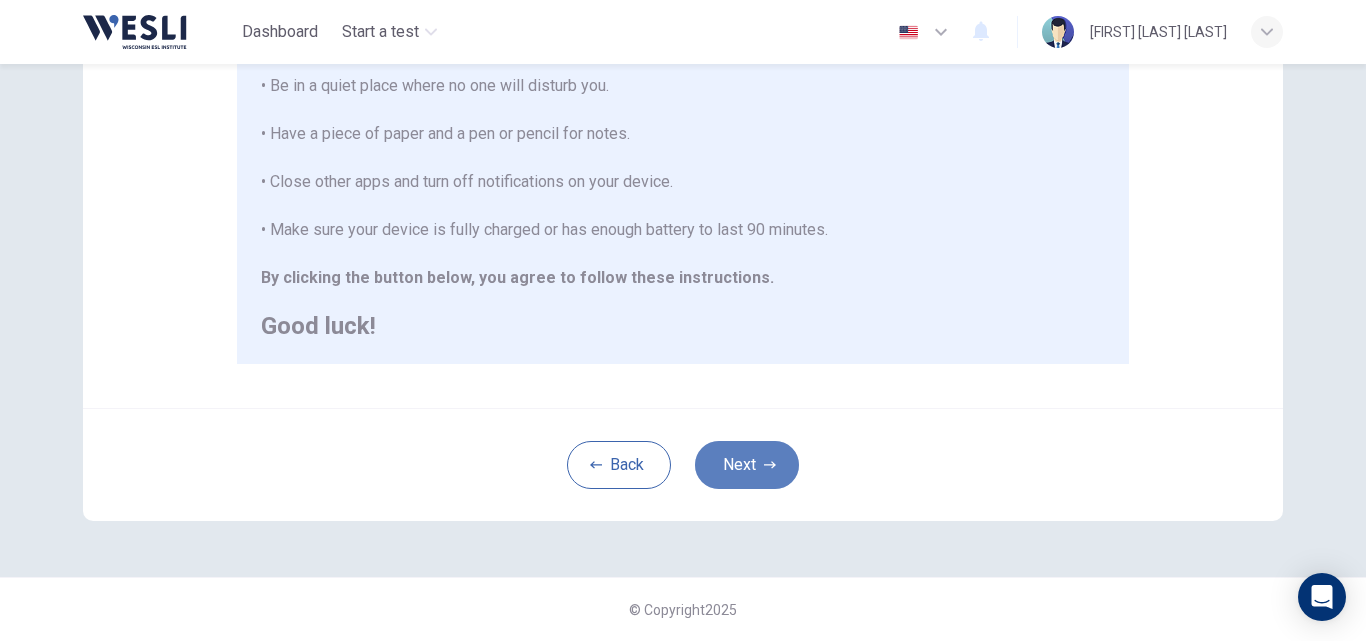 click on "Next" at bounding box center [747, 465] 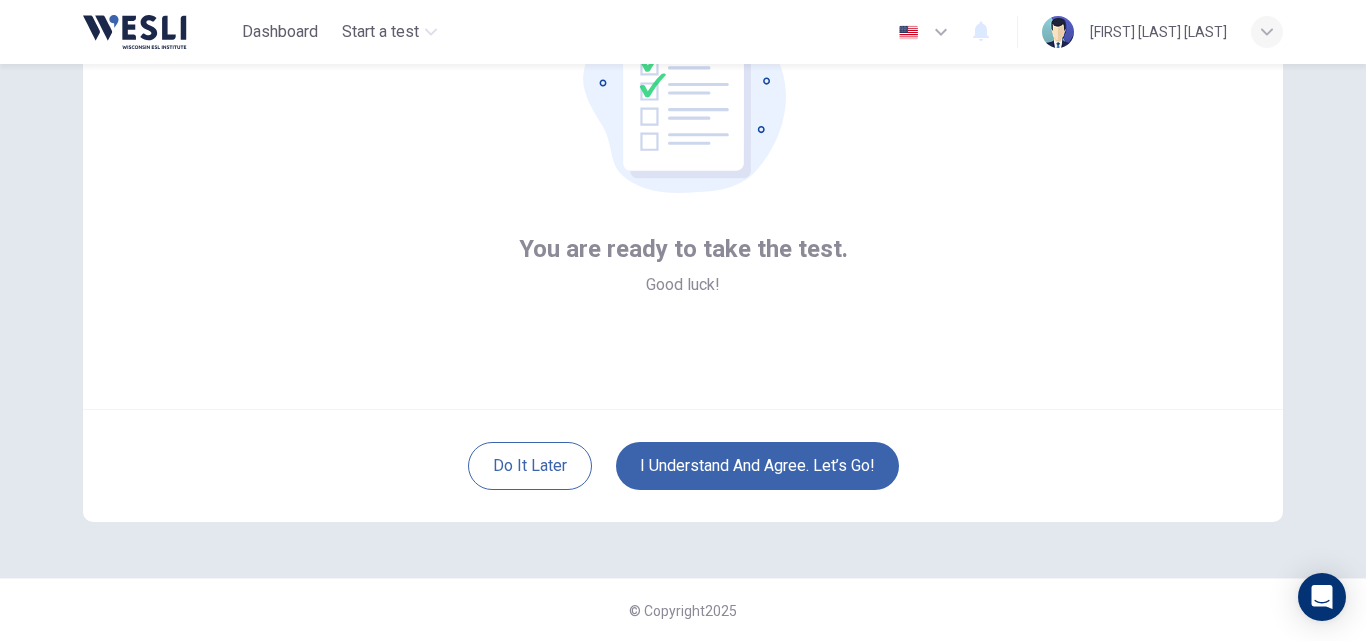 scroll, scrollTop: 192, scrollLeft: 0, axis: vertical 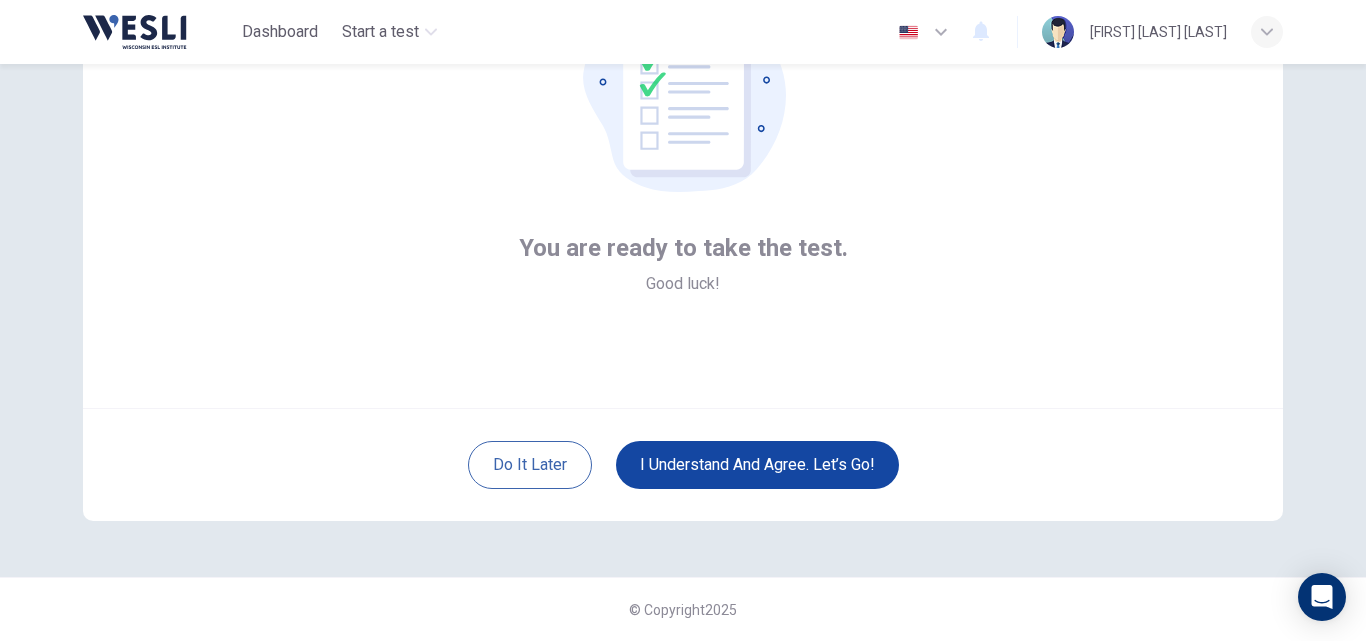 click on "I understand and agree. Let’s go!" at bounding box center (757, 465) 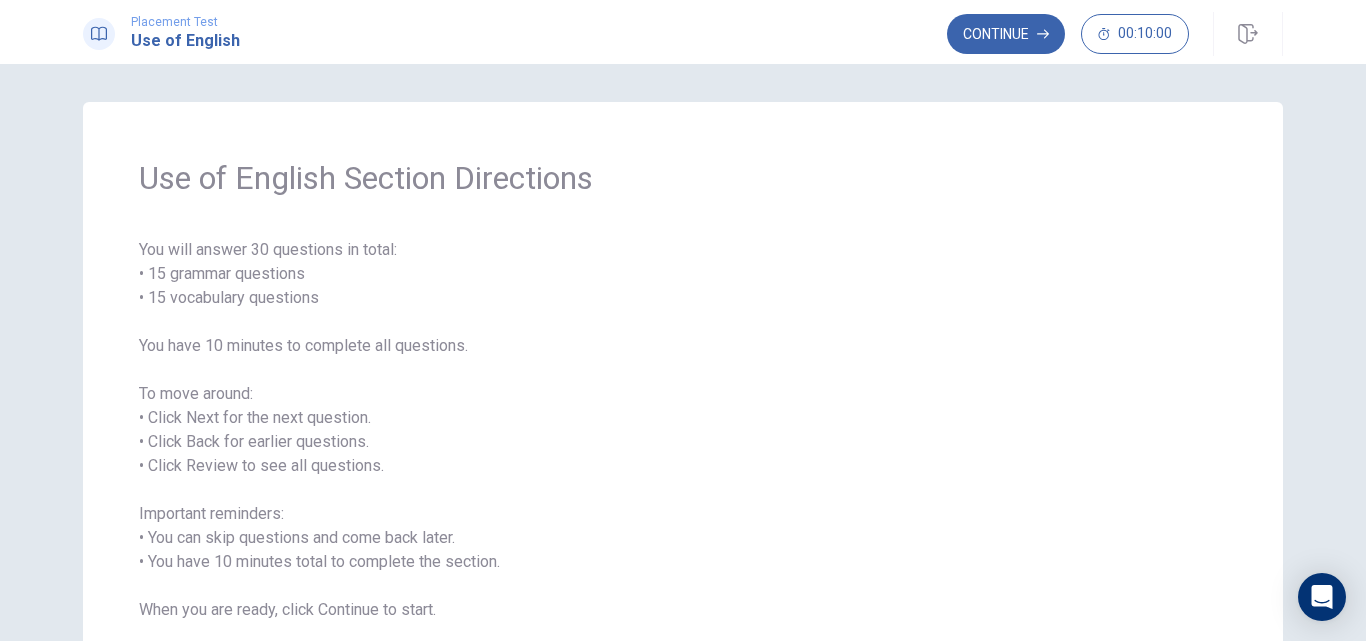 scroll, scrollTop: 0, scrollLeft: 0, axis: both 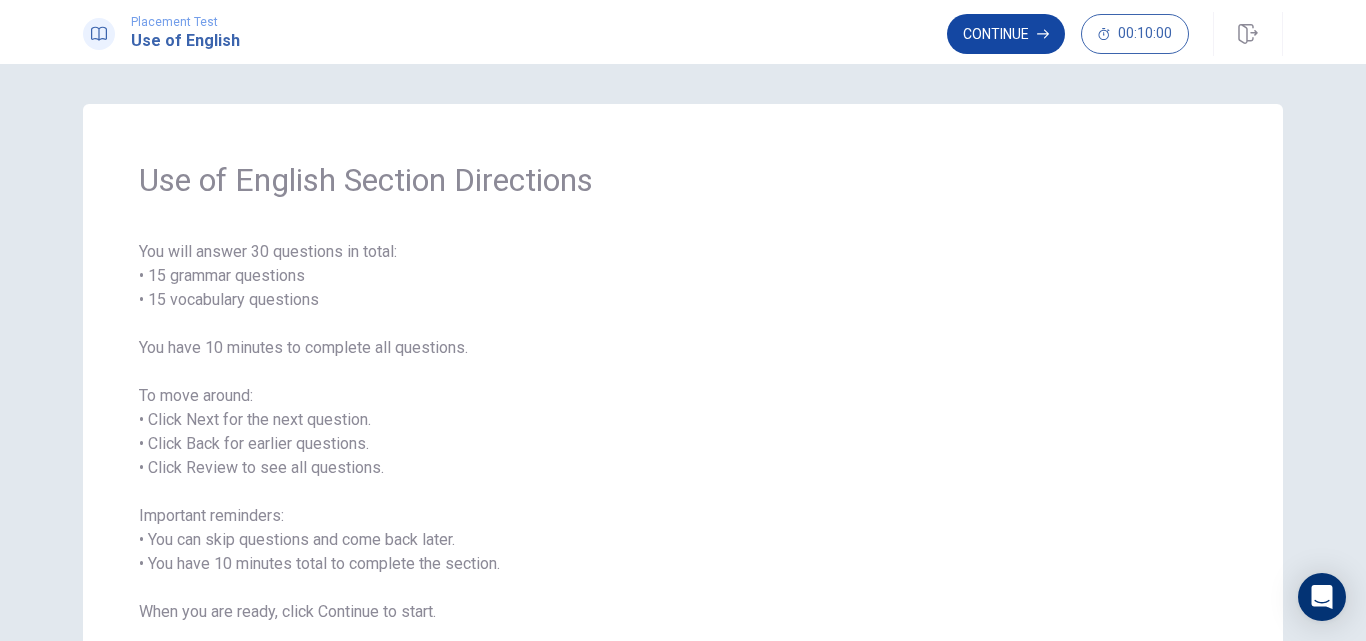 click on "Continue" at bounding box center [1006, 34] 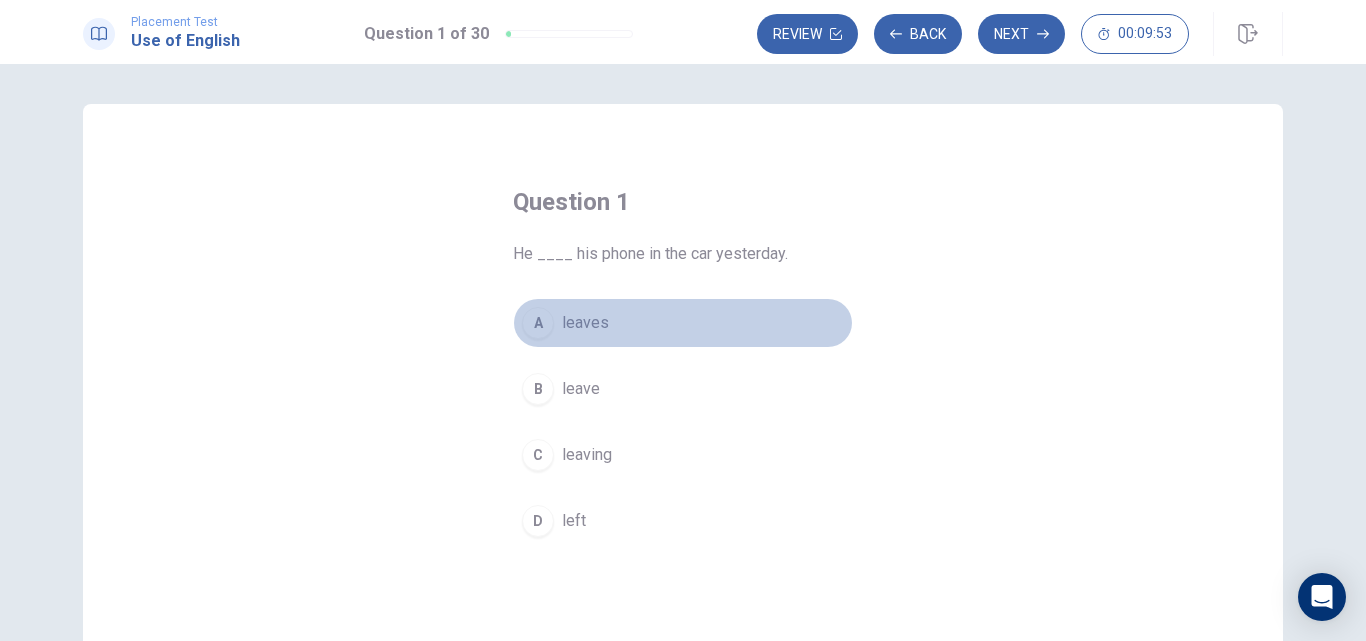 click on "leaves" at bounding box center (585, 323) 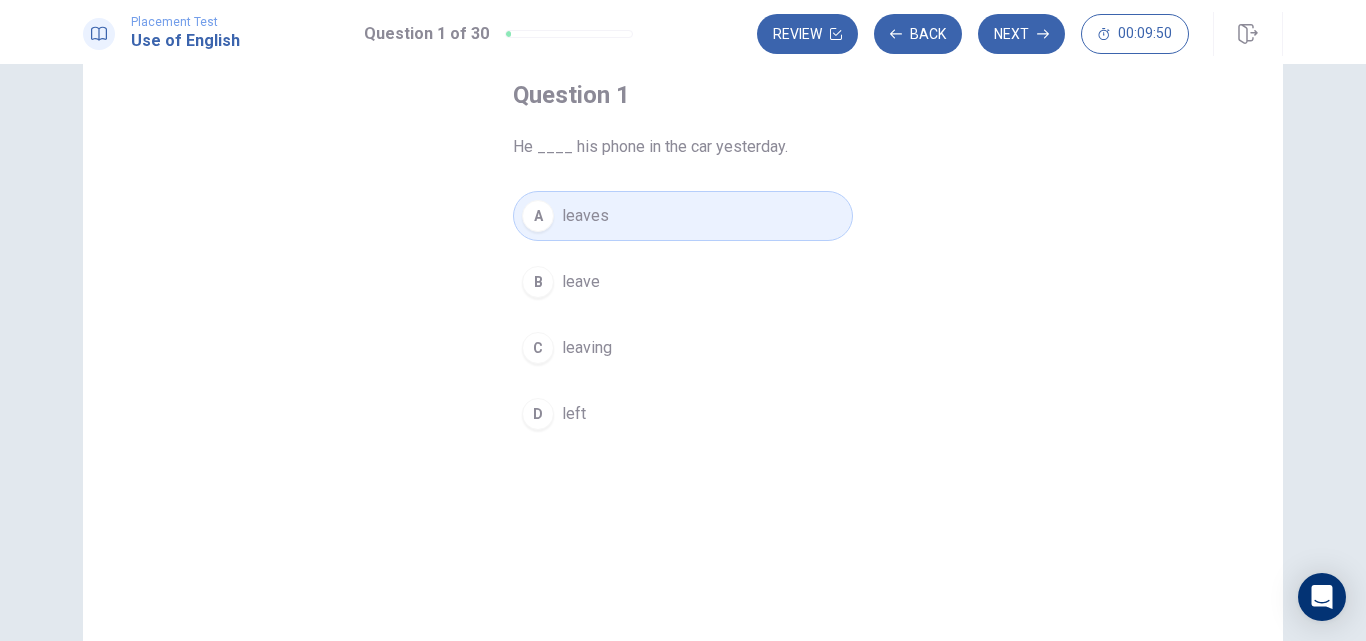 scroll, scrollTop: 0, scrollLeft: 0, axis: both 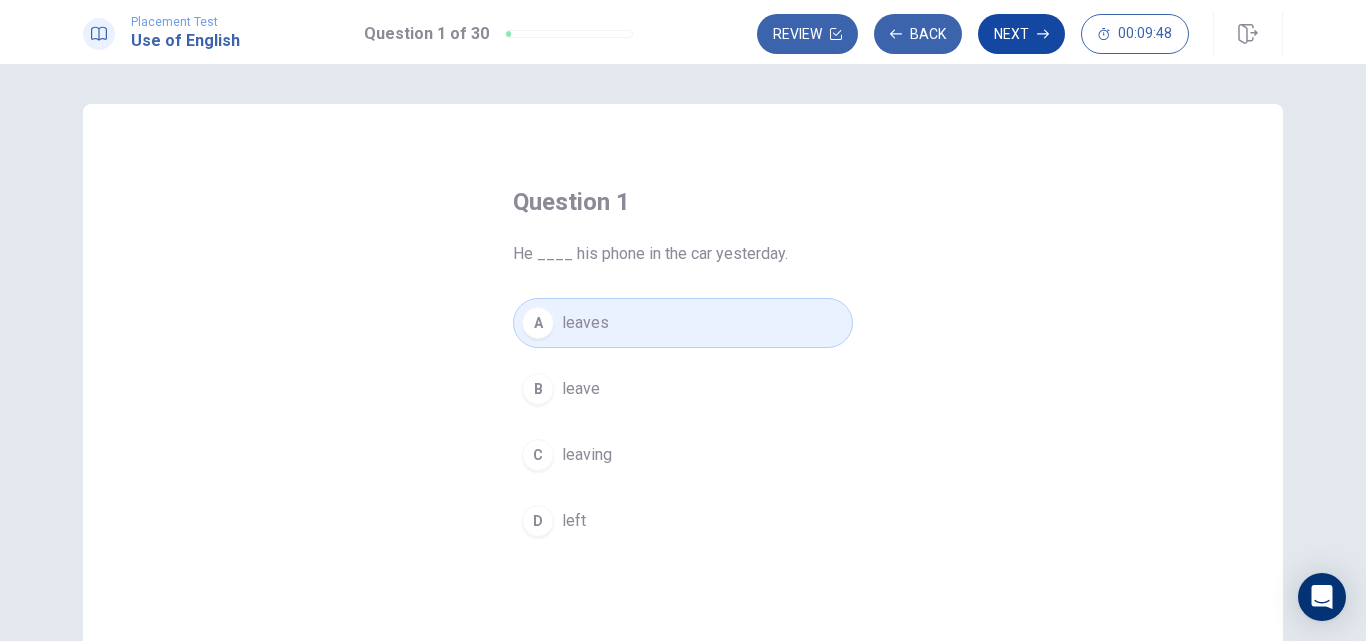 click on "Next" at bounding box center (1021, 34) 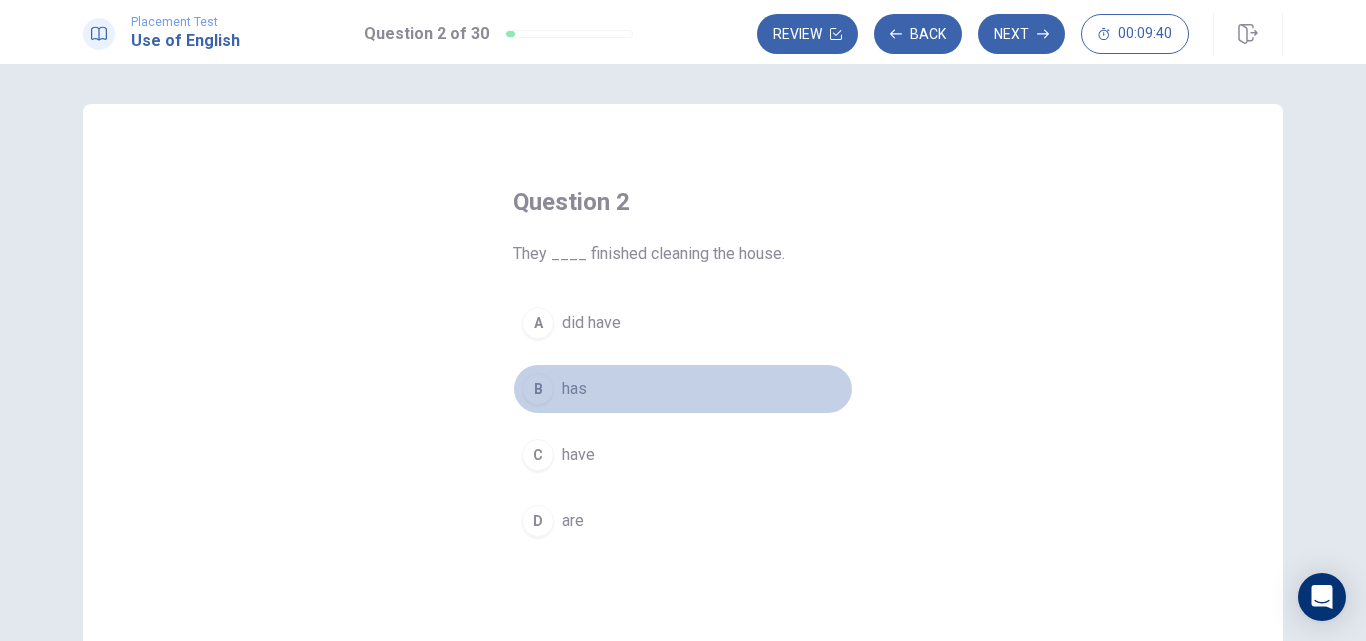click on "has" at bounding box center (574, 389) 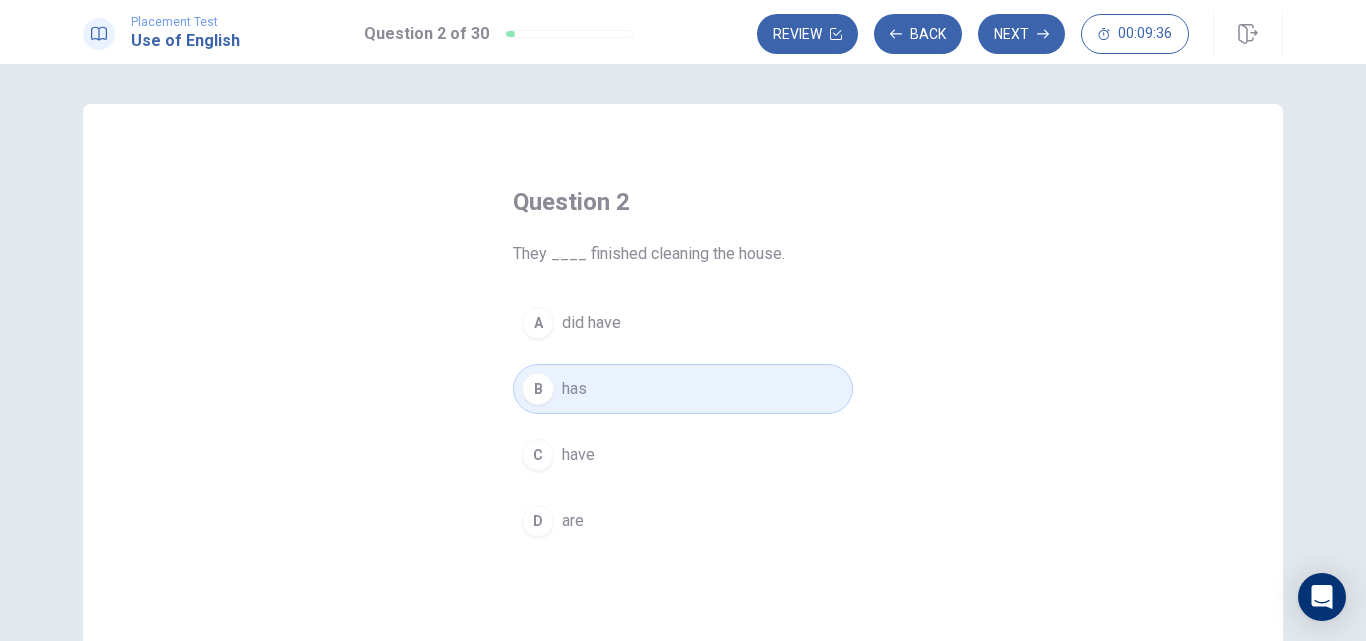 click on "are" at bounding box center [573, 521] 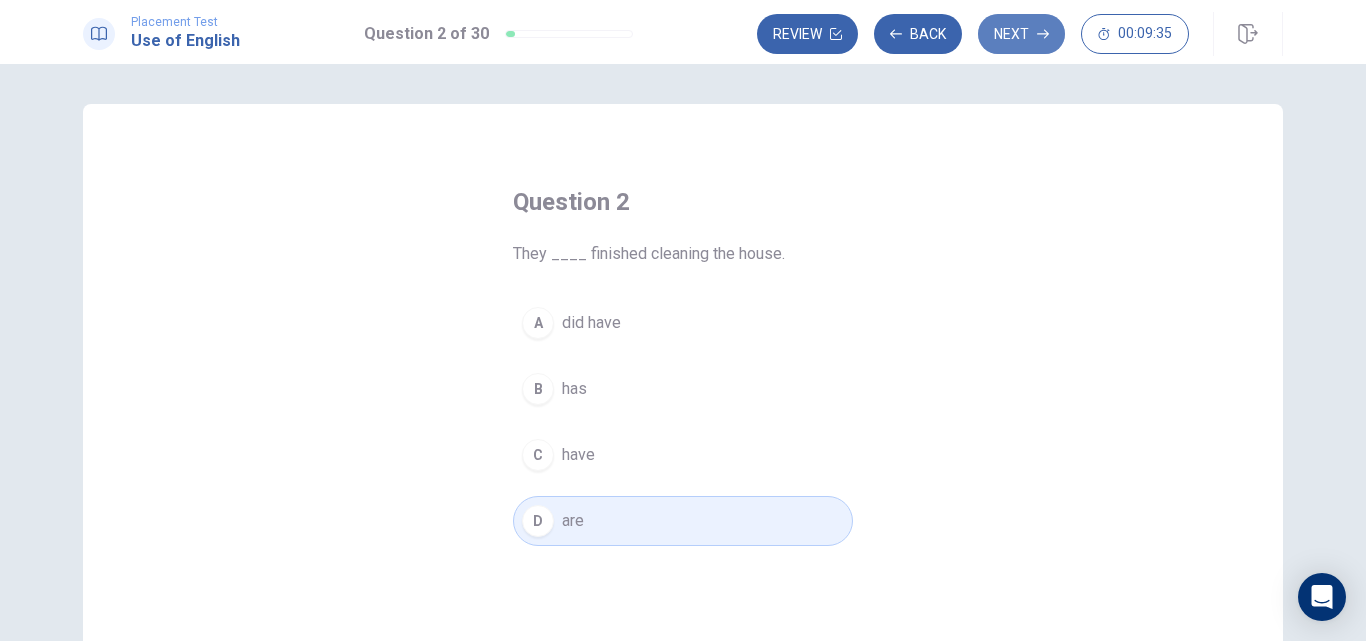 click on "Next" at bounding box center (1021, 34) 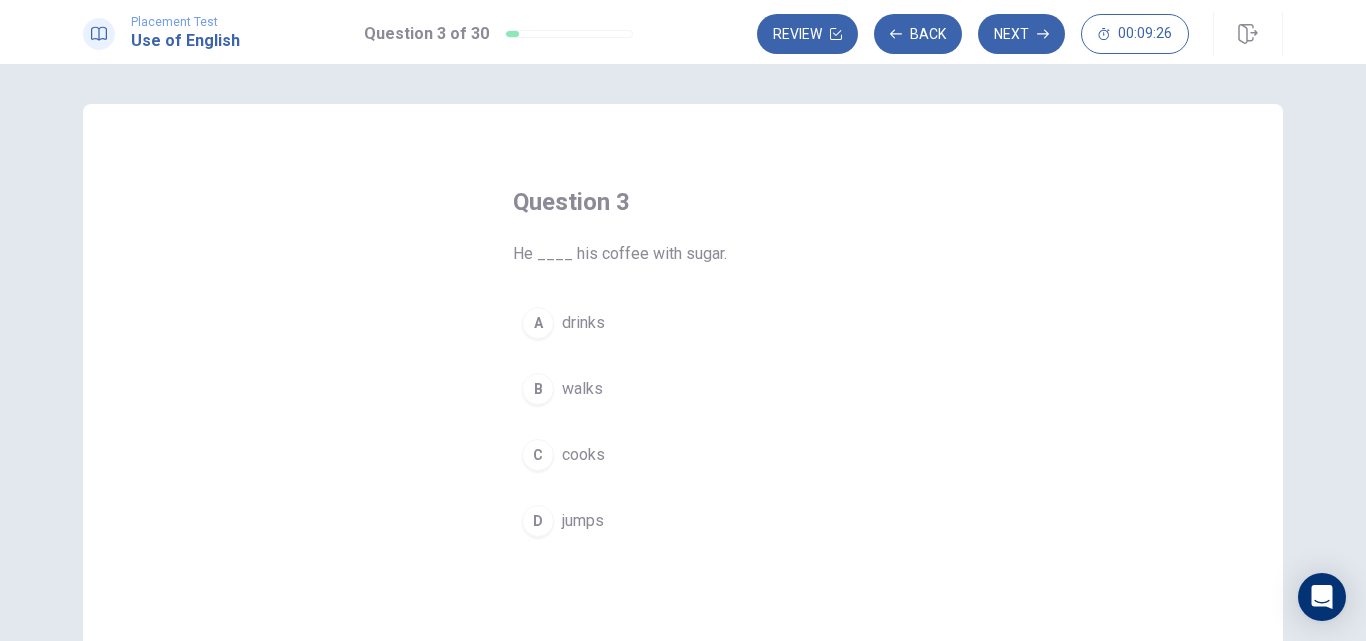 click on "A drinks" at bounding box center [683, 323] 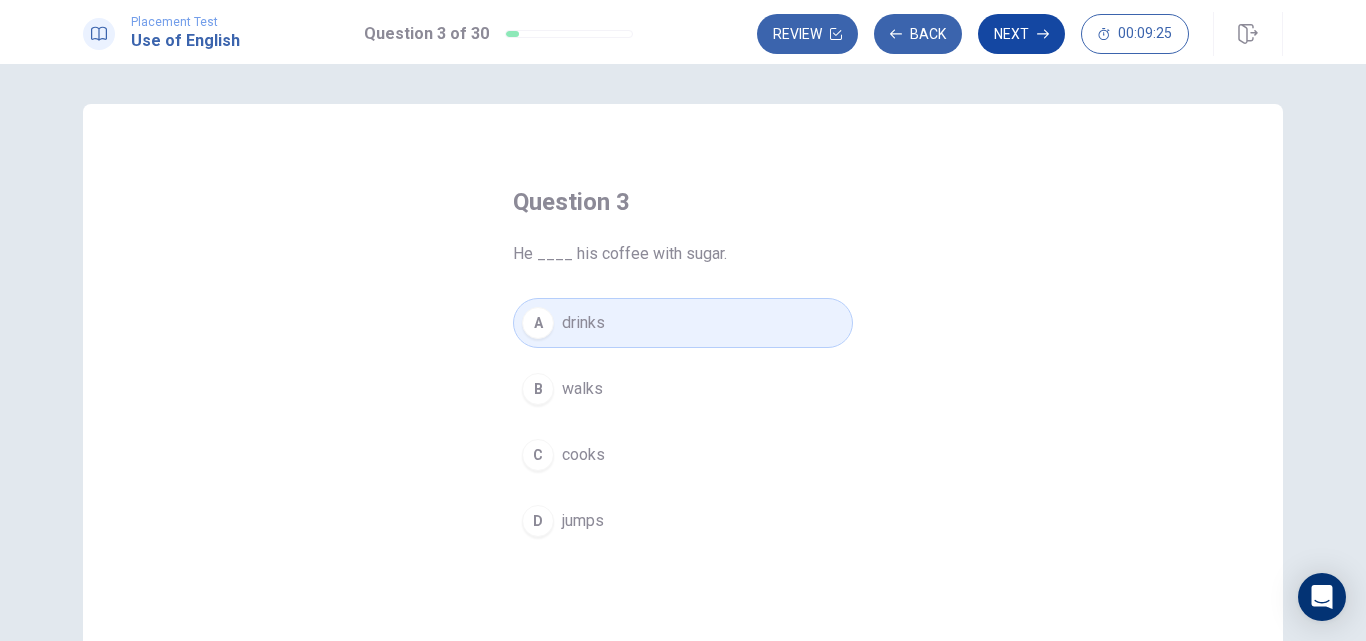 click on "Next" at bounding box center (1021, 34) 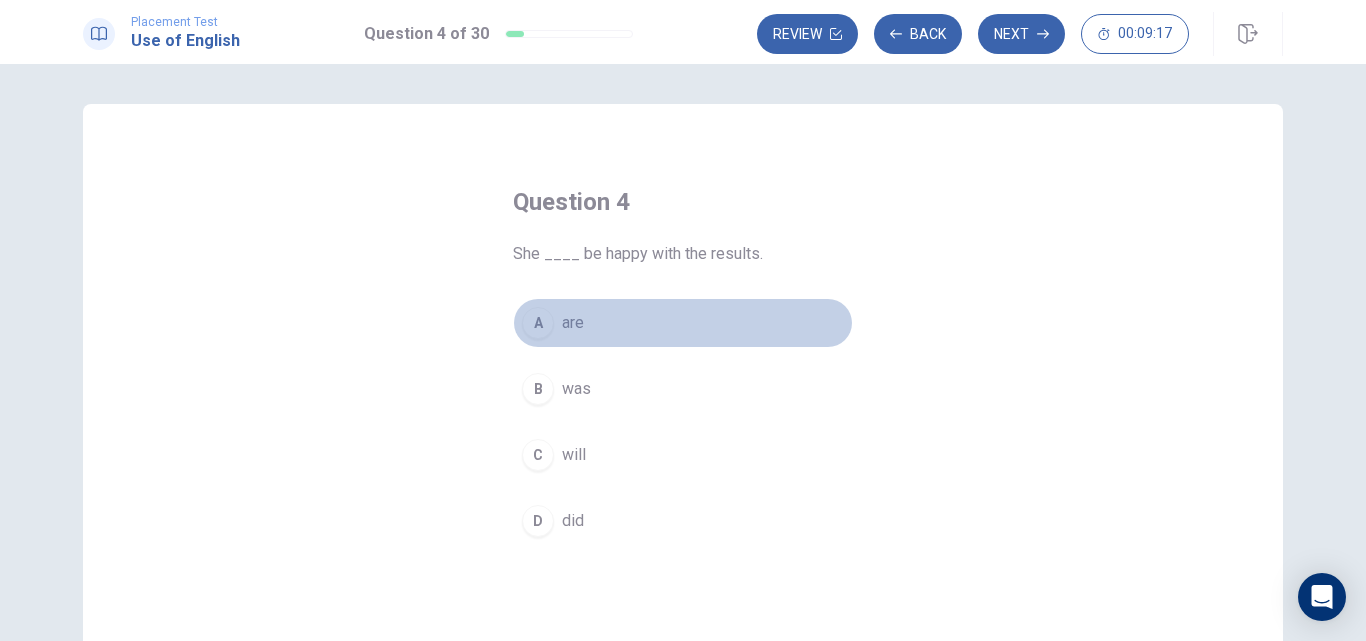 click on "are" at bounding box center [573, 323] 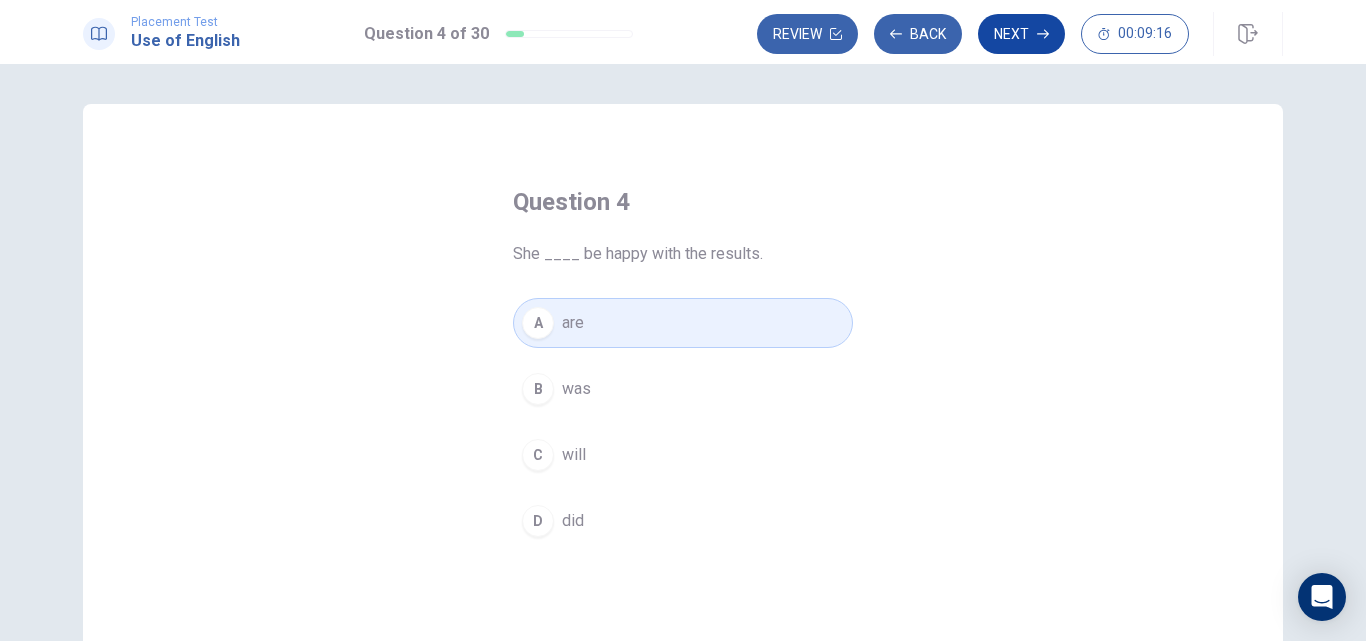 click on "Next" at bounding box center [1021, 34] 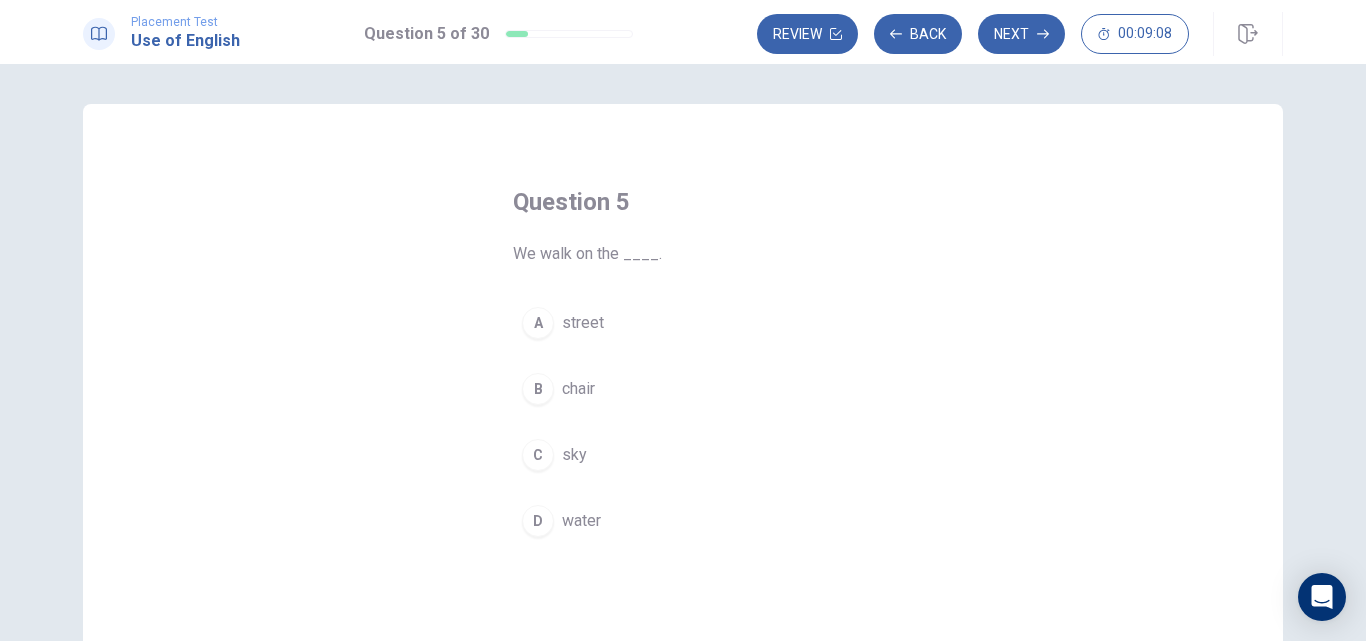 click on "street" at bounding box center (583, 323) 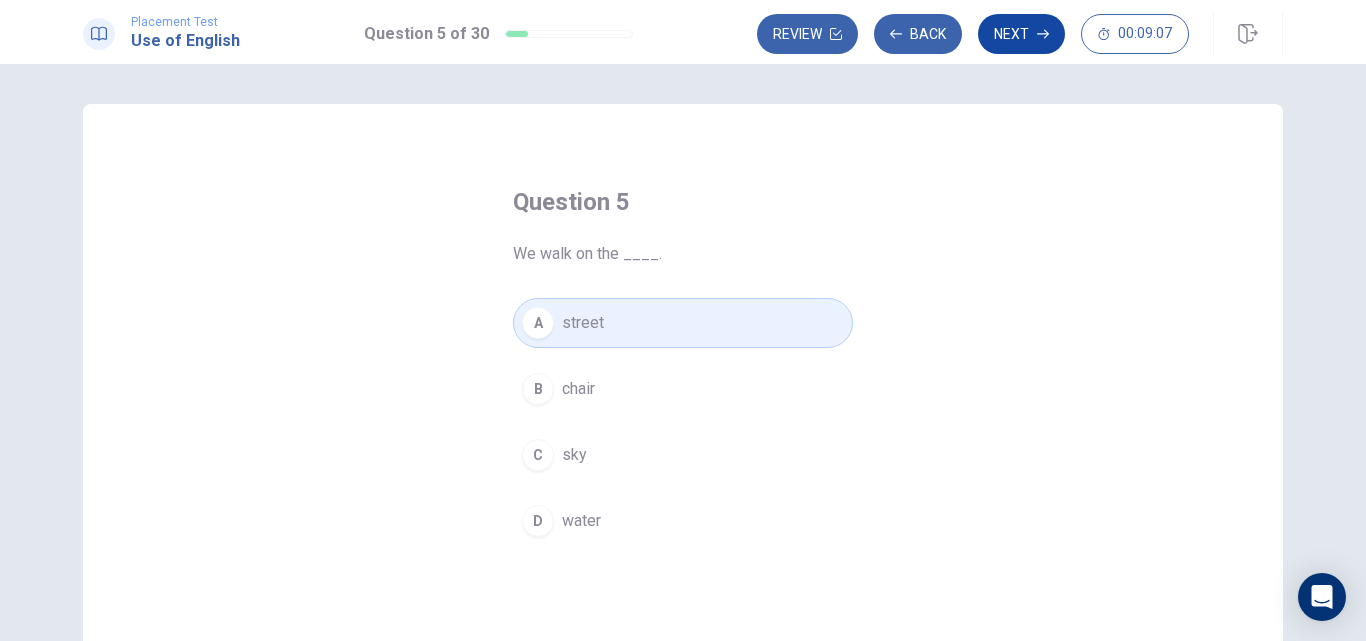 click on "Next" at bounding box center [1021, 34] 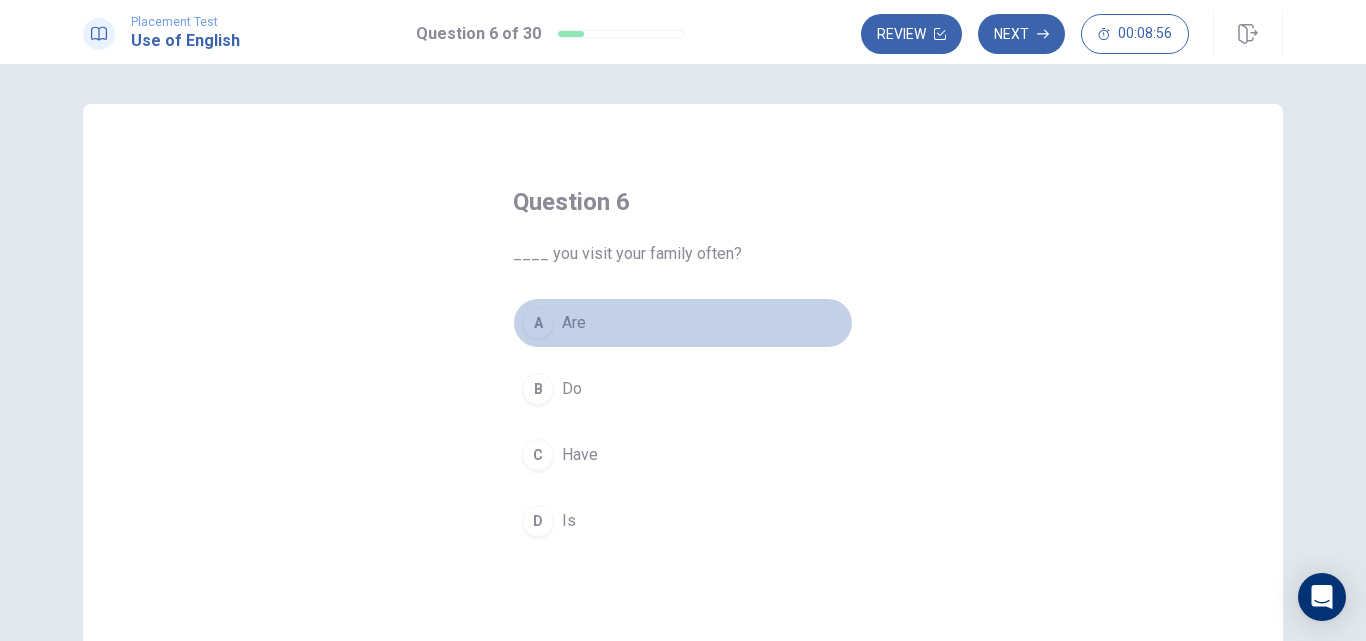 click on "Are" at bounding box center (574, 323) 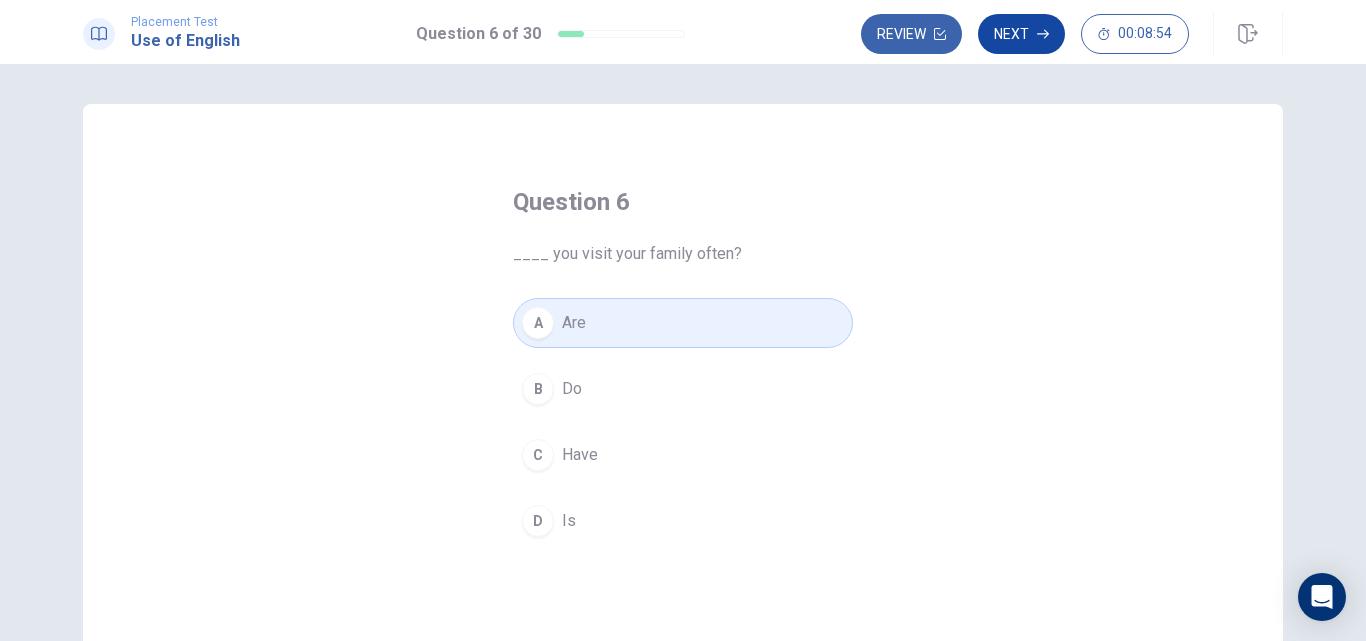 click on "Next" at bounding box center [1021, 34] 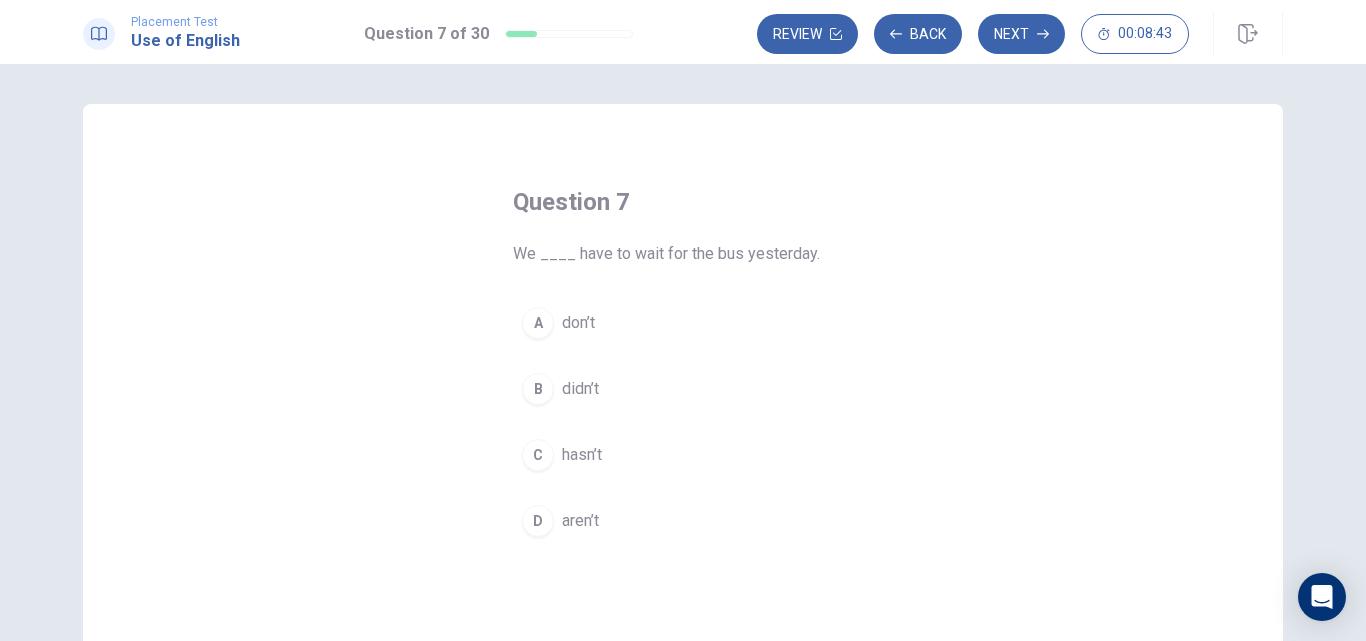 click on "didn’t" at bounding box center (580, 389) 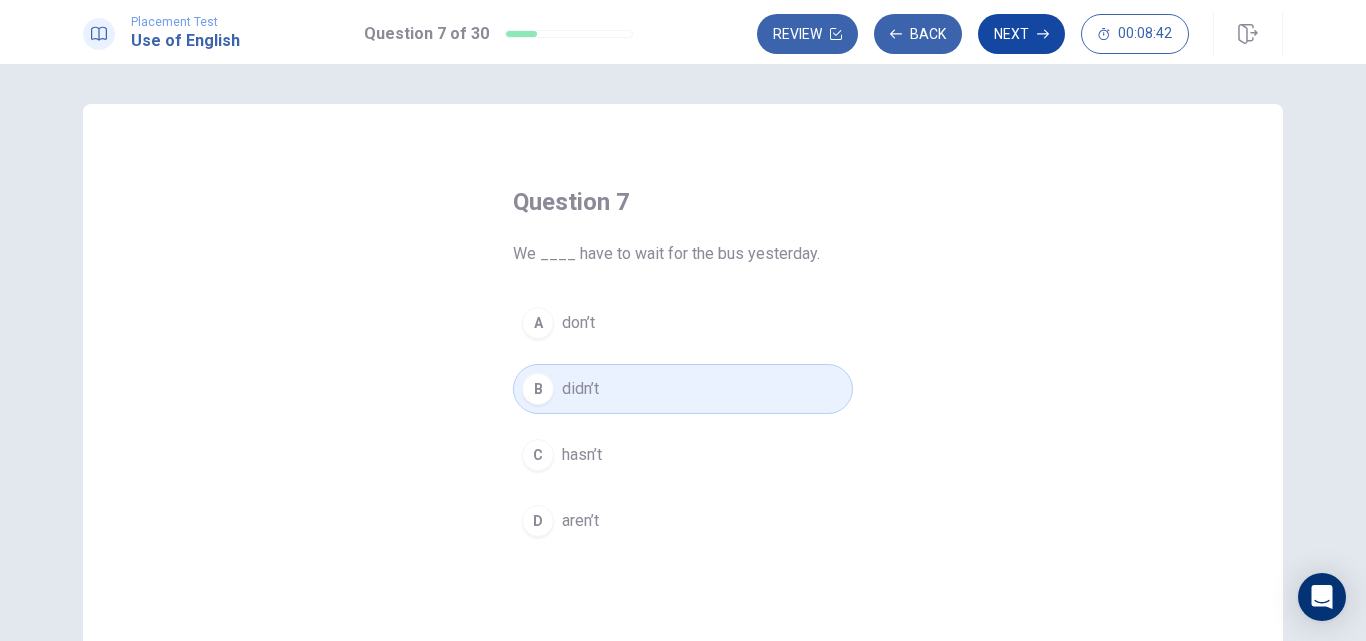 click on "Next" at bounding box center [1021, 34] 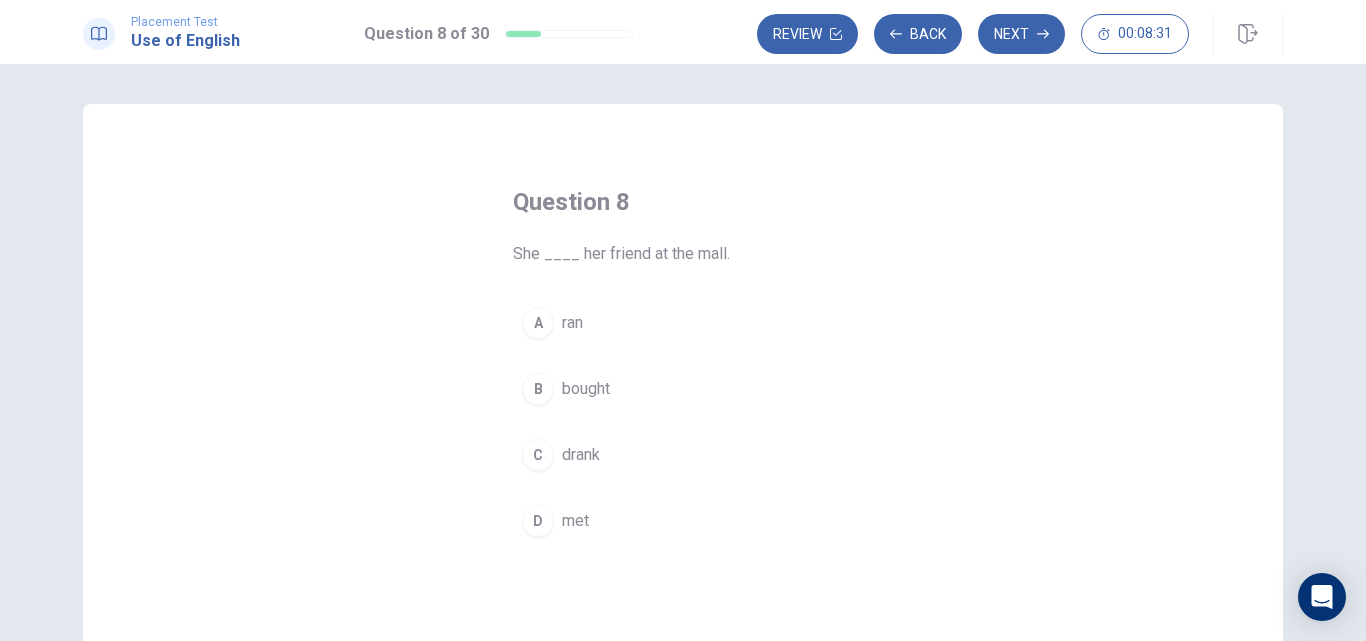 click on "bought" at bounding box center (586, 389) 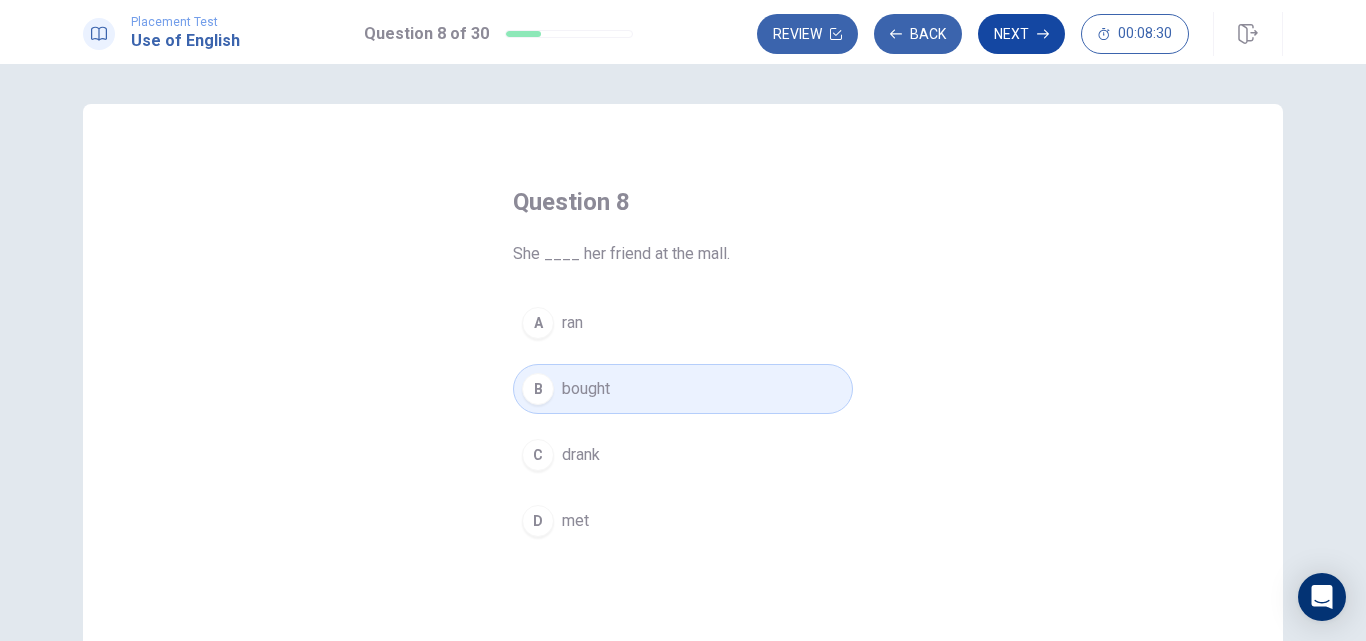 click on "Next" at bounding box center [1021, 34] 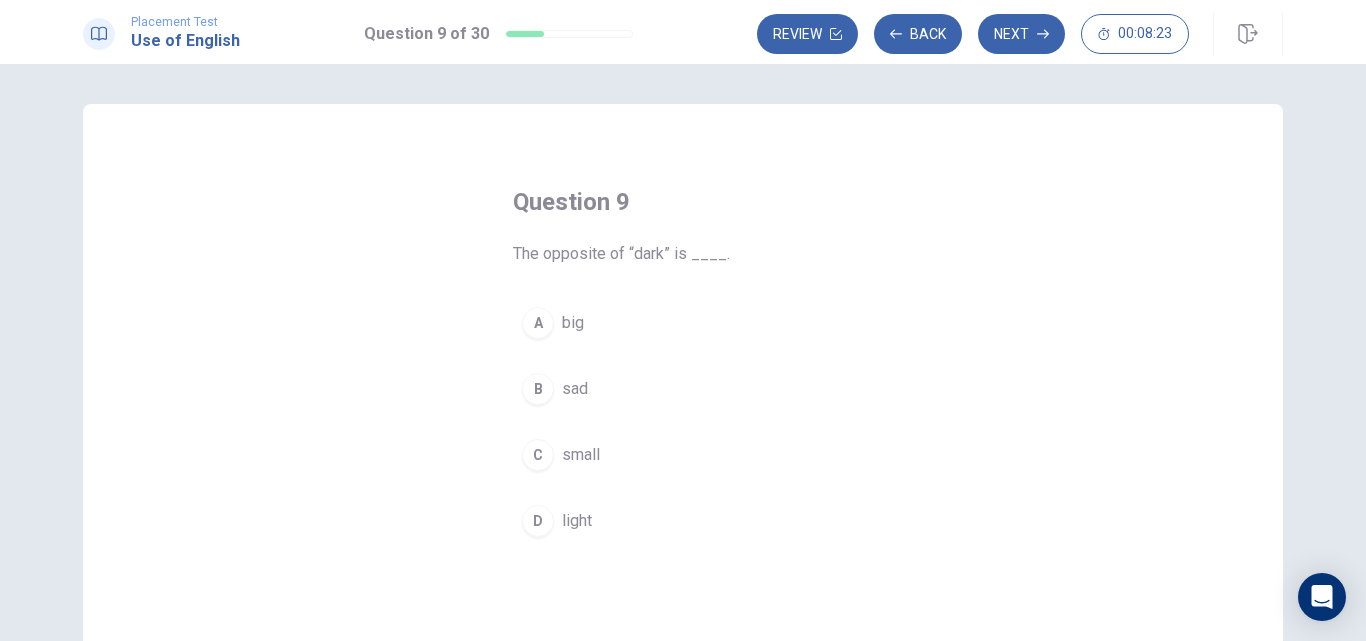 click on "light" at bounding box center (577, 521) 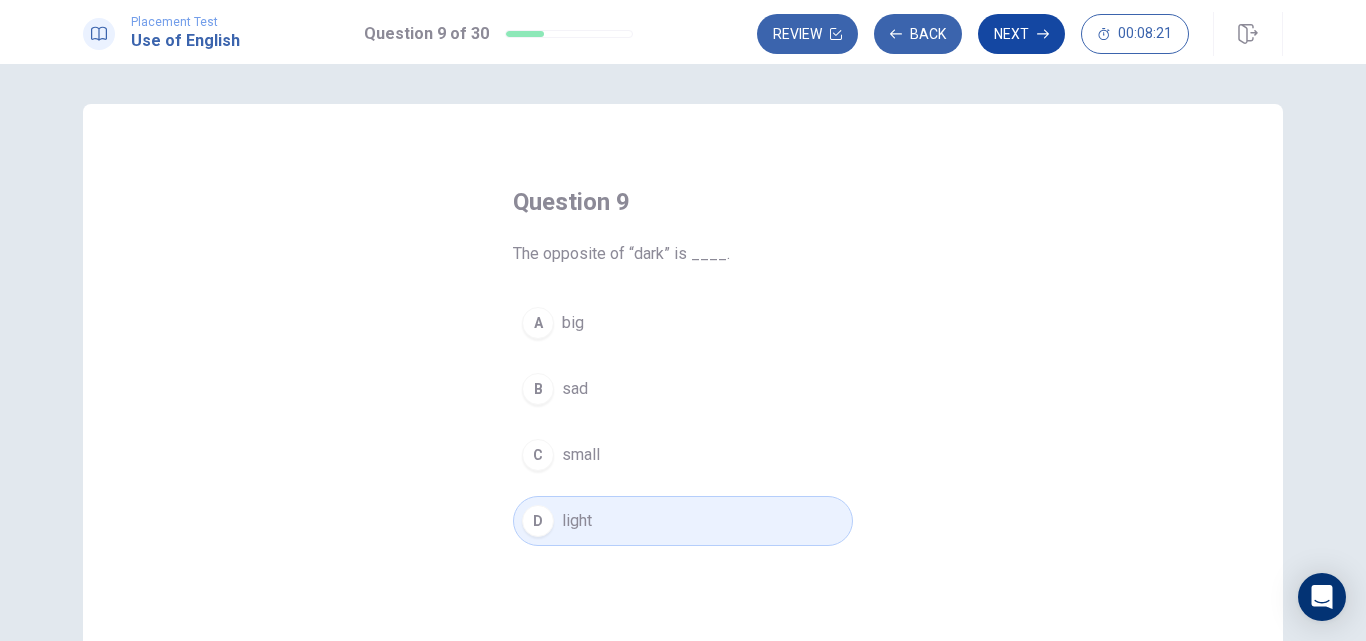 click on "Next" at bounding box center (1021, 34) 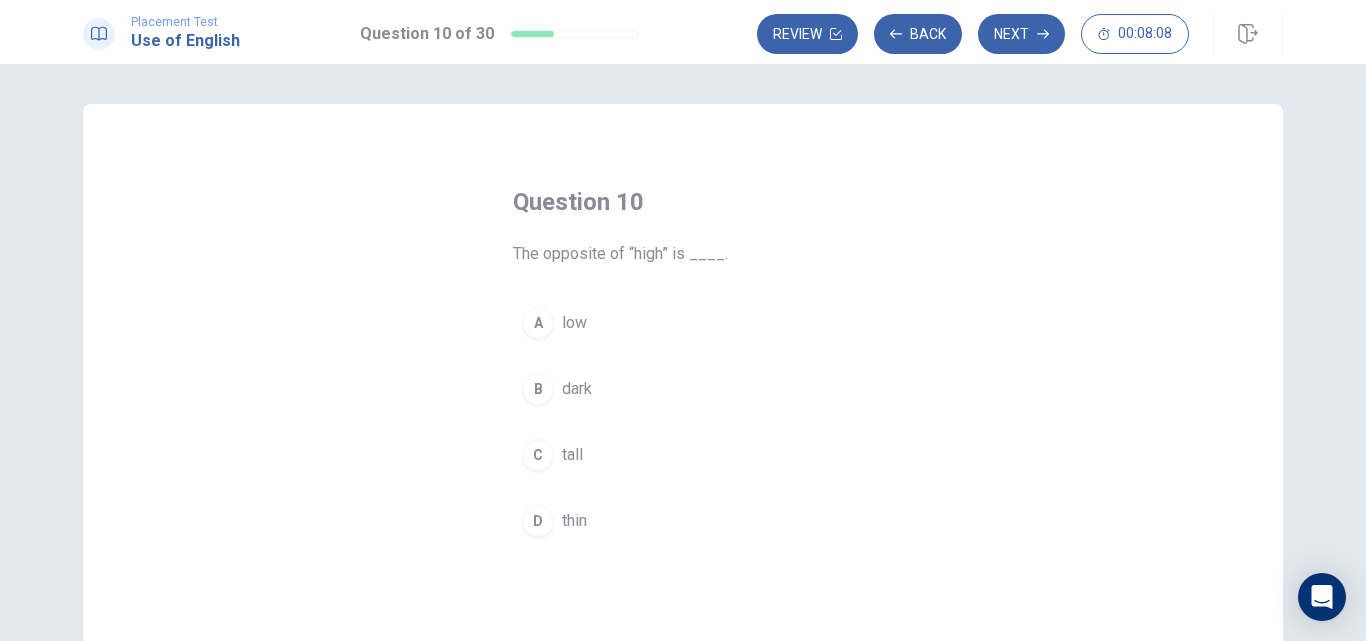 click on "thin" at bounding box center [574, 521] 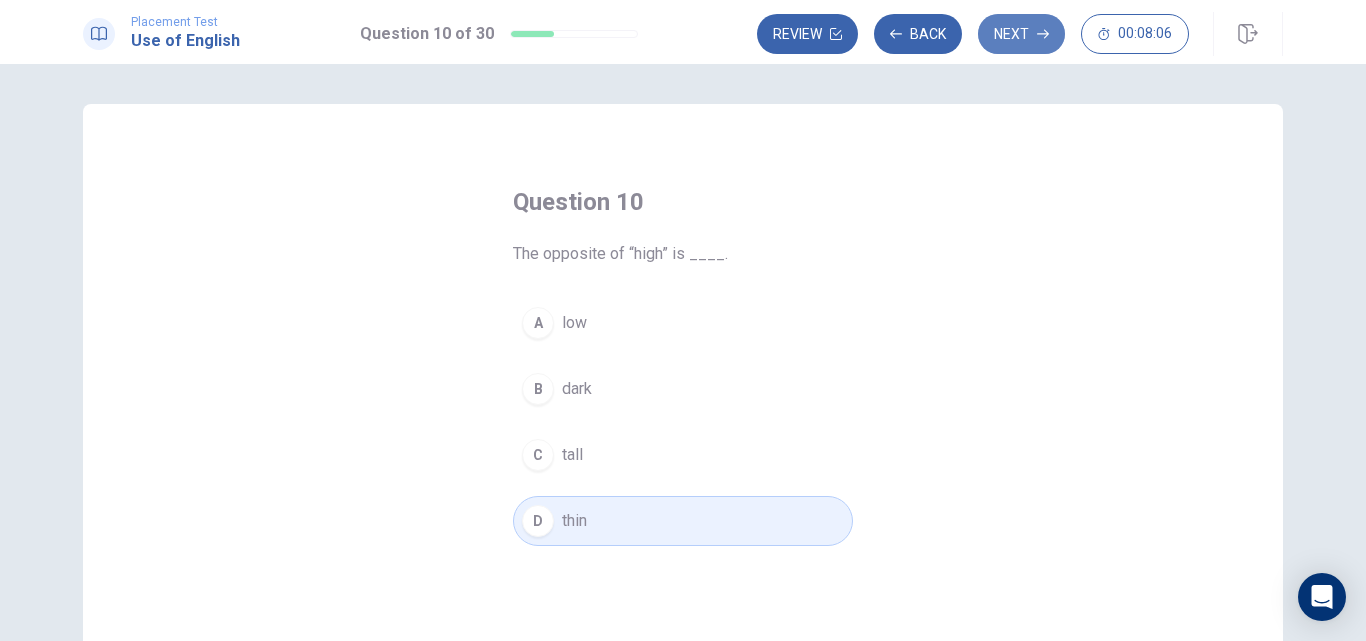 click on "Next" at bounding box center [1021, 34] 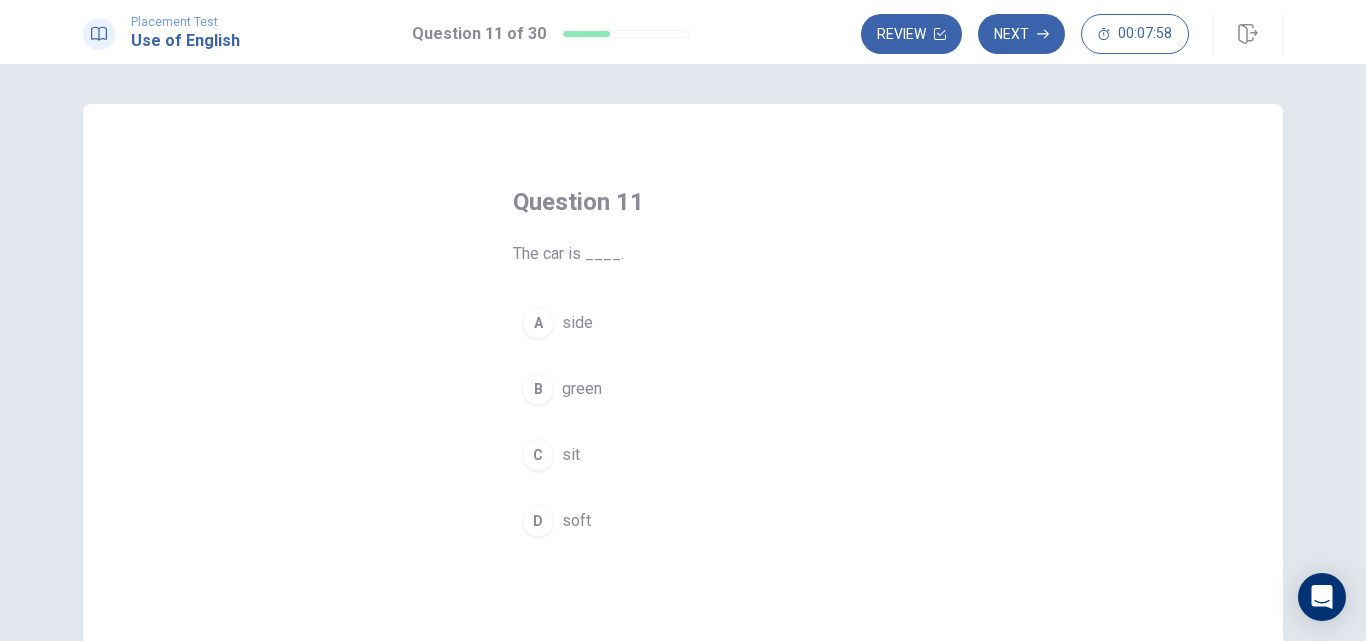 click on "green" at bounding box center [582, 389] 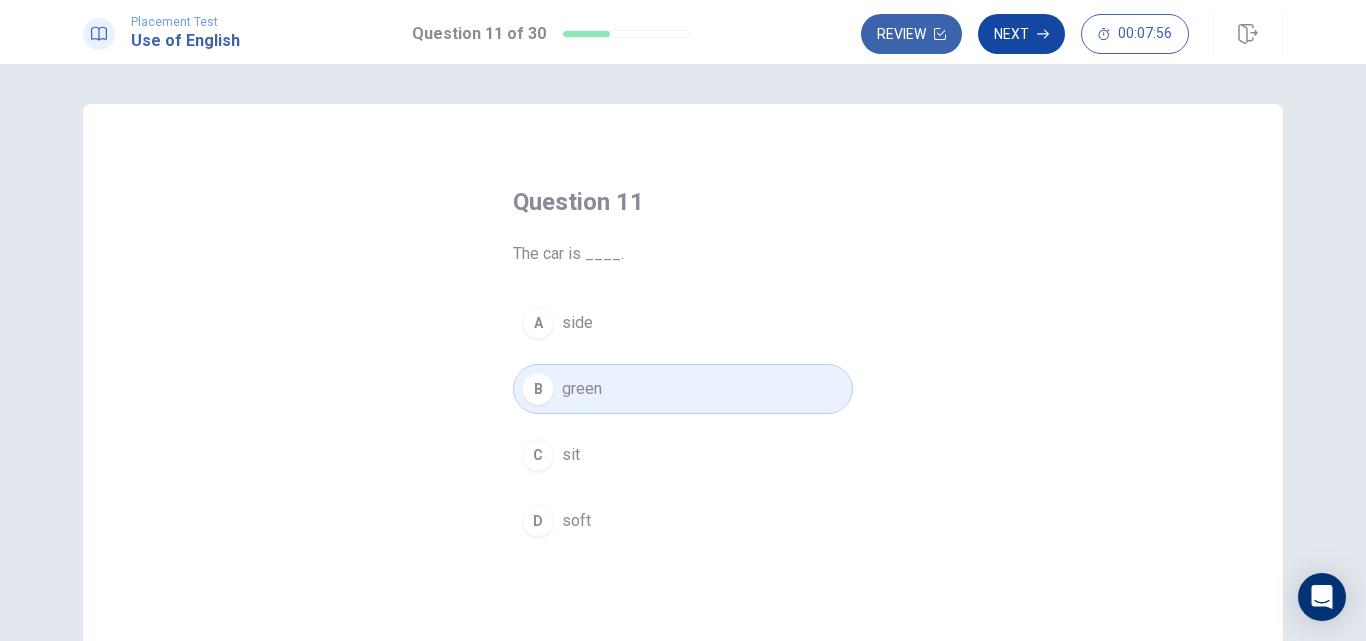 click 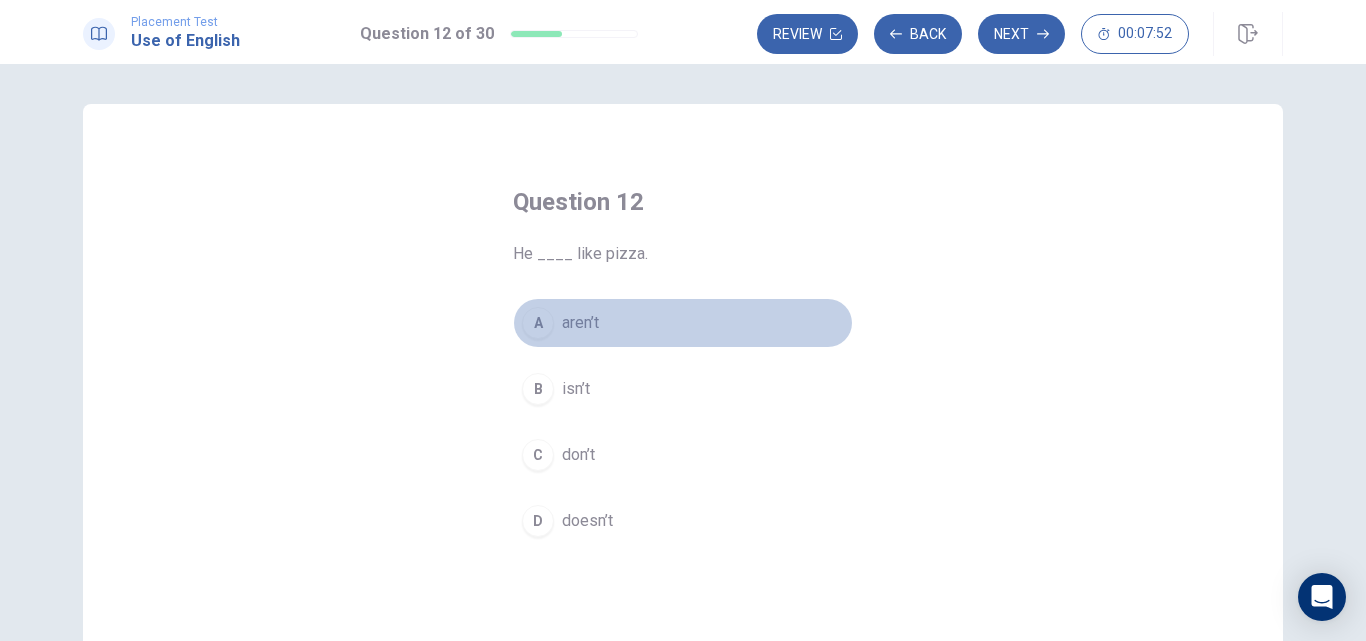 click on "aren’t" at bounding box center [580, 323] 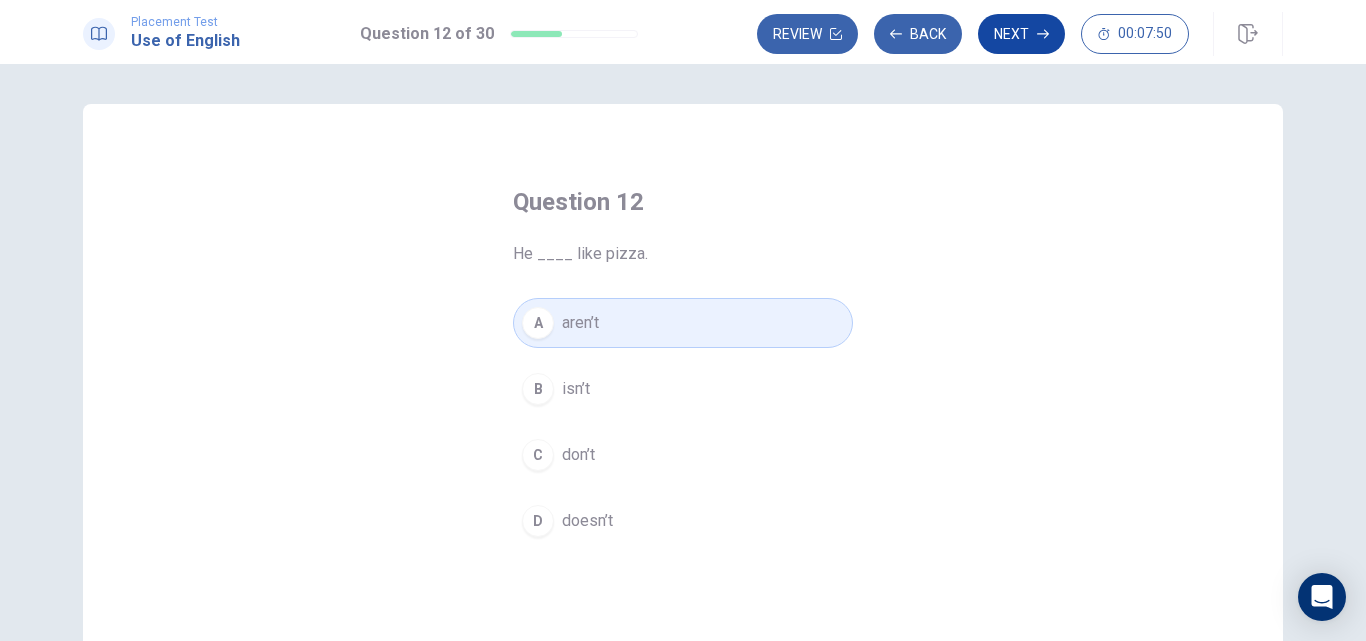 click on "Next" at bounding box center [1021, 34] 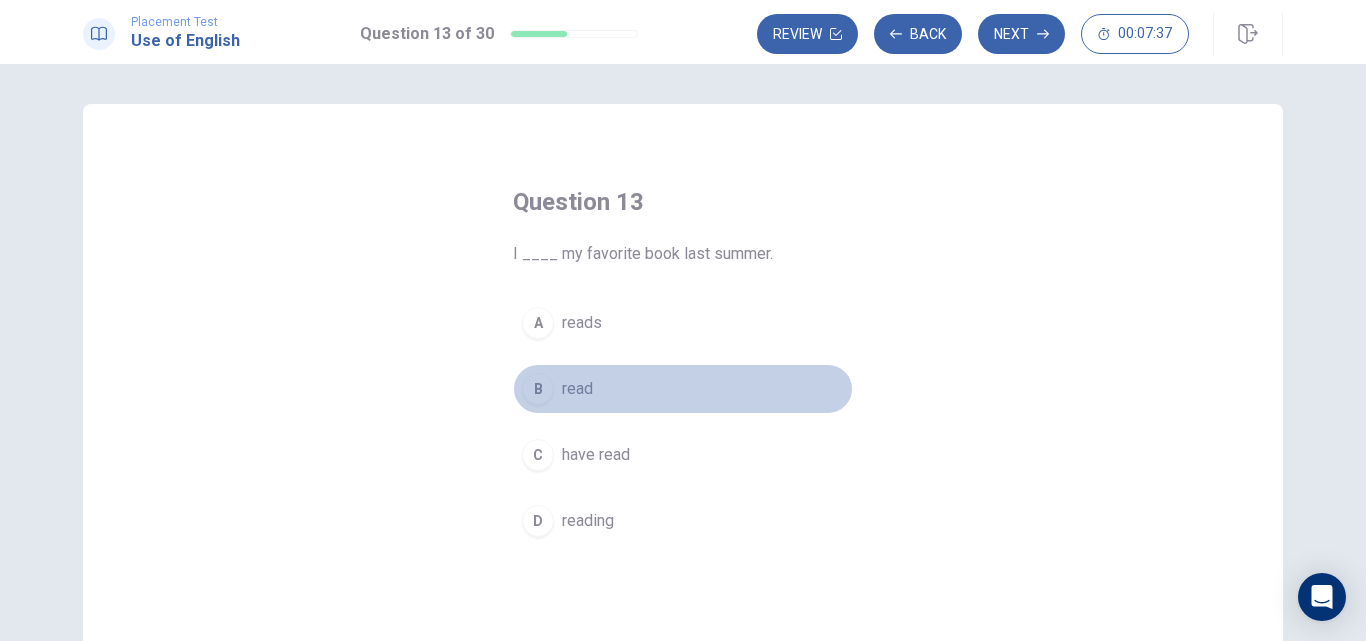 click on "read" at bounding box center [577, 389] 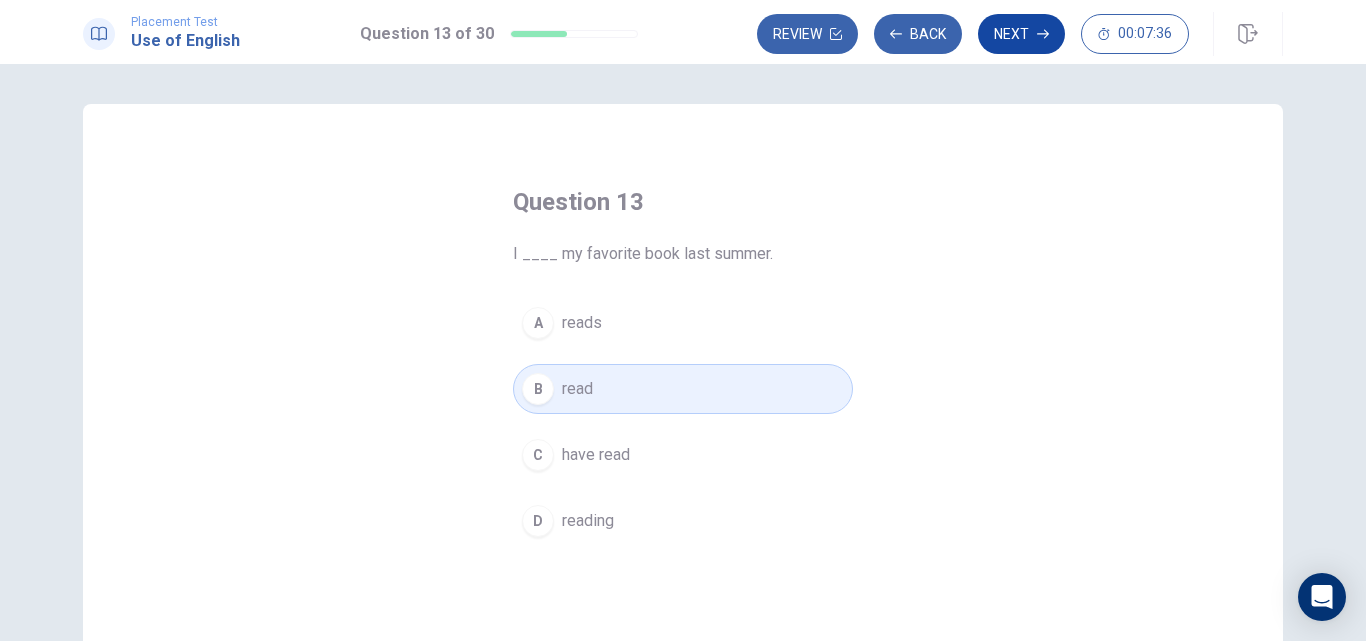 click on "Next" at bounding box center (1021, 34) 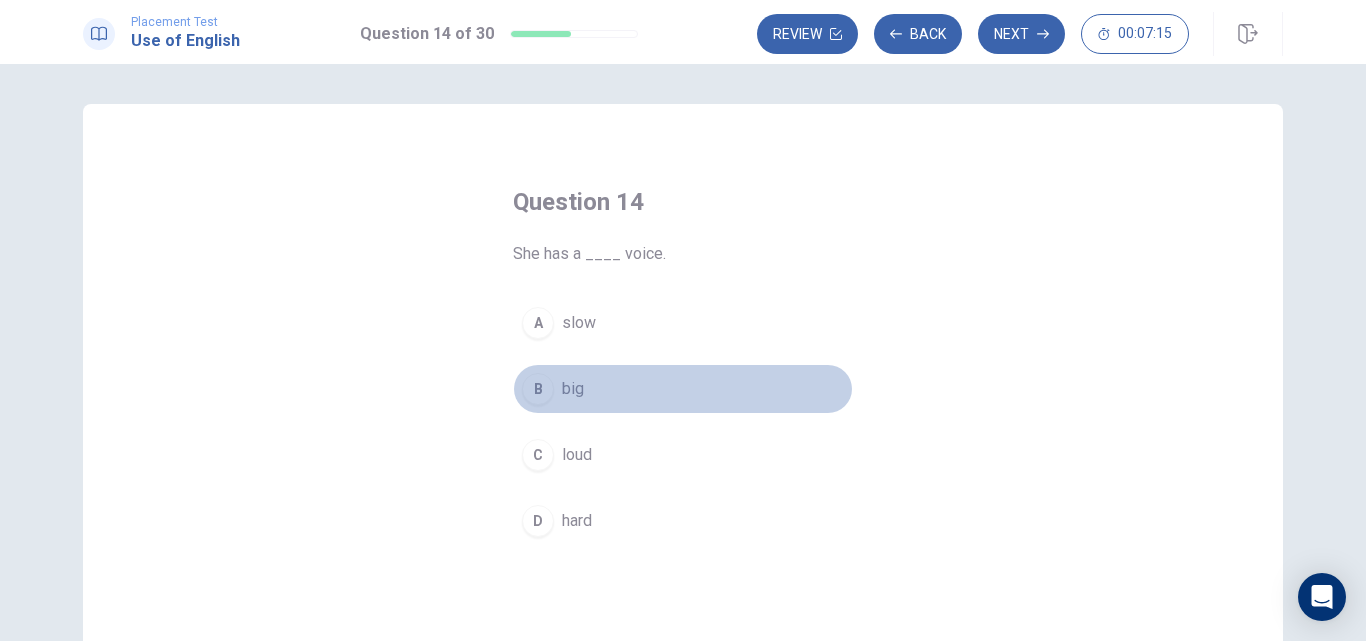 click on "big" at bounding box center (573, 389) 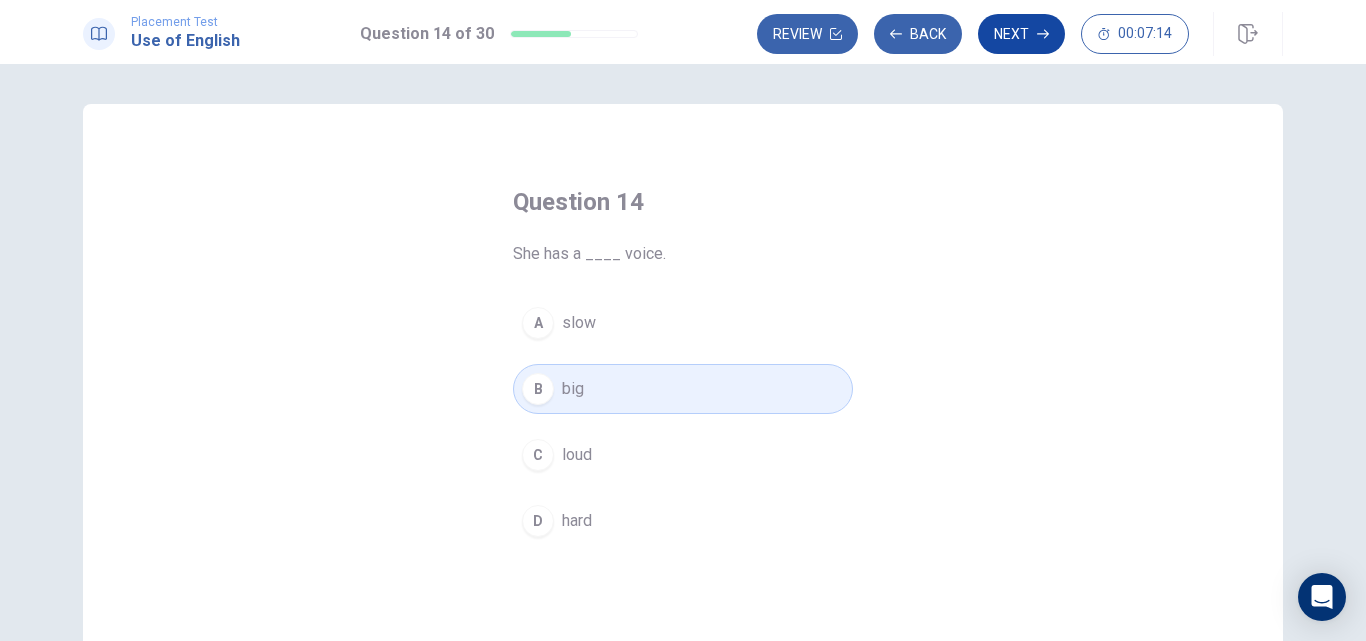 click on "Next" at bounding box center (1021, 34) 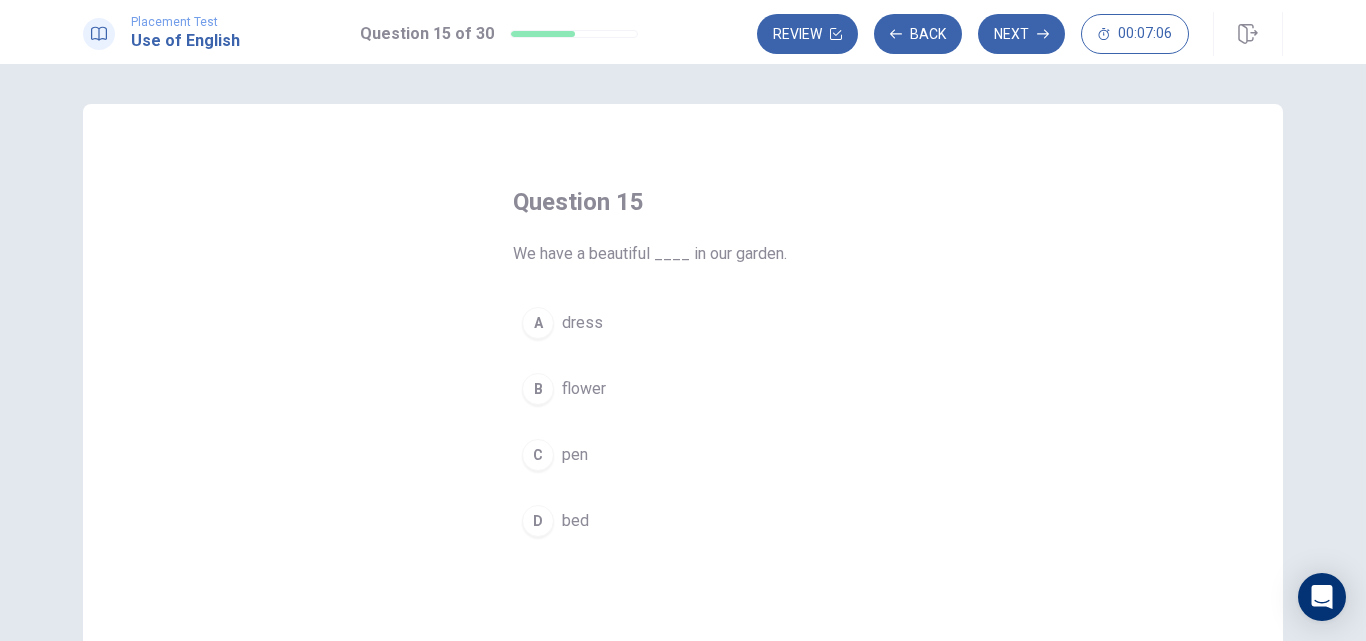 click on "flower" at bounding box center (584, 389) 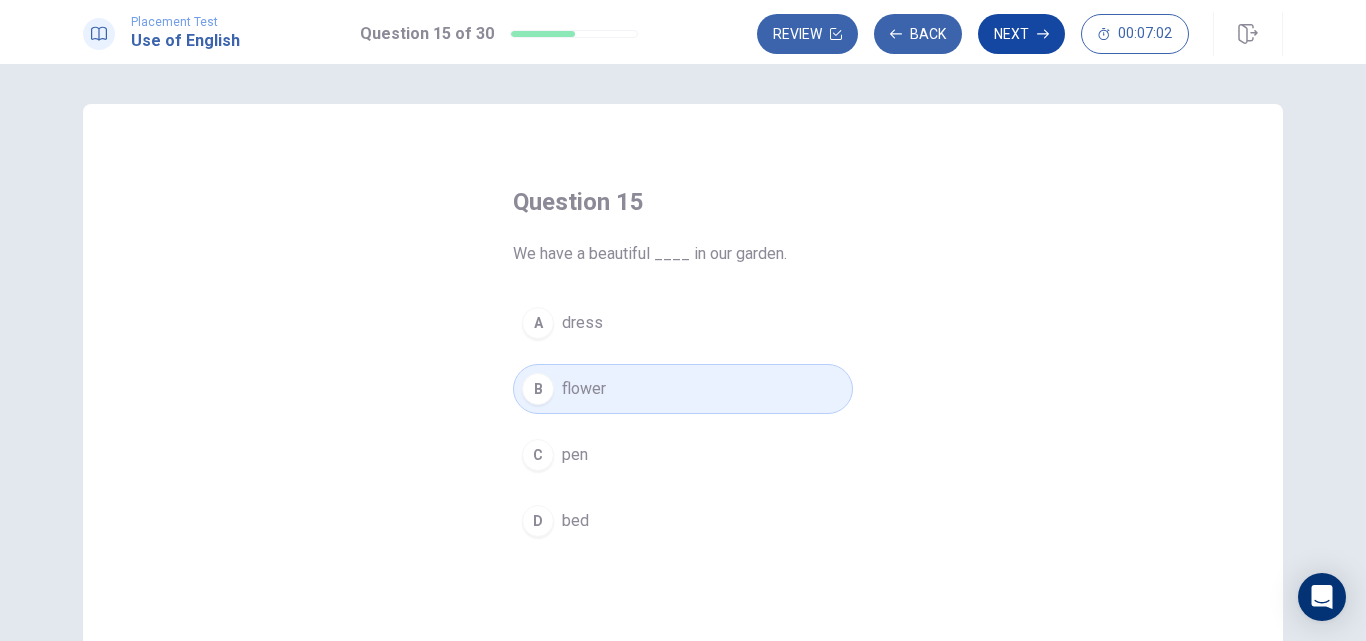 click on "Next" at bounding box center (1021, 34) 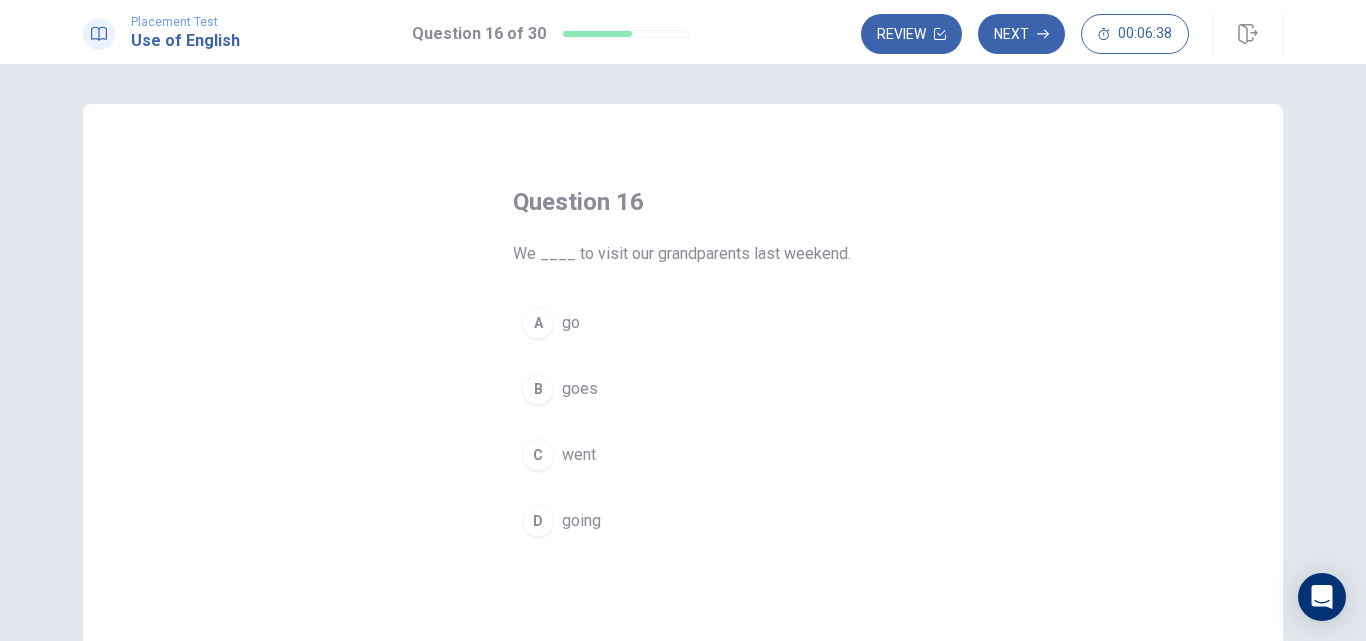 click on "goes" at bounding box center (580, 389) 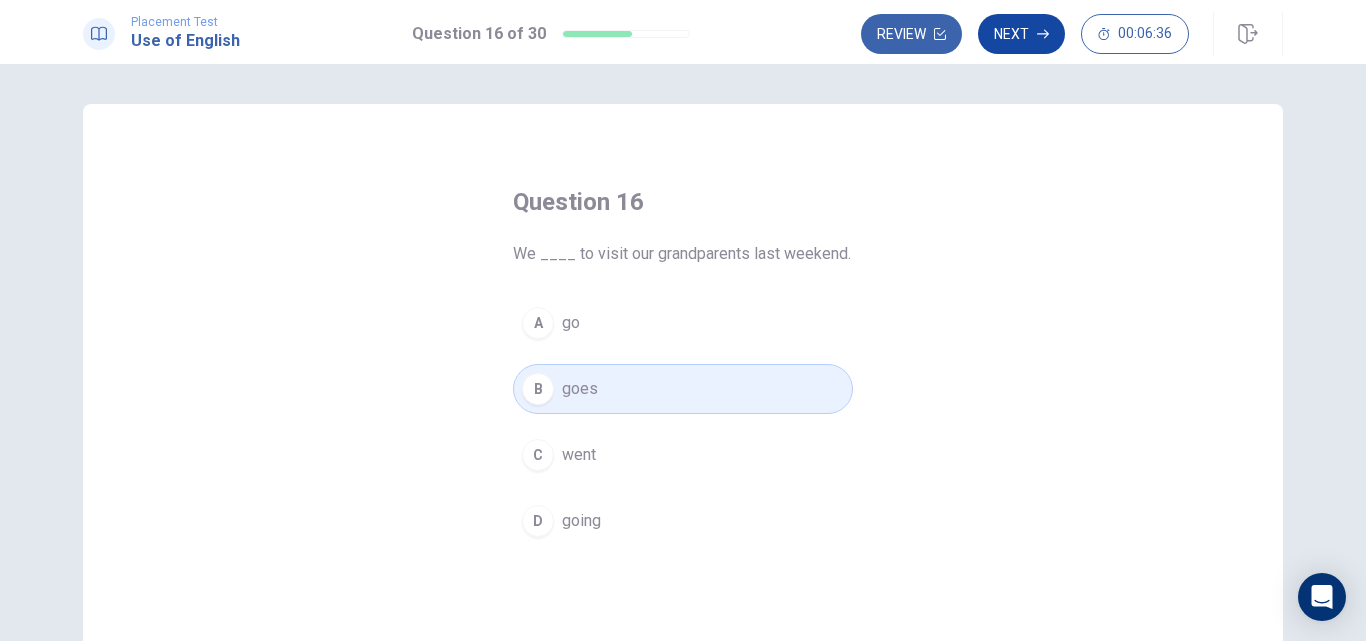 click on "Next" at bounding box center (1021, 34) 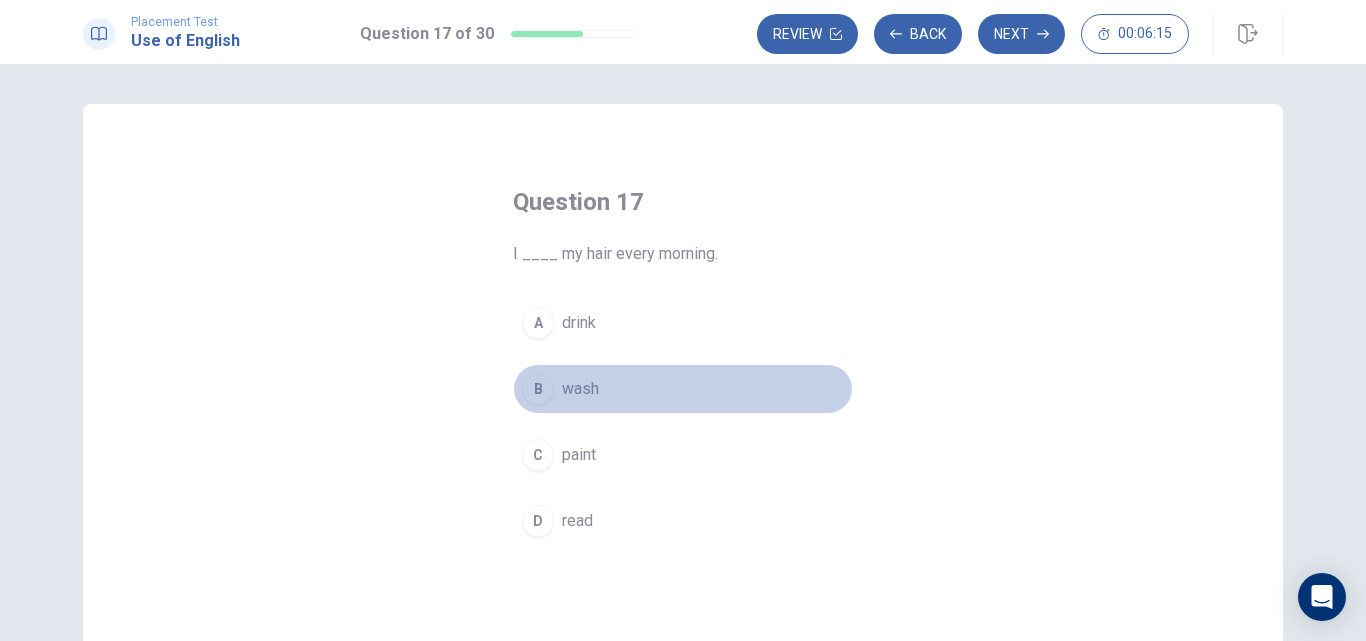 click on "wash" at bounding box center [580, 389] 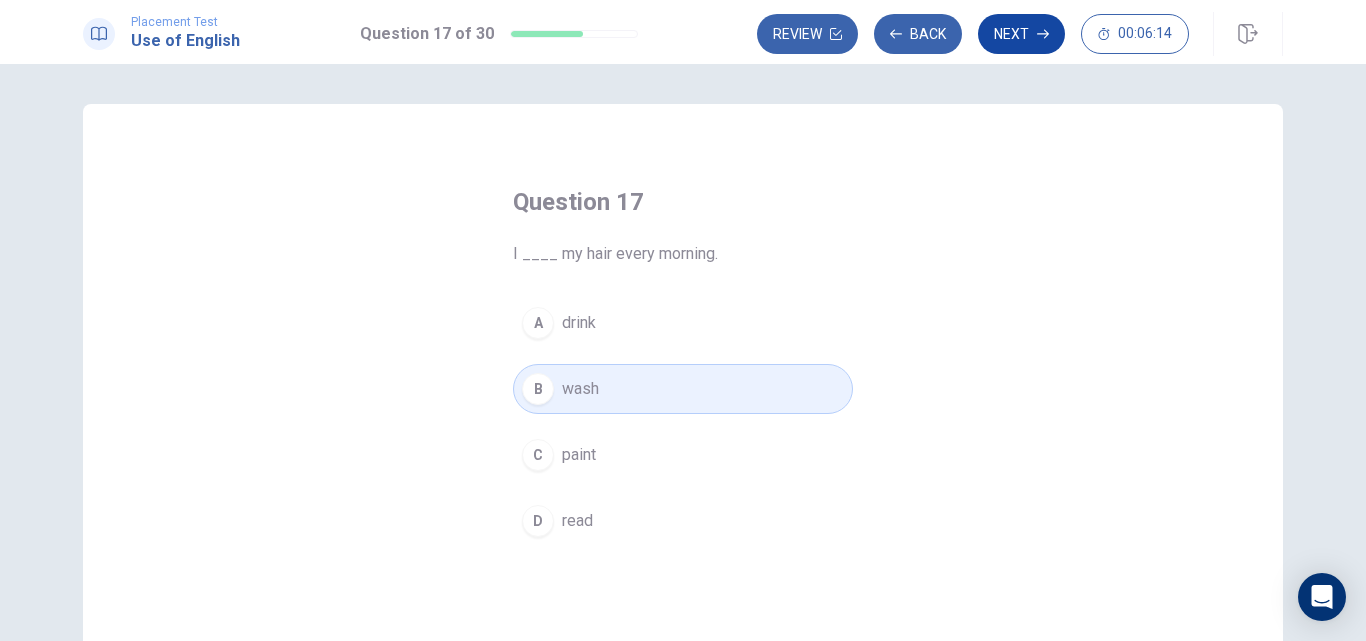 click on "Next" at bounding box center (1021, 34) 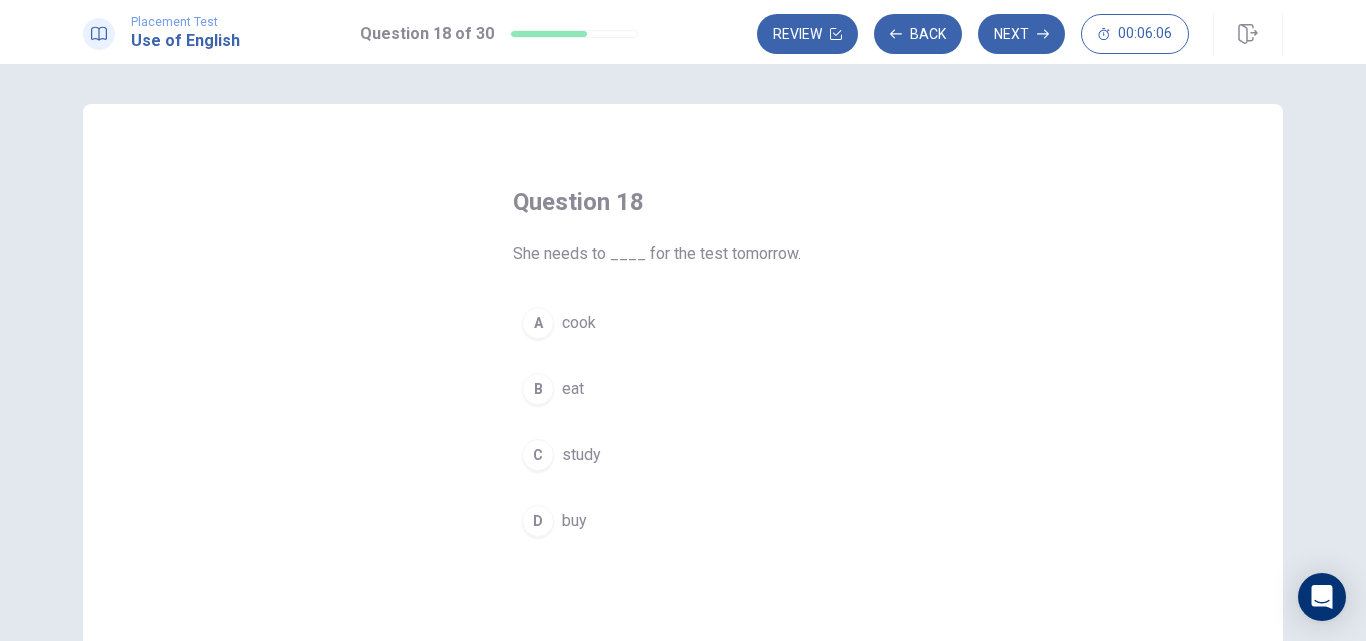 click on "study" at bounding box center (581, 455) 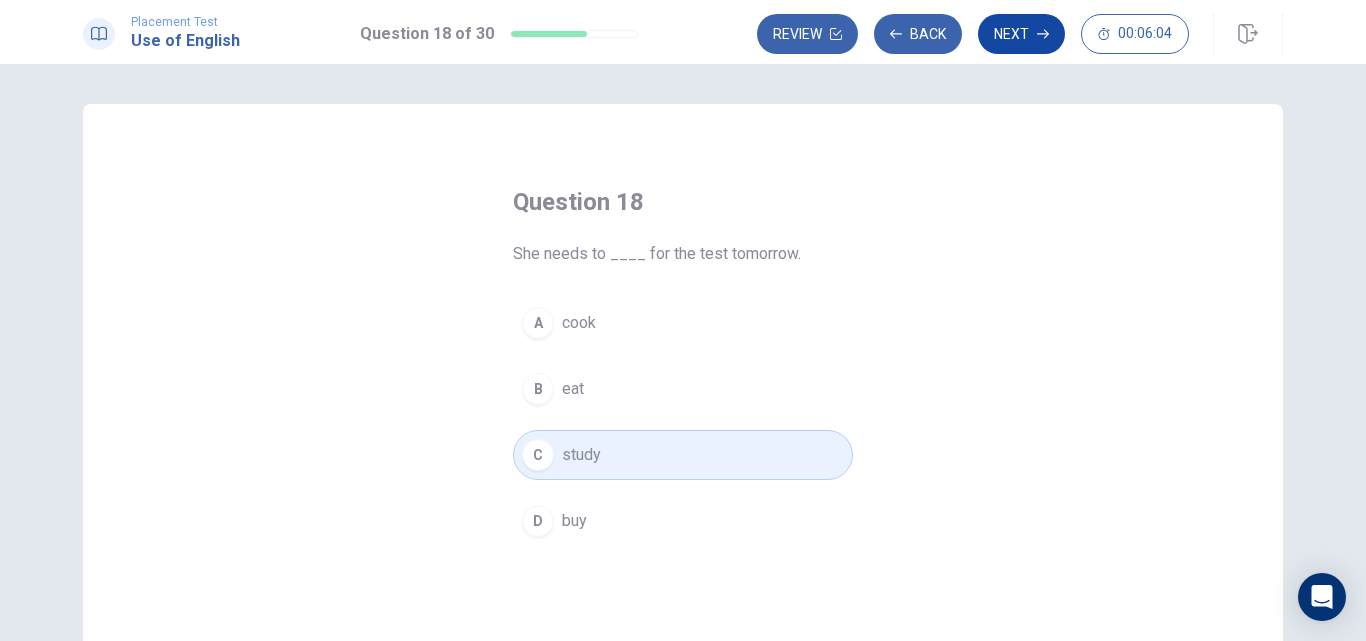 click on "Next" at bounding box center (1021, 34) 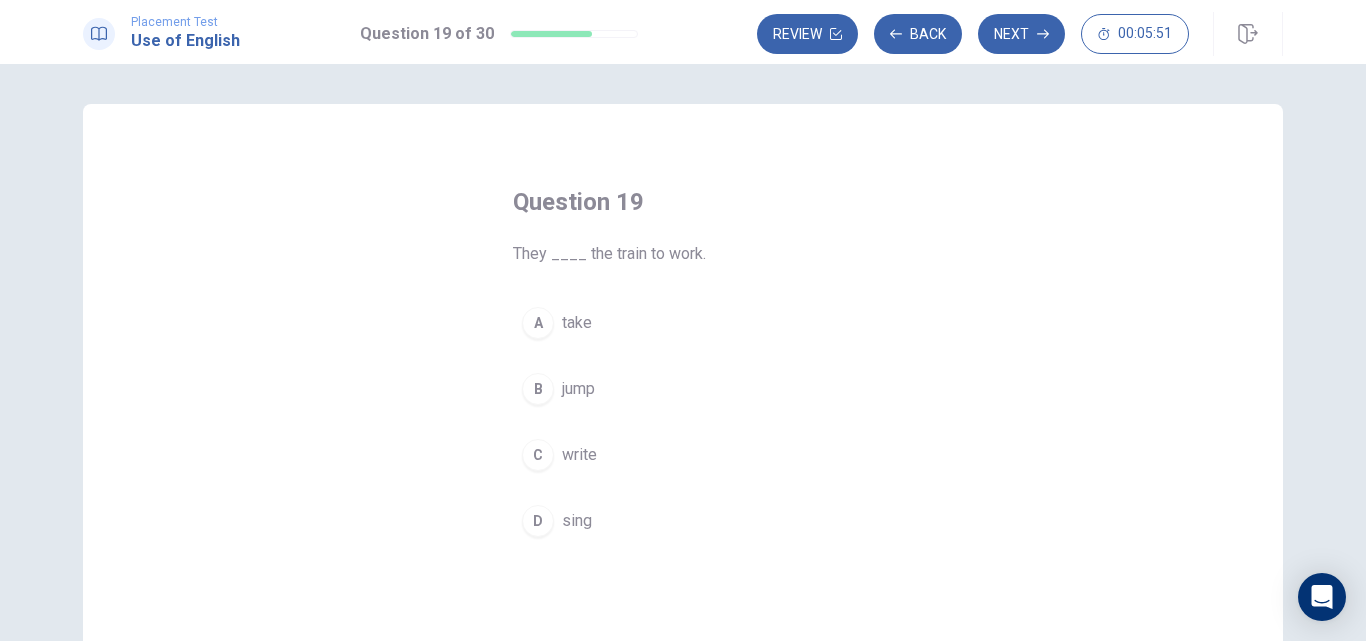 click on "take" at bounding box center [577, 323] 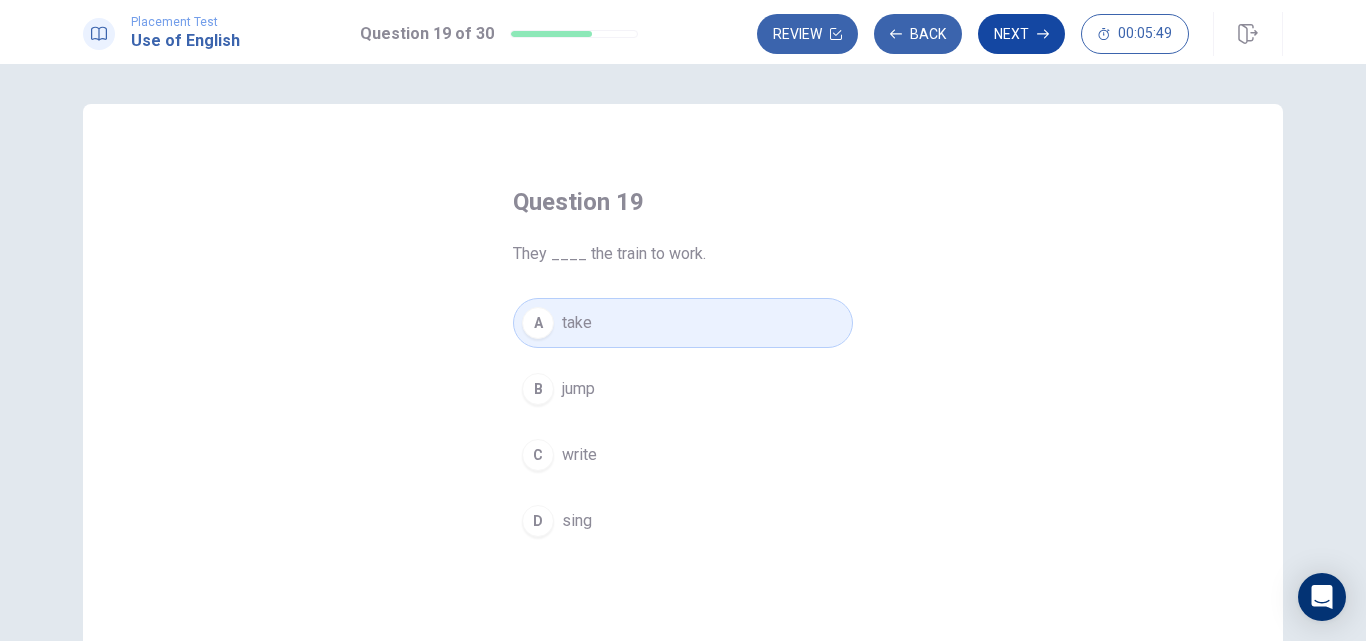 click on "Next" at bounding box center (1021, 34) 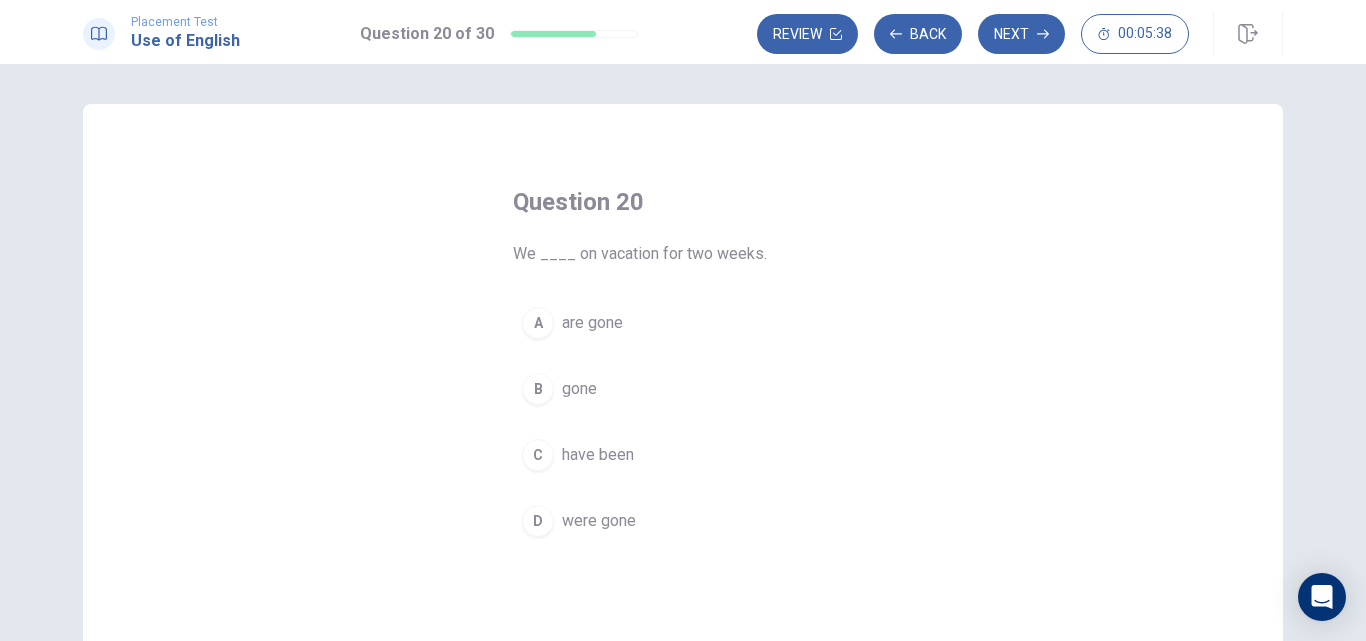 click on "are gone" at bounding box center [592, 323] 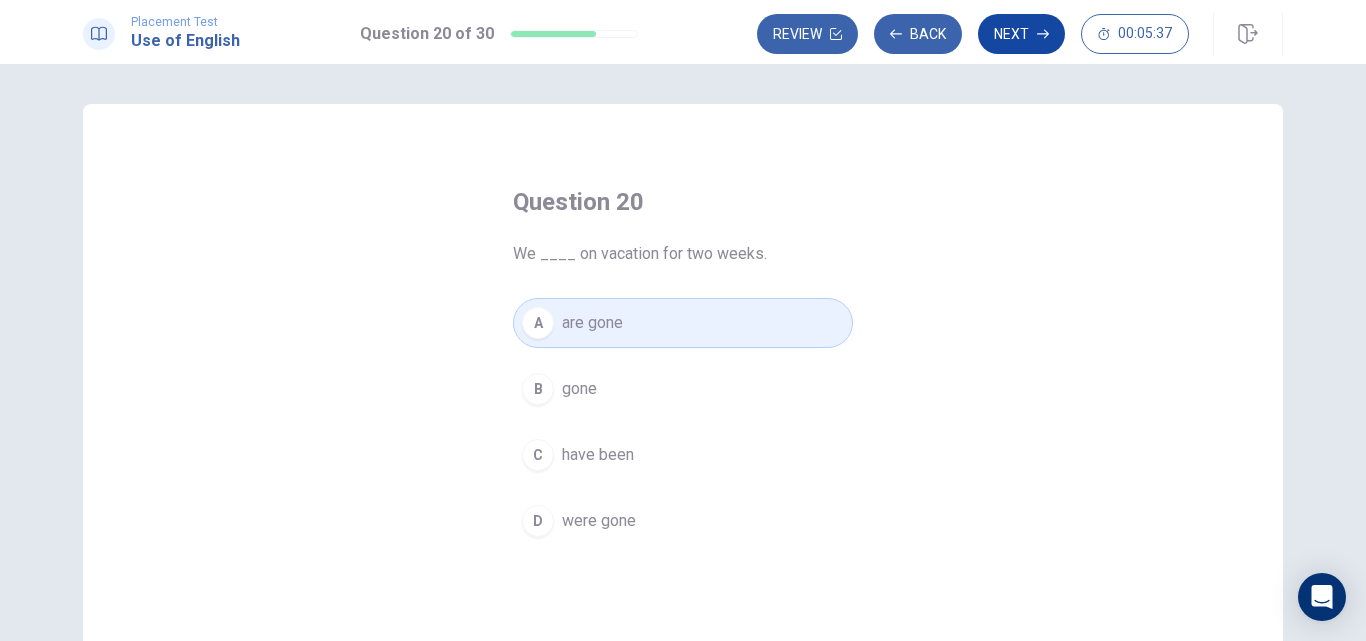 click on "Next" at bounding box center (1021, 34) 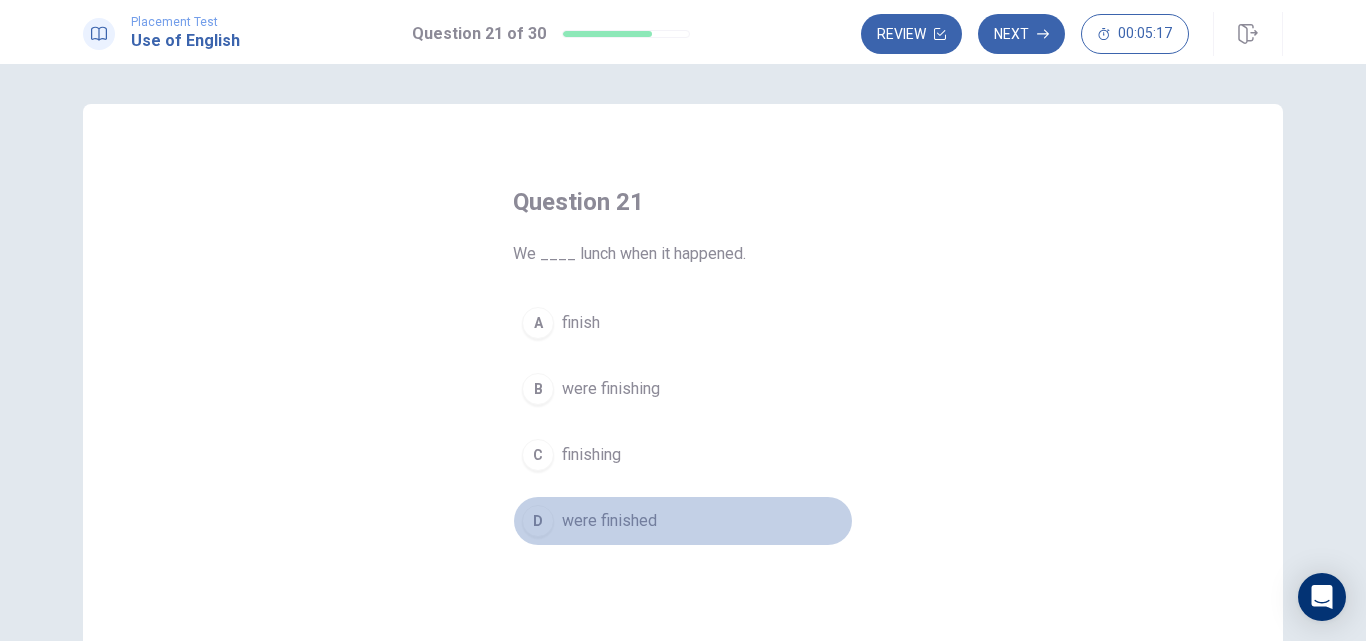 click on "were finished" at bounding box center (609, 521) 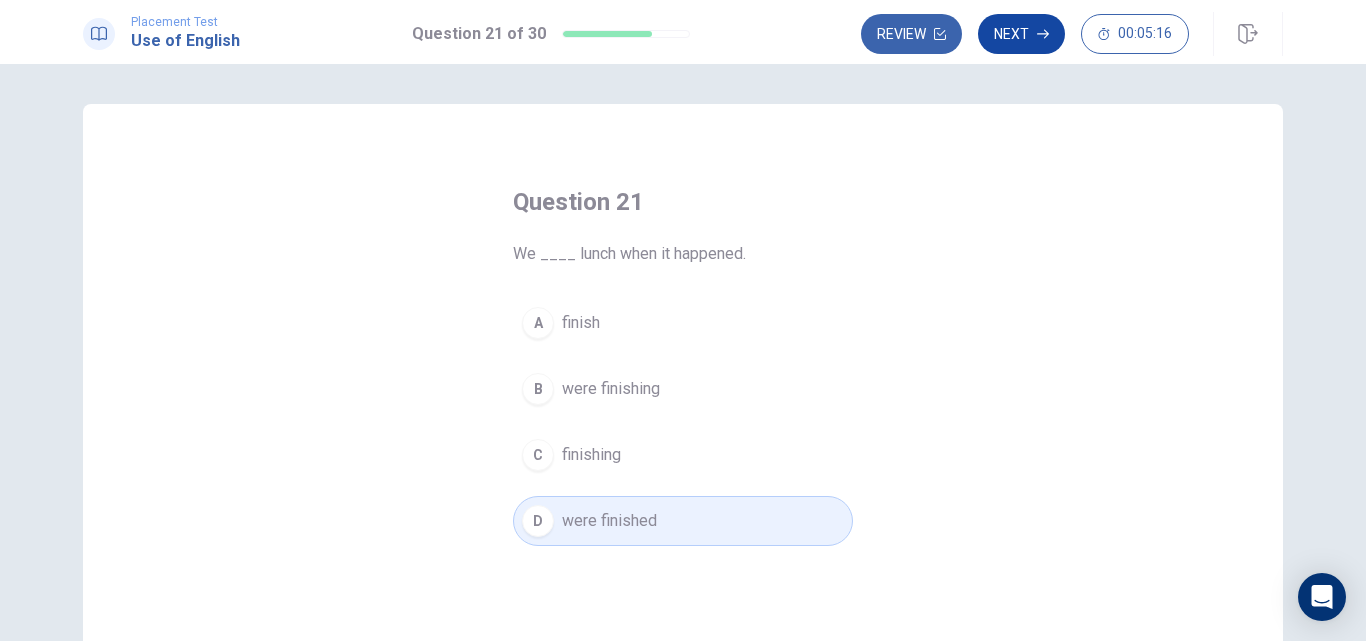 click on "Next" at bounding box center (1021, 34) 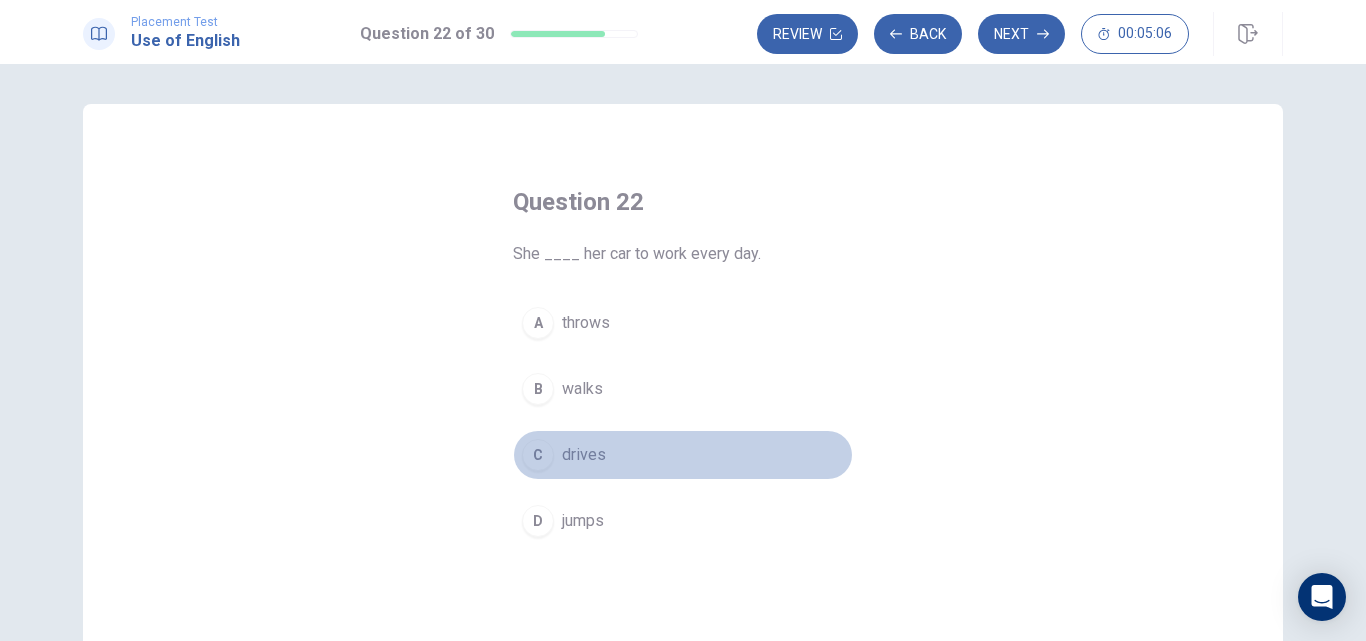 click on "drives" at bounding box center (584, 455) 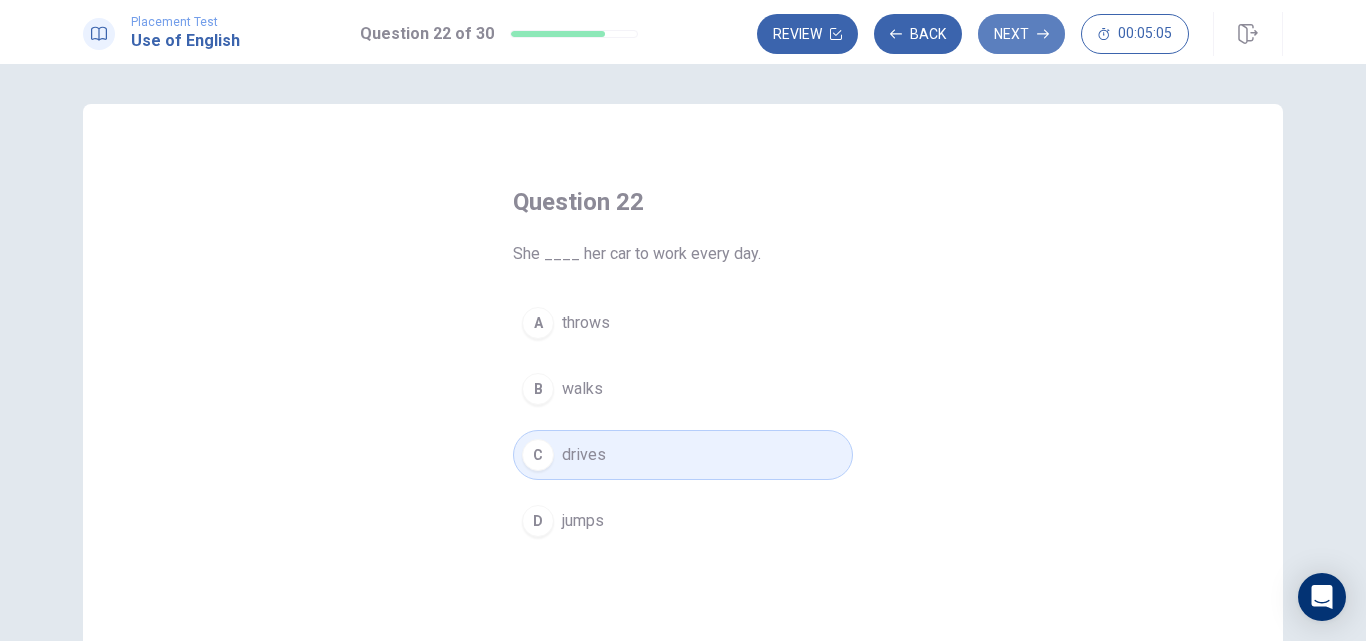 click on "Next" at bounding box center [1021, 34] 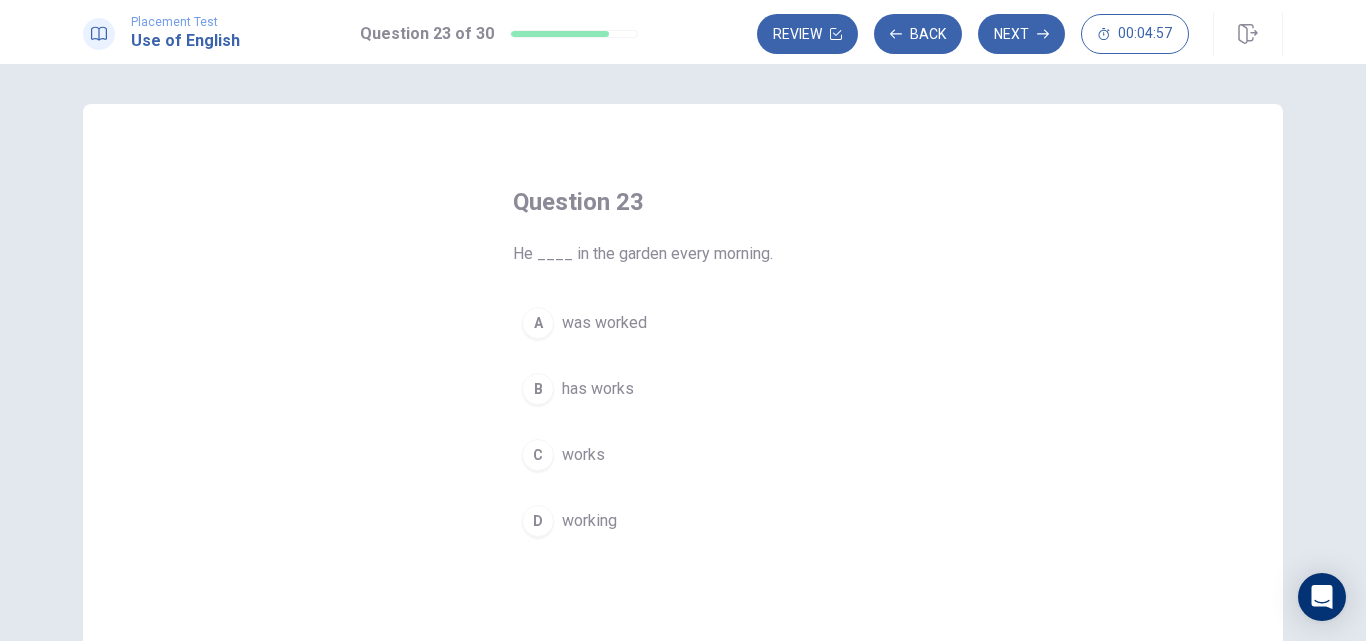 click on "works" at bounding box center [583, 455] 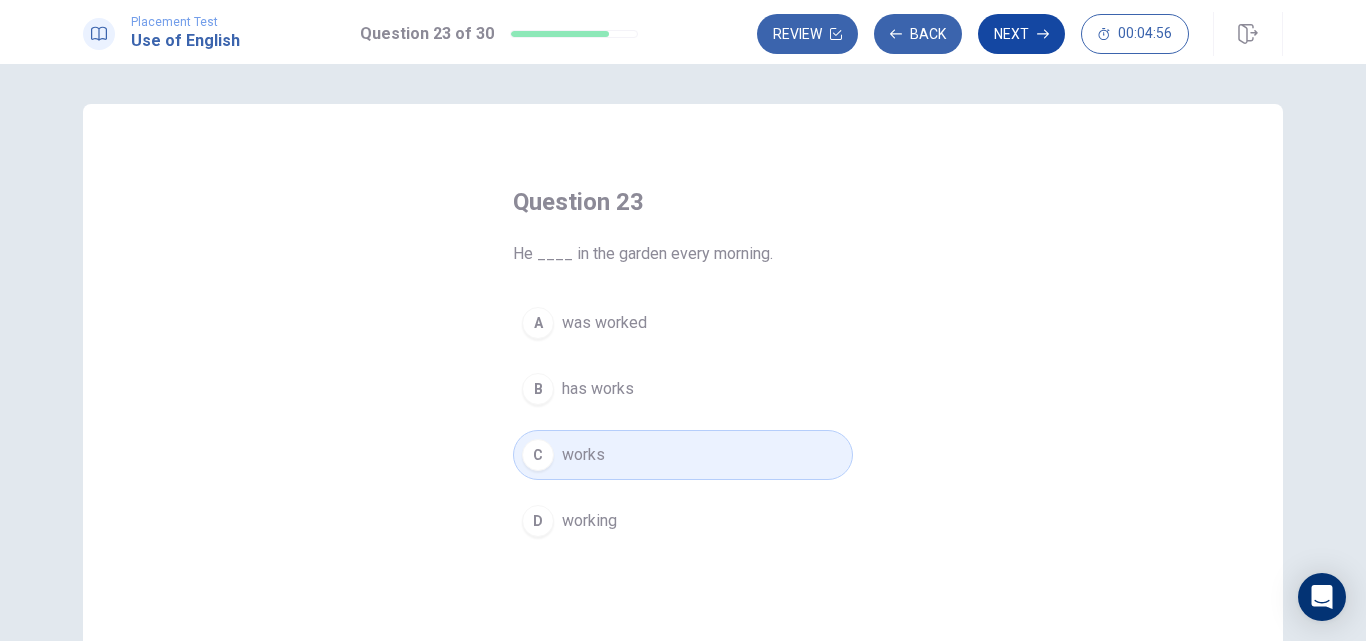 click on "Next" at bounding box center [1021, 34] 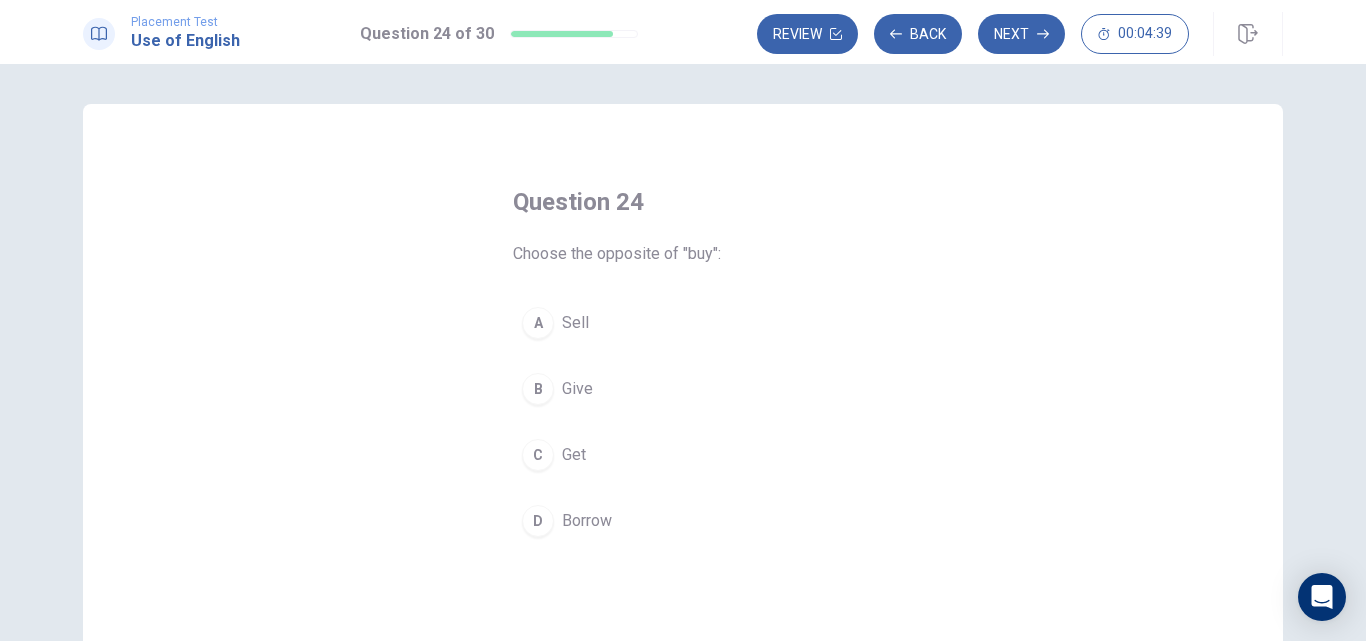click on "A Sell" at bounding box center (683, 323) 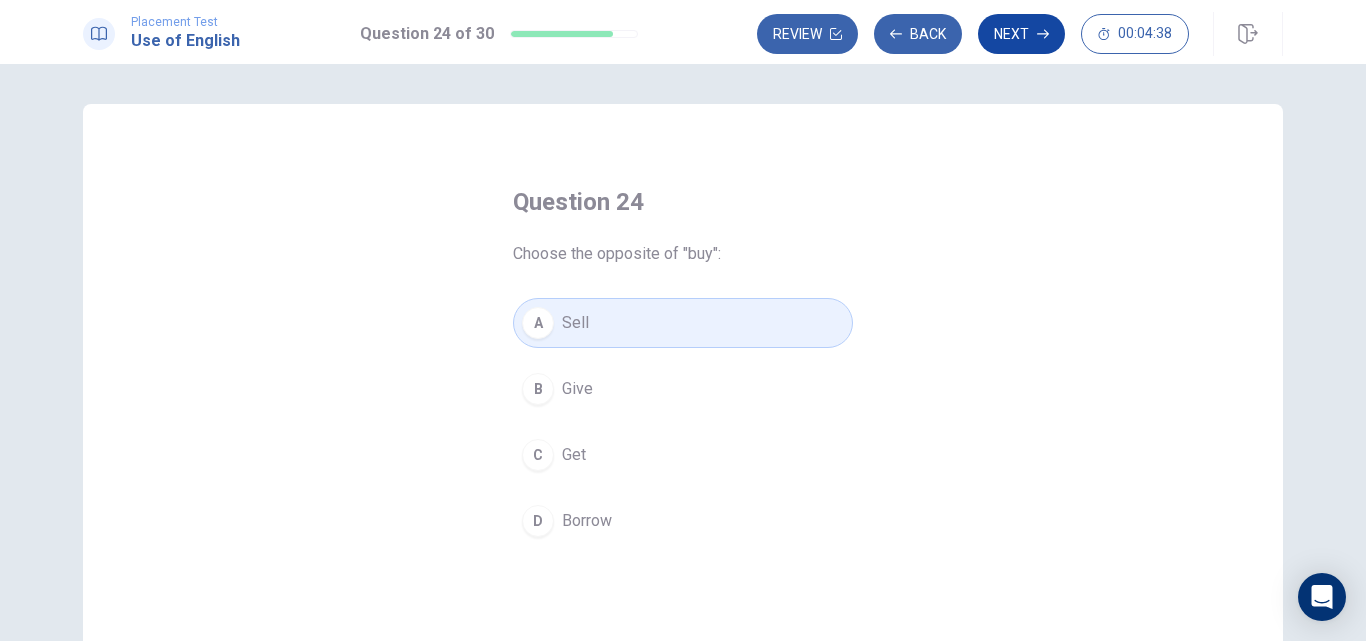 click on "Next" at bounding box center [1021, 34] 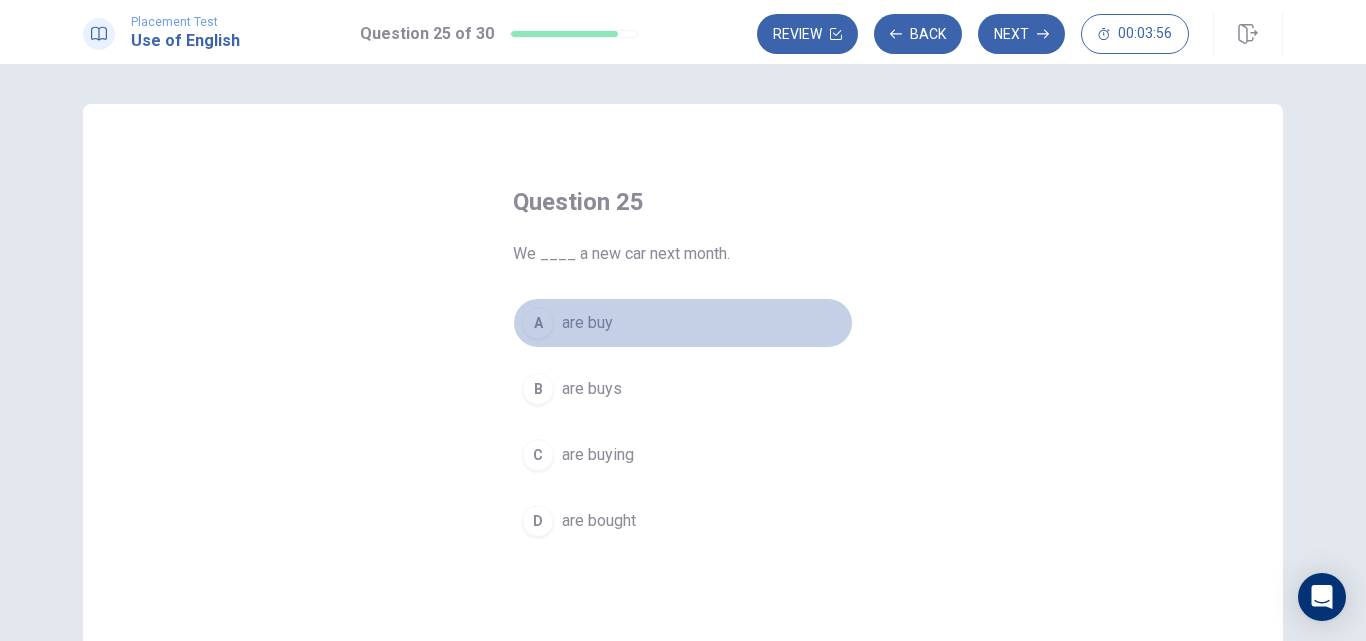 click on "are buy" at bounding box center (587, 323) 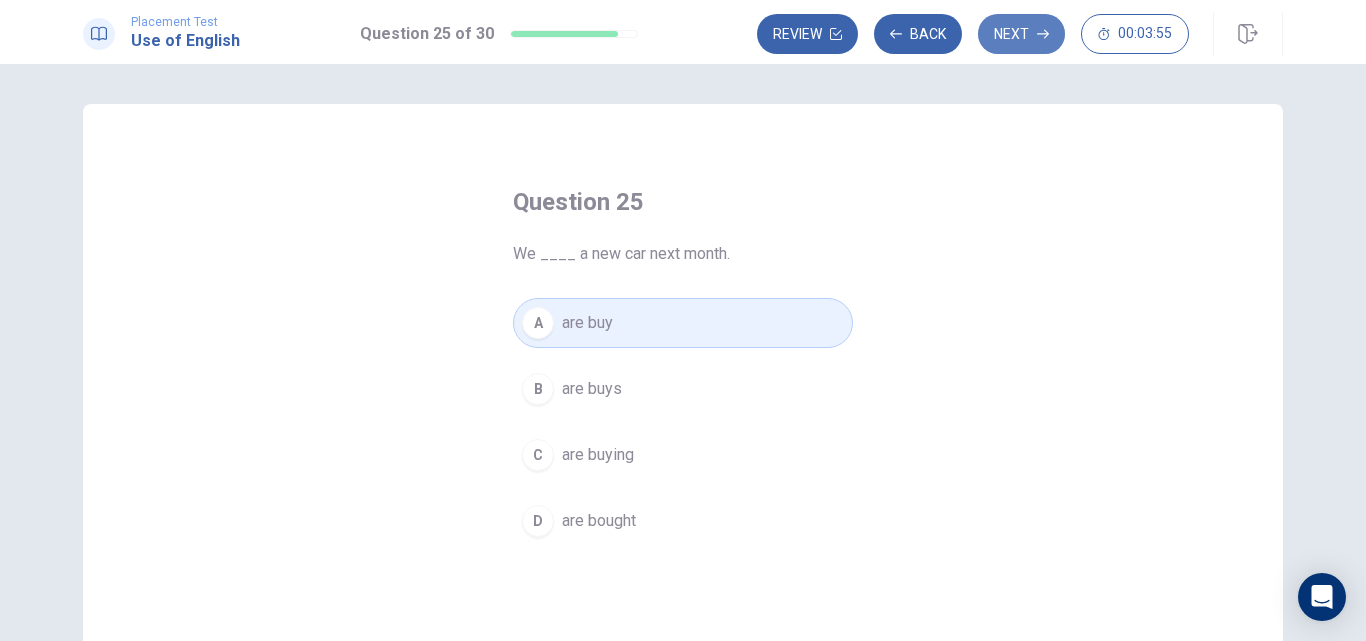 click on "Next" at bounding box center [1021, 34] 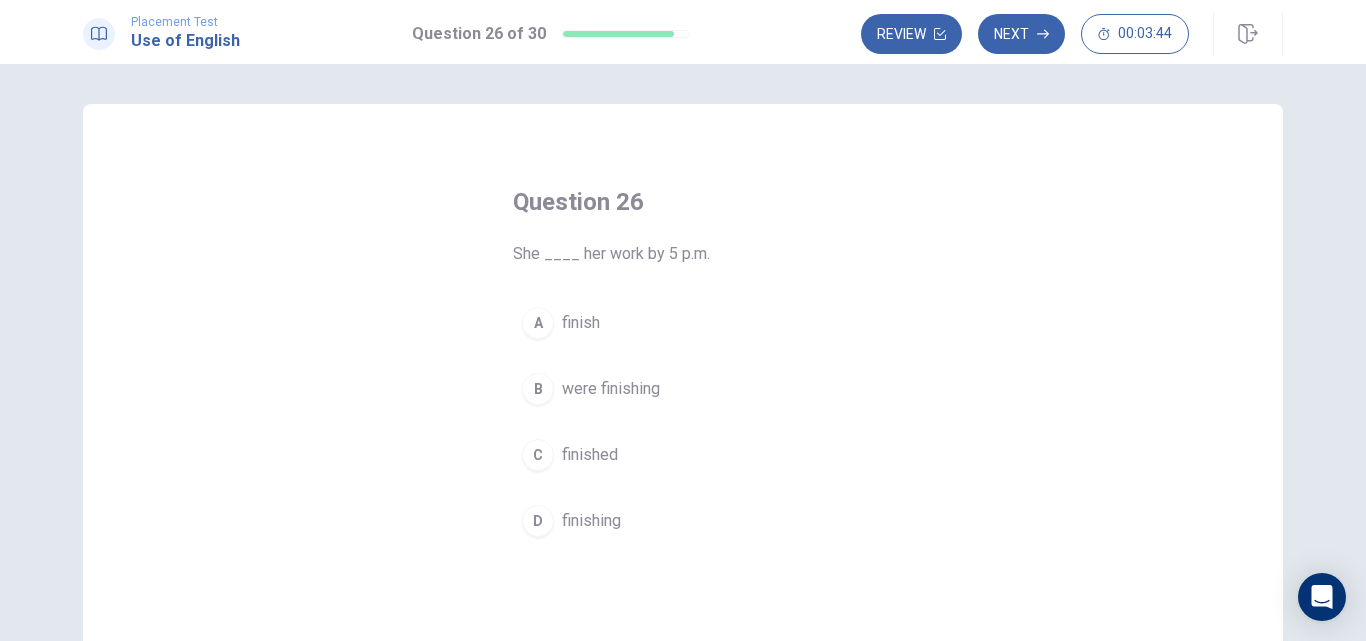 click on "finished" at bounding box center [590, 455] 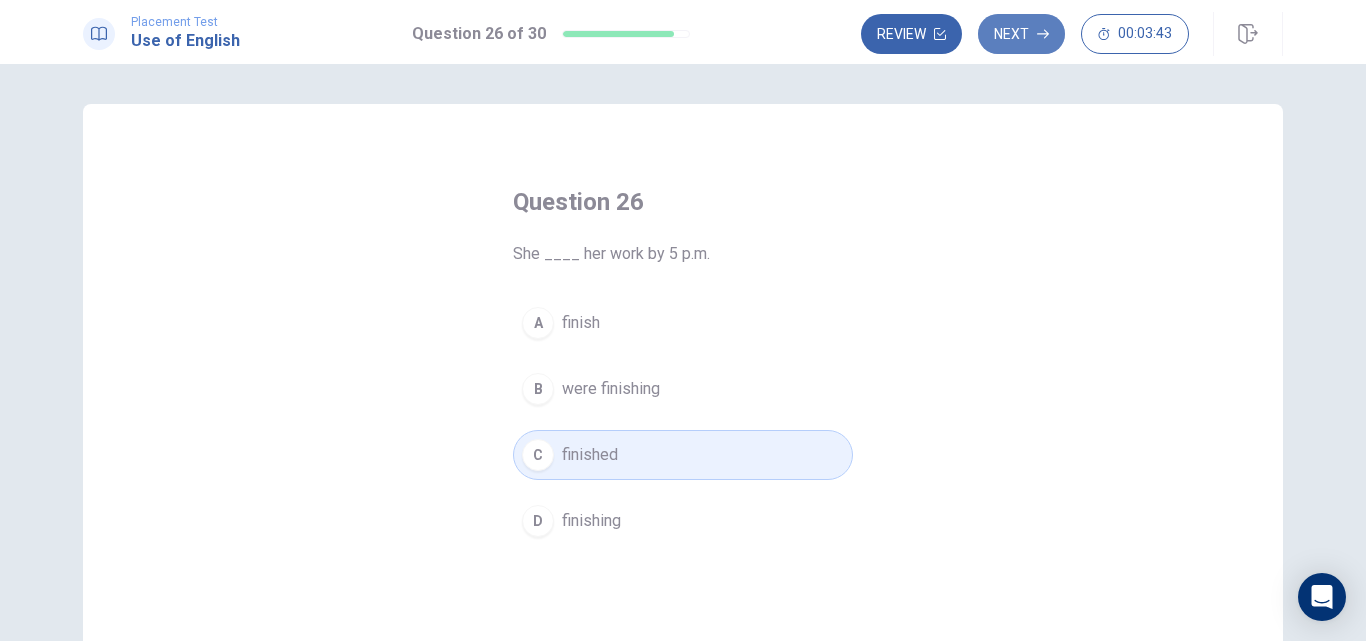 click on "Next" at bounding box center (1021, 34) 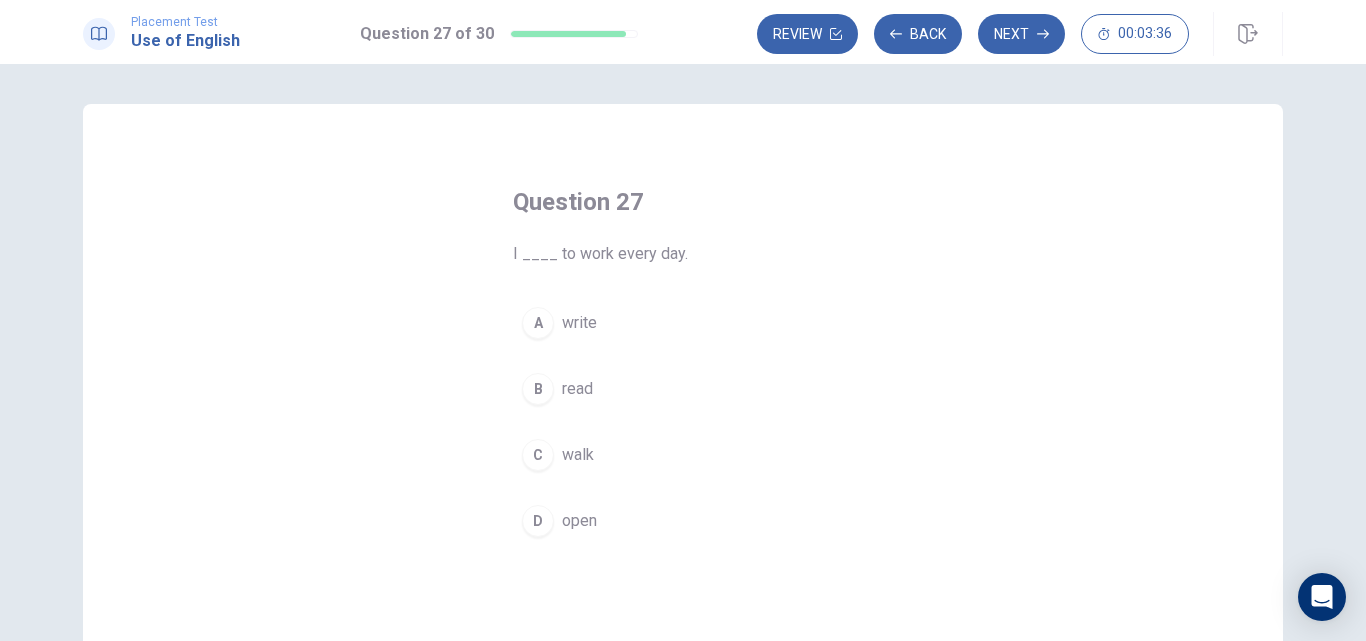 click on "walk" at bounding box center (578, 455) 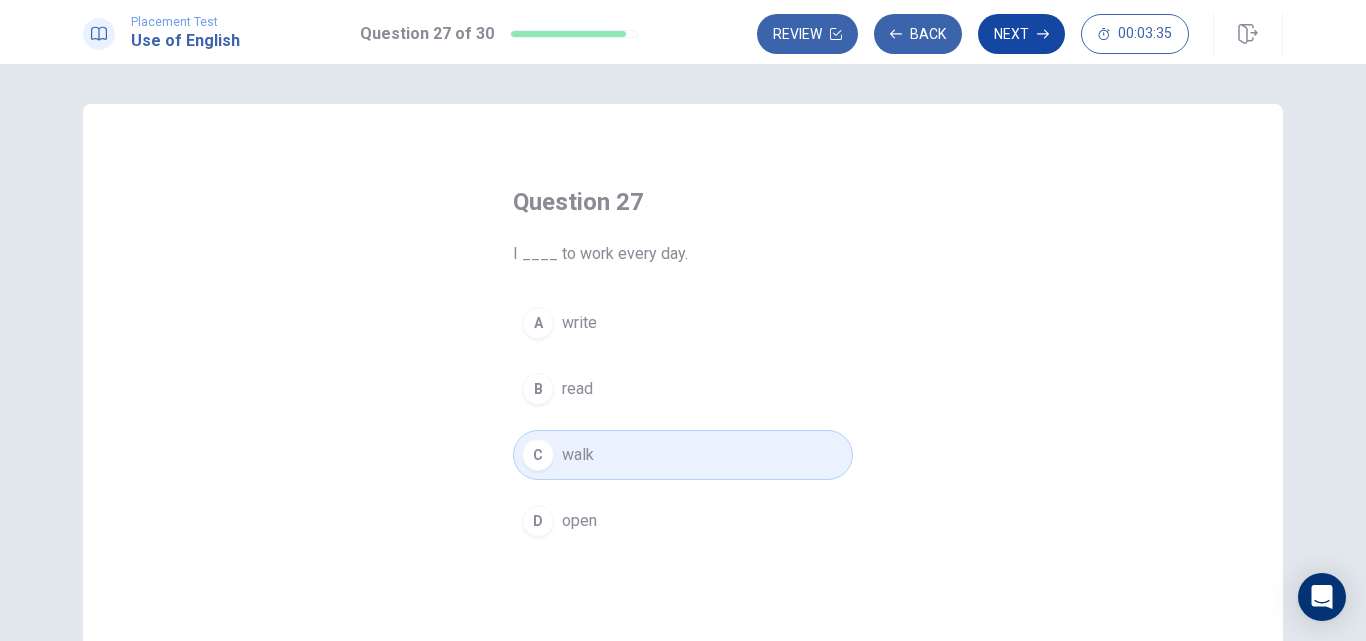 click on "Next" at bounding box center (1021, 34) 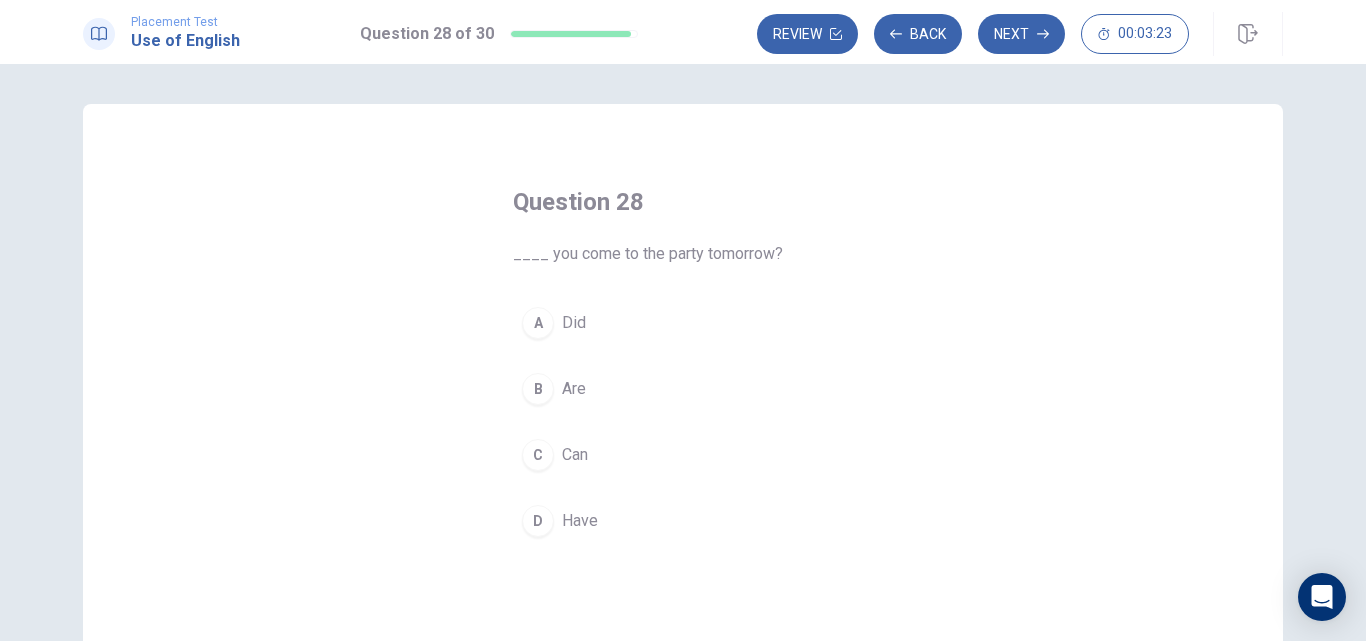 click on "Can" at bounding box center (575, 455) 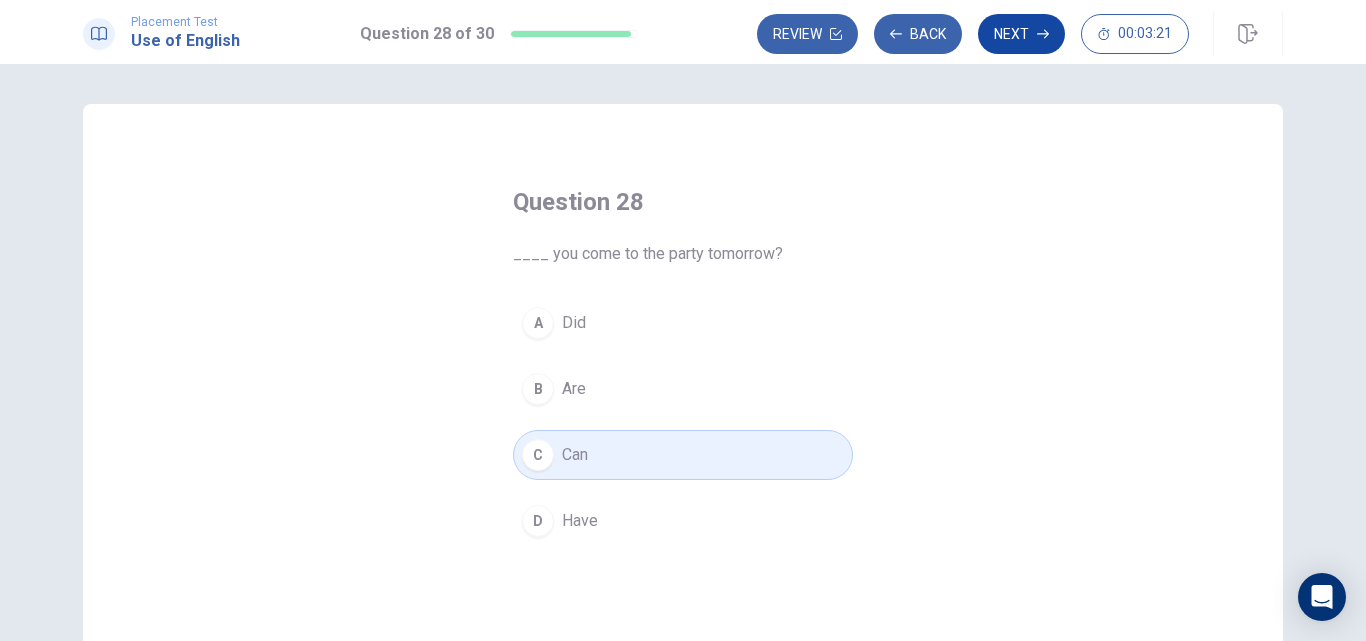 click on "Next" at bounding box center (1021, 34) 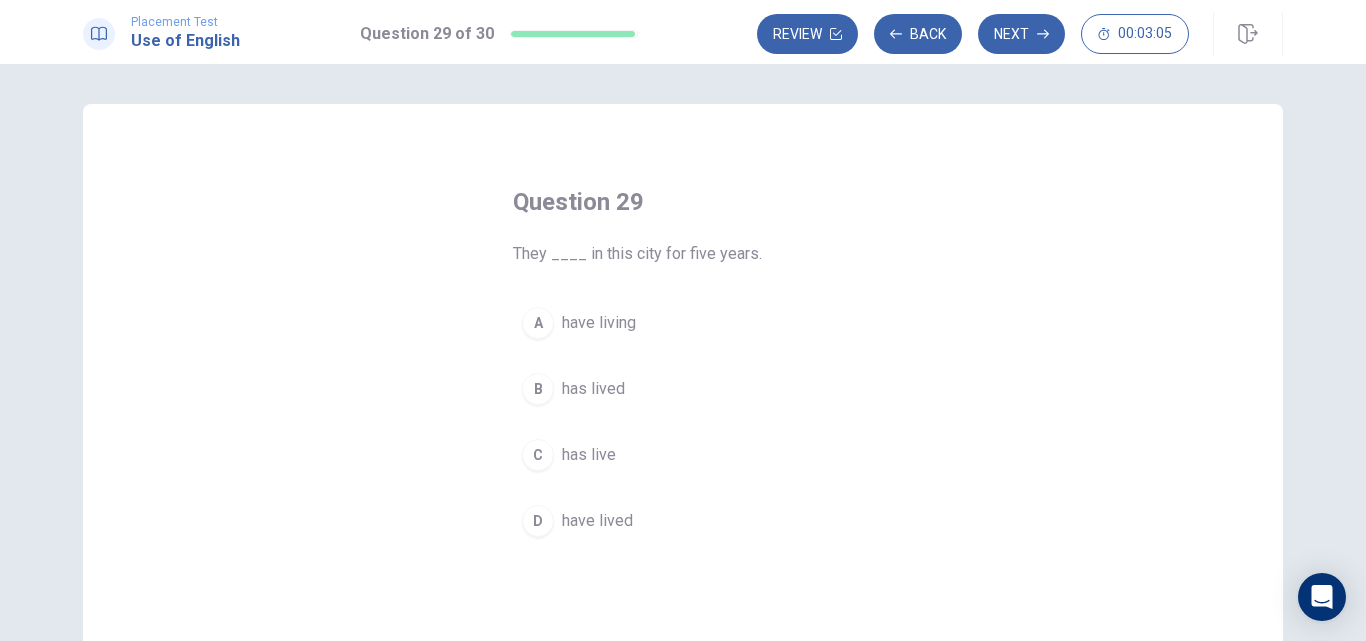 click on "has live" at bounding box center [589, 455] 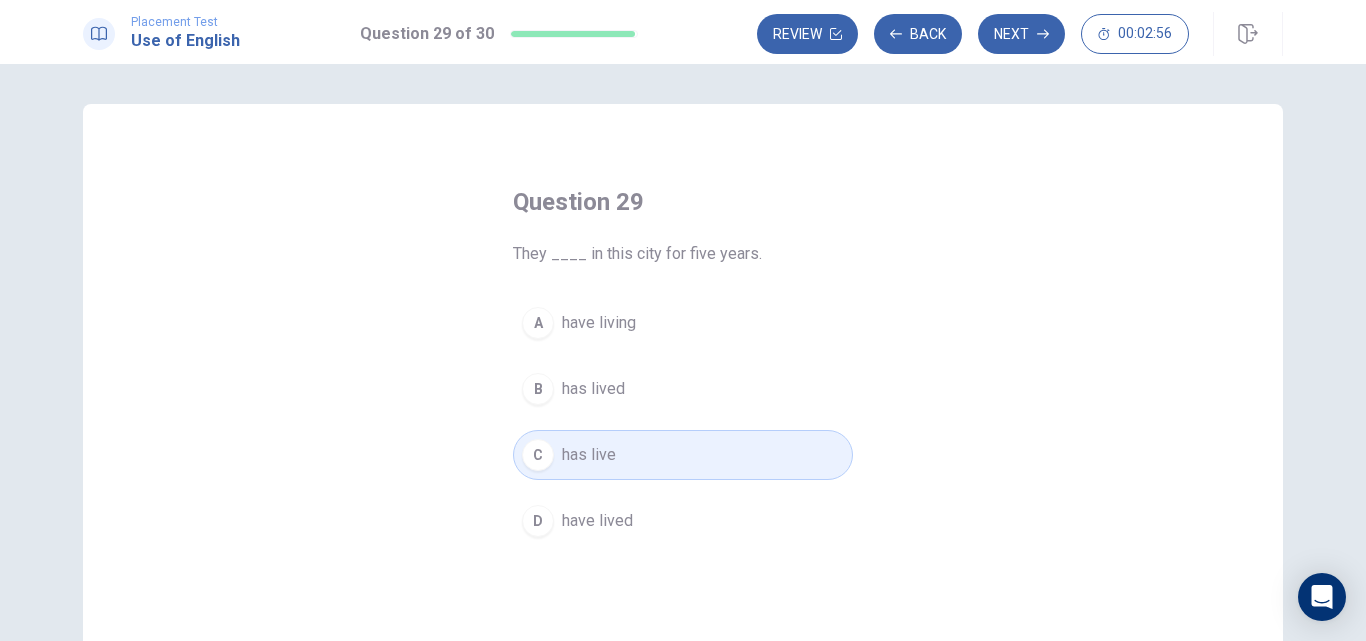 click on "have lived" at bounding box center [597, 521] 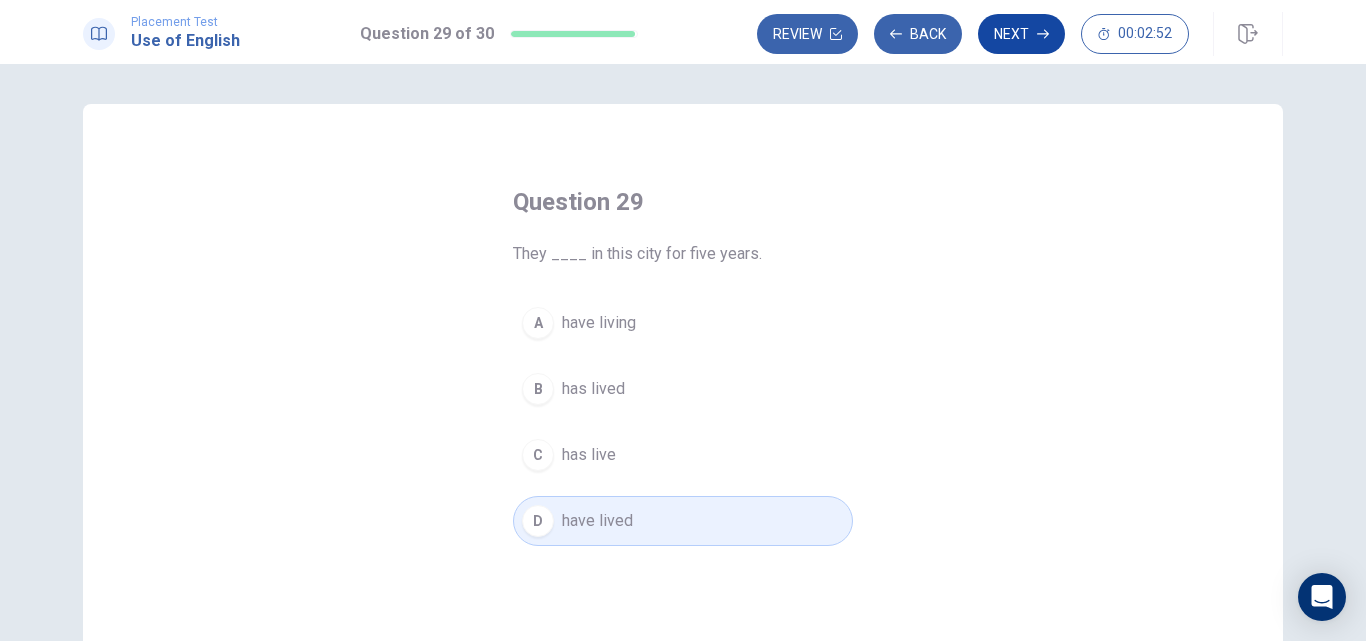 click on "Next" at bounding box center (1021, 34) 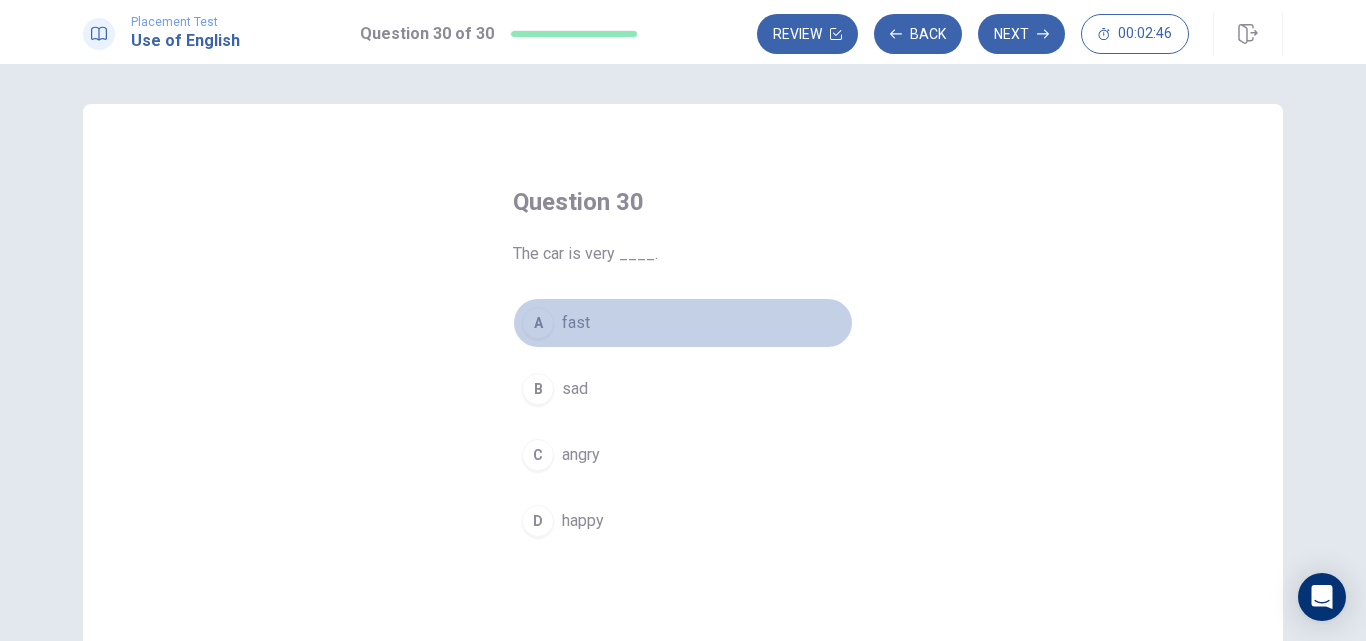 click on "fast" at bounding box center [576, 323] 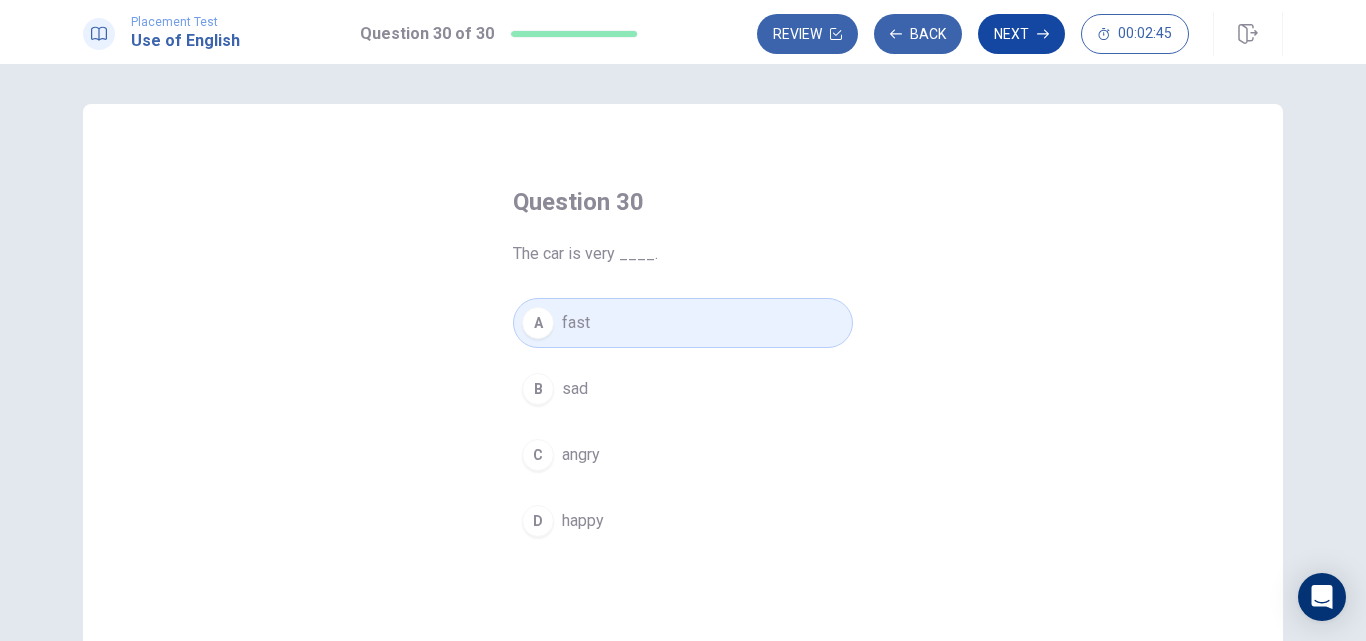 click on "Next" at bounding box center [1021, 34] 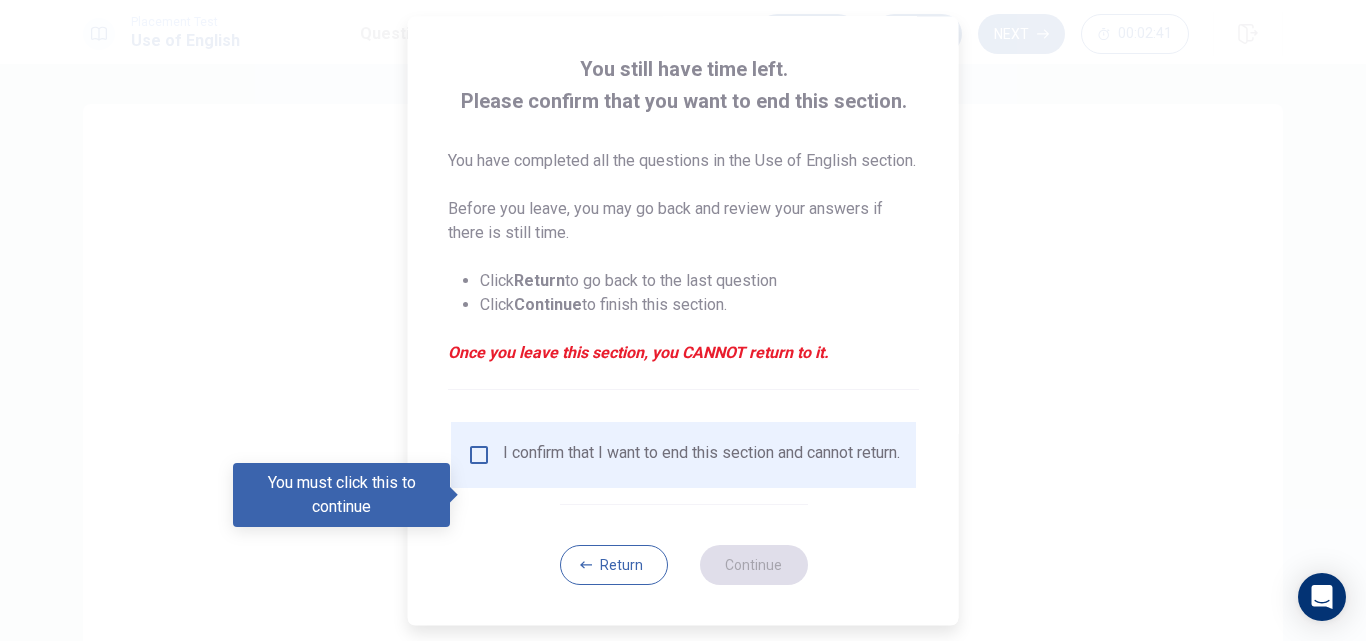 scroll, scrollTop: 129, scrollLeft: 0, axis: vertical 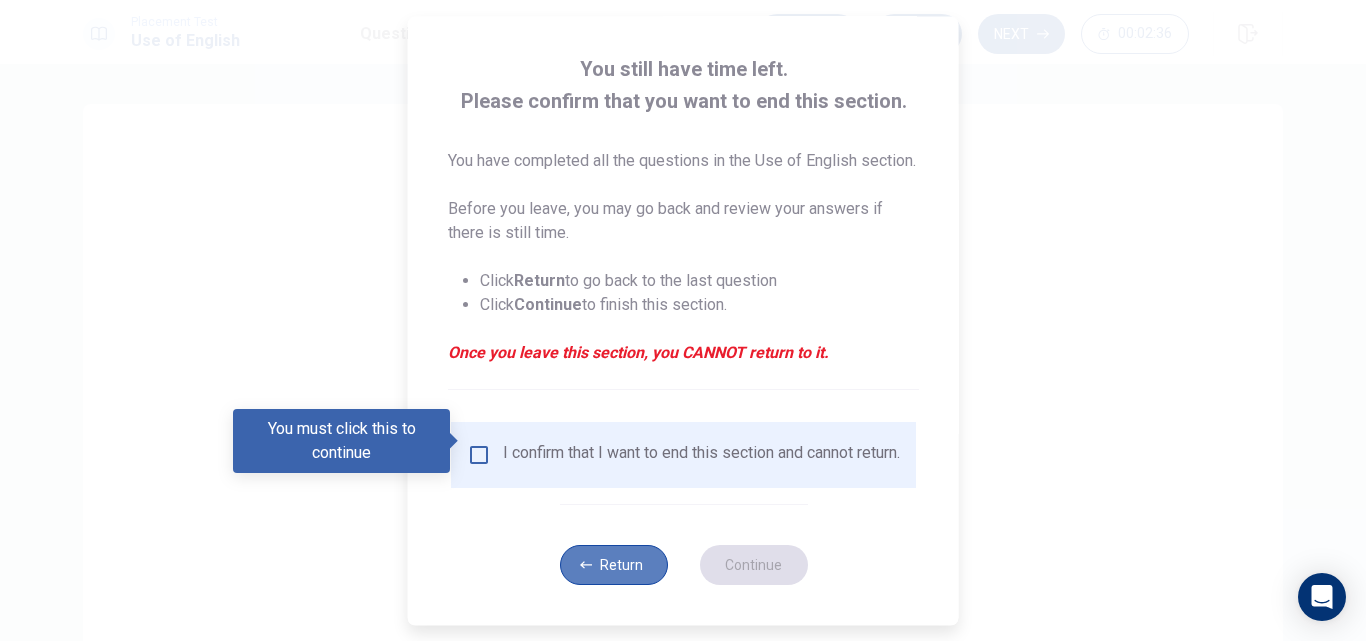 click on "Return" at bounding box center [613, 565] 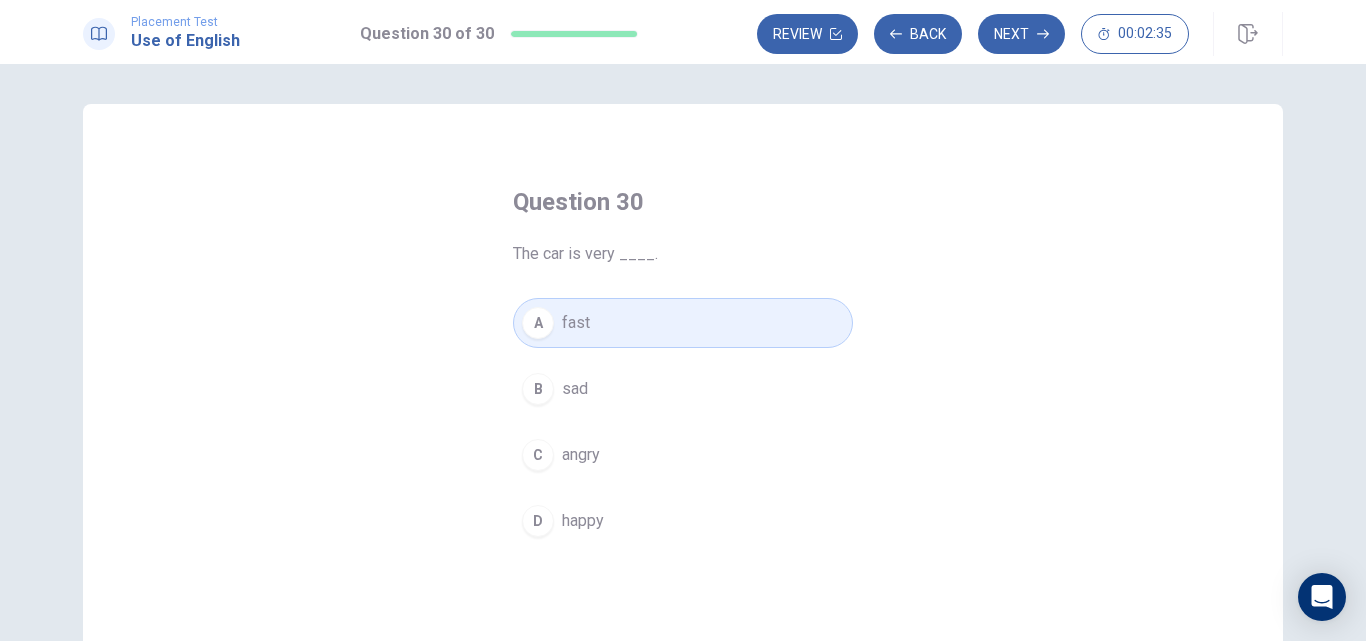 click on "A fast" at bounding box center [683, 323] 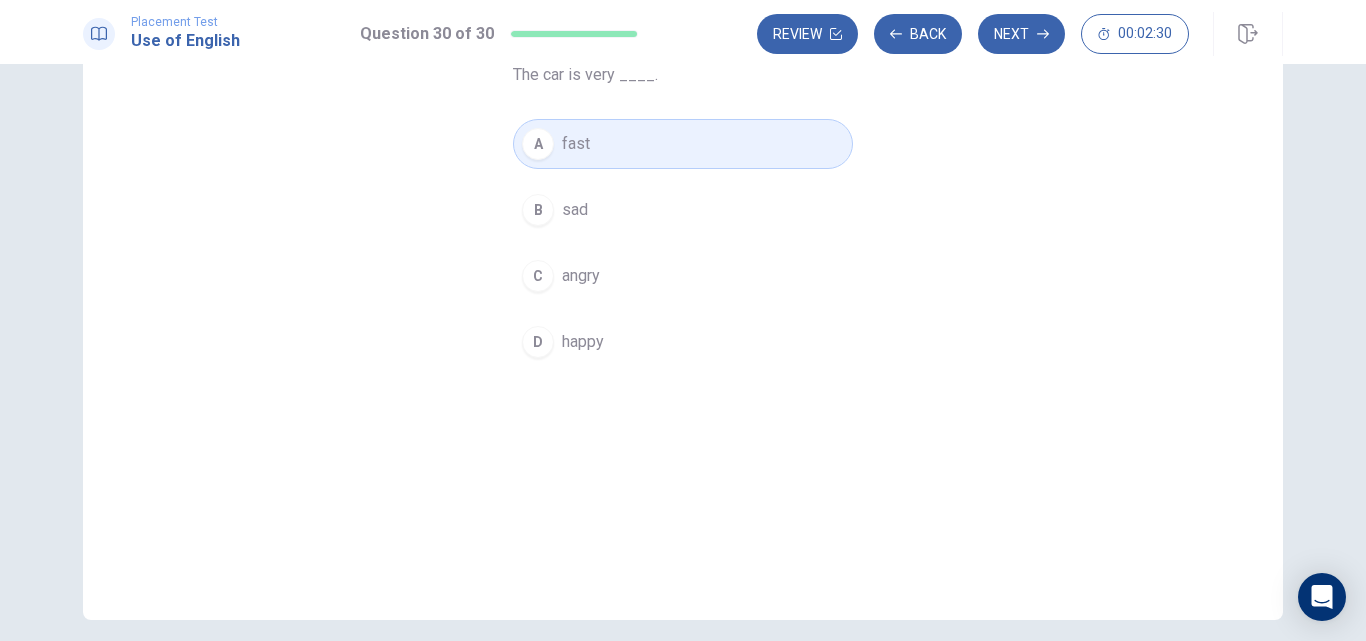 scroll, scrollTop: 0, scrollLeft: 0, axis: both 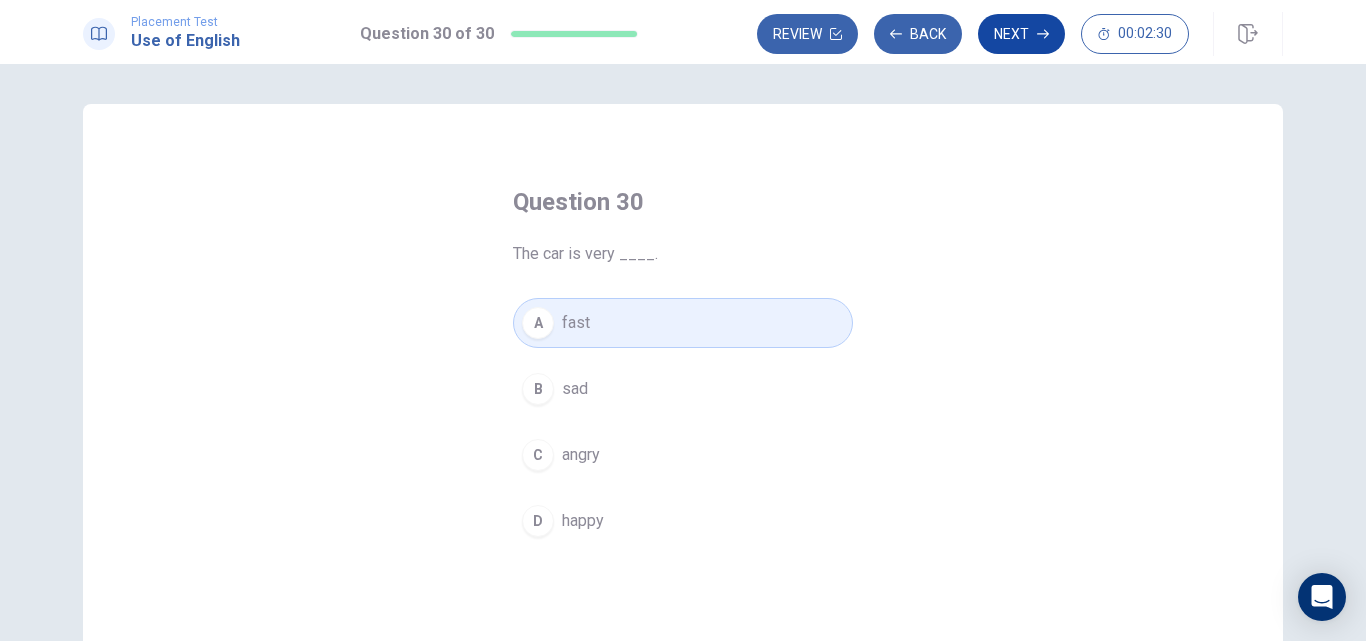 click on "Next" at bounding box center [1021, 34] 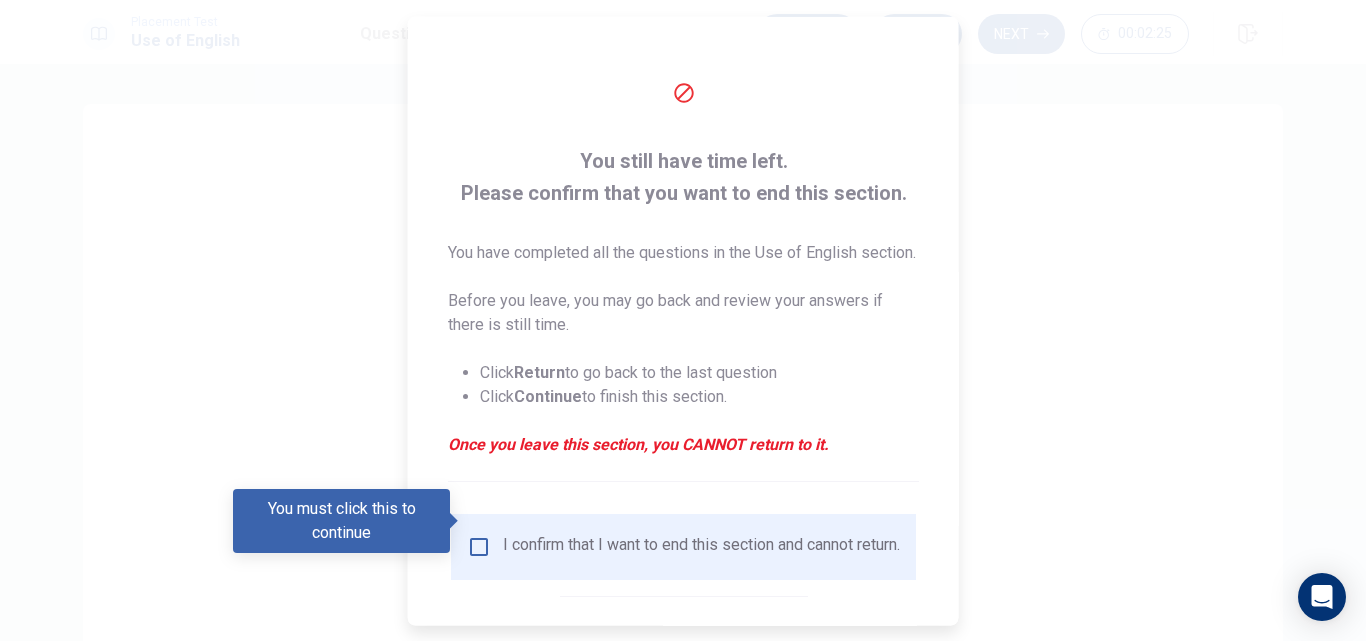 scroll, scrollTop: 129, scrollLeft: 0, axis: vertical 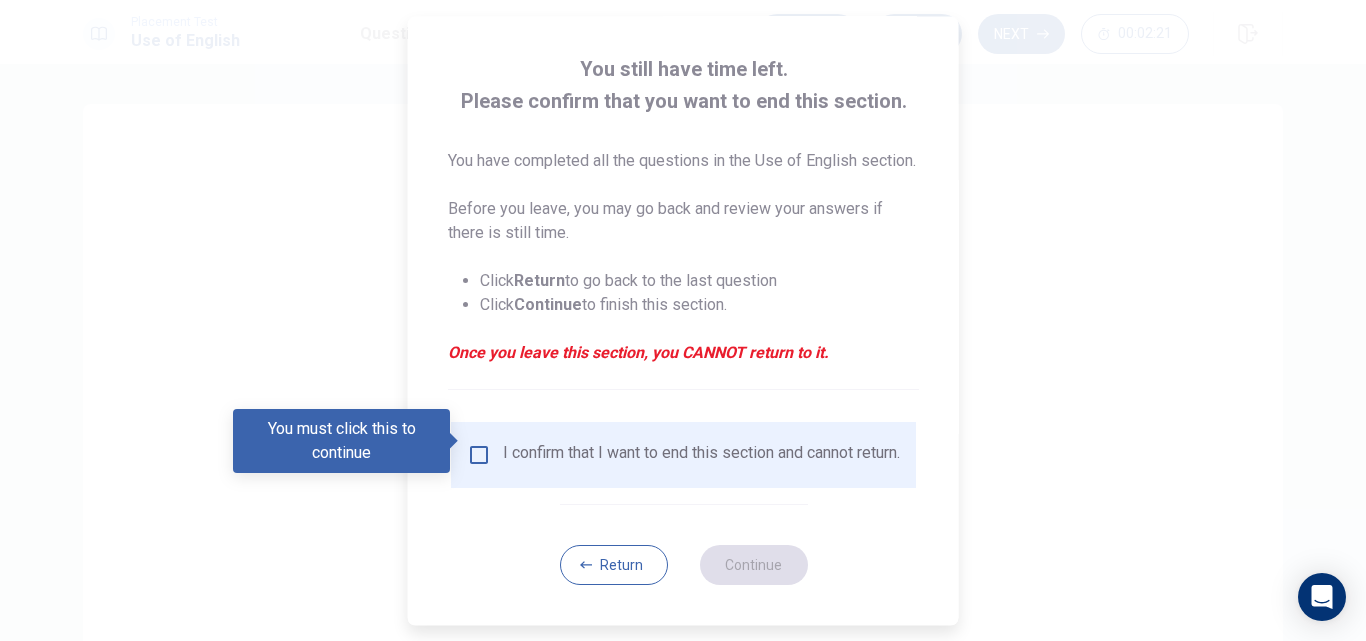 click at bounding box center (479, 455) 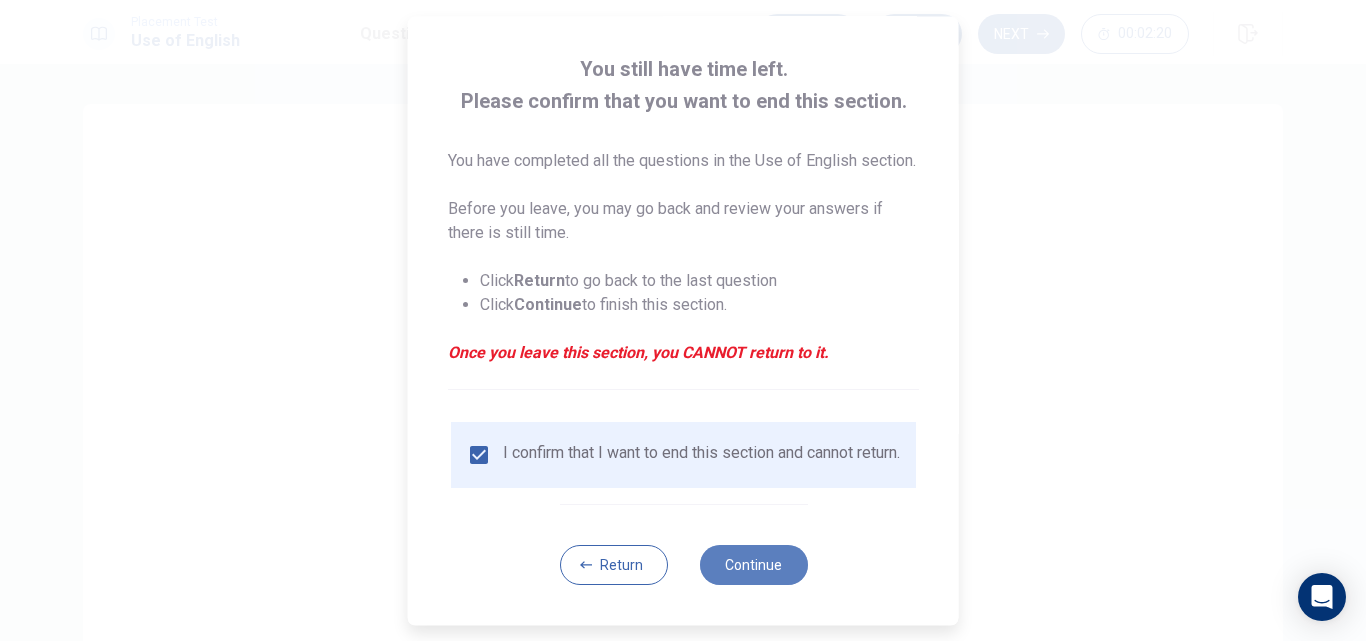 click on "Continue" at bounding box center [753, 565] 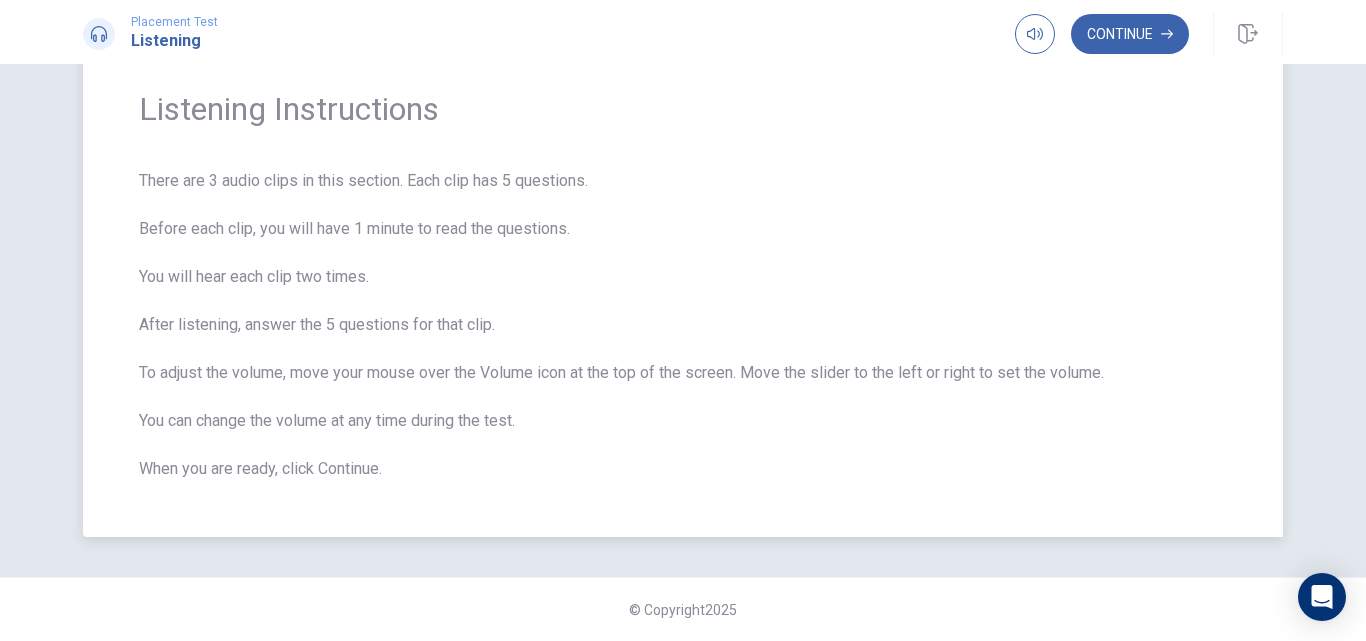 scroll, scrollTop: 0, scrollLeft: 0, axis: both 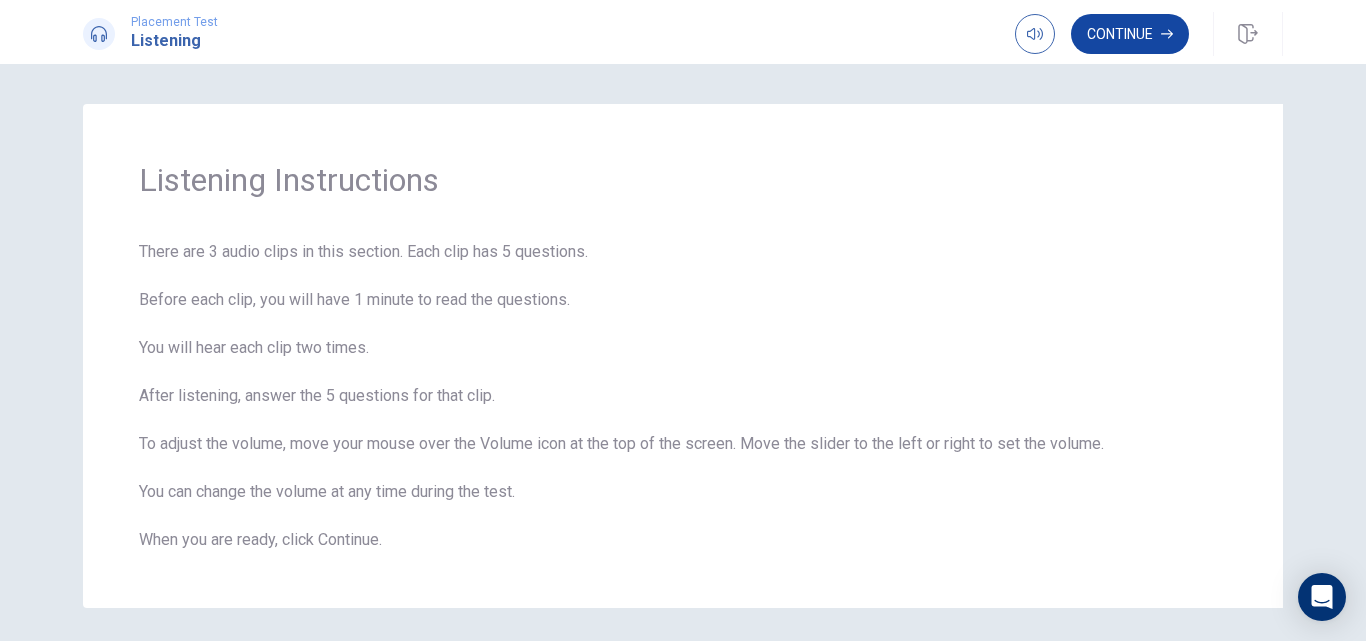 click on "Continue" at bounding box center (1130, 34) 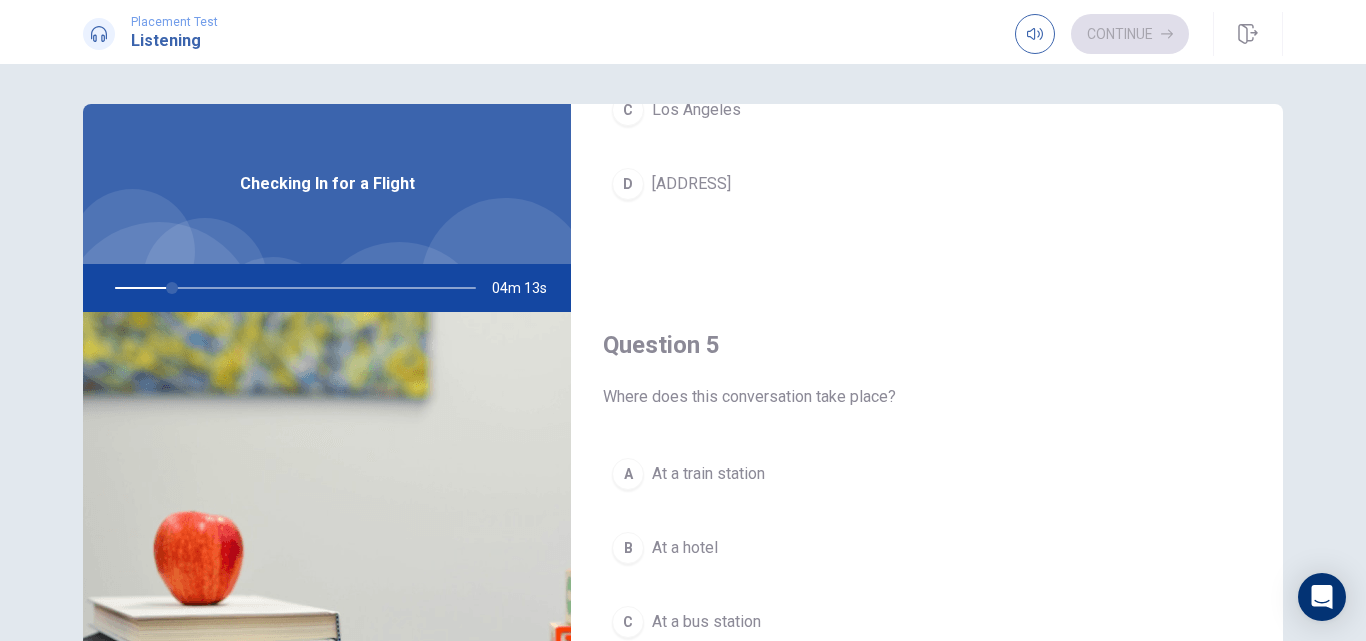 scroll, scrollTop: 1865, scrollLeft: 0, axis: vertical 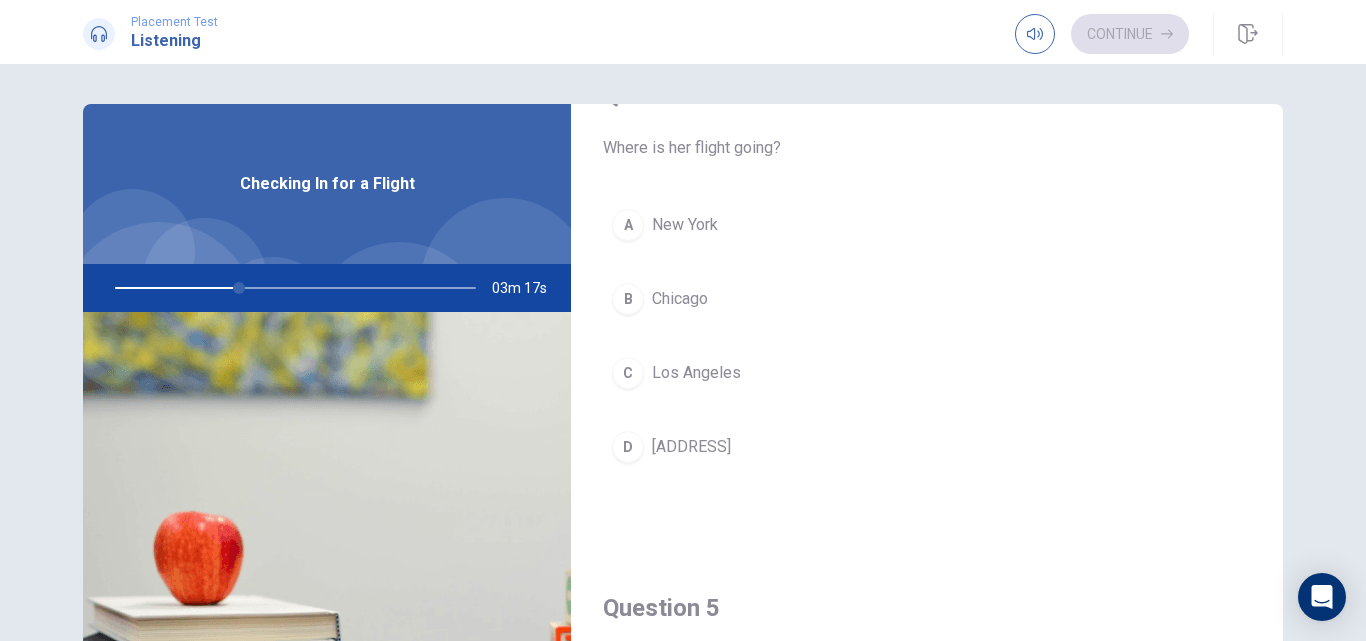 click on "B" at bounding box center (628, 299) 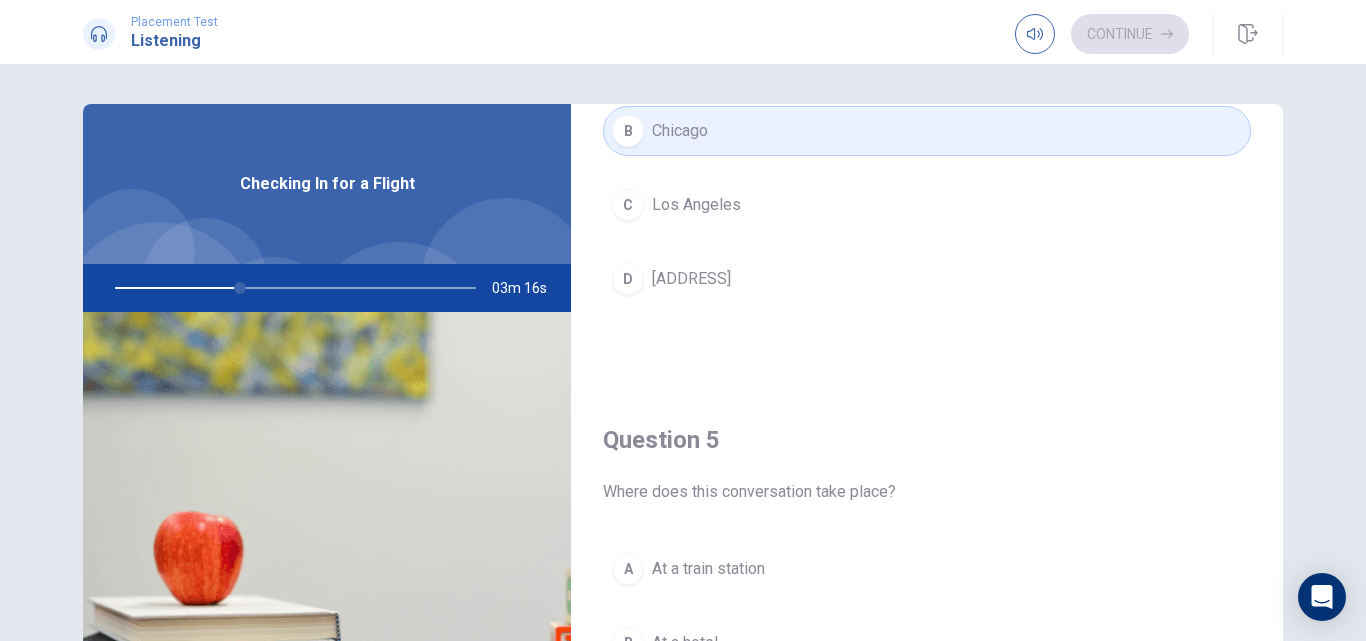 scroll, scrollTop: 1865, scrollLeft: 0, axis: vertical 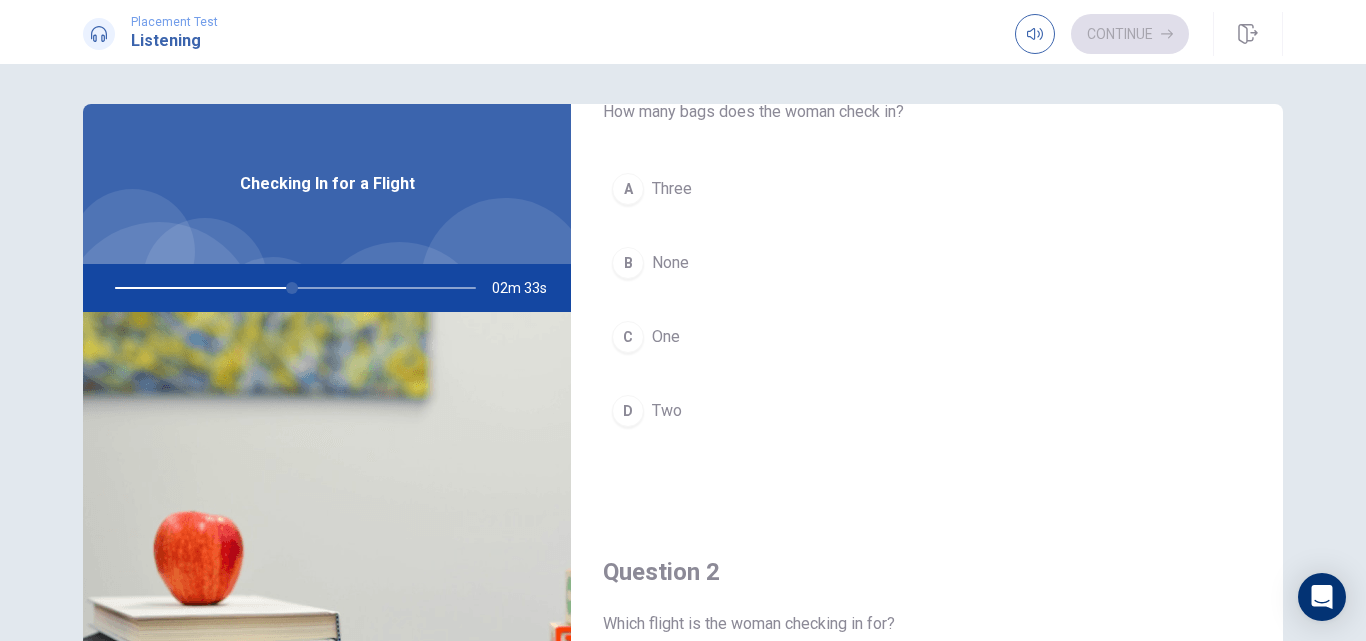 click on "Three" at bounding box center (672, 189) 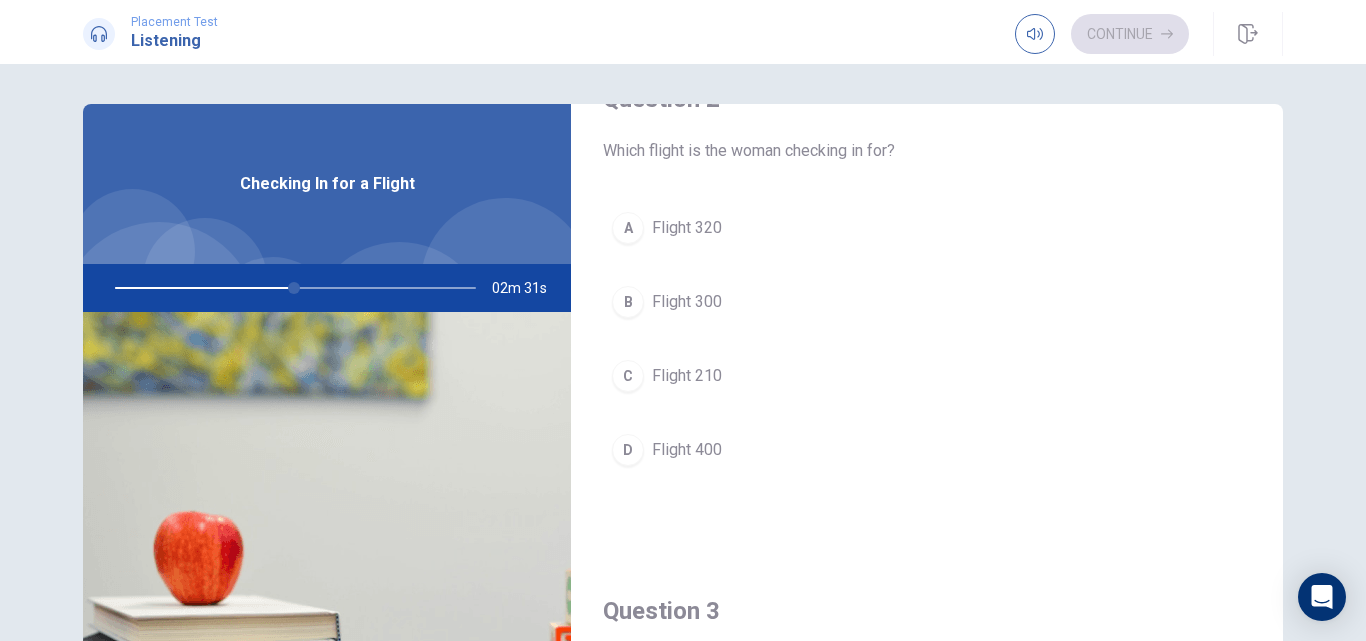 scroll, scrollTop: 600, scrollLeft: 0, axis: vertical 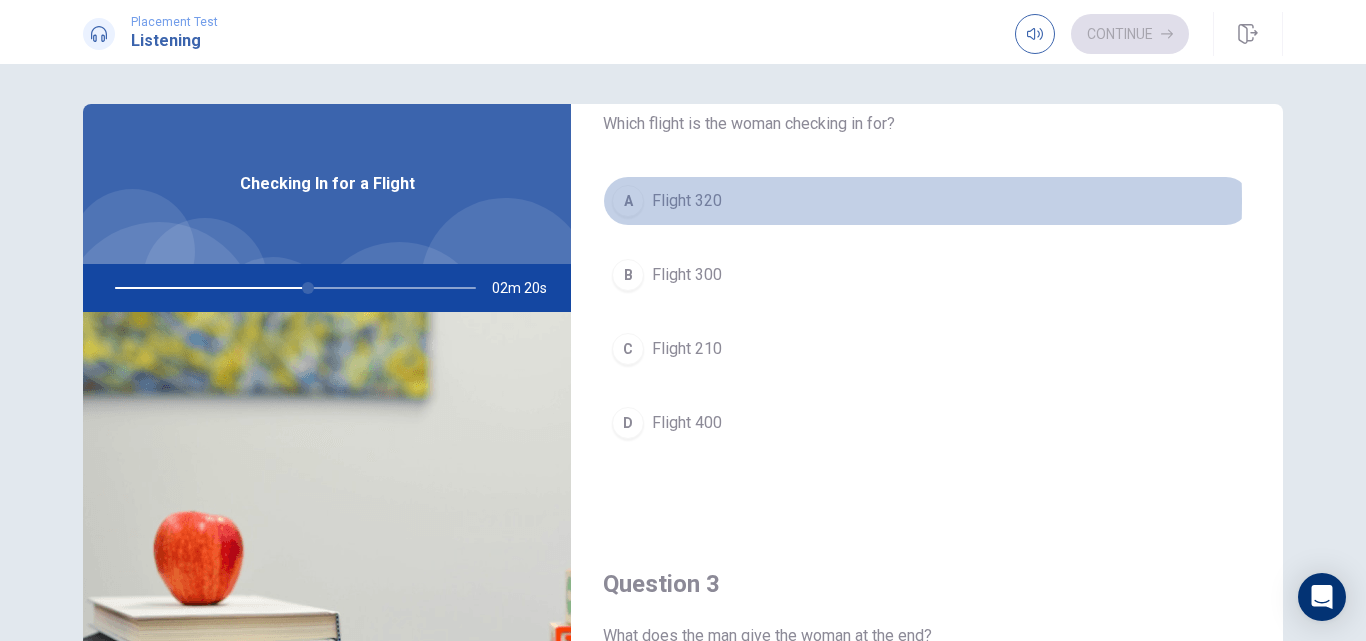 click on "A Flight [NUMBER]" at bounding box center (927, 201) 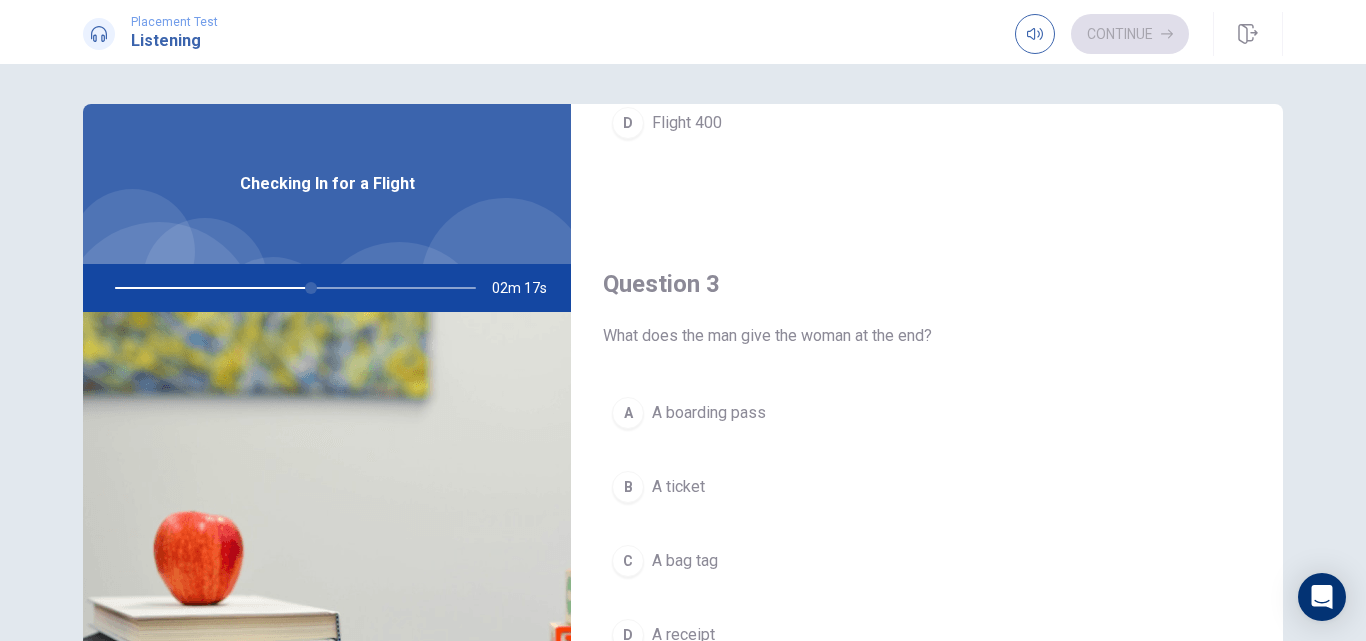 scroll, scrollTop: 1000, scrollLeft: 0, axis: vertical 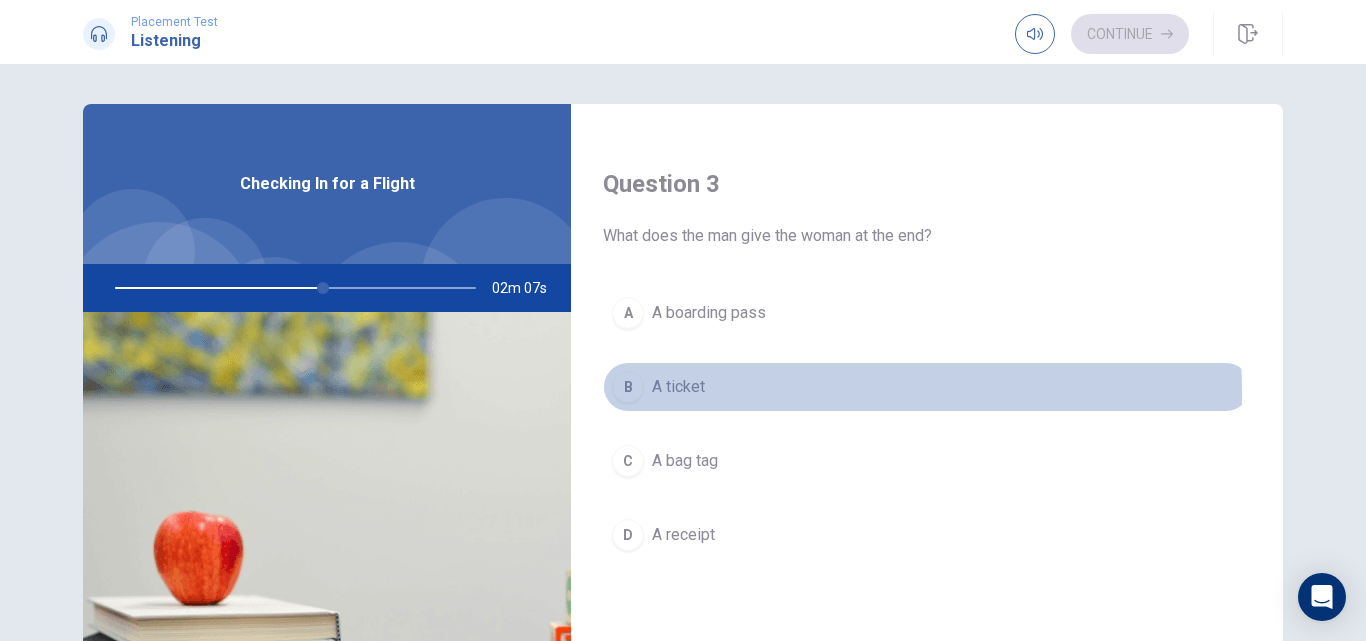 click on "A ticket" at bounding box center [678, 387] 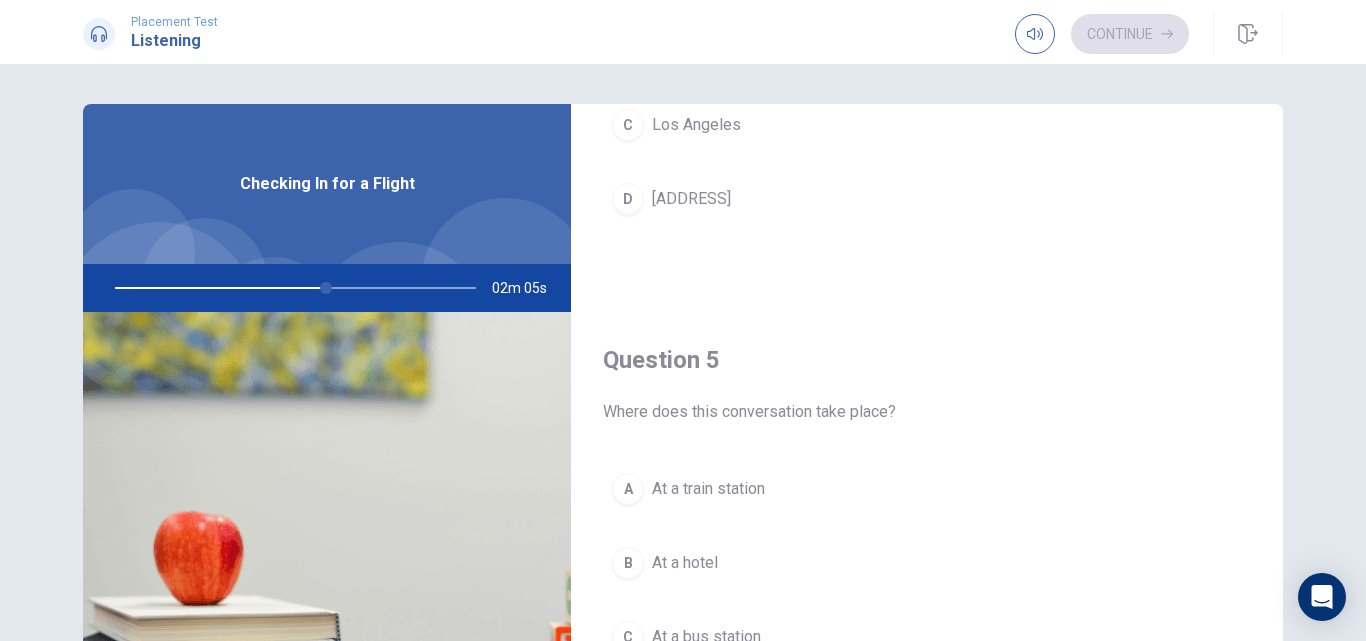 scroll, scrollTop: 1865, scrollLeft: 0, axis: vertical 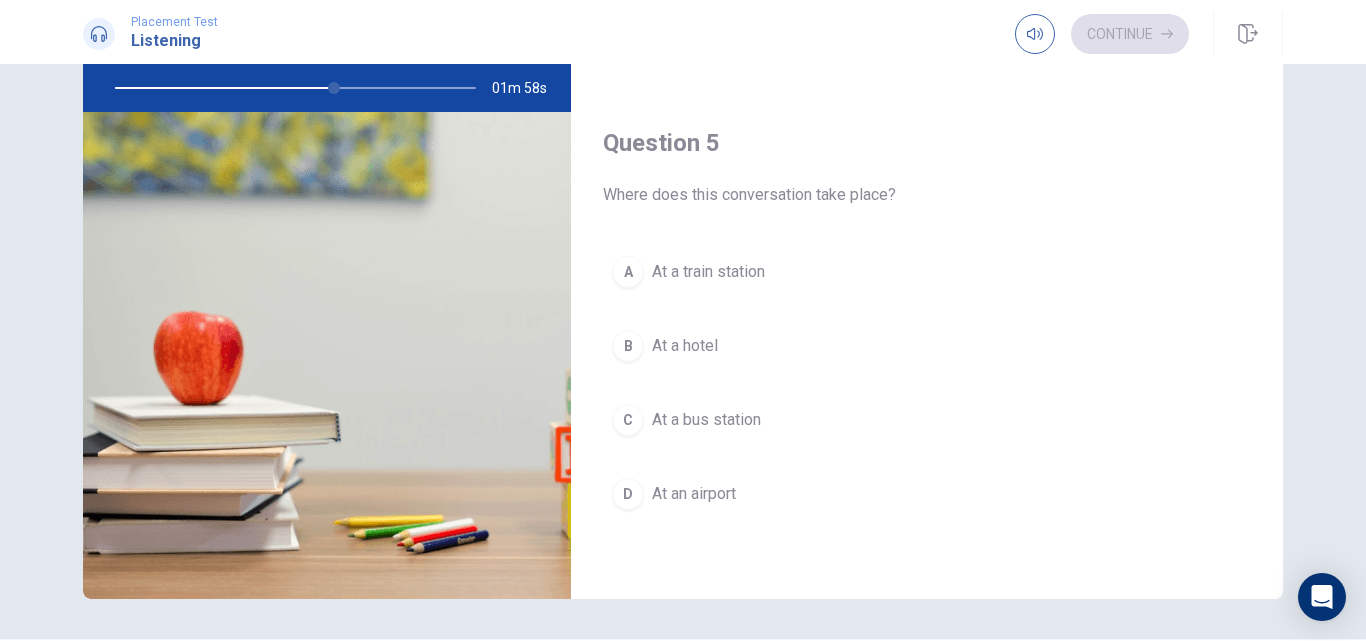 click on "At an airport" at bounding box center (694, 494) 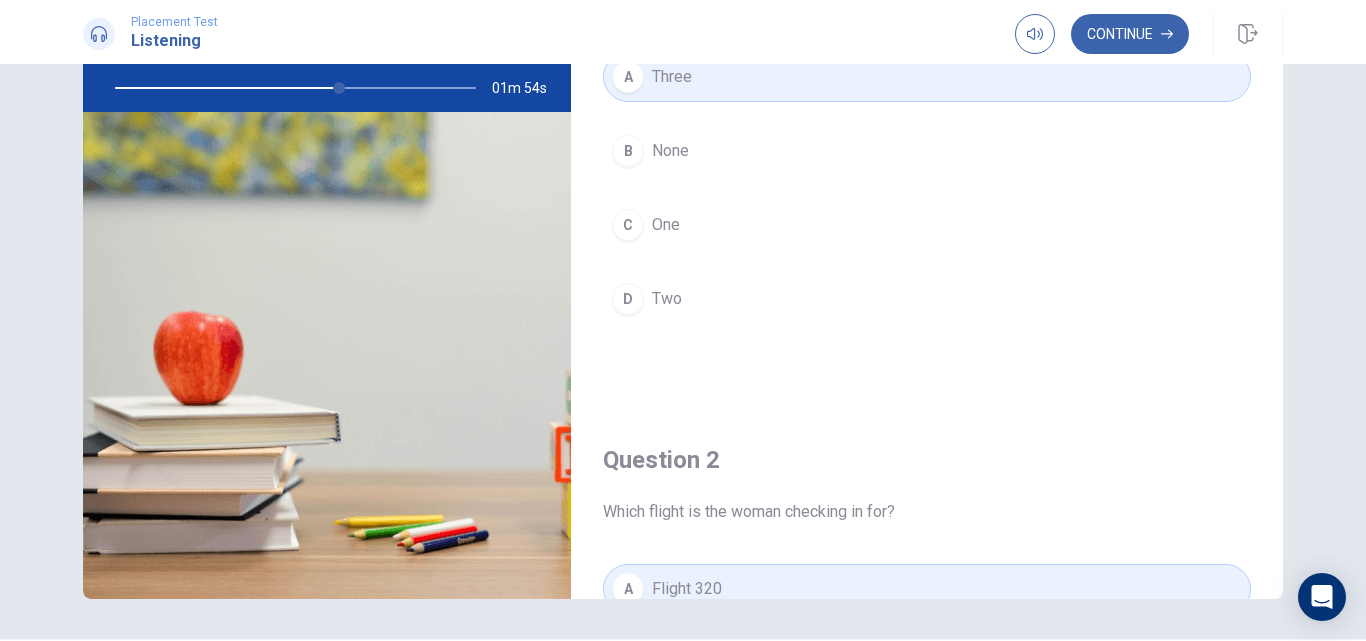 scroll, scrollTop: 0, scrollLeft: 0, axis: both 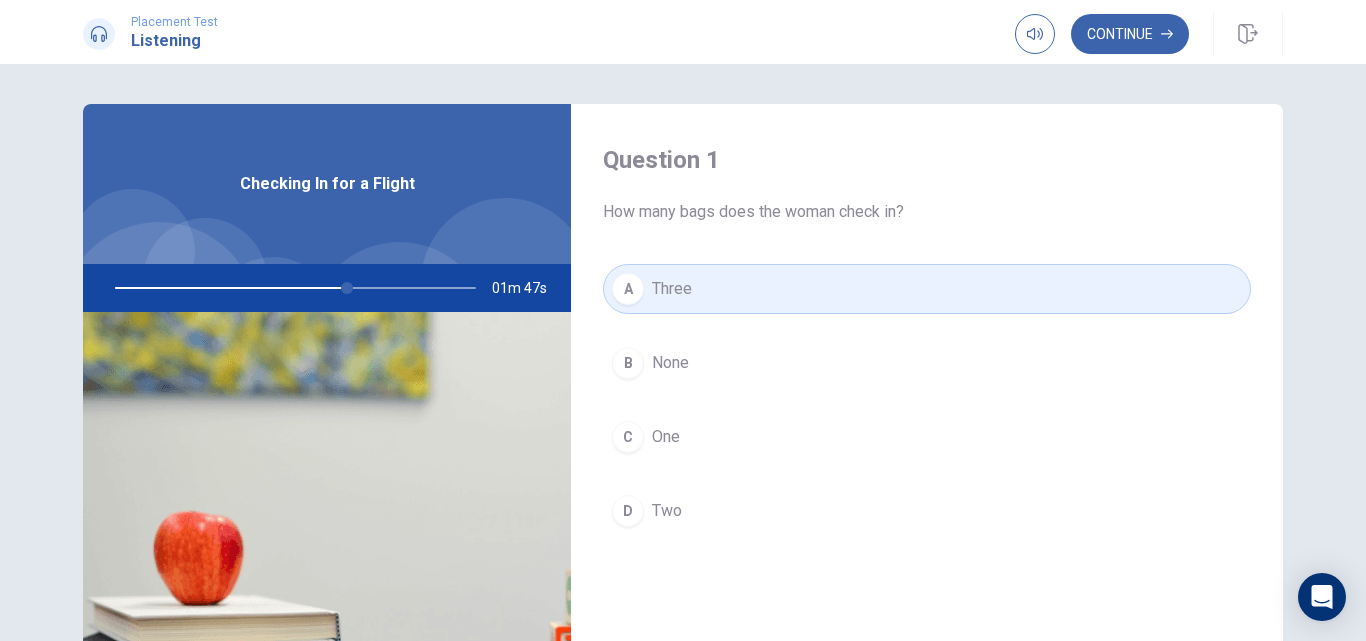 click on "C One" at bounding box center [927, 437] 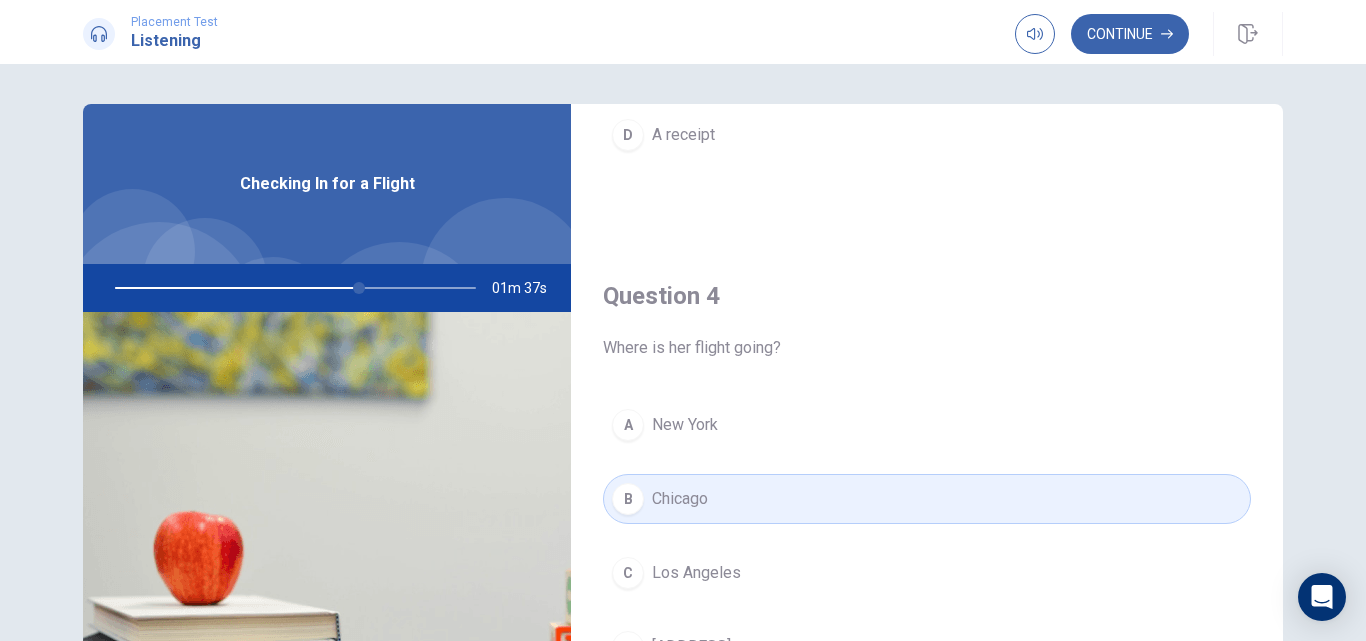 scroll, scrollTop: 1865, scrollLeft: 0, axis: vertical 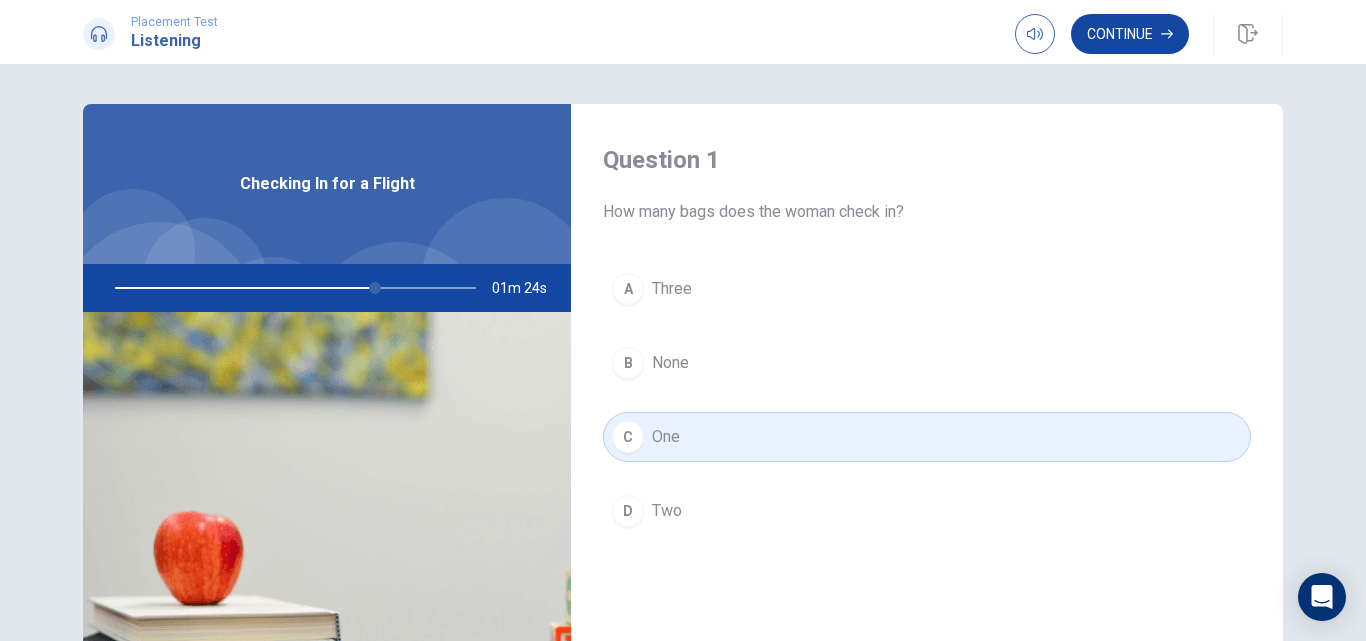 click on "Continue" at bounding box center (1130, 34) 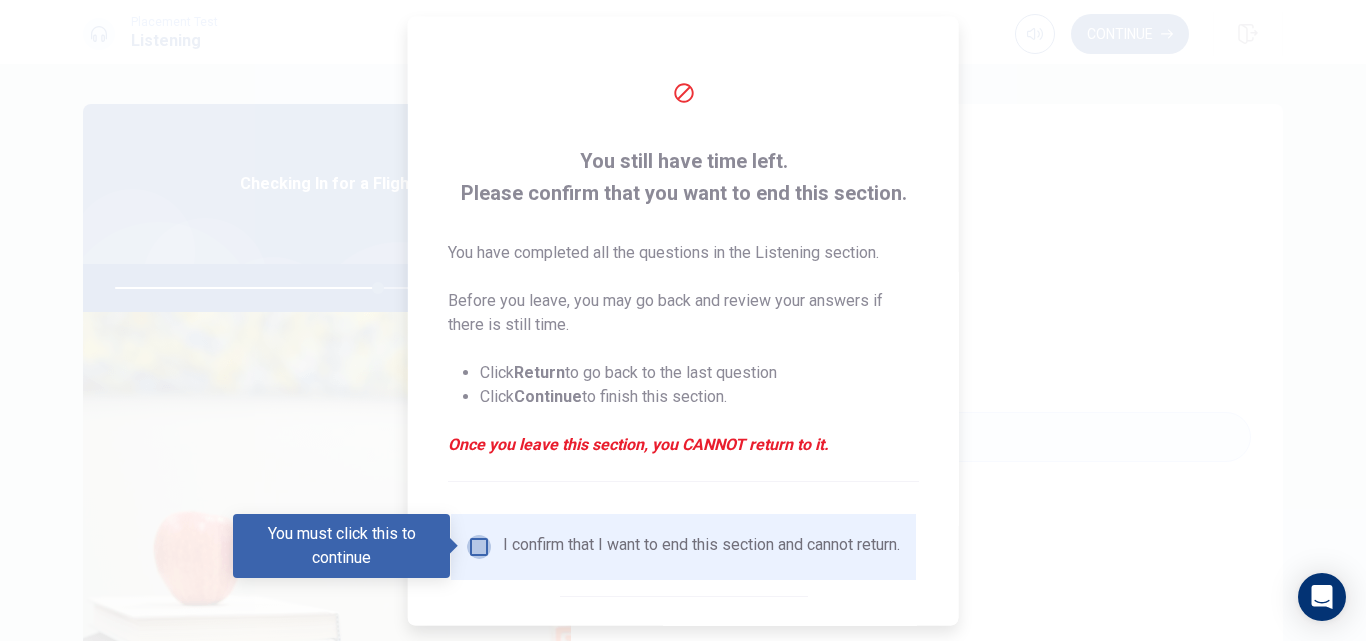 click at bounding box center (479, 546) 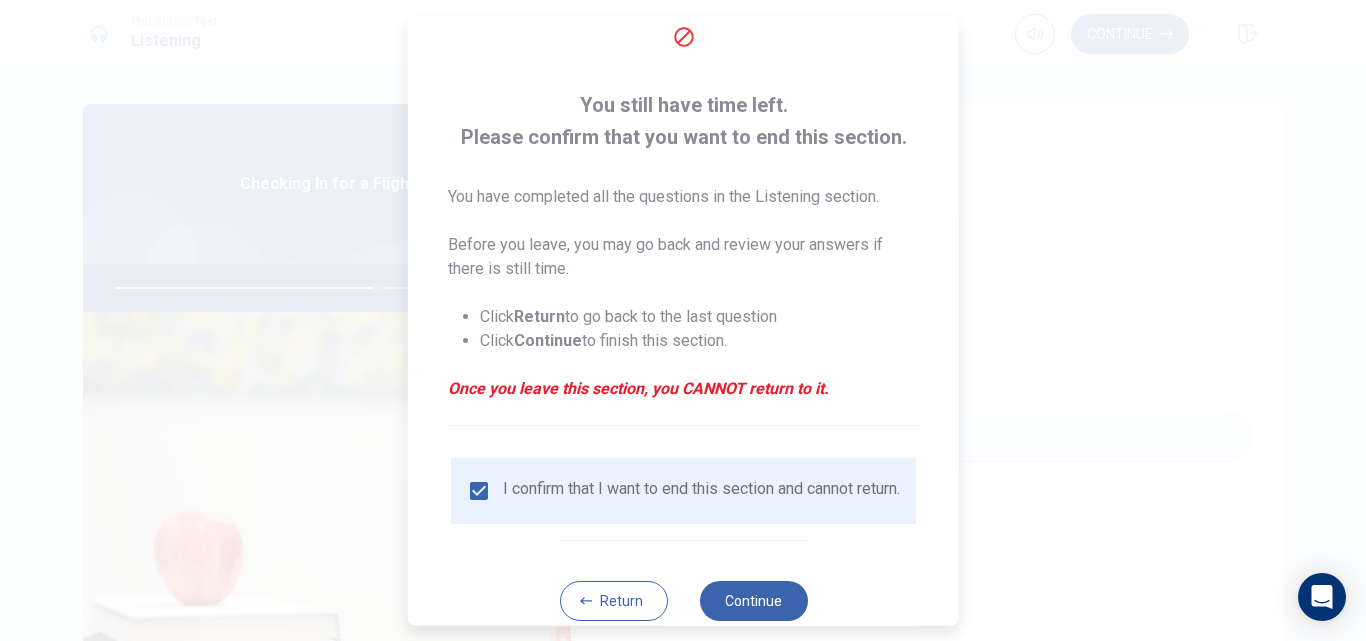 scroll, scrollTop: 105, scrollLeft: 0, axis: vertical 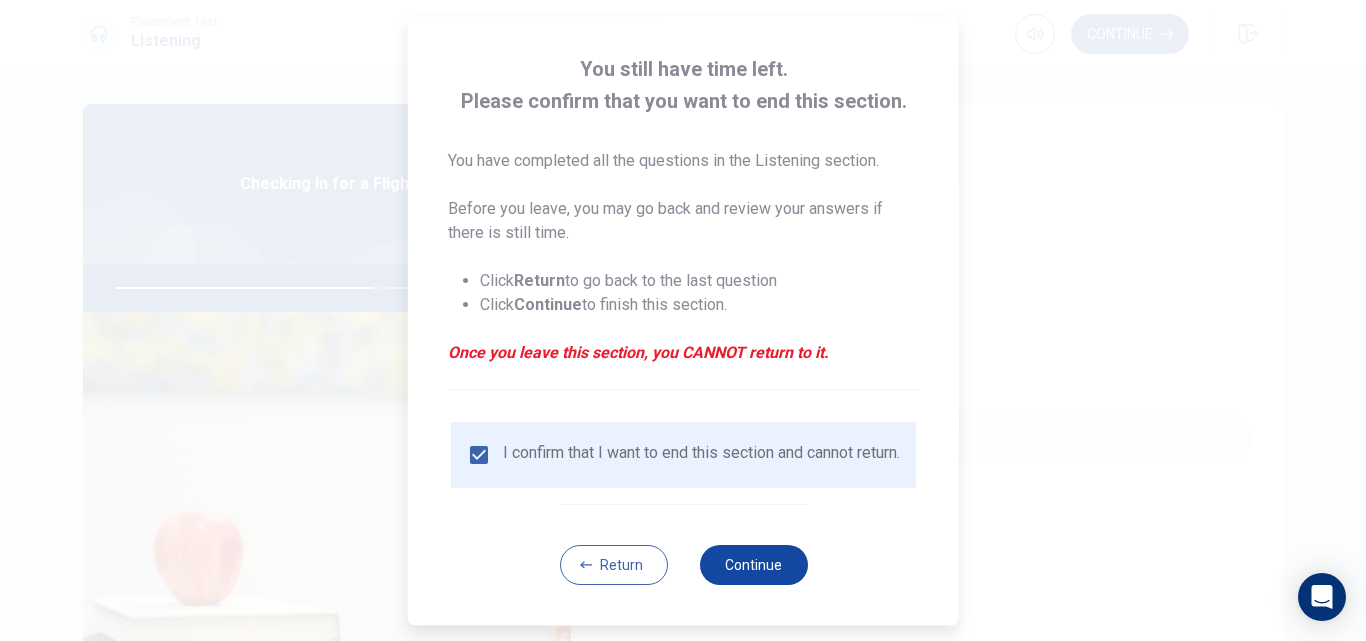 click on "Continue" at bounding box center (753, 565) 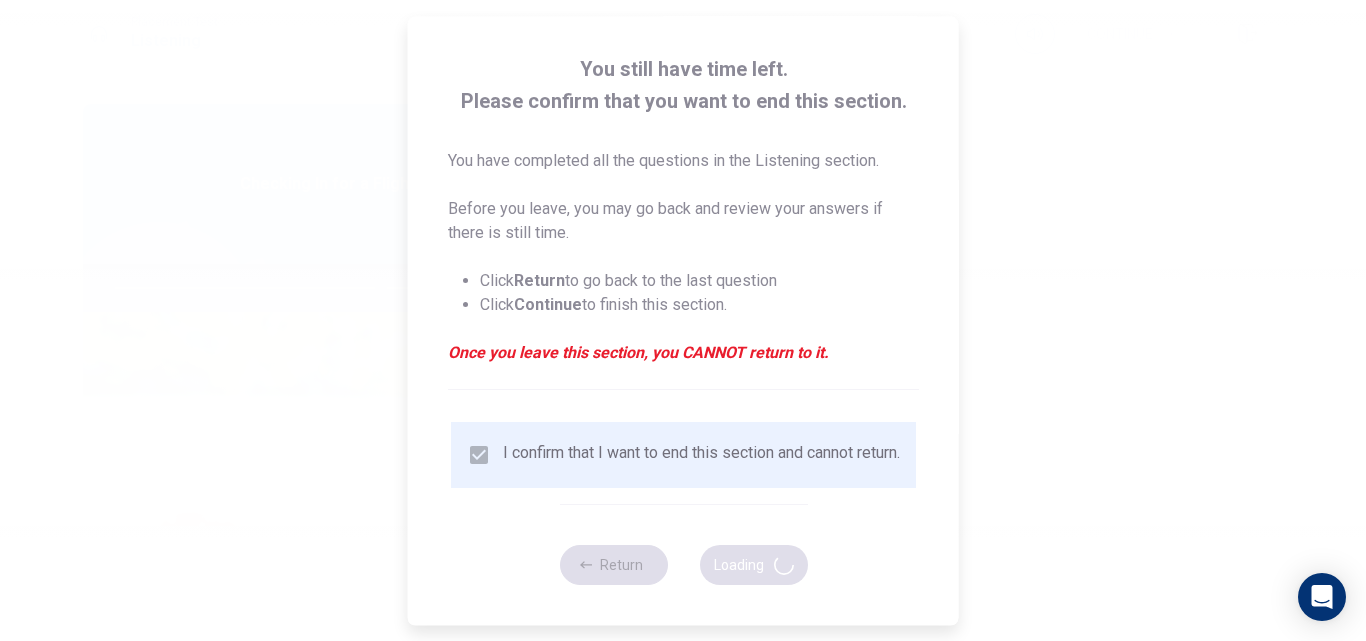 type on "74" 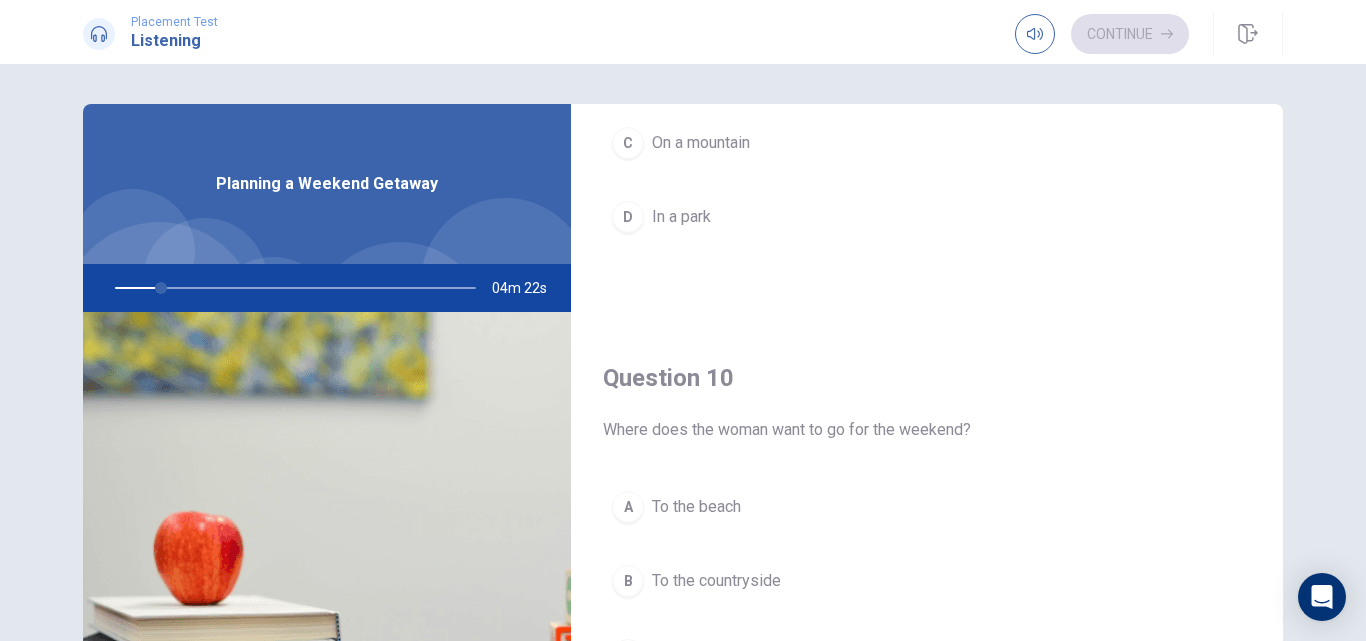 scroll, scrollTop: 1865, scrollLeft: 0, axis: vertical 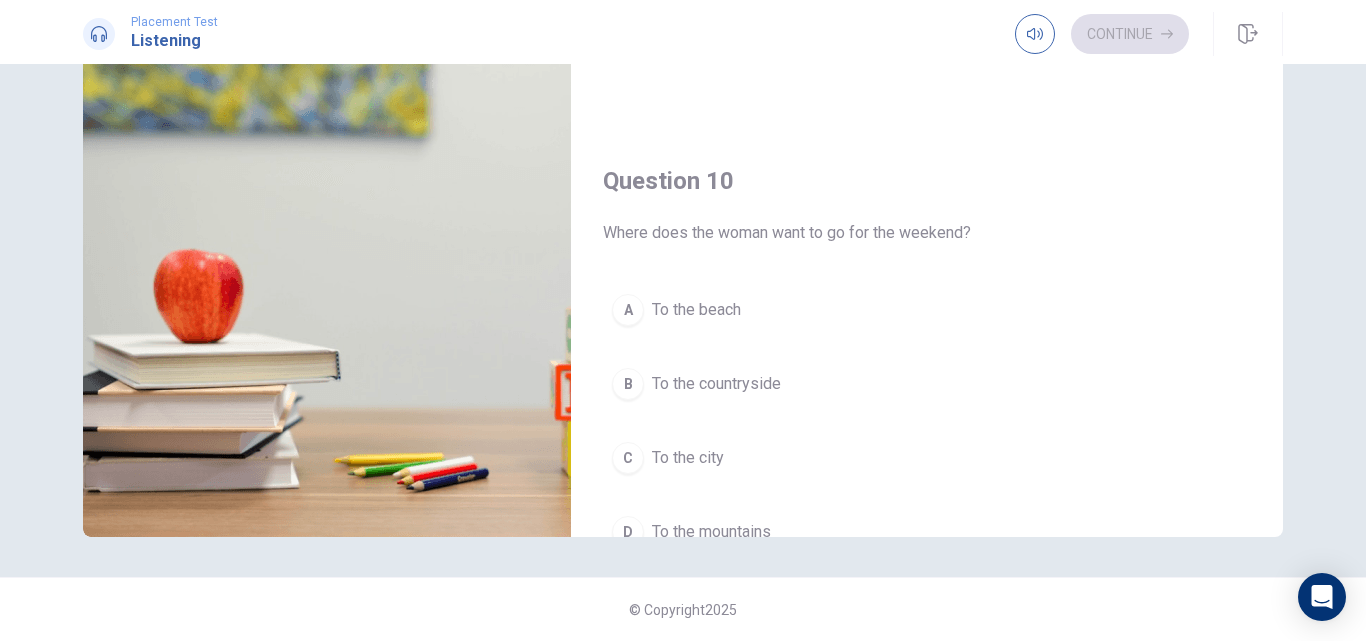 click on "To the countryside" at bounding box center [716, 384] 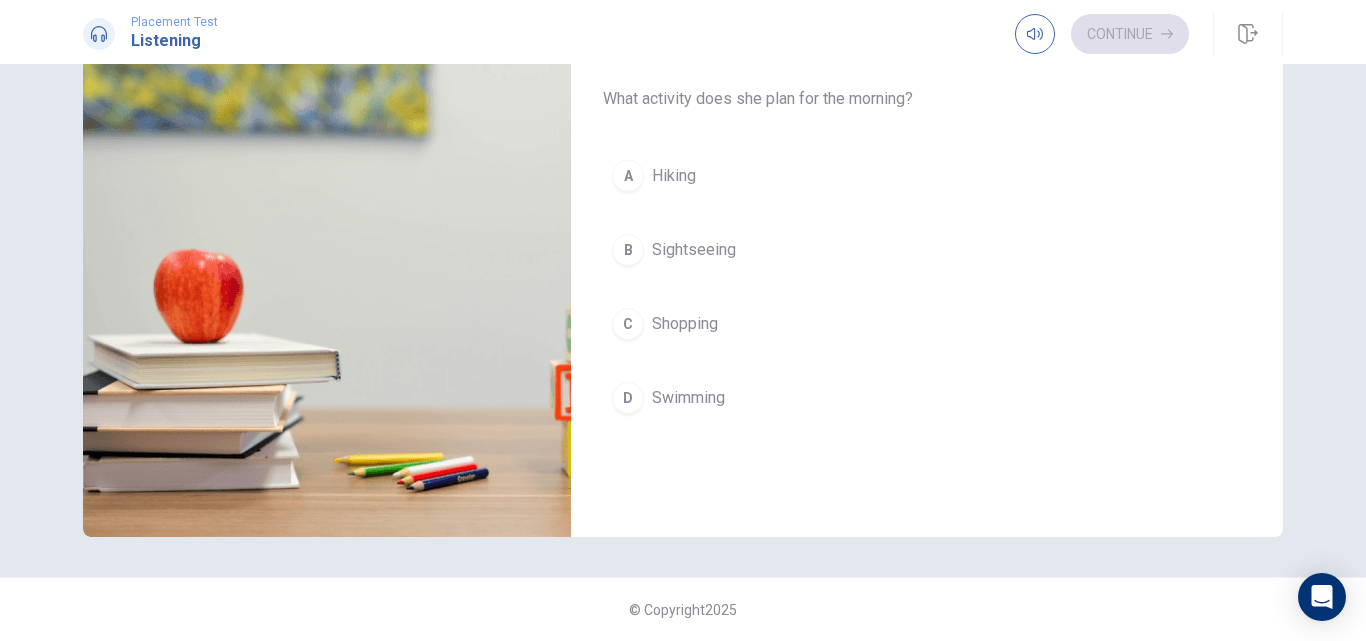 scroll, scrollTop: 865, scrollLeft: 0, axis: vertical 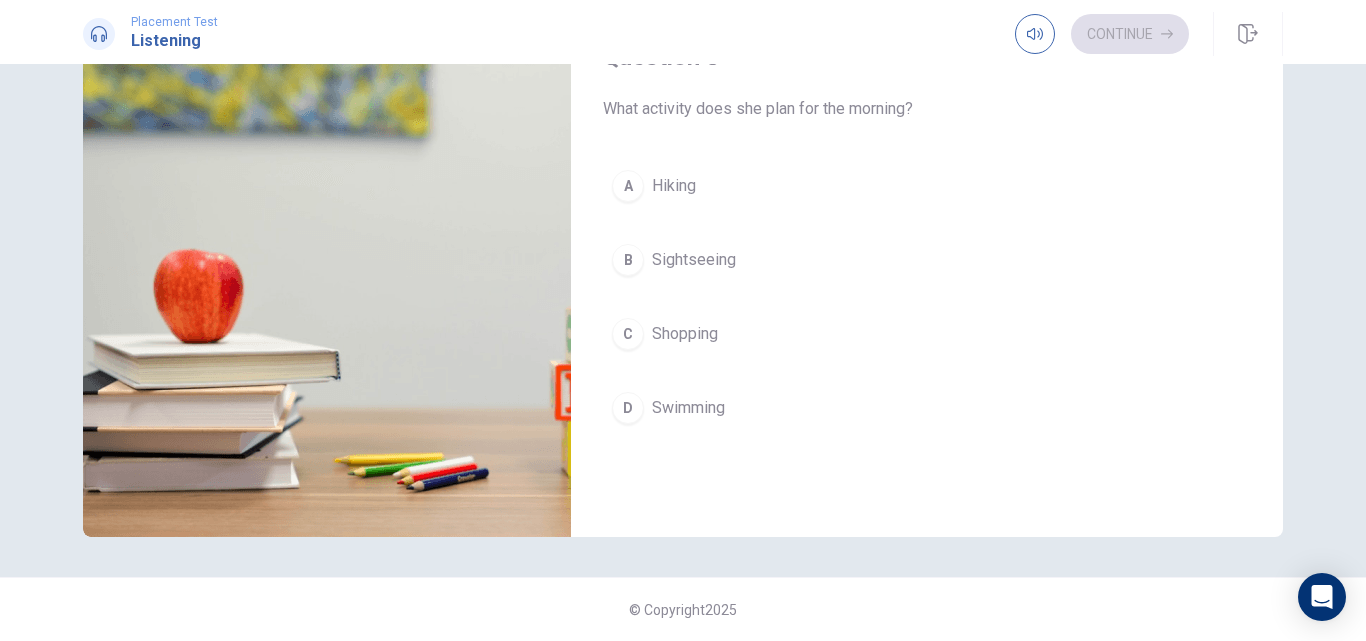 click on "Hiking" at bounding box center (674, 186) 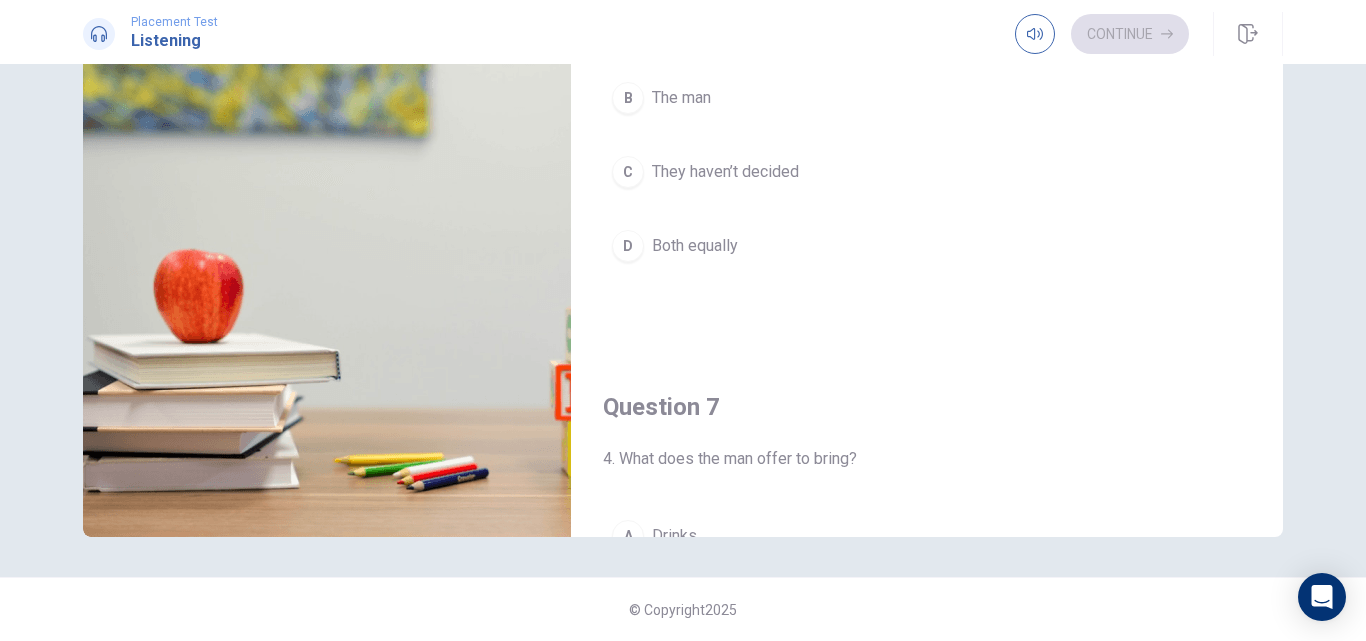 scroll, scrollTop: 0, scrollLeft: 0, axis: both 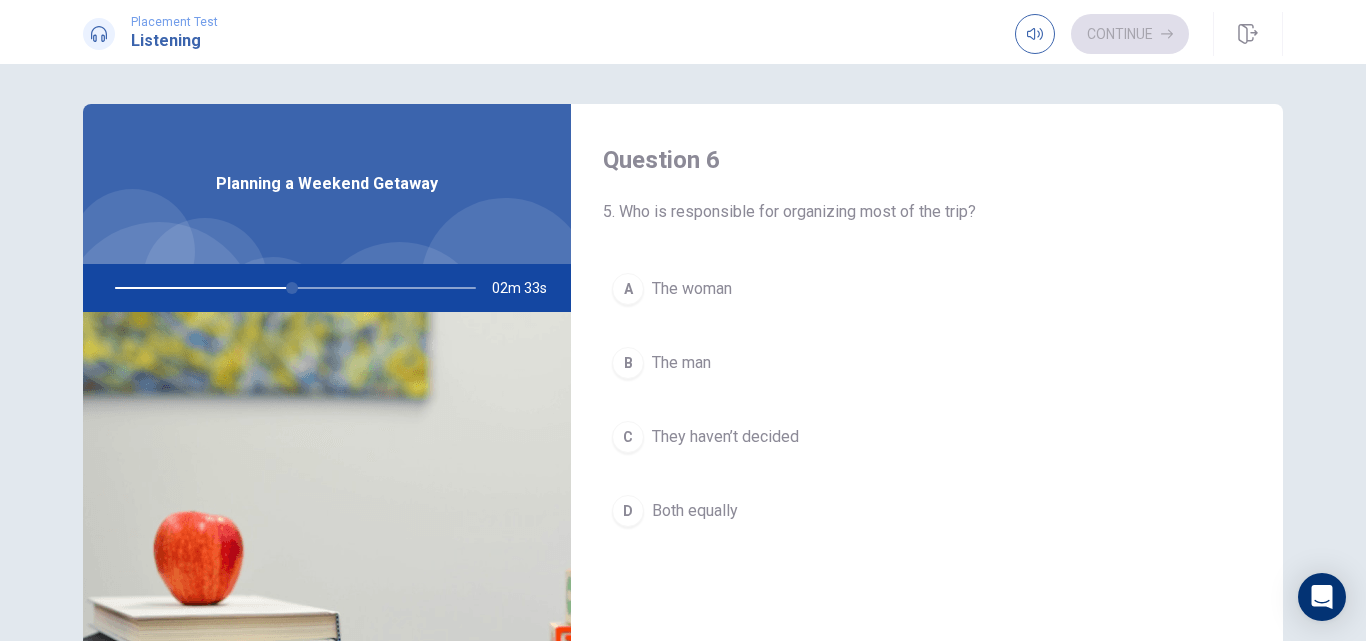 click on "The woman" at bounding box center (692, 289) 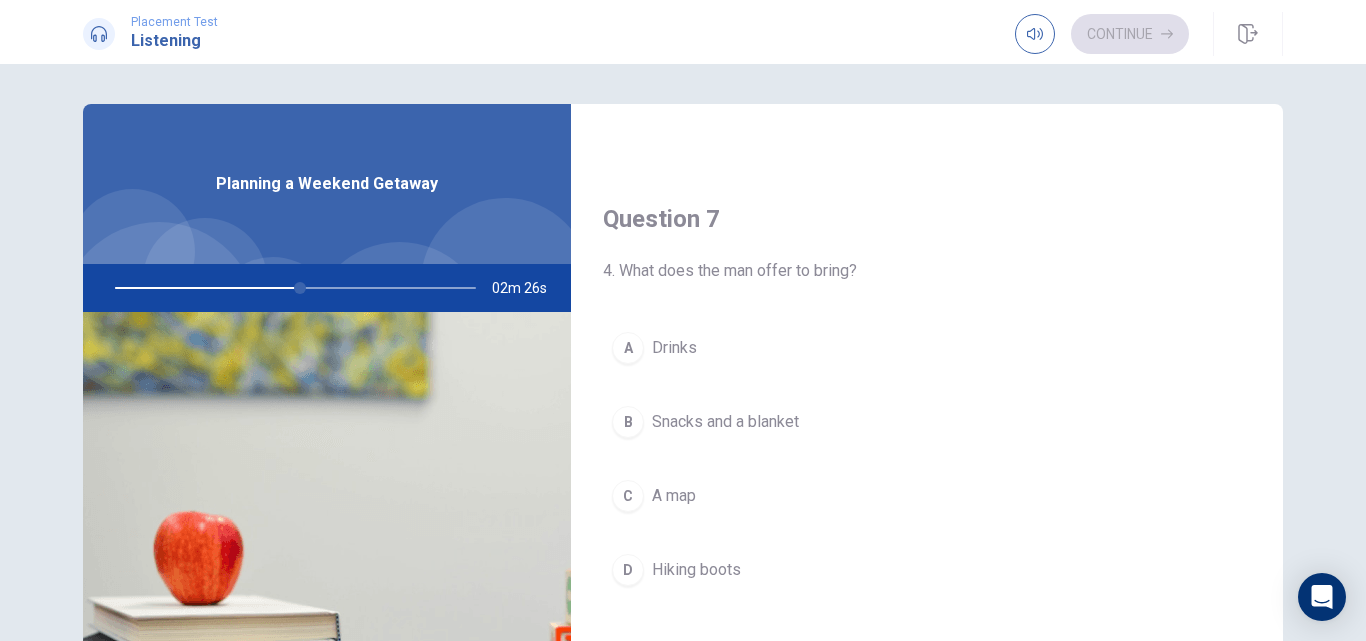 scroll, scrollTop: 500, scrollLeft: 0, axis: vertical 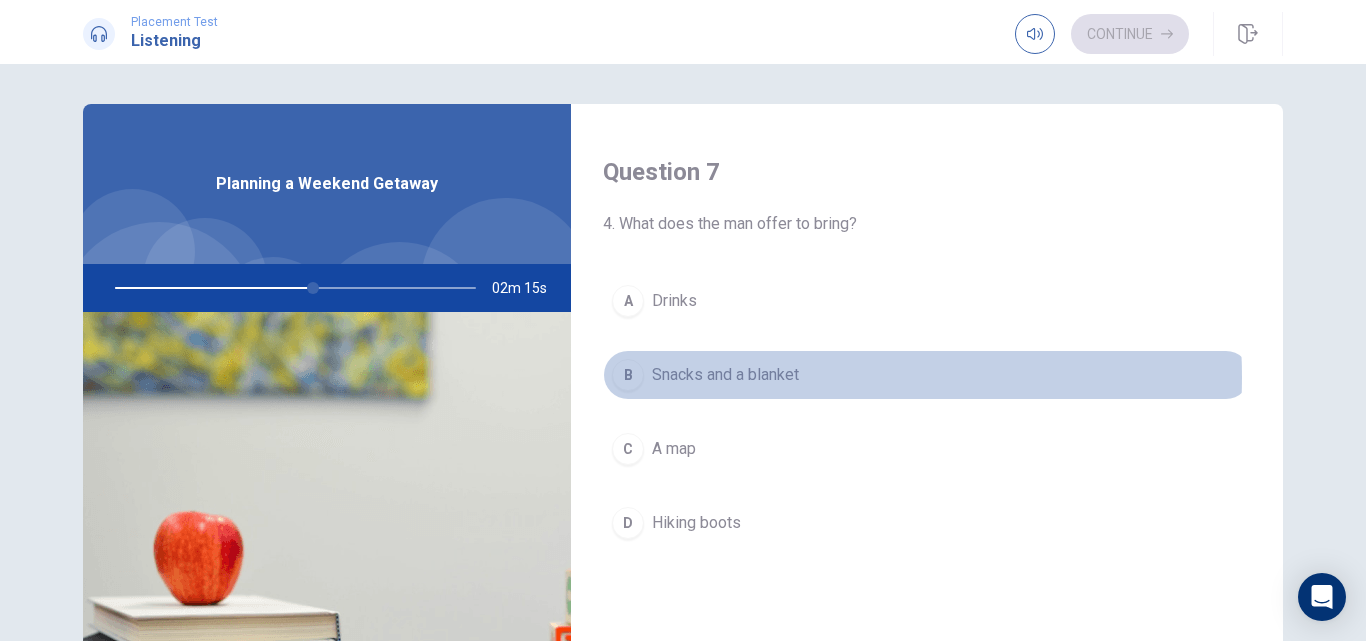 click on "Snacks and a blanket" at bounding box center (725, 375) 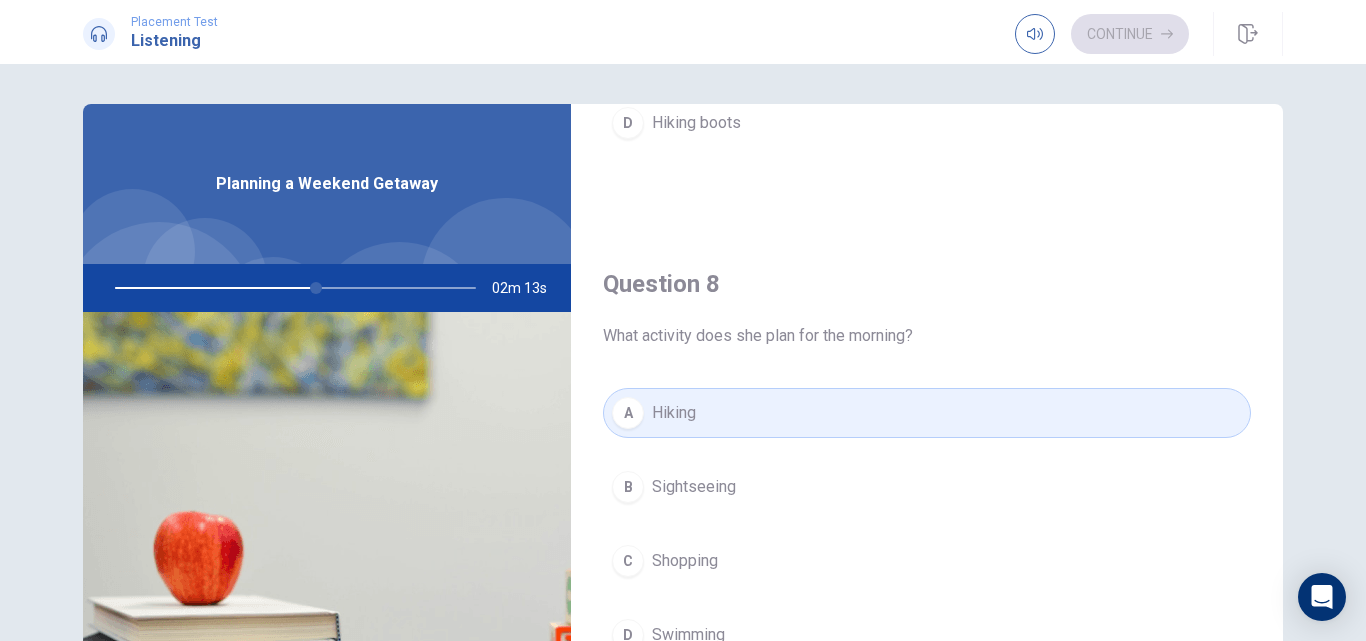 scroll, scrollTop: 600, scrollLeft: 0, axis: vertical 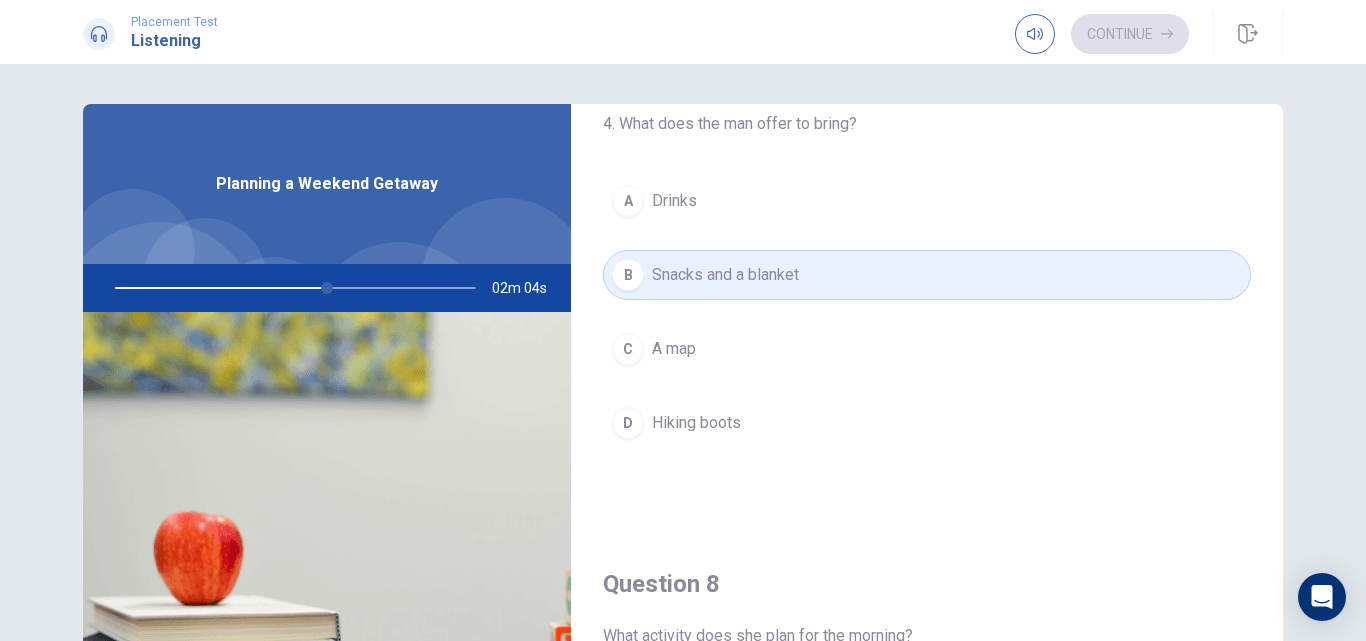 click on "Hiking boots" at bounding box center (696, 423) 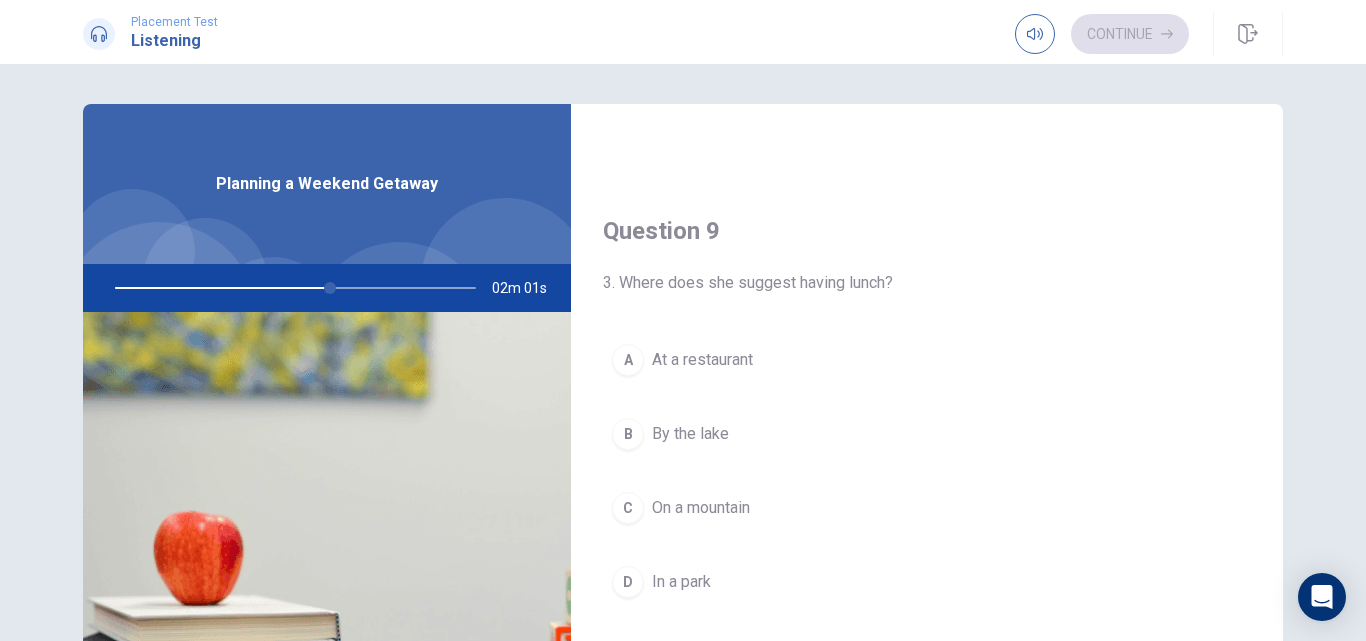 scroll, scrollTop: 1500, scrollLeft: 0, axis: vertical 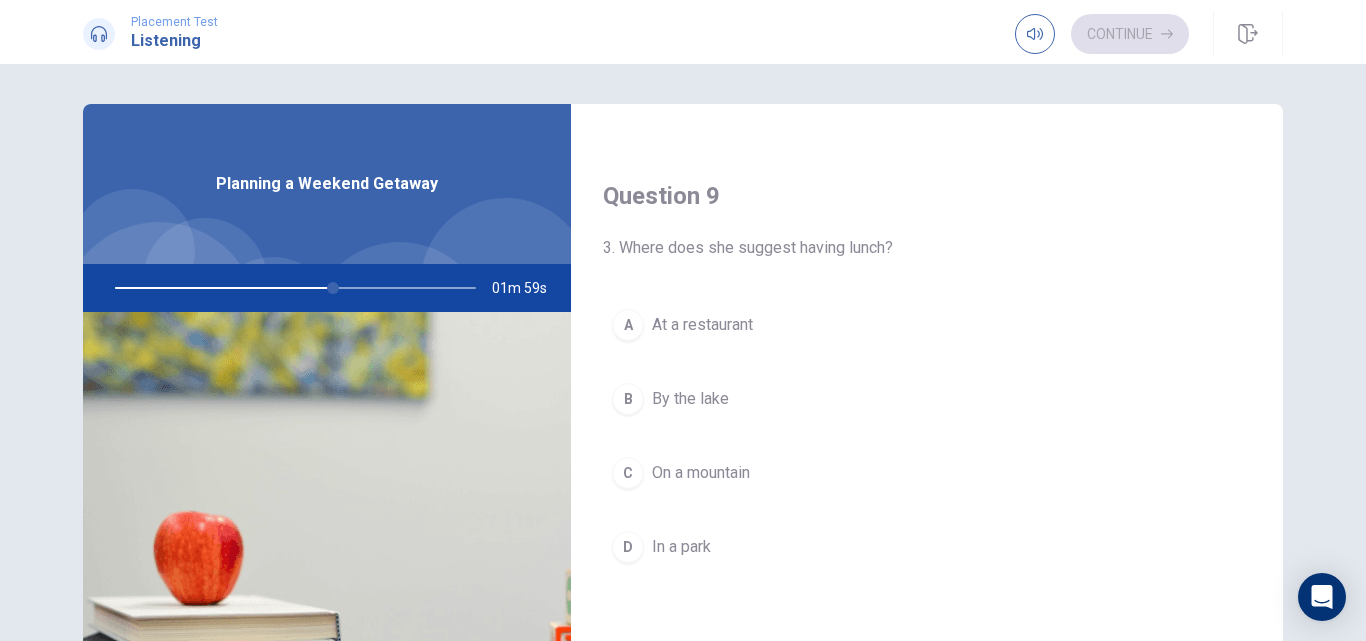 click on "On a mountain" at bounding box center (701, 473) 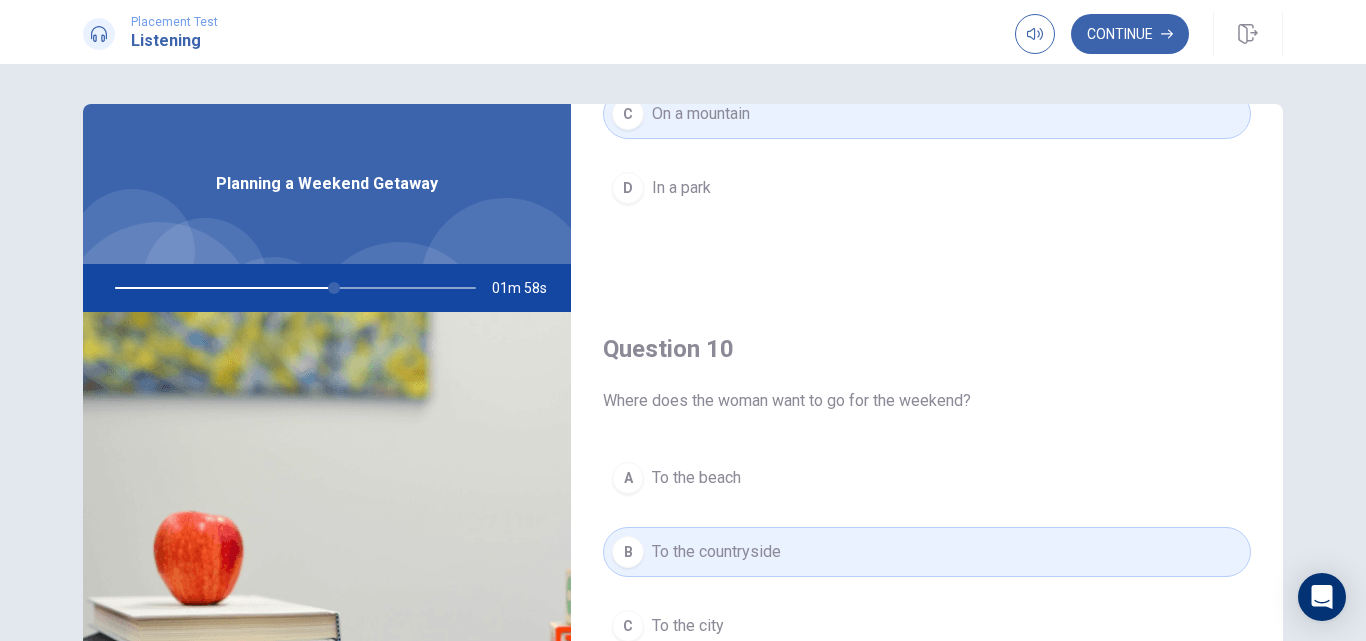 scroll, scrollTop: 1865, scrollLeft: 0, axis: vertical 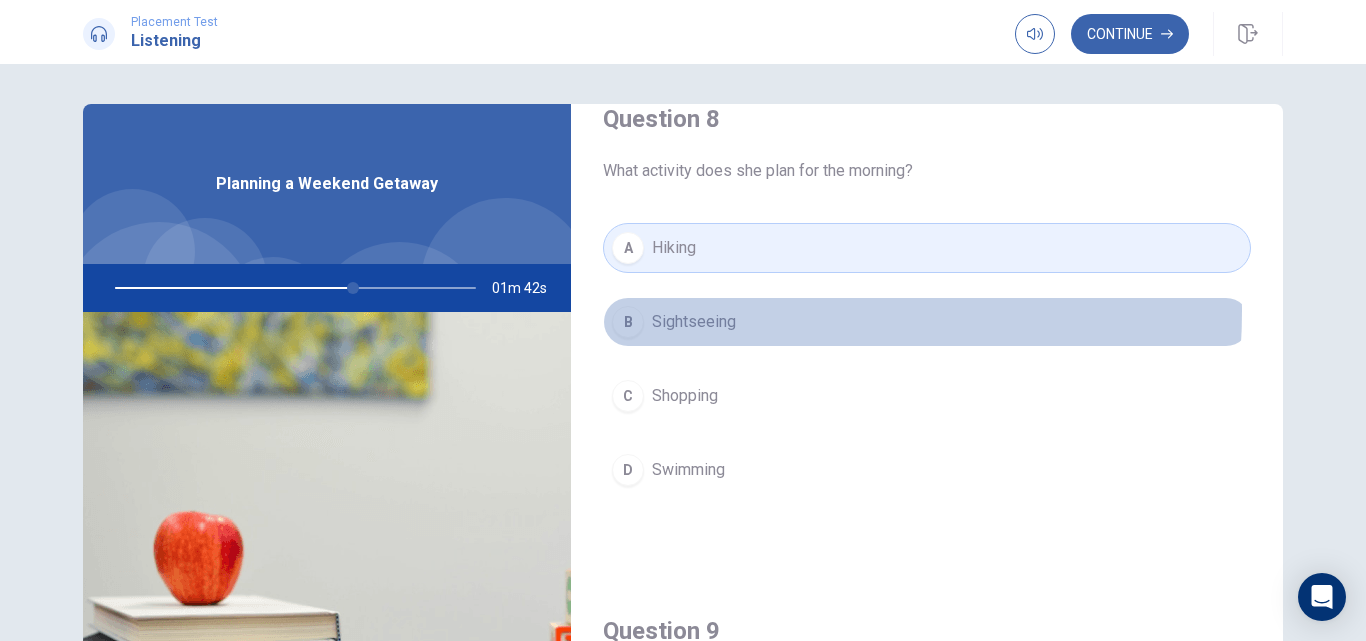 click on "Sightseeing" at bounding box center [694, 322] 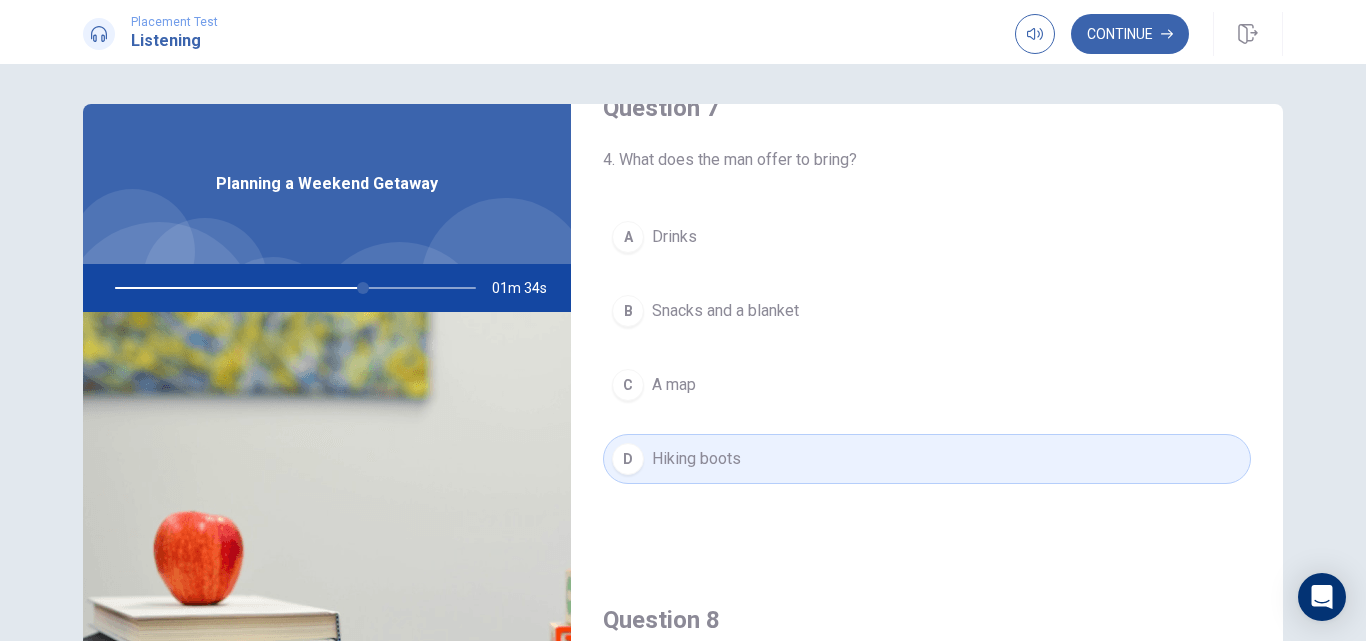 scroll, scrollTop: 465, scrollLeft: 0, axis: vertical 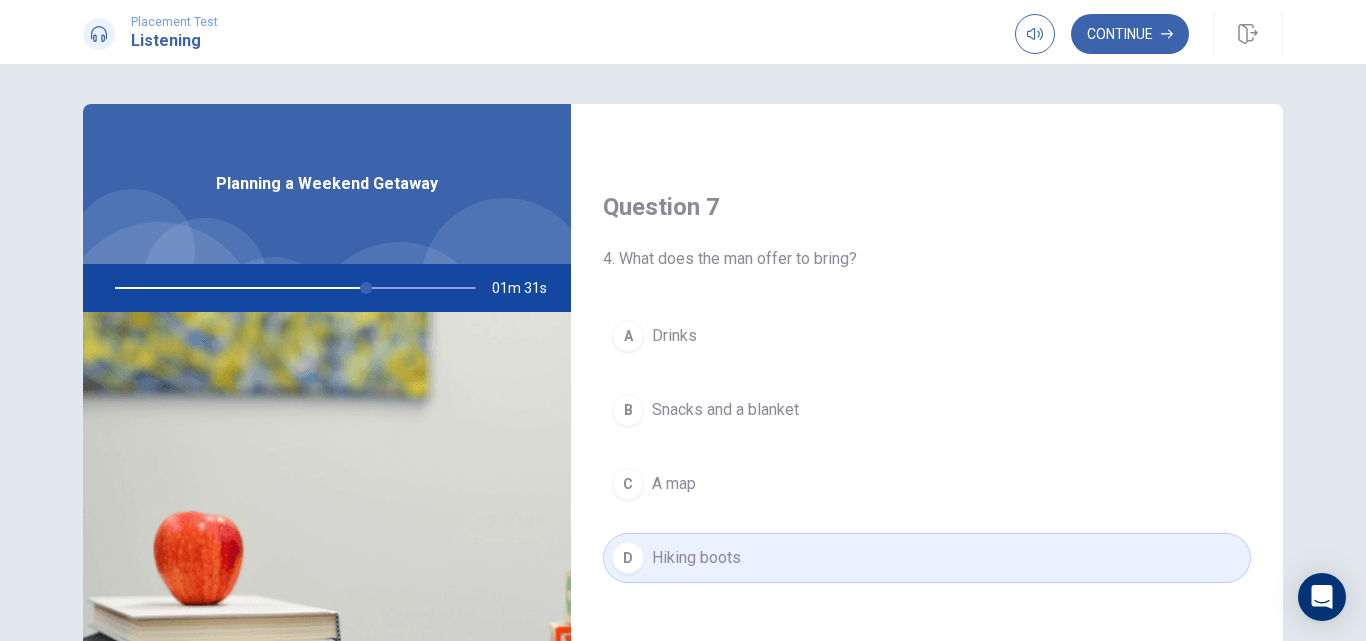 click on "A Drinks" at bounding box center (927, 336) 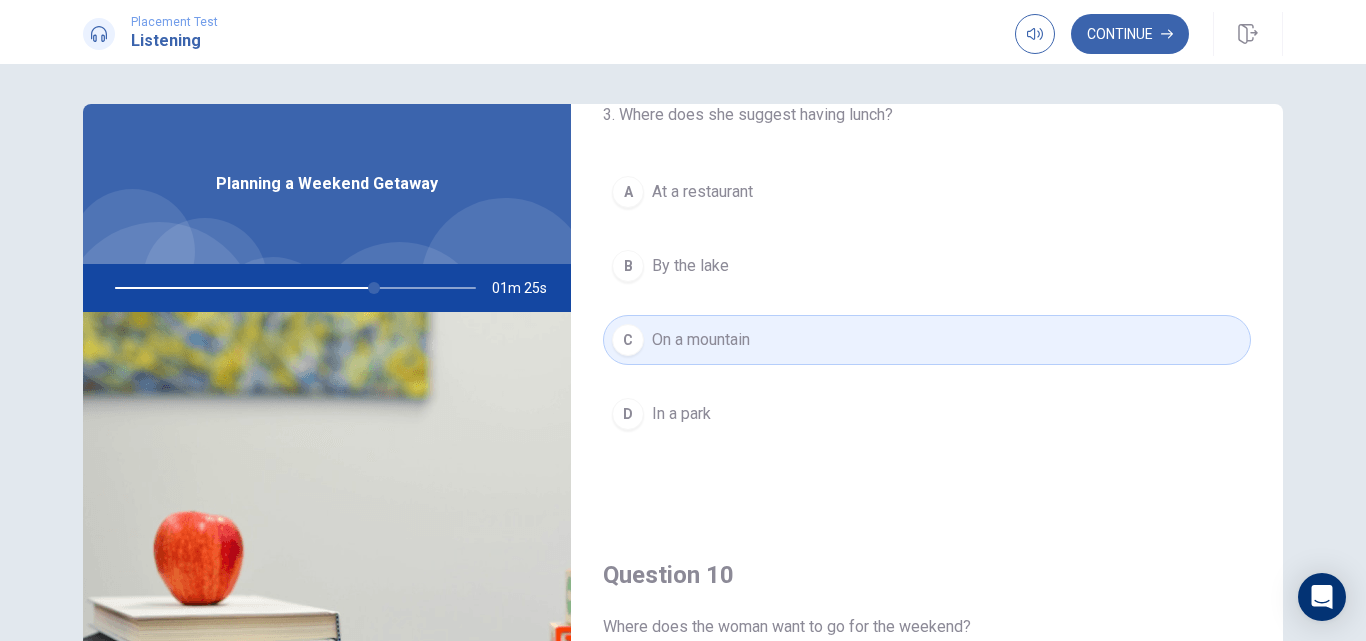 scroll, scrollTop: 1600, scrollLeft: 0, axis: vertical 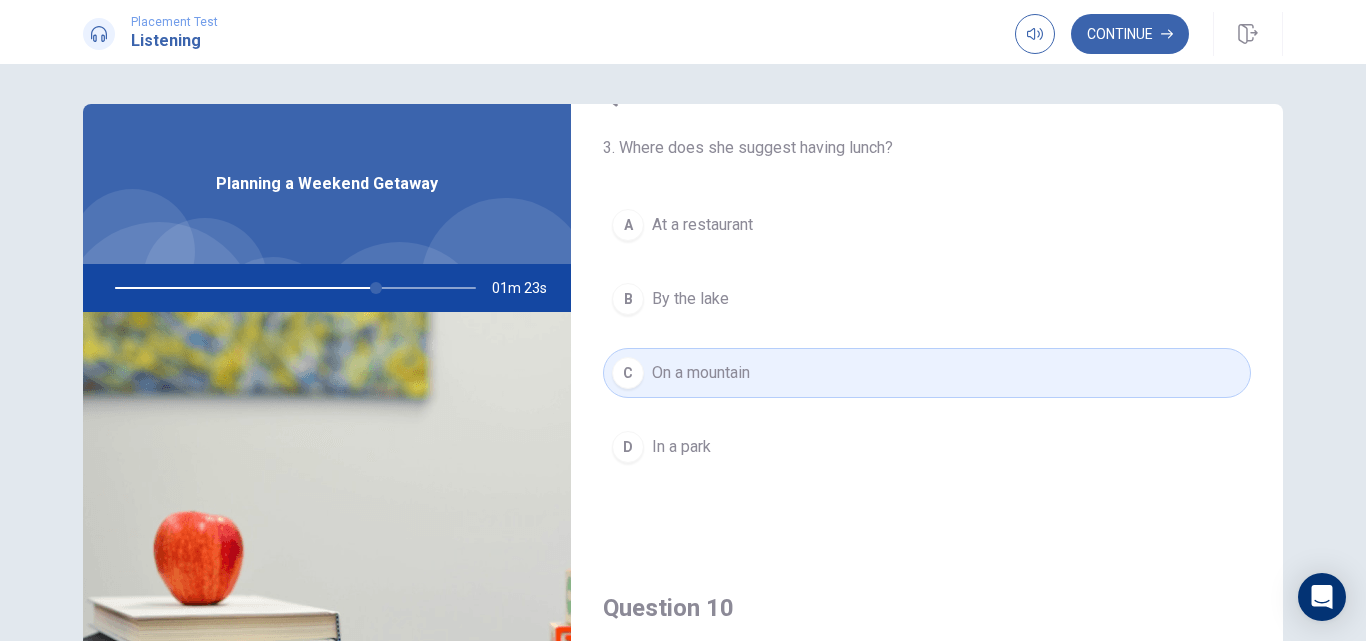 click on "In a park" at bounding box center (681, 447) 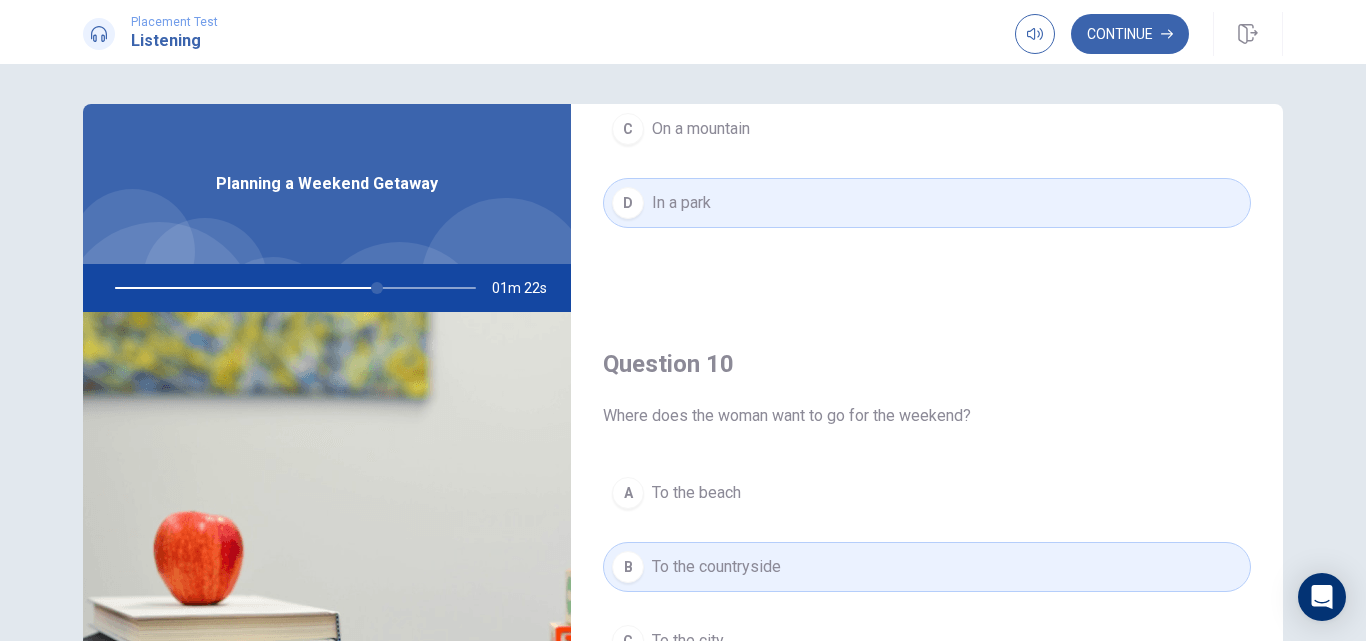 scroll, scrollTop: 1865, scrollLeft: 0, axis: vertical 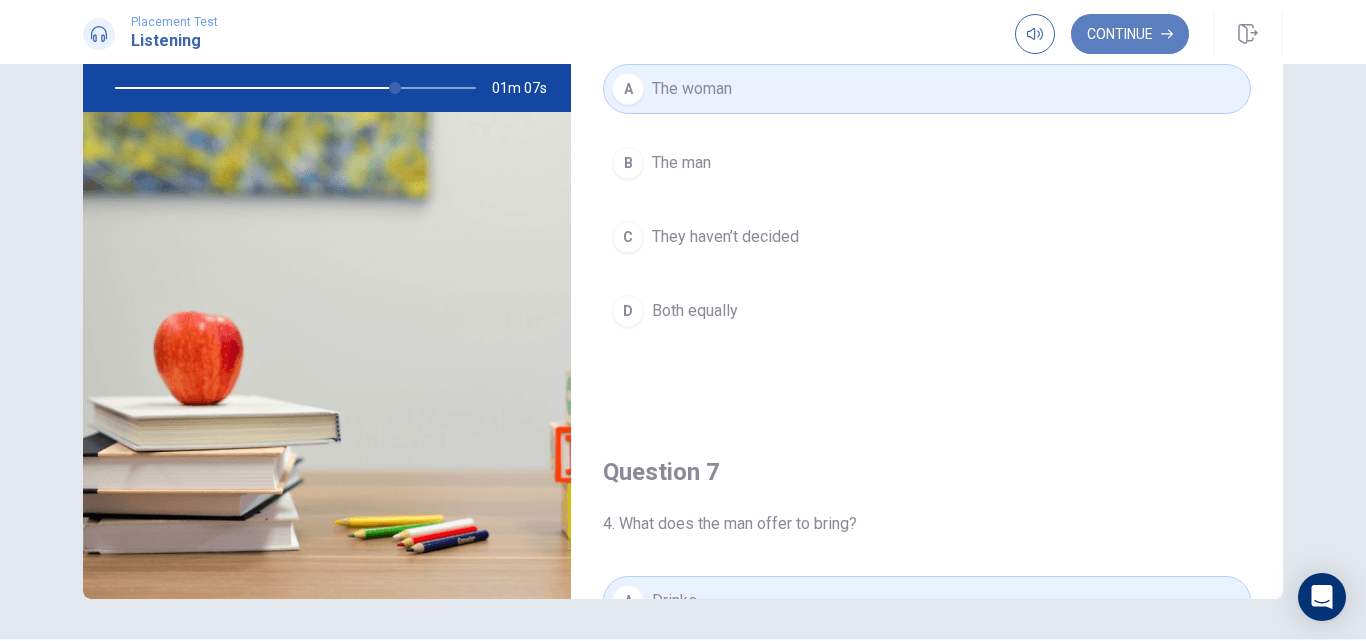 click on "Continue" at bounding box center [1130, 34] 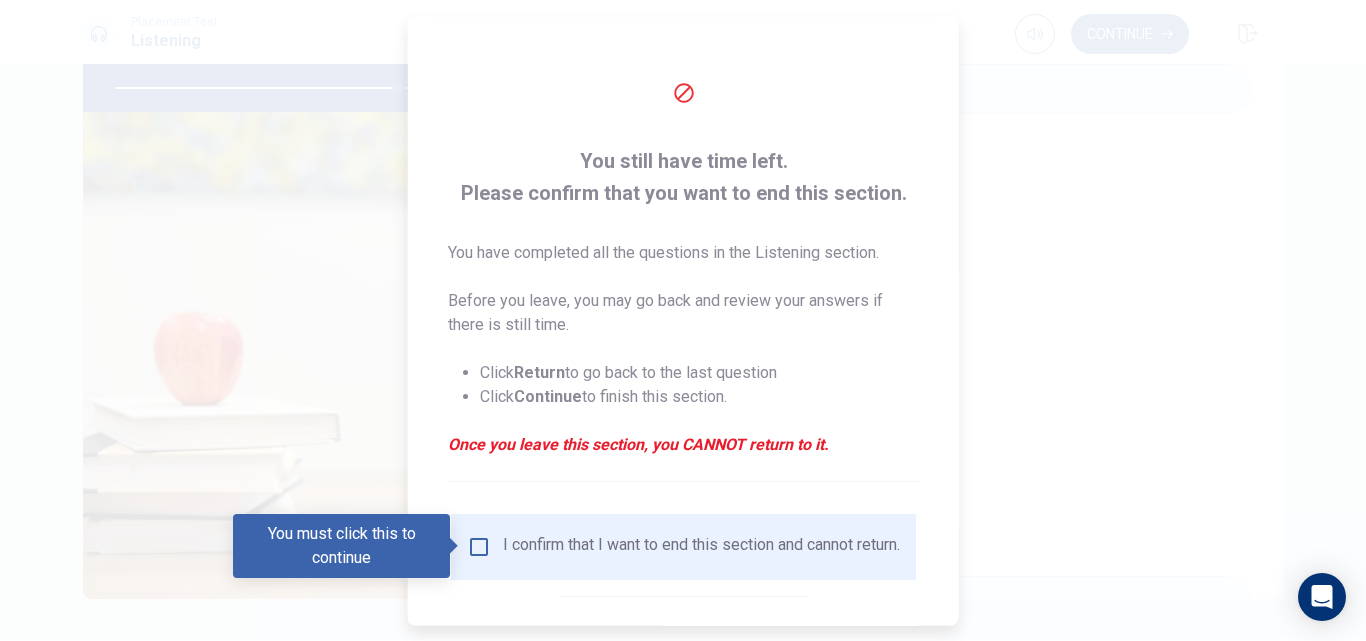 click at bounding box center (479, 546) 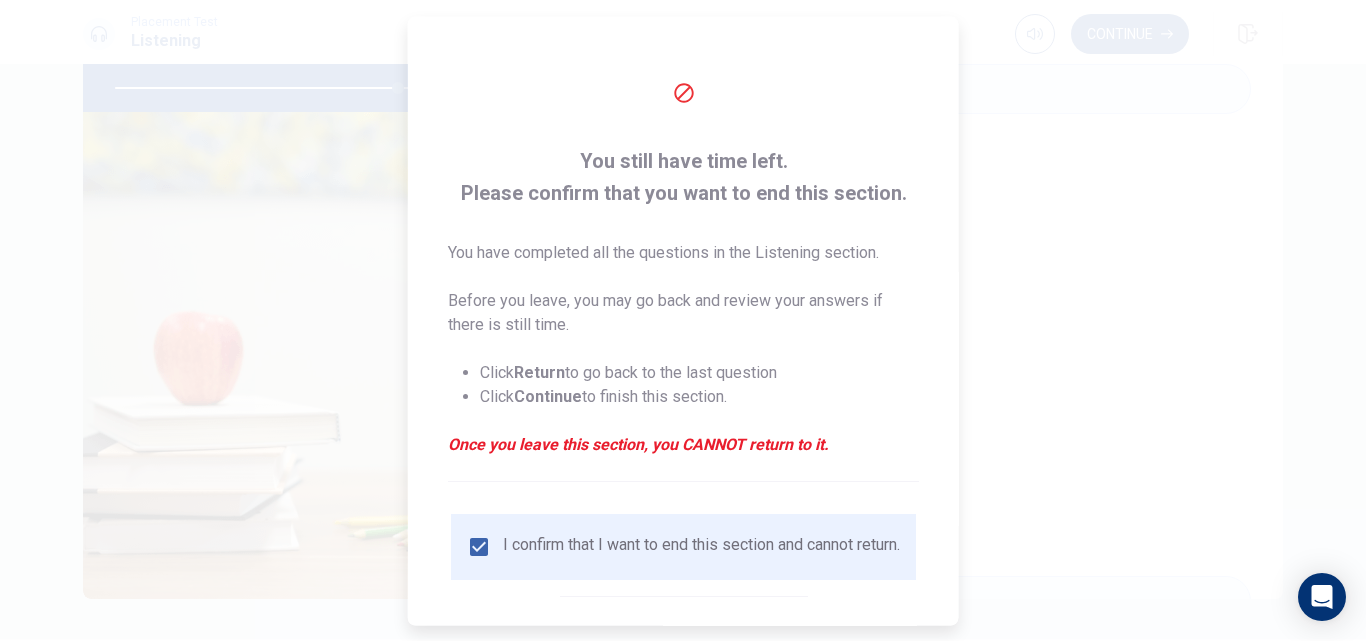scroll, scrollTop: 105, scrollLeft: 0, axis: vertical 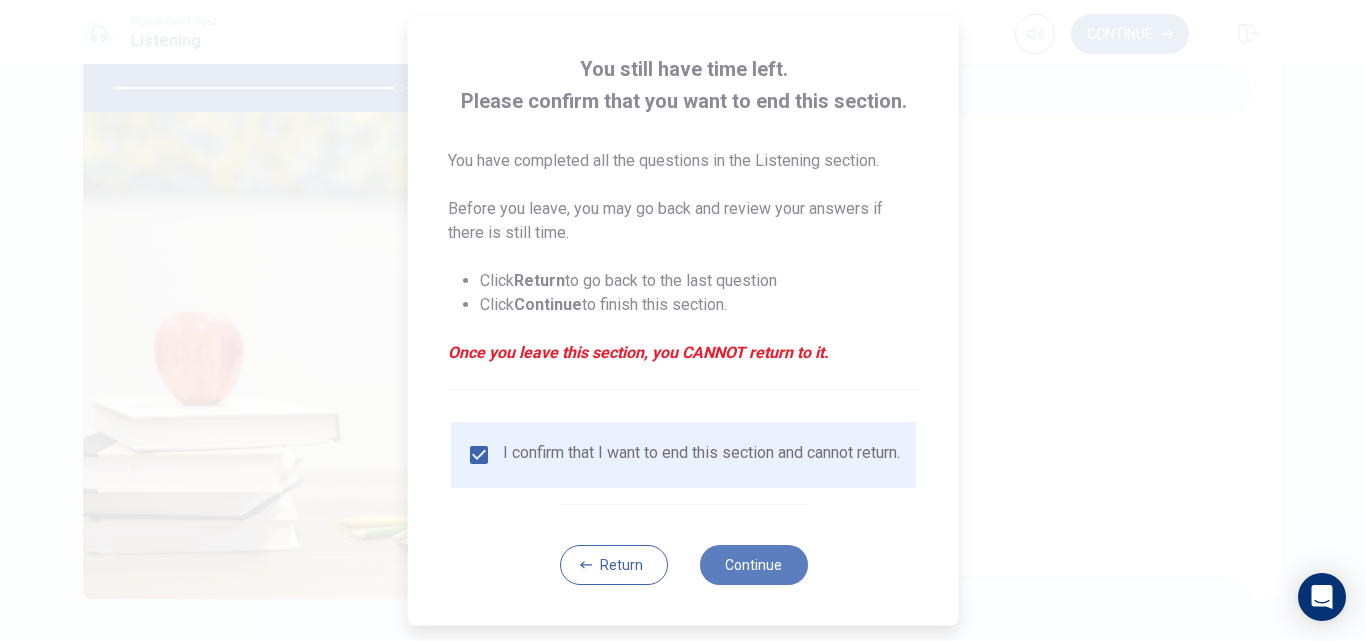 click on "Continue" at bounding box center (753, 565) 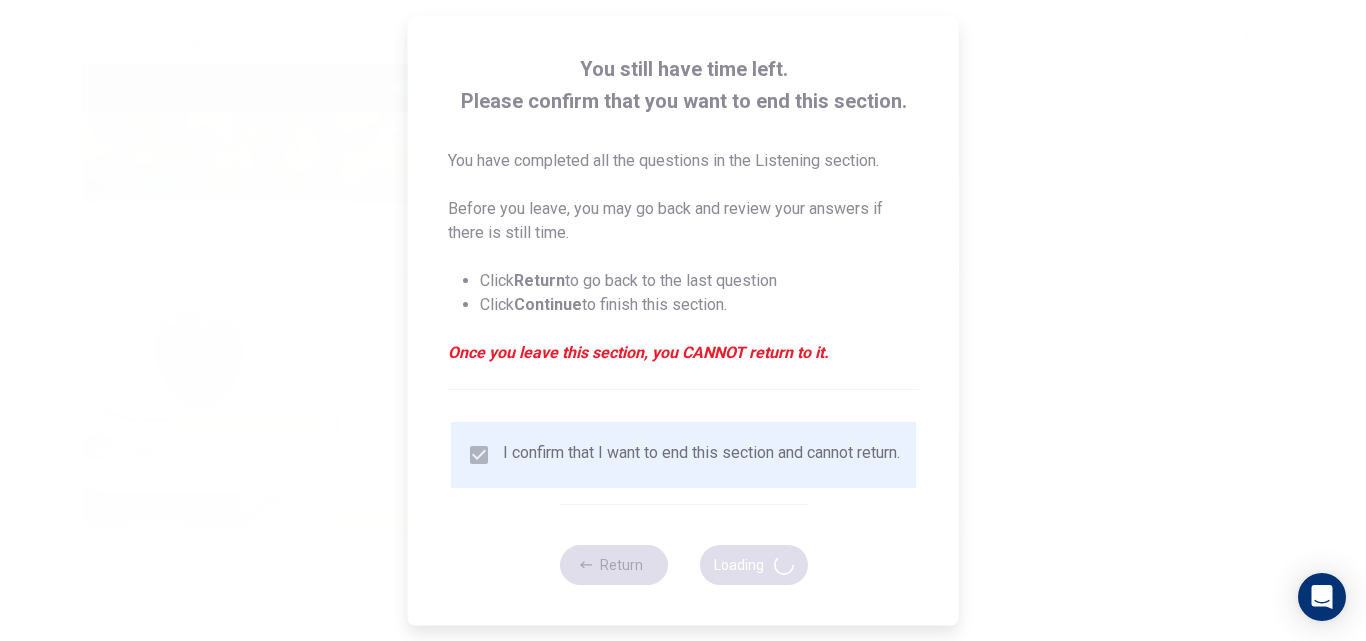 type on "80" 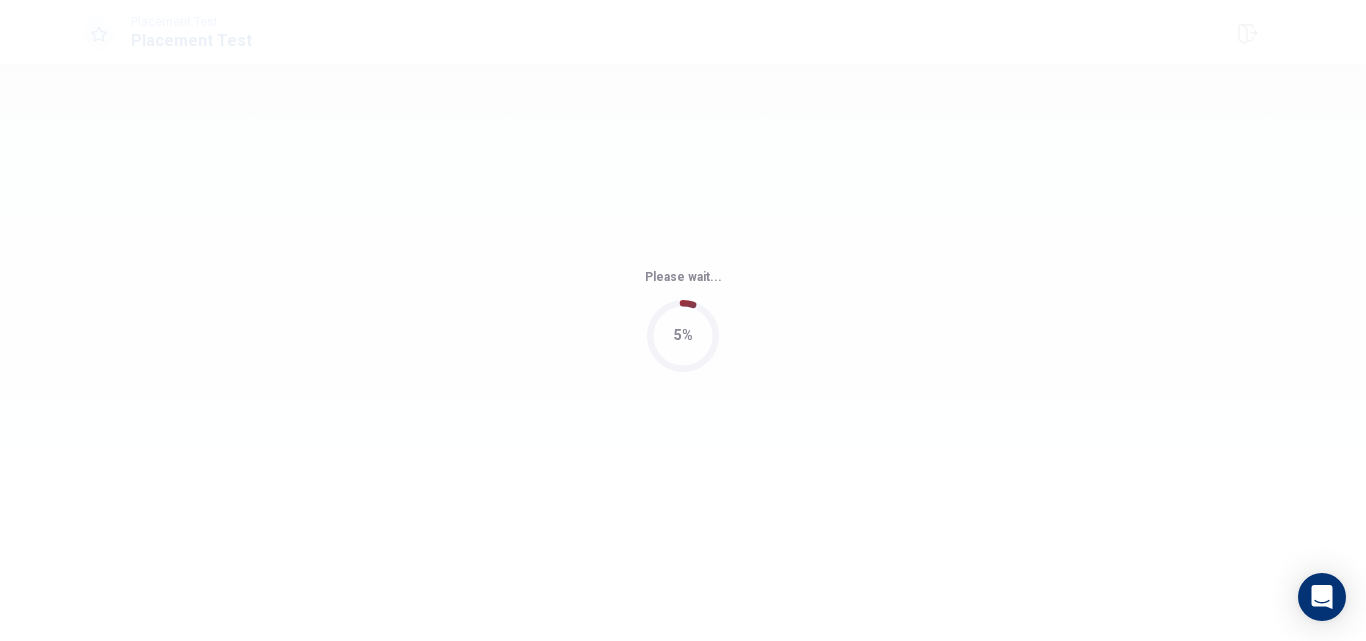 scroll, scrollTop: 0, scrollLeft: 0, axis: both 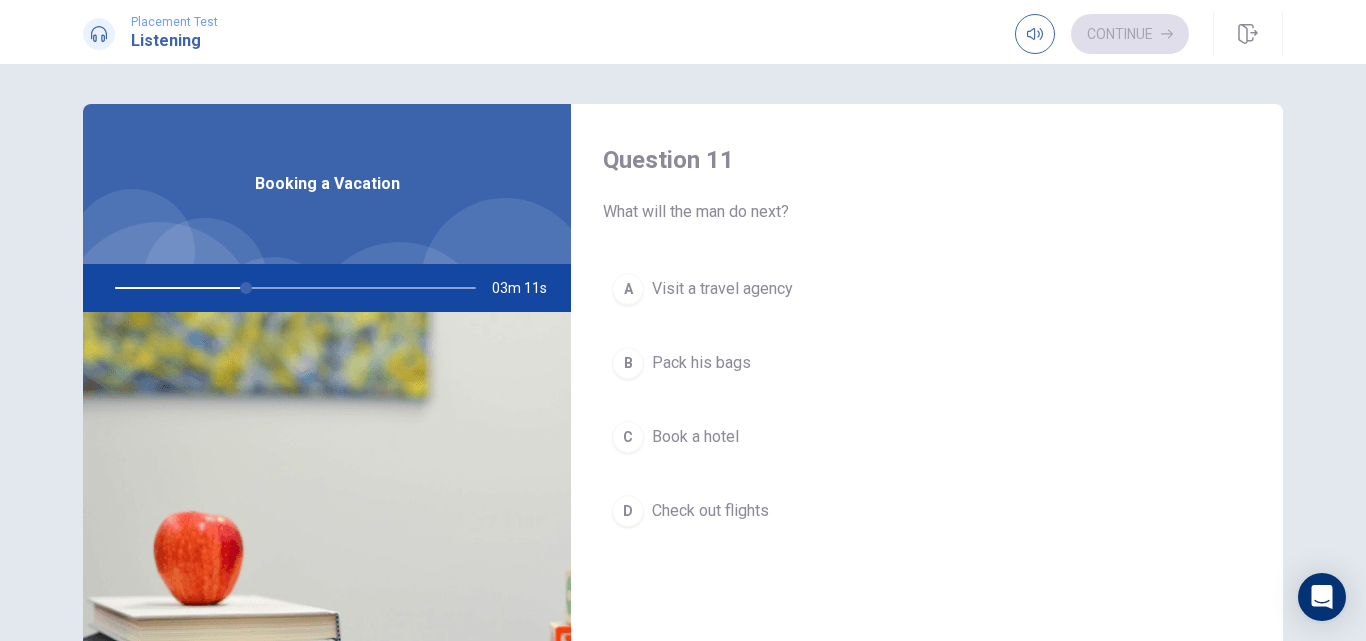 click on "Check out flights" at bounding box center [710, 511] 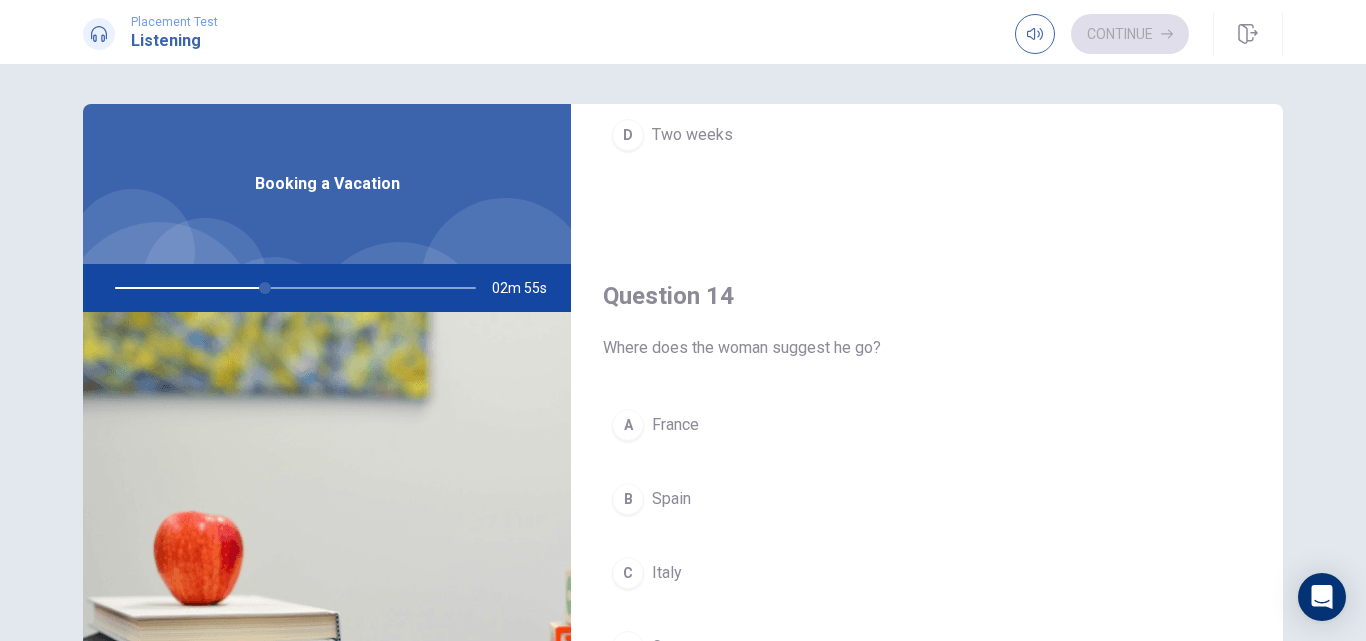 scroll, scrollTop: 1500, scrollLeft: 0, axis: vertical 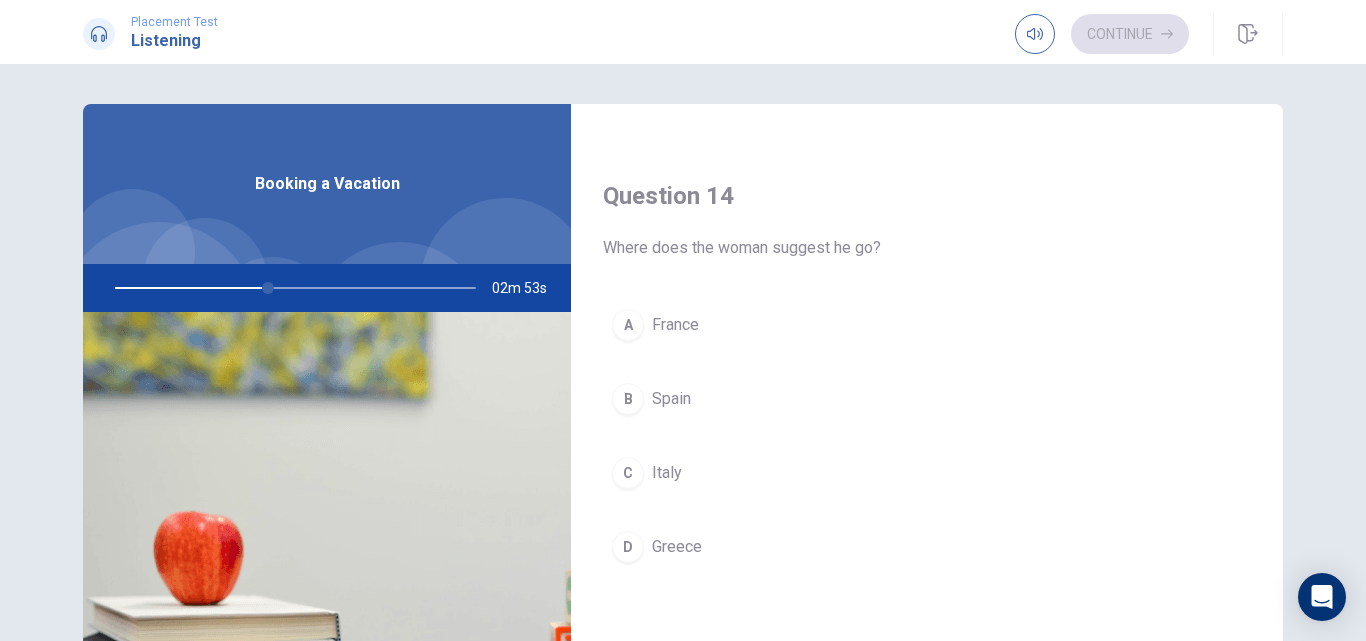 click on "Greece" at bounding box center [677, 547] 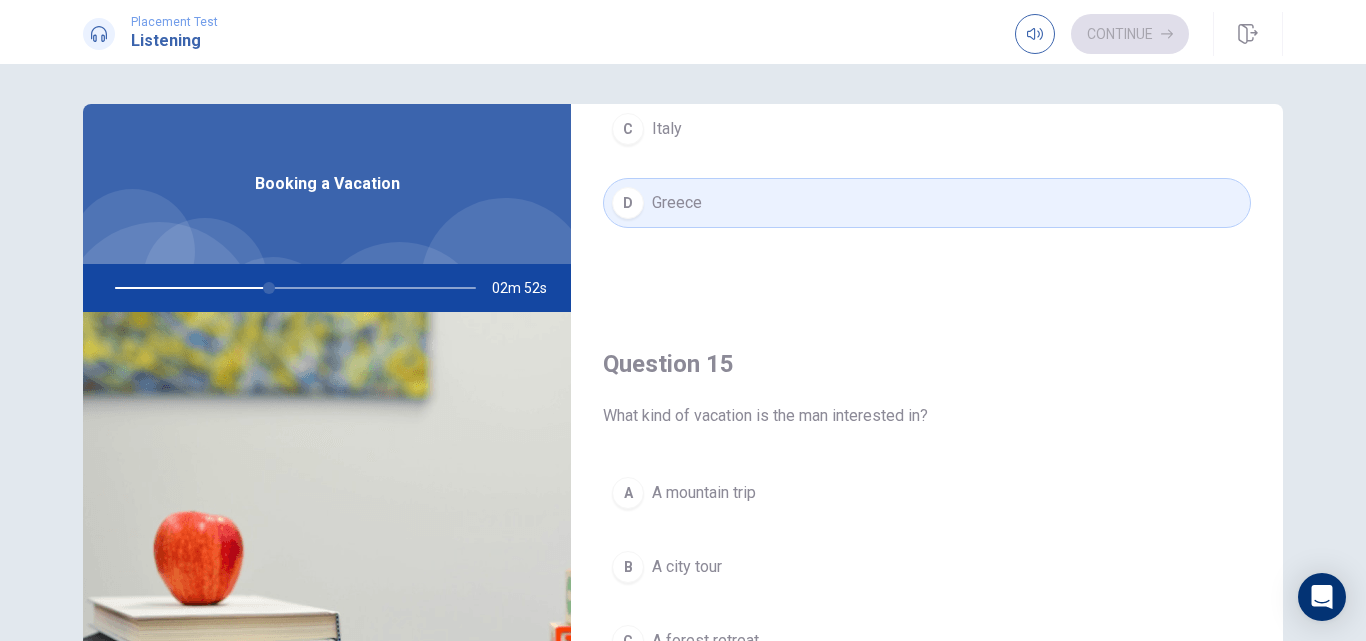 scroll, scrollTop: 1865, scrollLeft: 0, axis: vertical 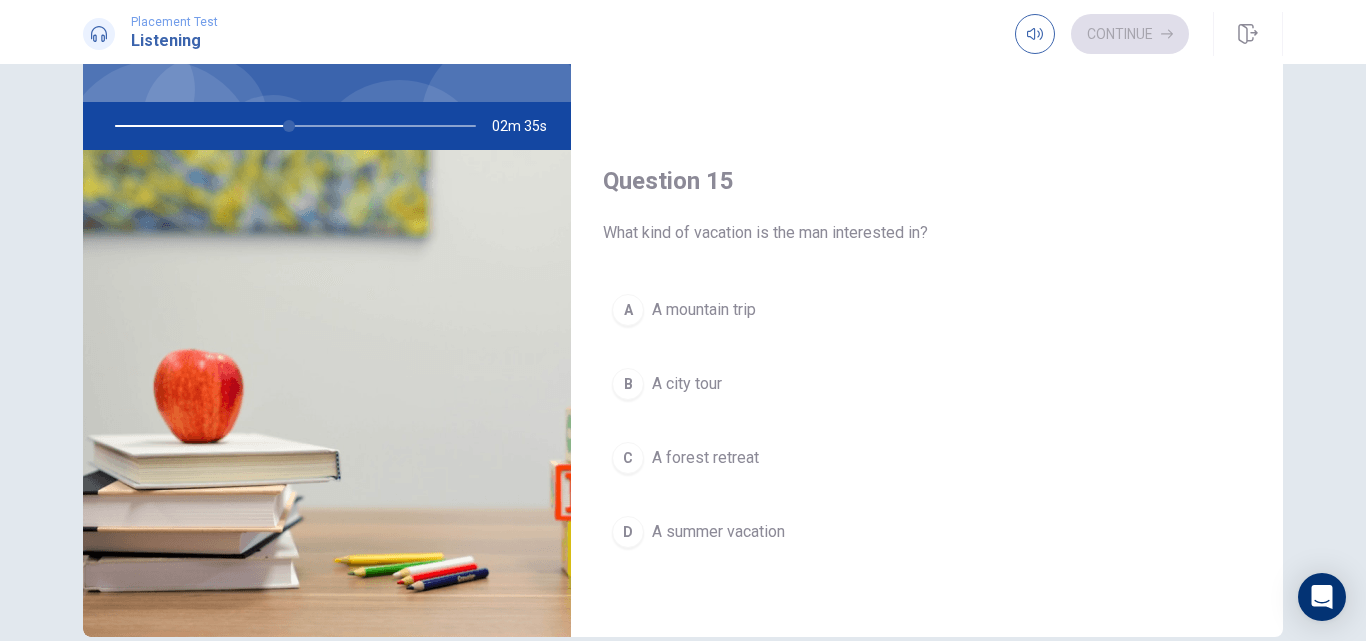 click on "A summer vacation" at bounding box center [718, 532] 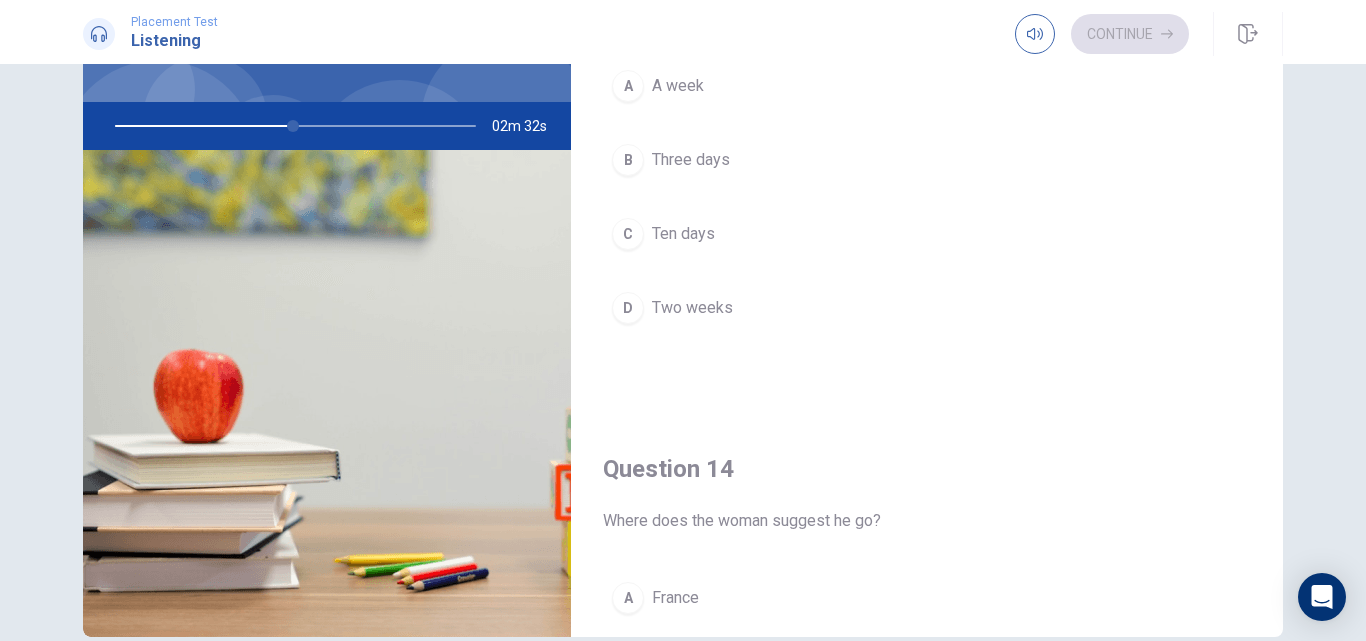 scroll, scrollTop: 865, scrollLeft: 0, axis: vertical 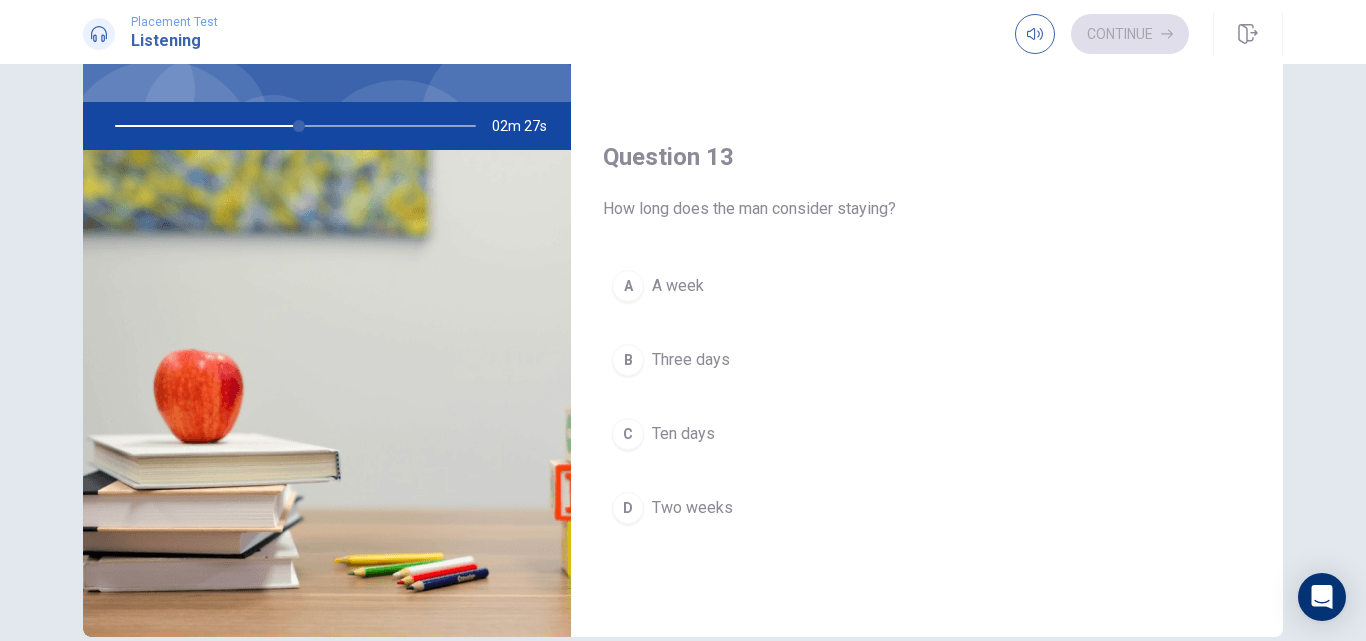 click on "Two weeks" at bounding box center (692, 508) 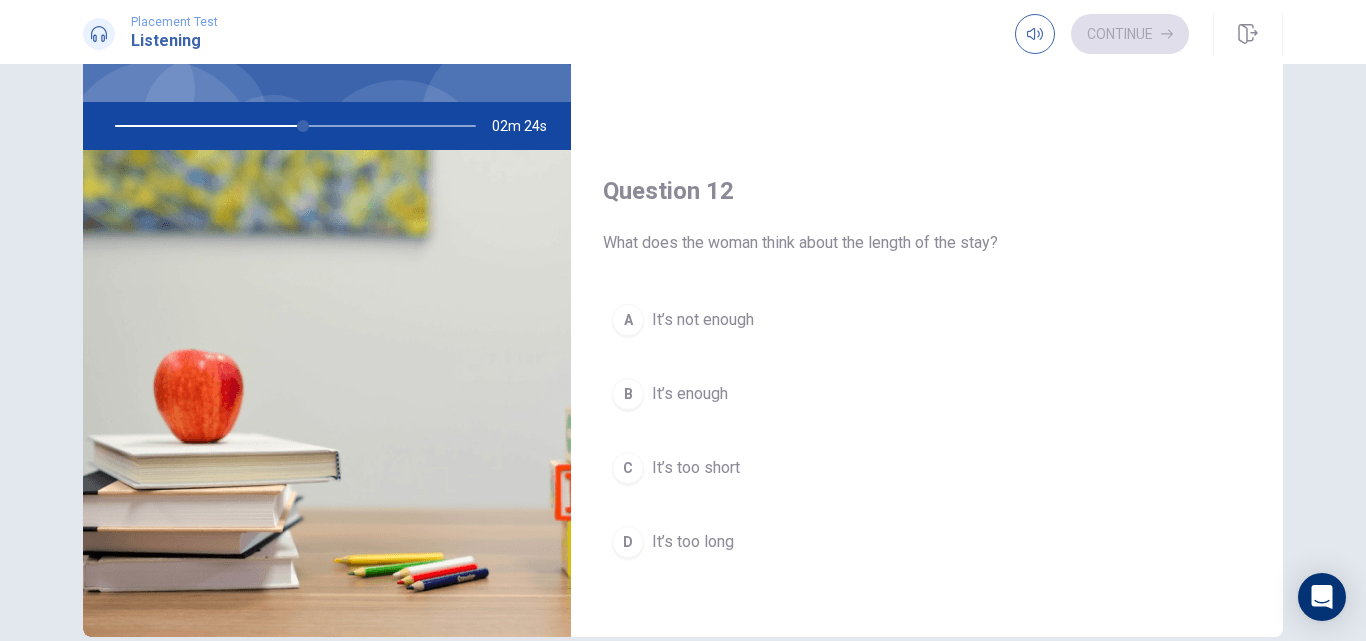 scroll, scrollTop: 365, scrollLeft: 0, axis: vertical 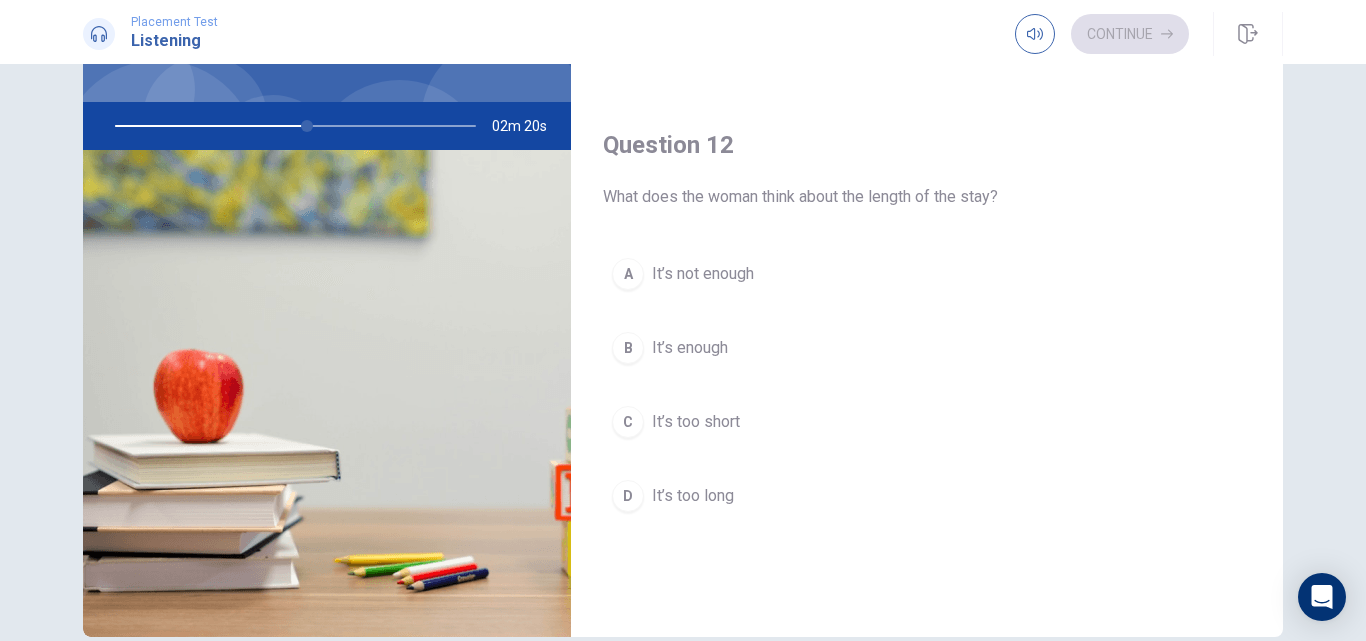 click on "It’s enough" at bounding box center (690, 348) 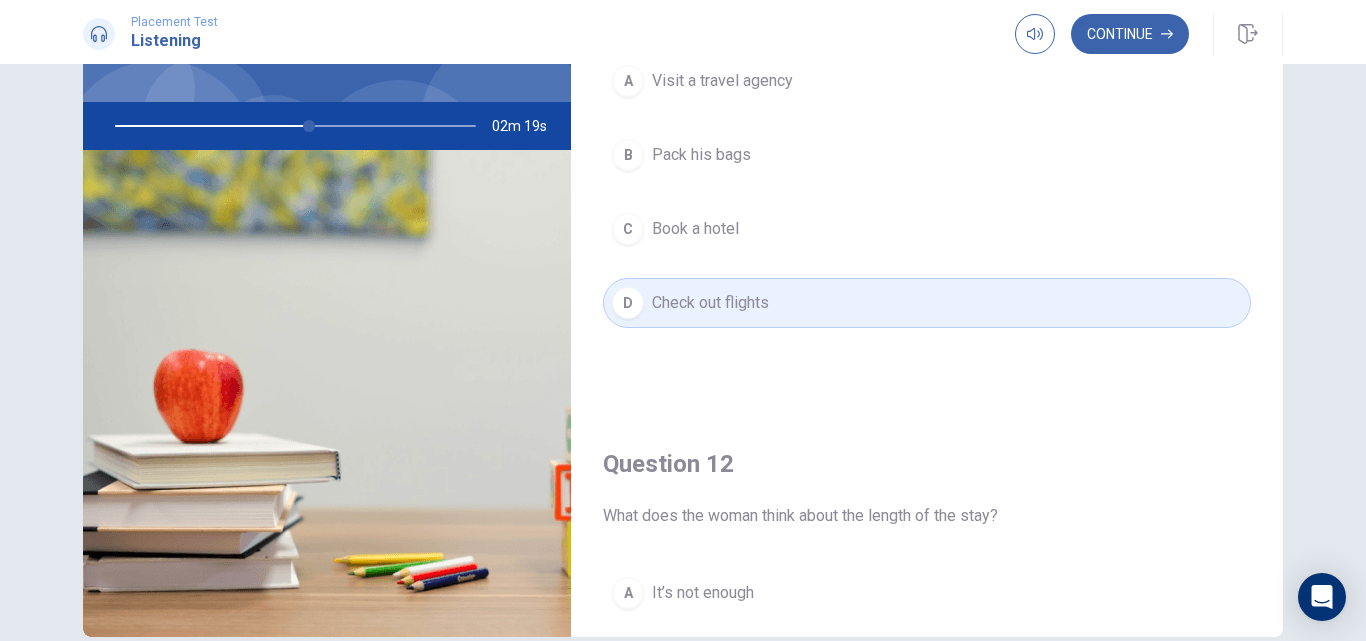 scroll, scrollTop: 0, scrollLeft: 0, axis: both 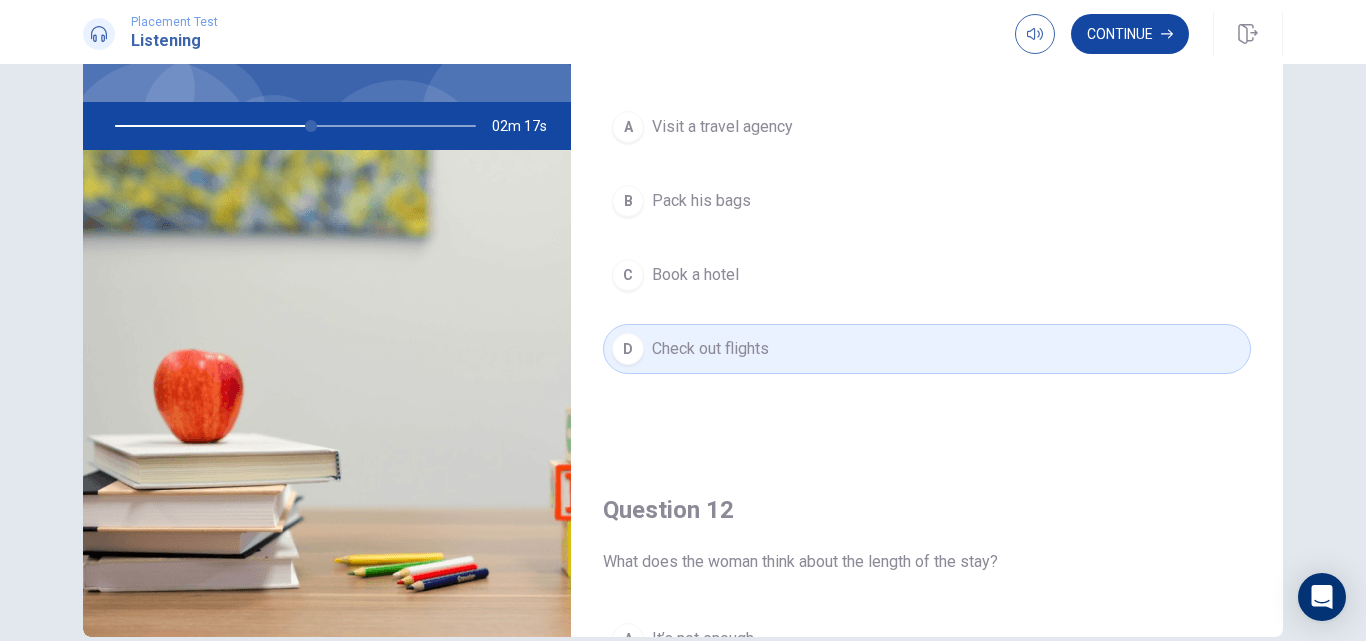click on "Continue" at bounding box center (1130, 34) 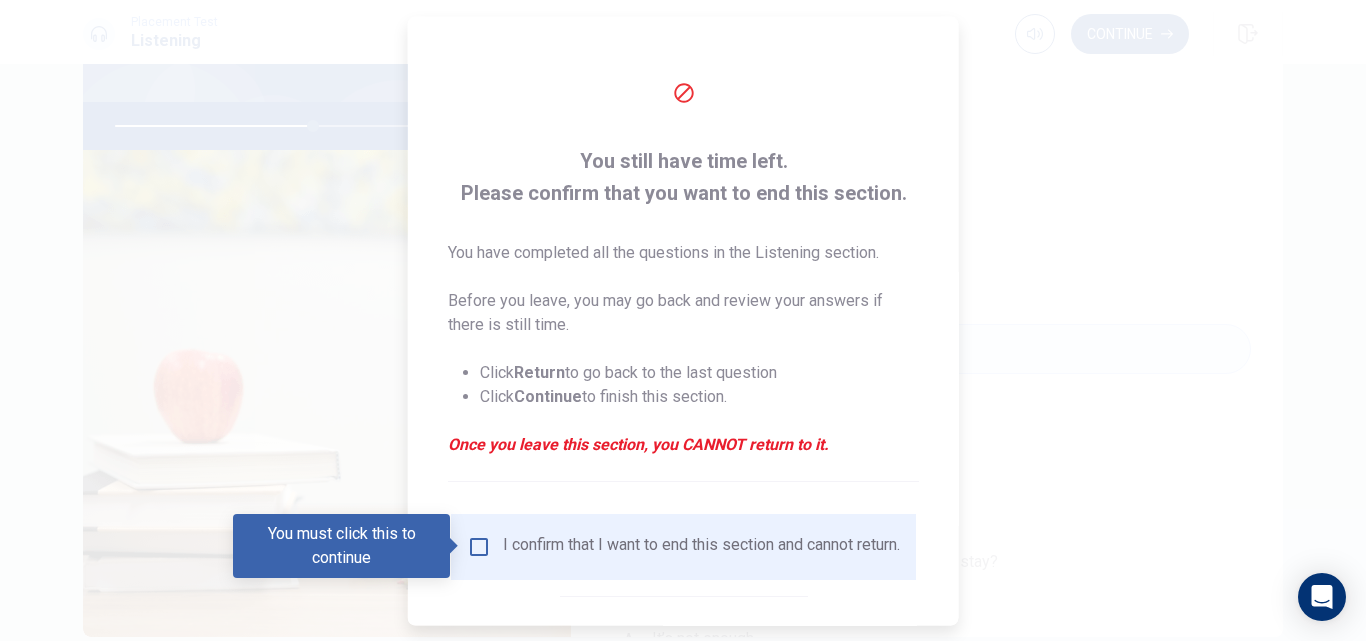 click at bounding box center (479, 546) 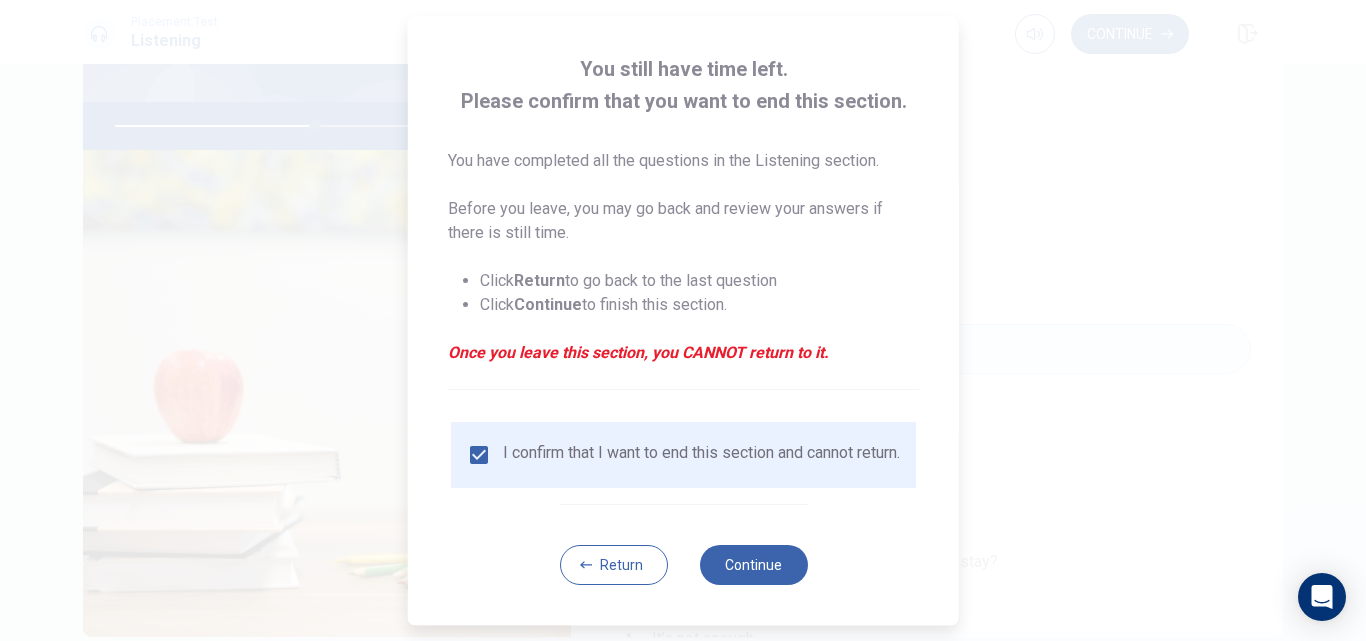 scroll, scrollTop: 105, scrollLeft: 0, axis: vertical 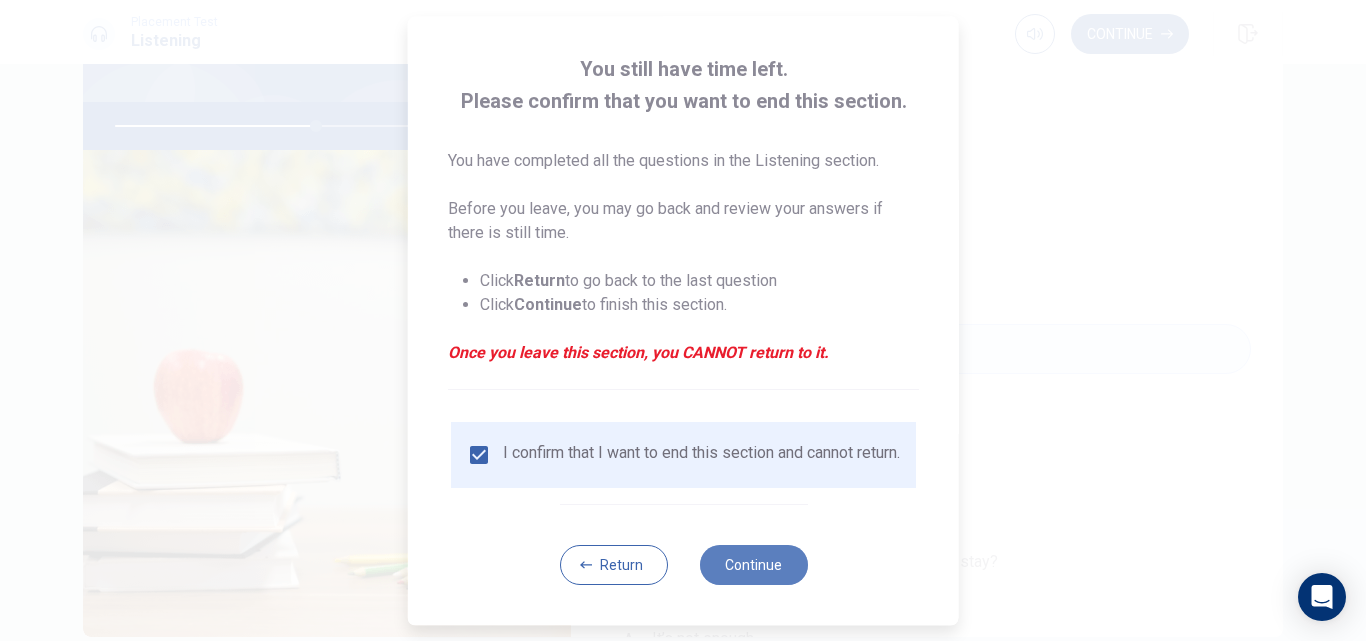 click on "Continue" at bounding box center (753, 565) 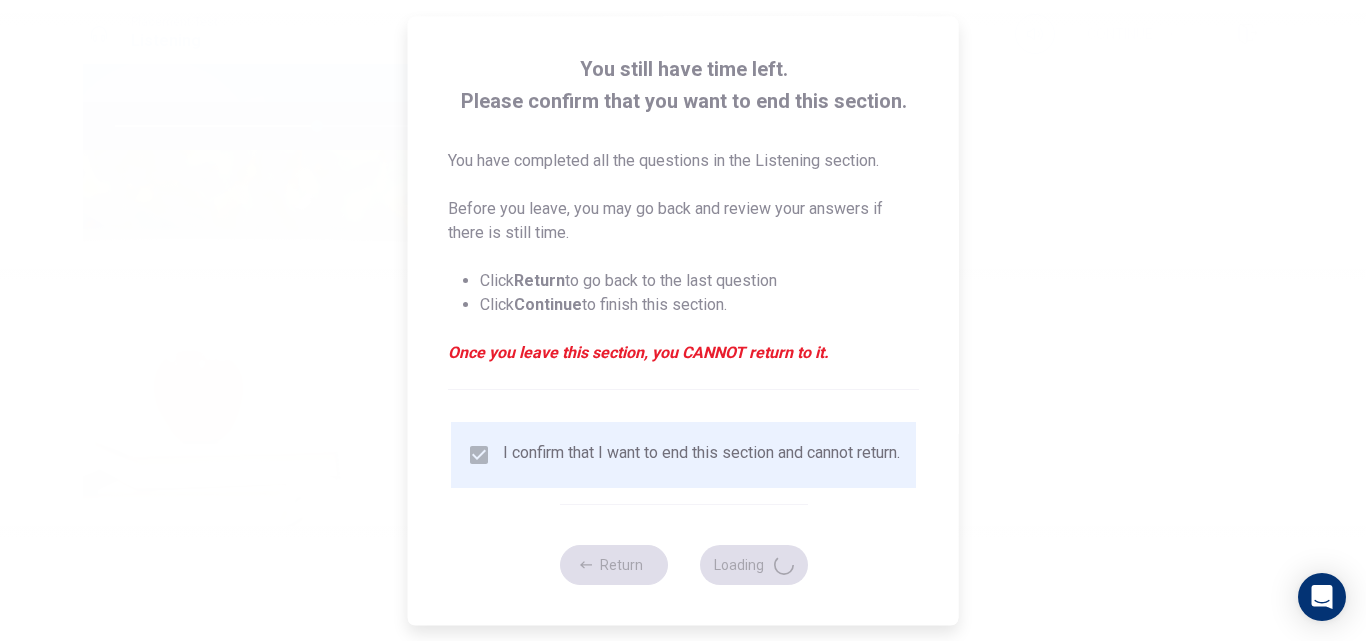 type on "56" 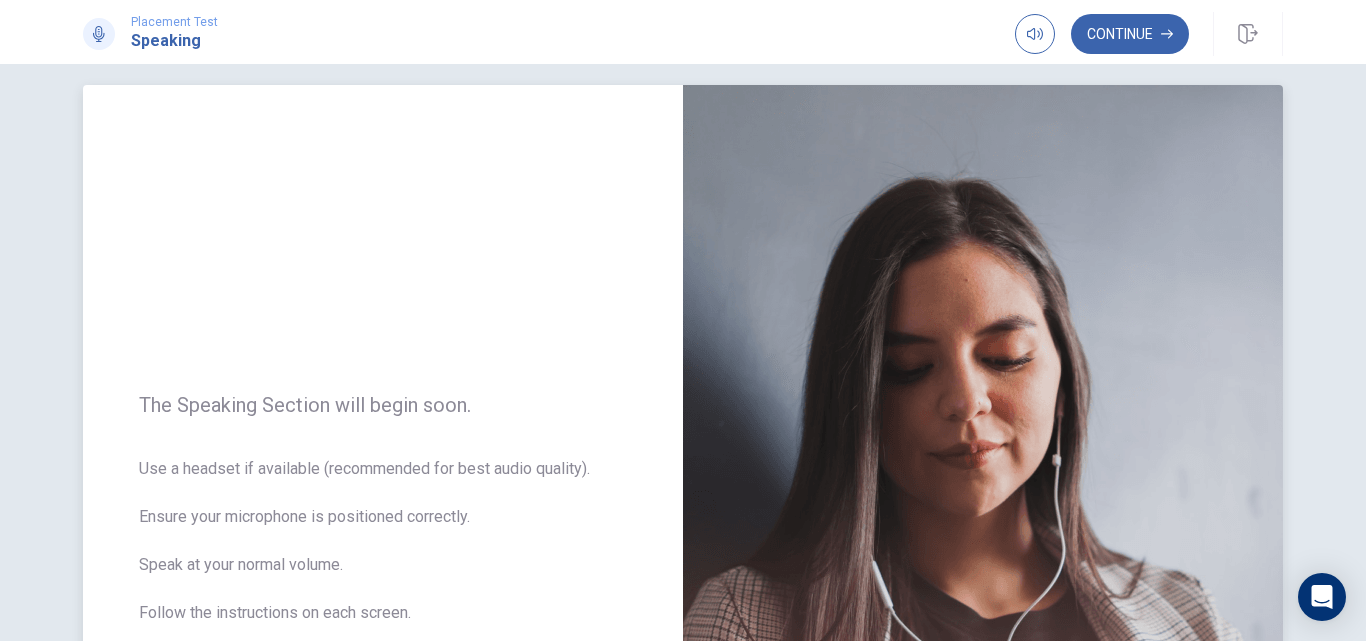 scroll, scrollTop: 0, scrollLeft: 0, axis: both 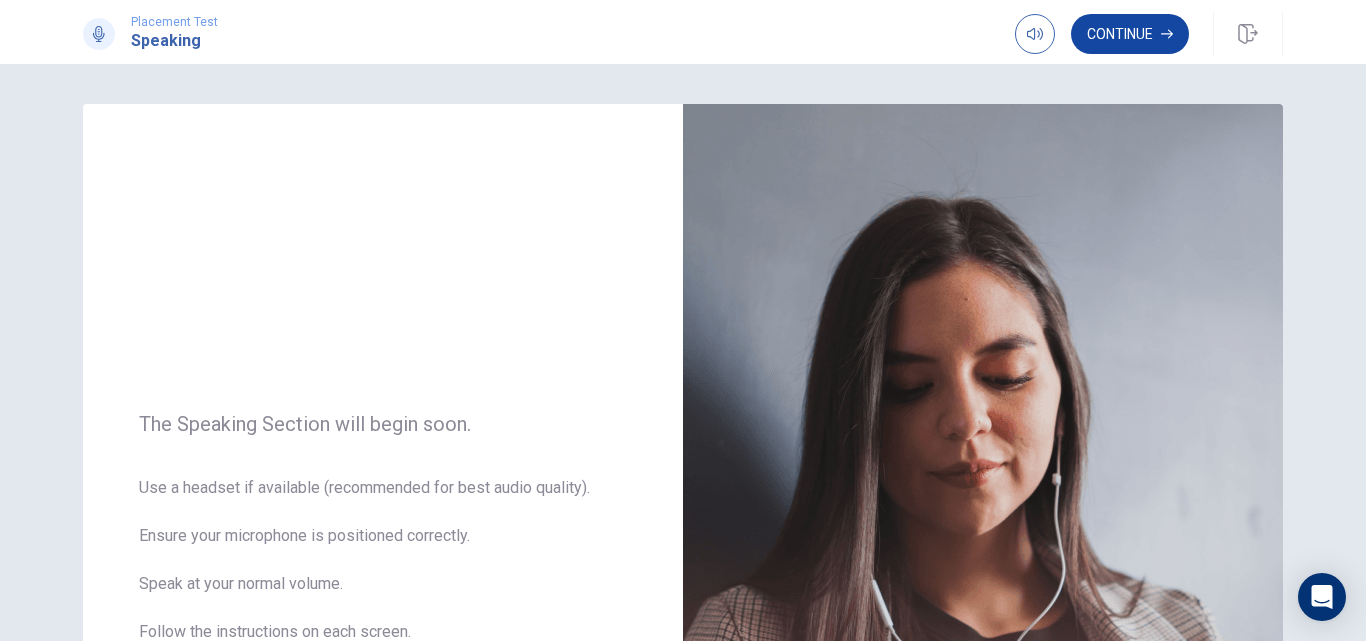 click on "Continue" at bounding box center [1130, 34] 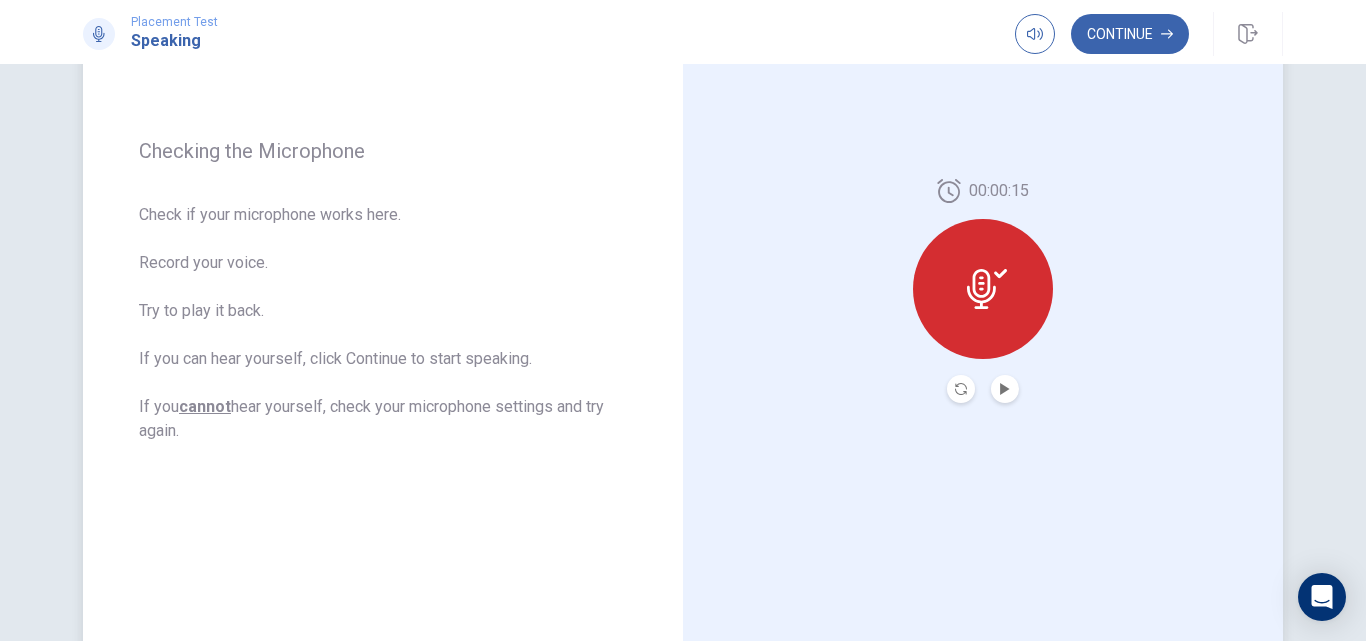 scroll, scrollTop: 300, scrollLeft: 0, axis: vertical 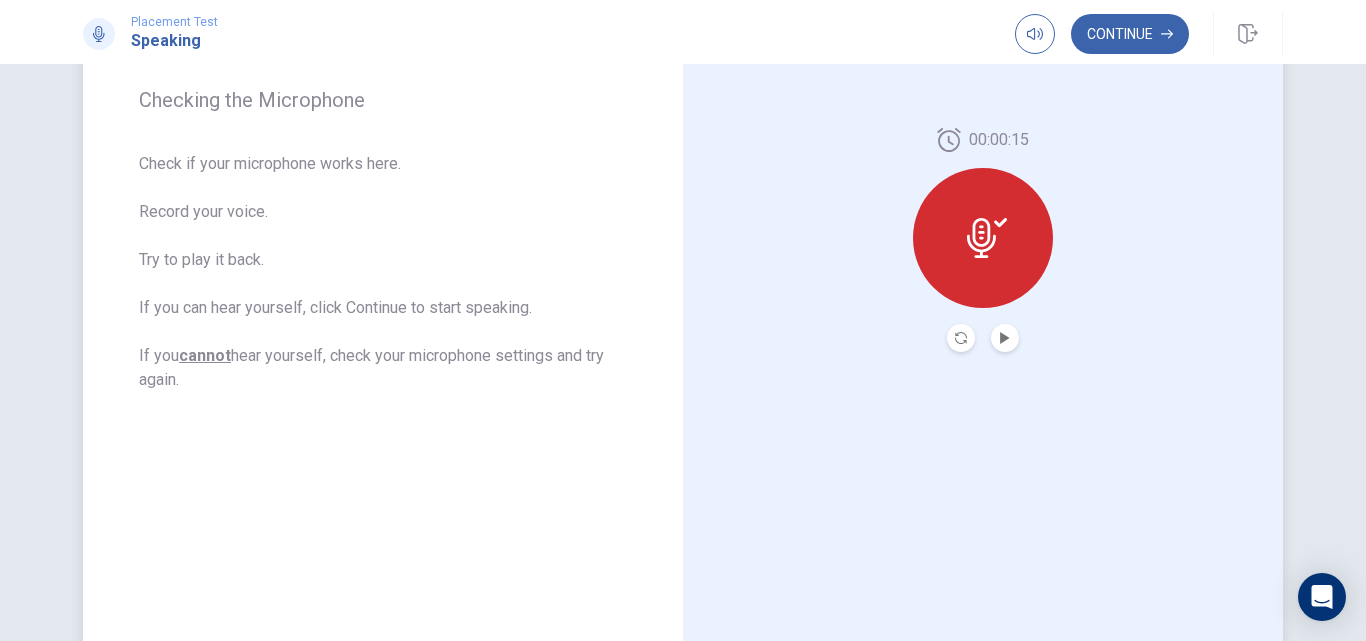 click at bounding box center (1005, 338) 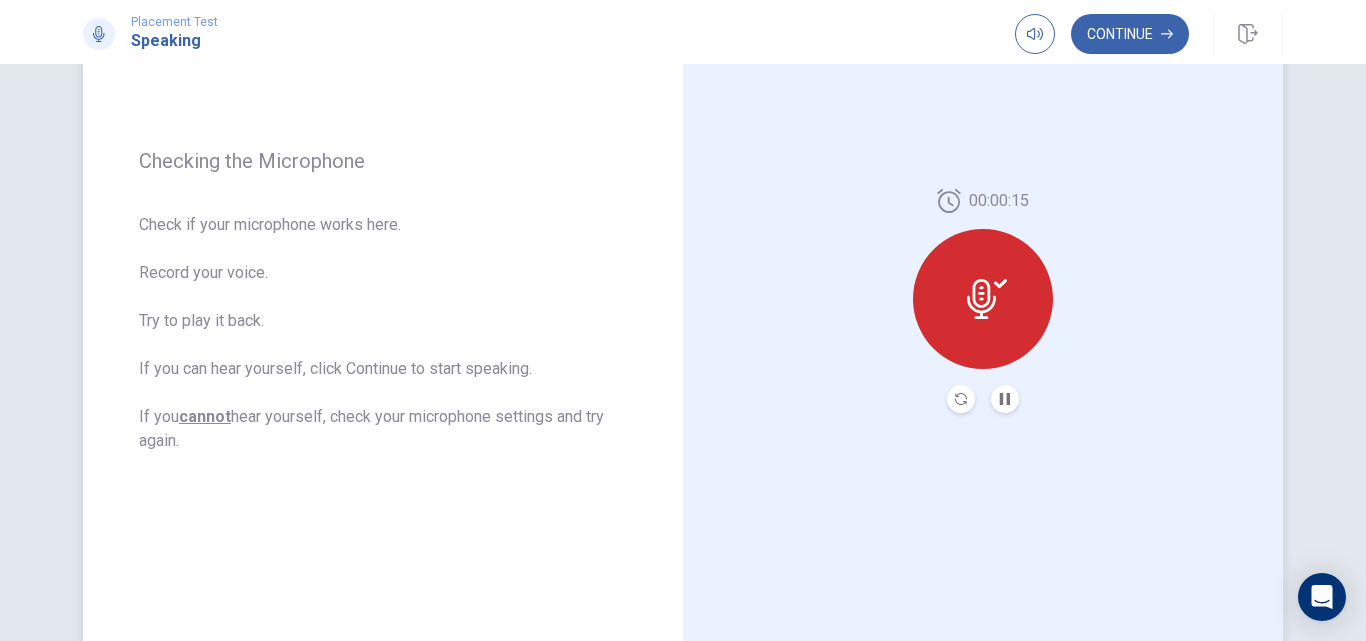 scroll, scrollTop: 139, scrollLeft: 0, axis: vertical 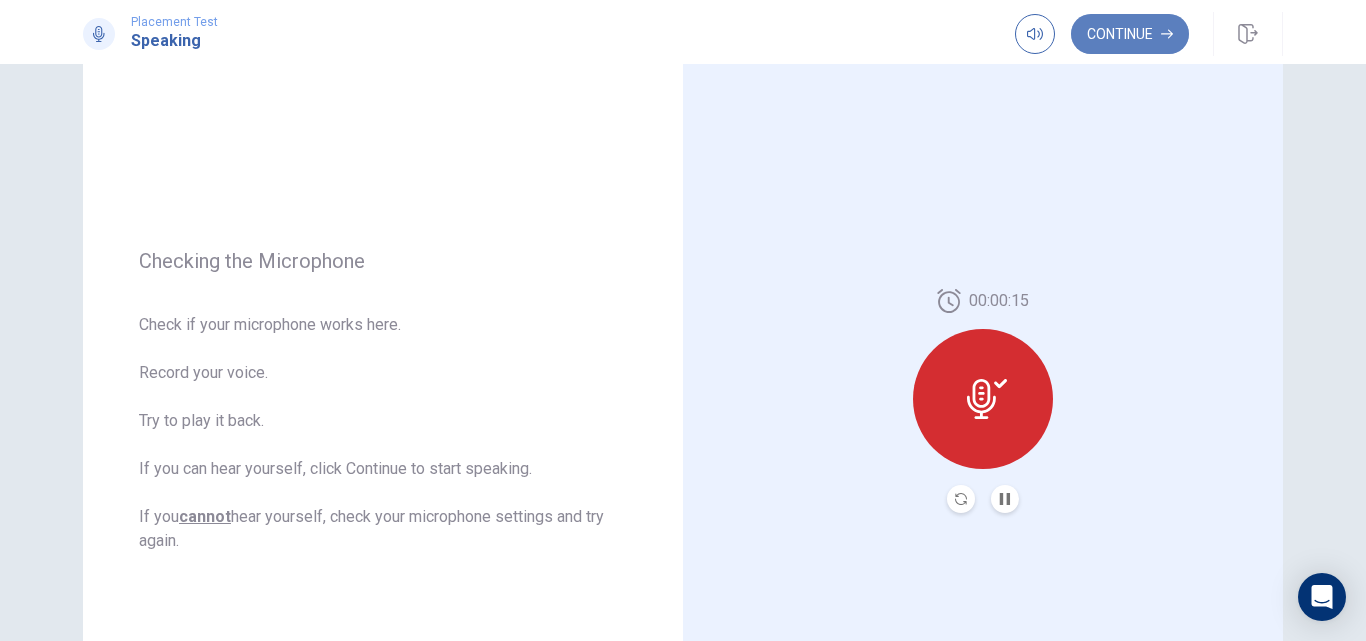 click on "Continue" at bounding box center (1130, 34) 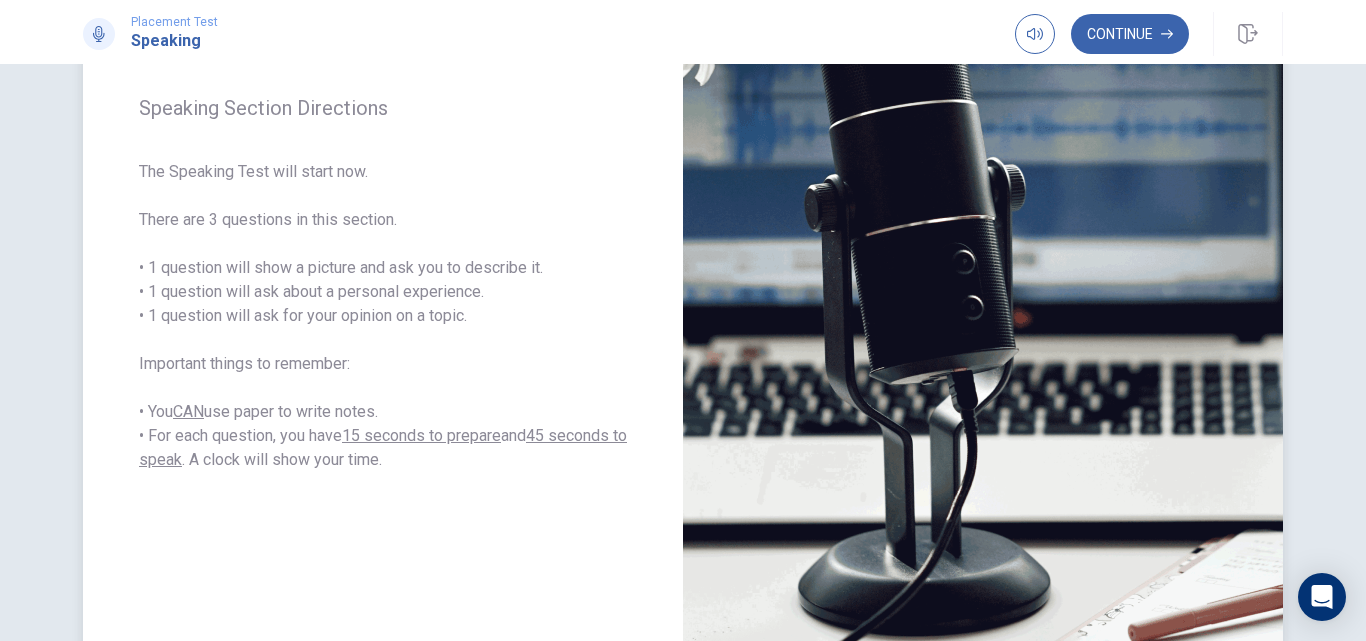 scroll, scrollTop: 239, scrollLeft: 0, axis: vertical 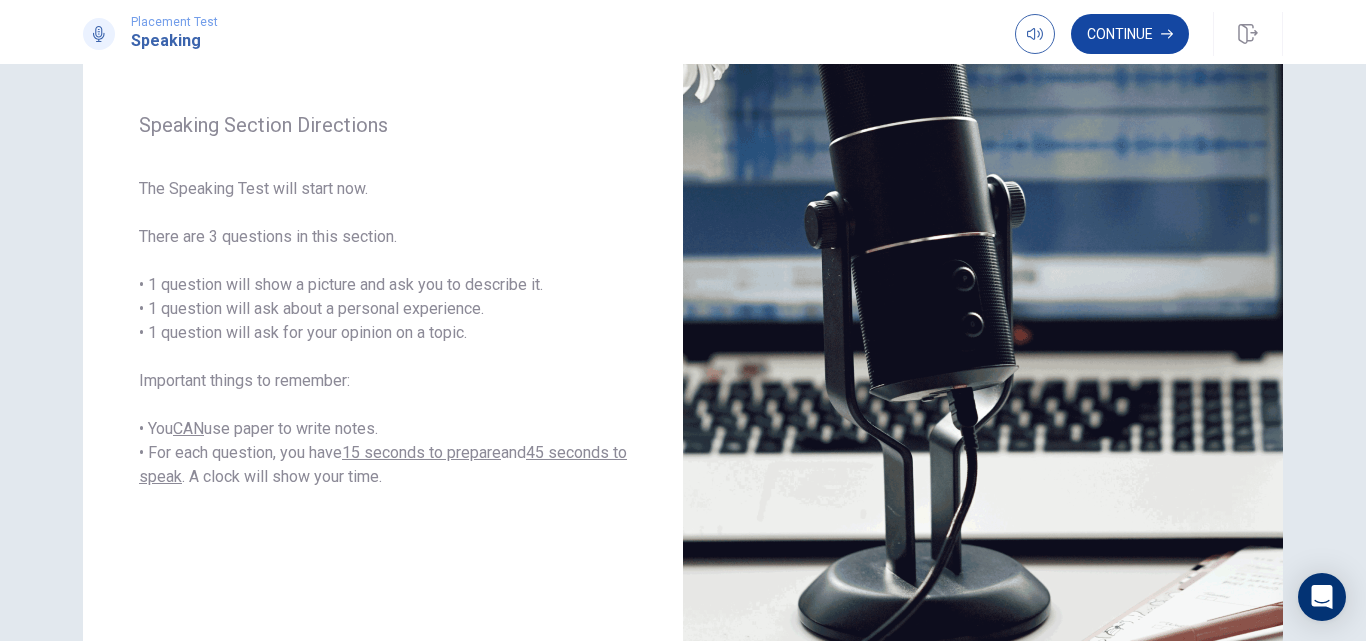click on "Continue" at bounding box center (1130, 34) 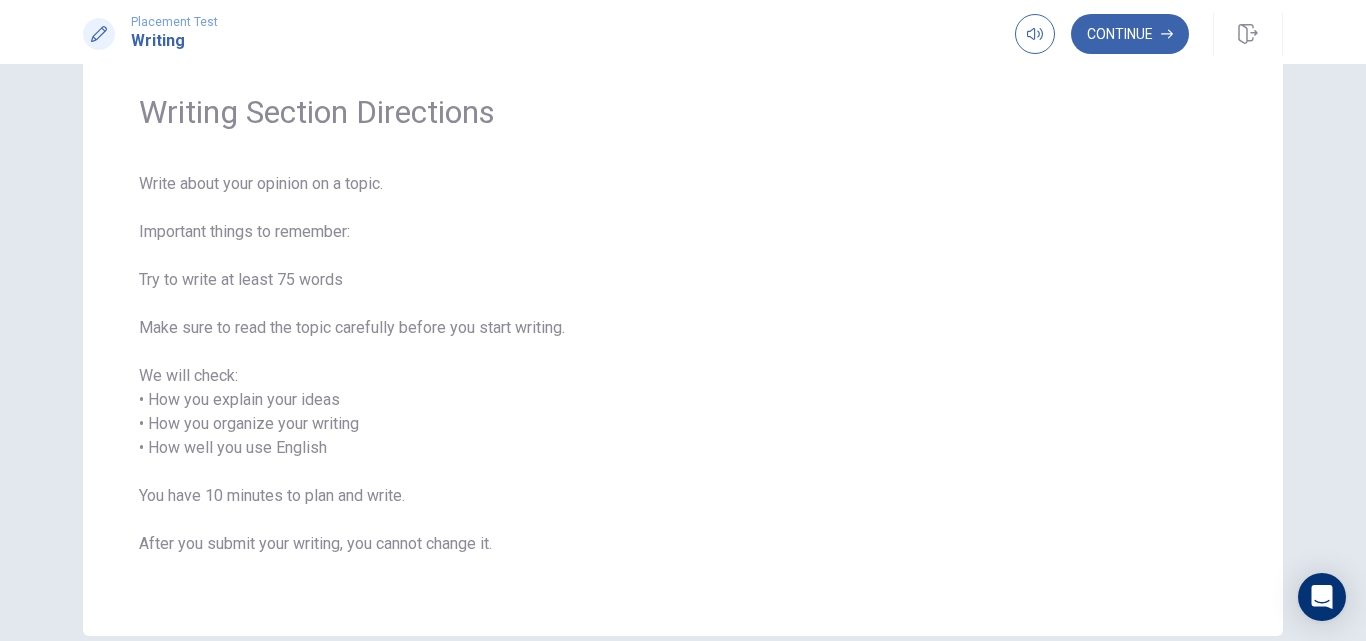 scroll, scrollTop: 0, scrollLeft: 0, axis: both 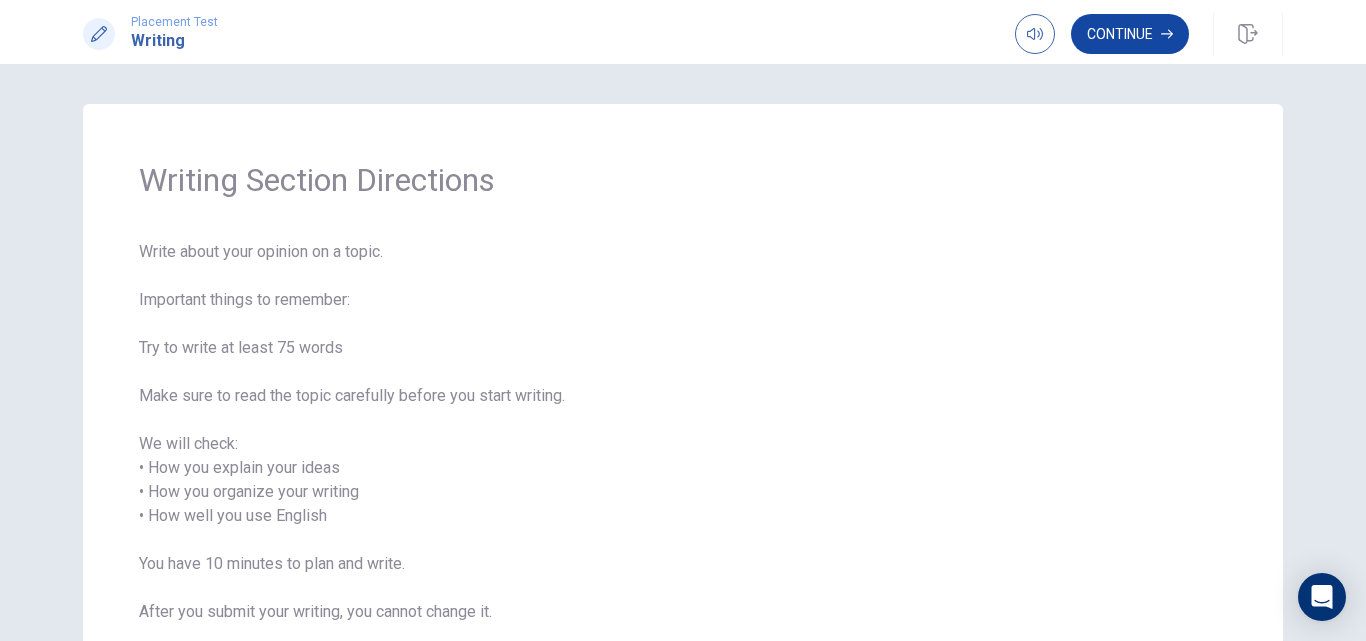 click on "Continue" at bounding box center [1130, 34] 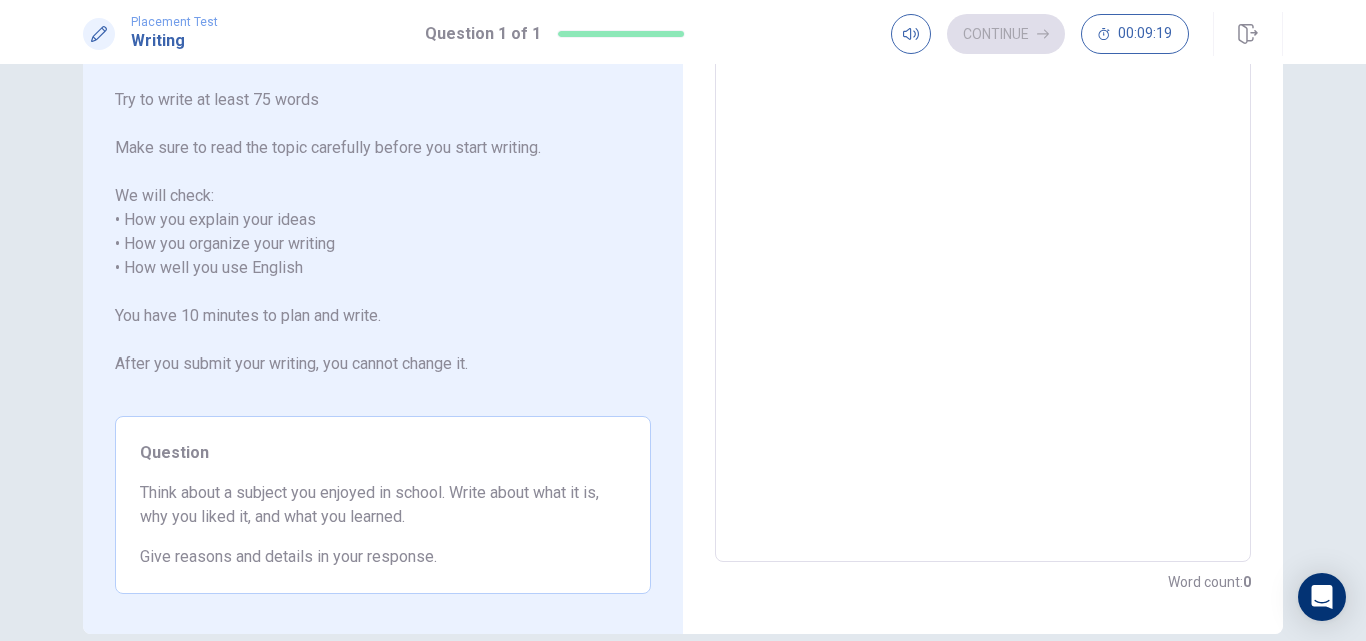 scroll, scrollTop: 100, scrollLeft: 0, axis: vertical 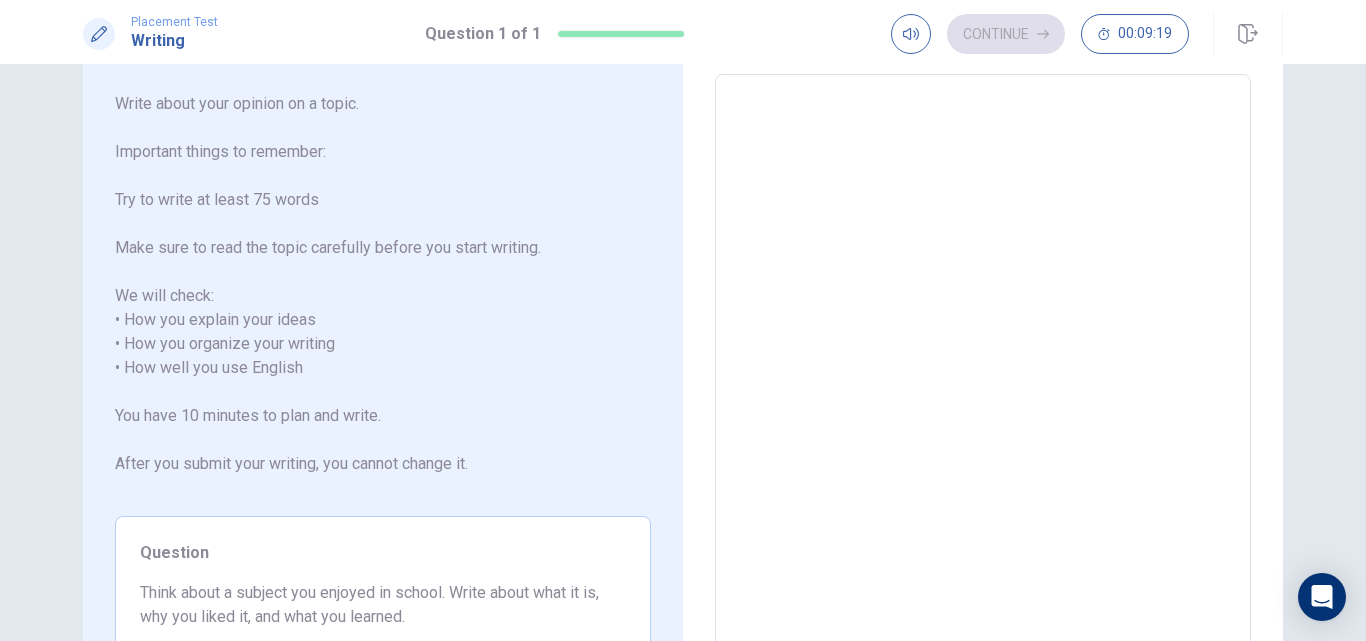 click at bounding box center [983, 368] 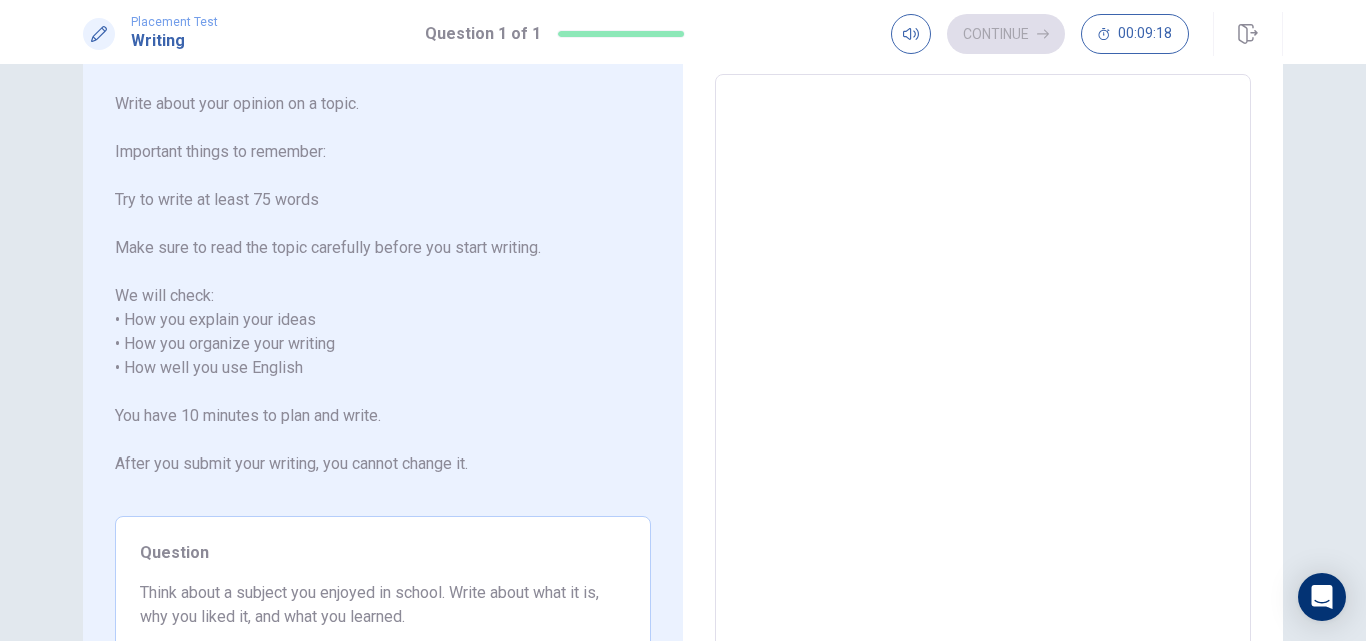type on "M" 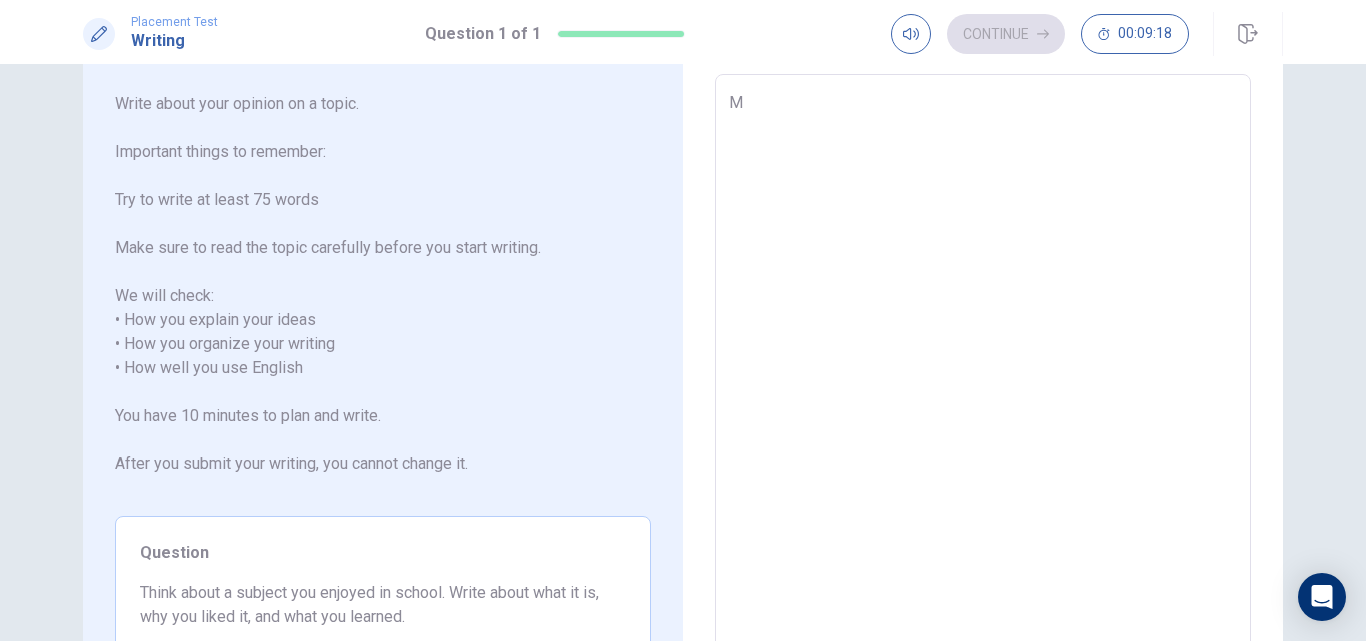 type on "x" 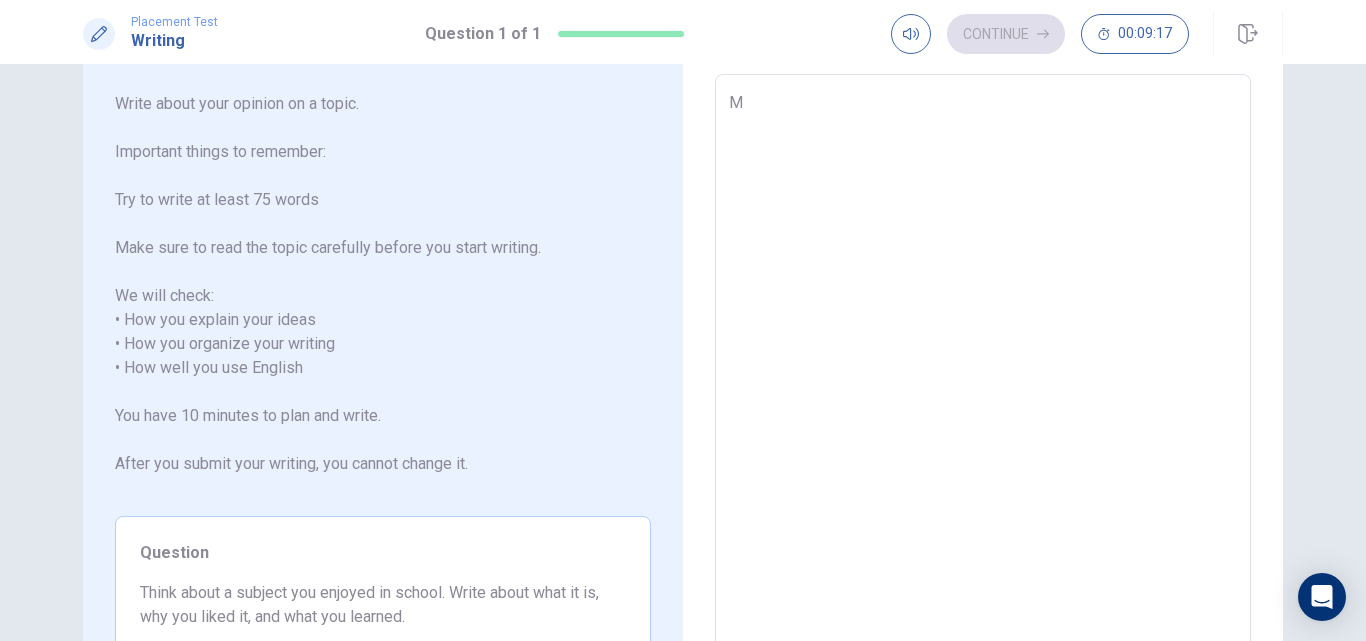type on "My" 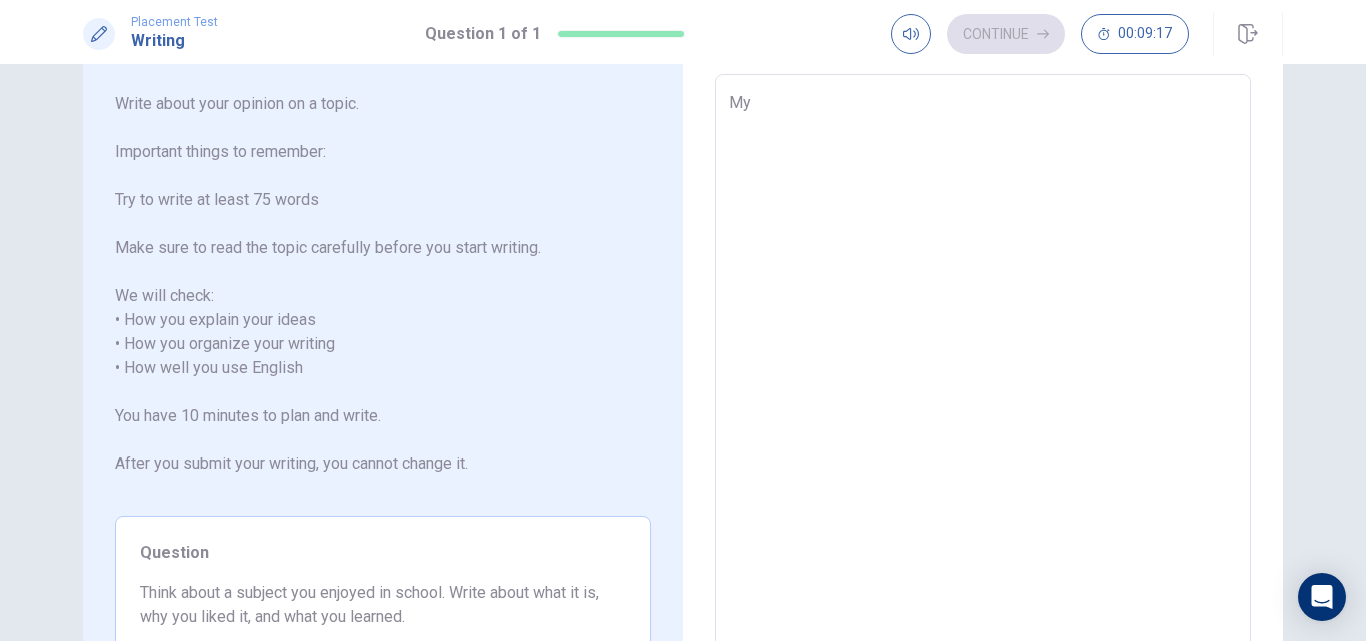 type on "x" 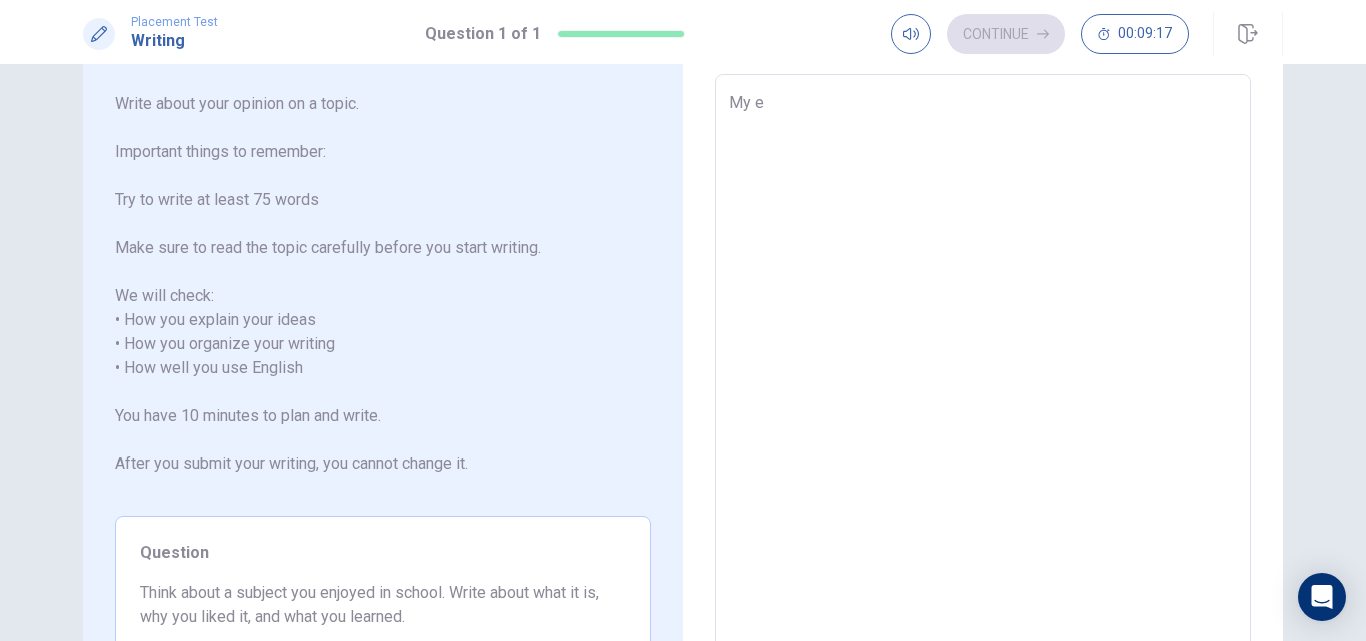 type on "x" 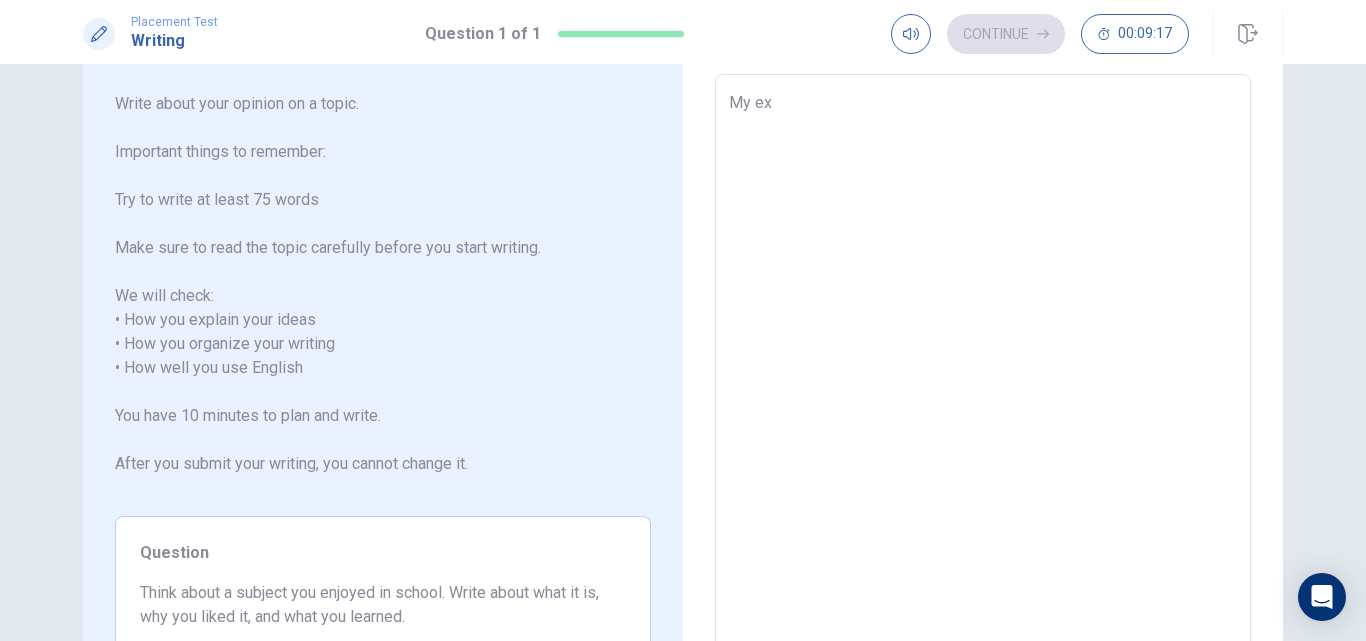 type on "x" 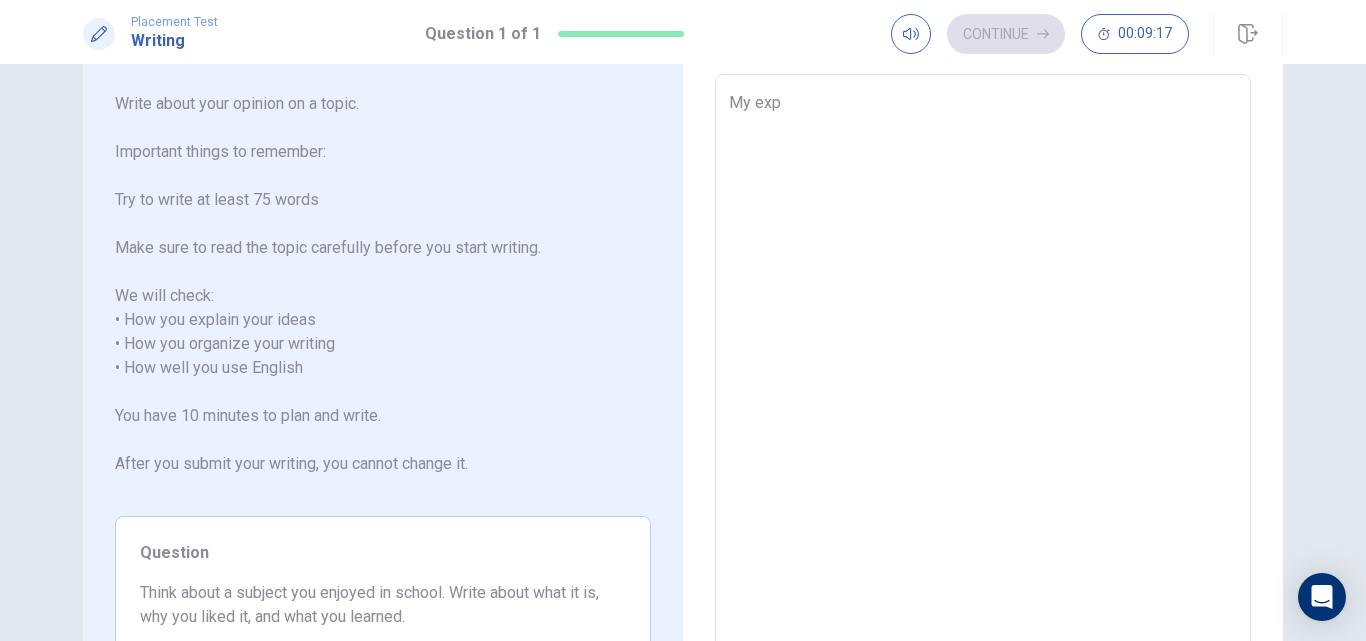 type on "x" 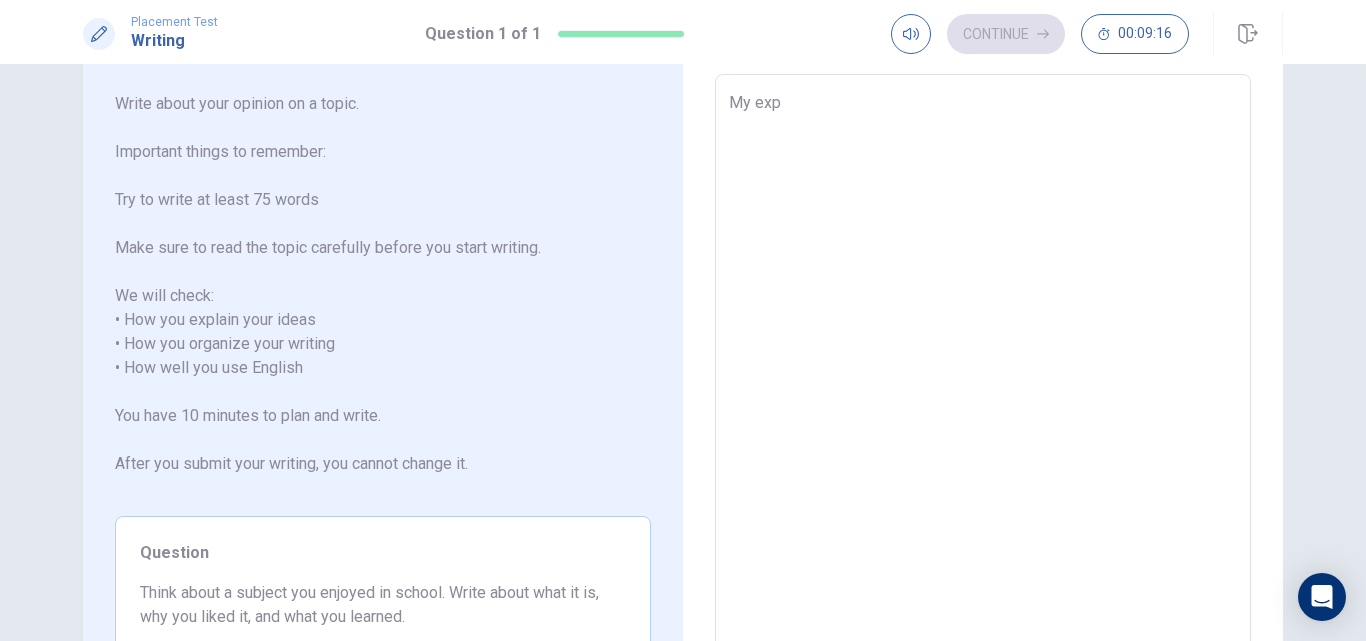 type on "My expe" 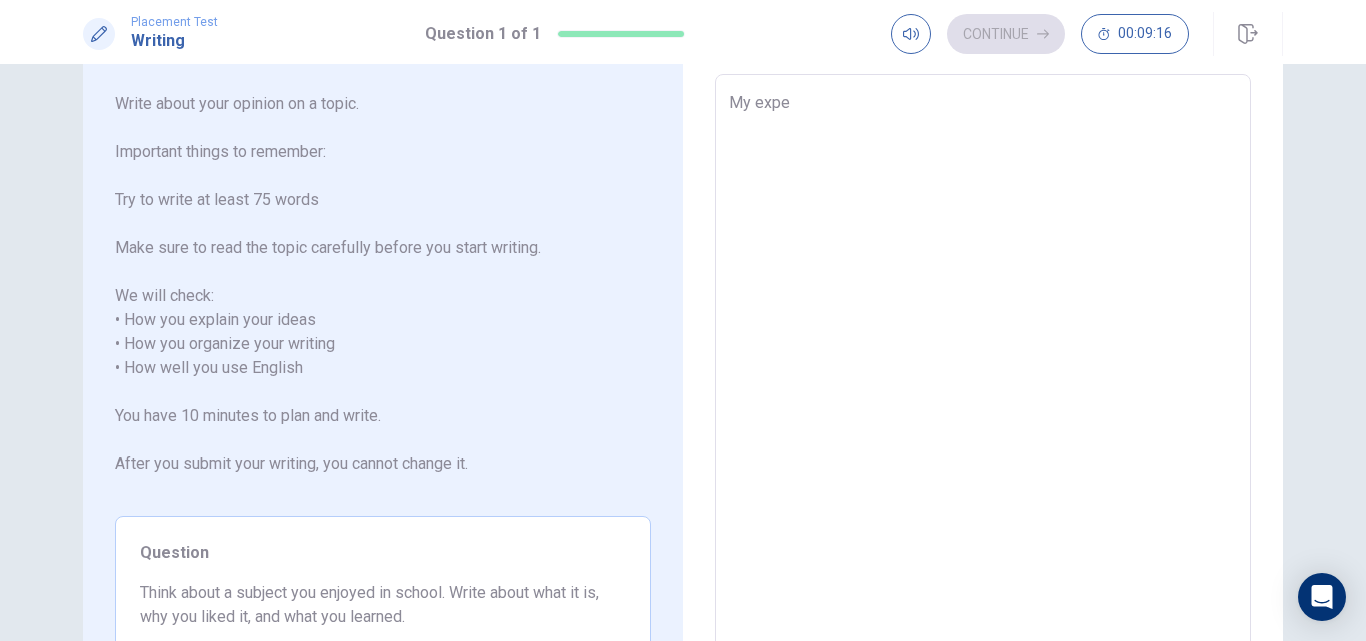 type on "x" 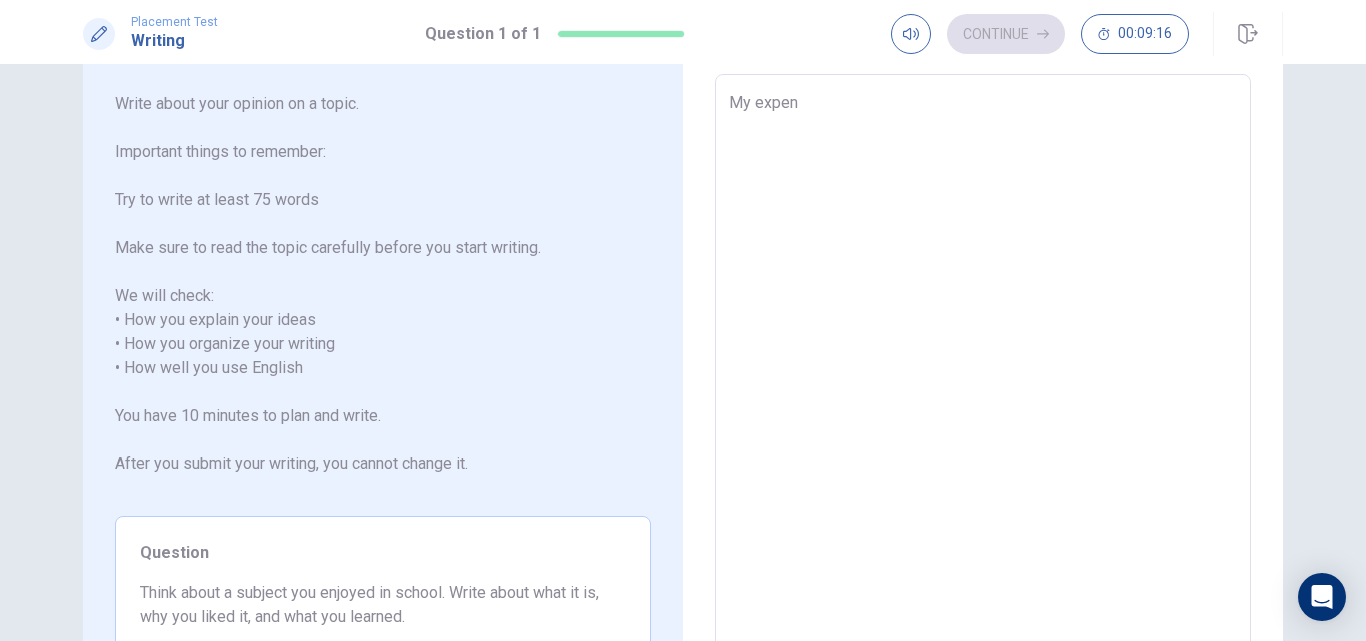 type on "x" 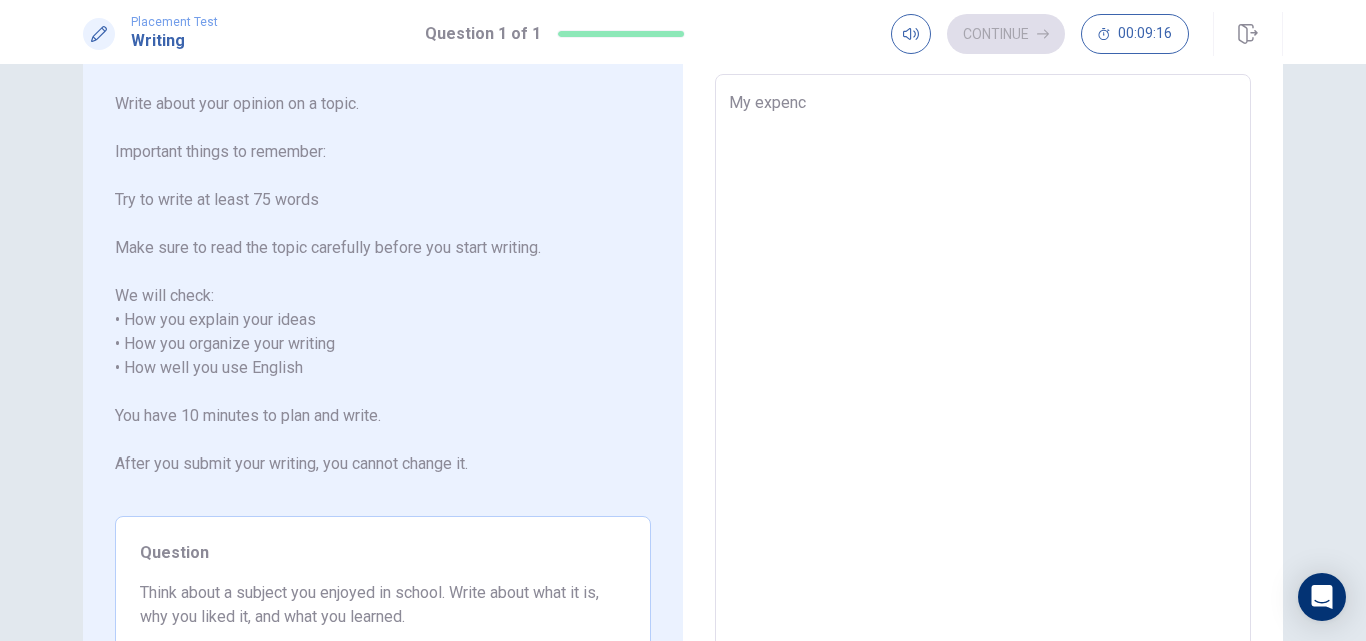 type on "x" 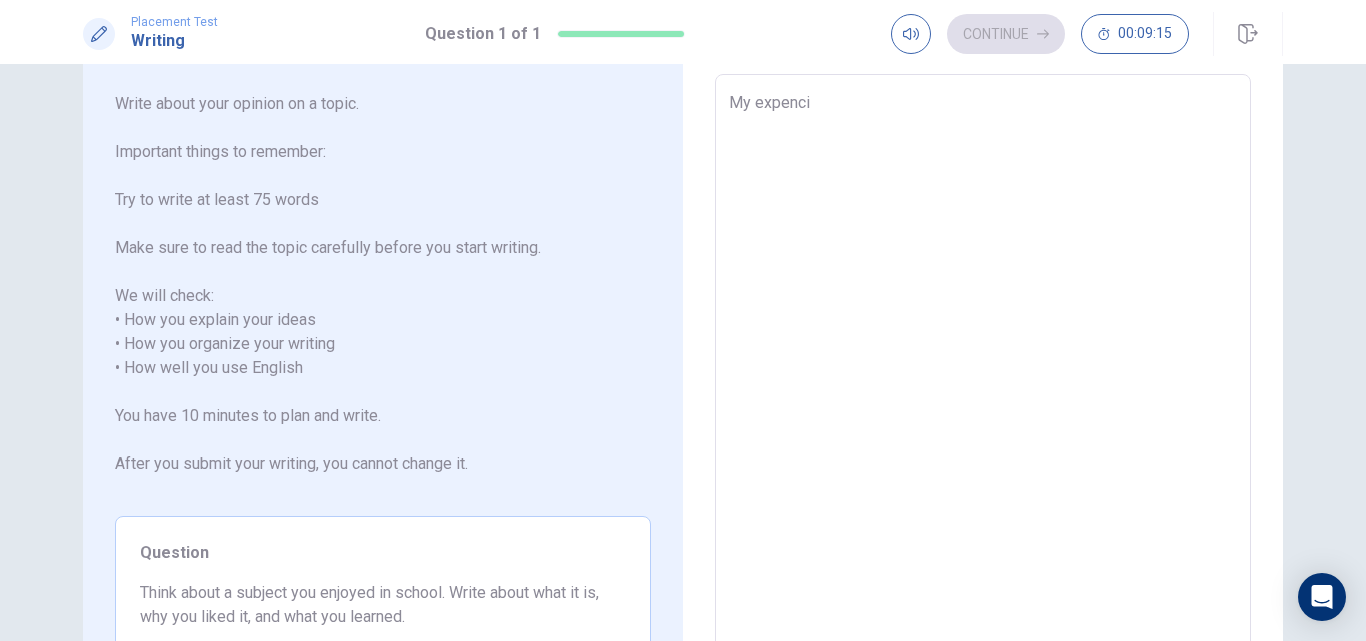 type on "x" 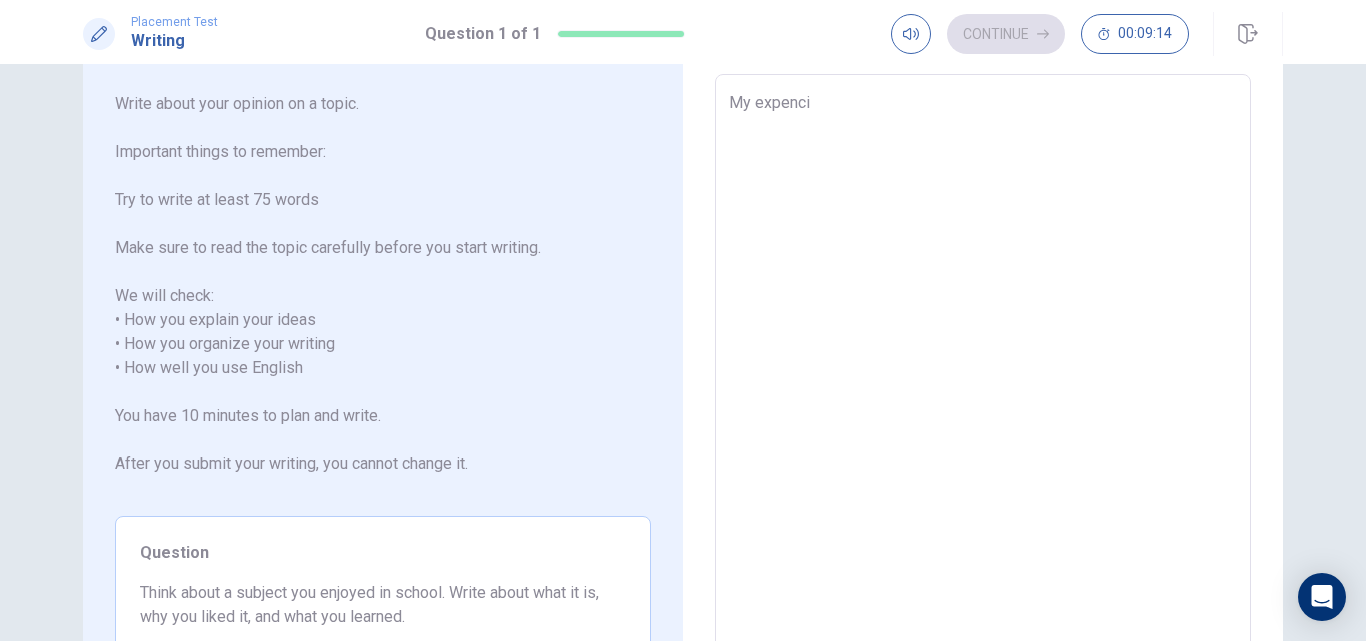 type on "My expenc" 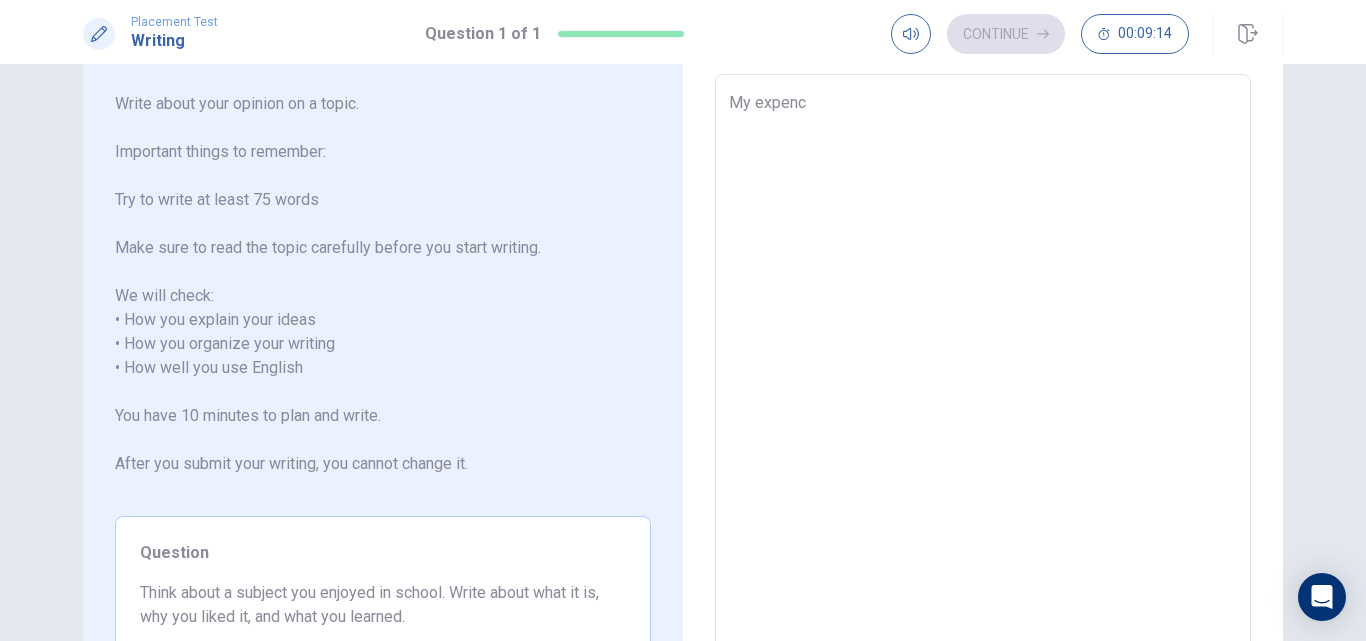 type on "x" 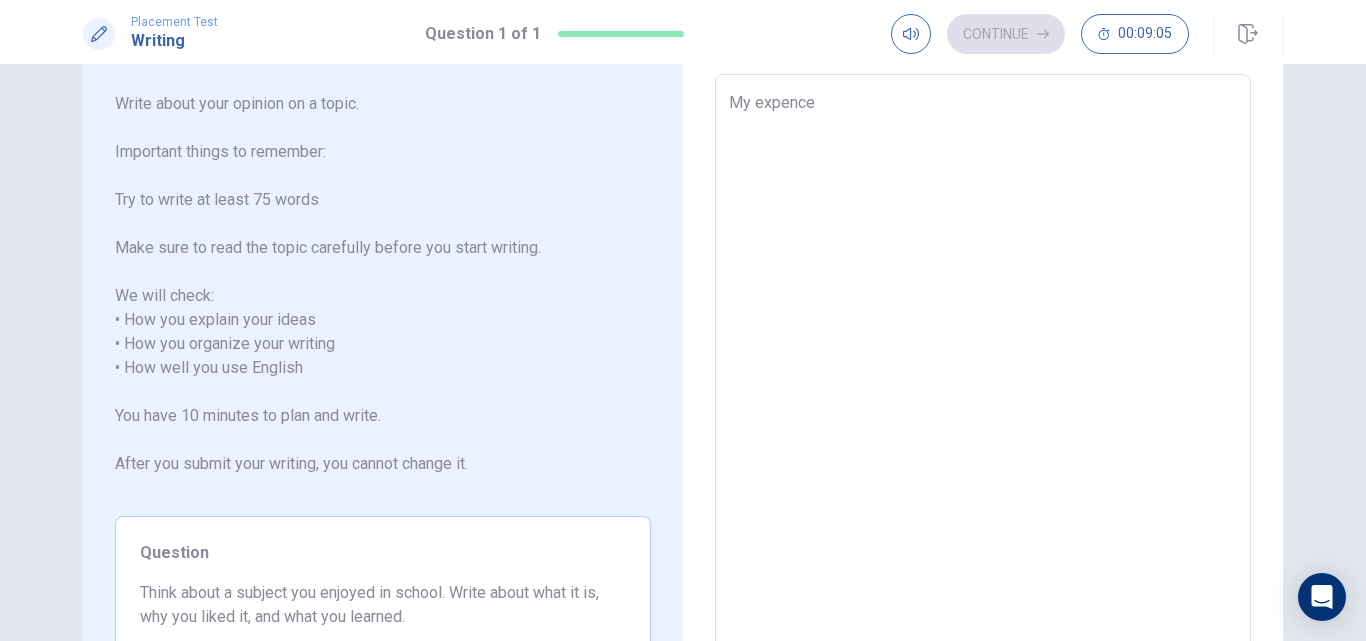 type on "x" 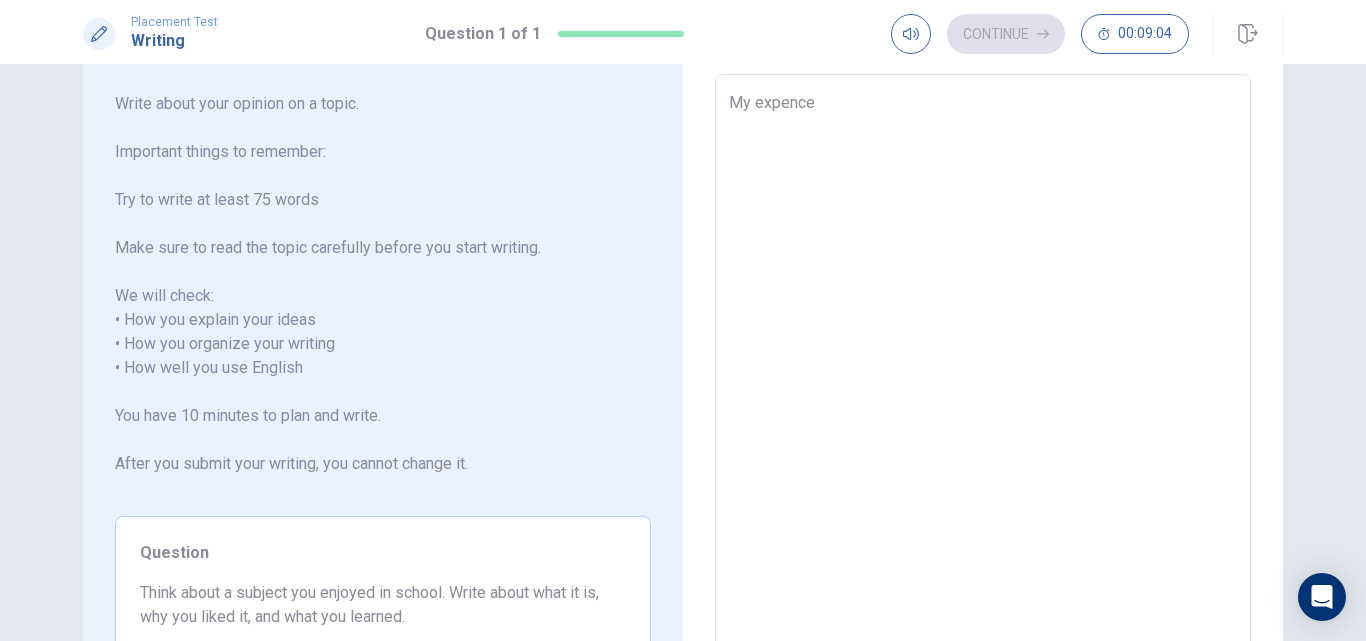 type on "My expenc" 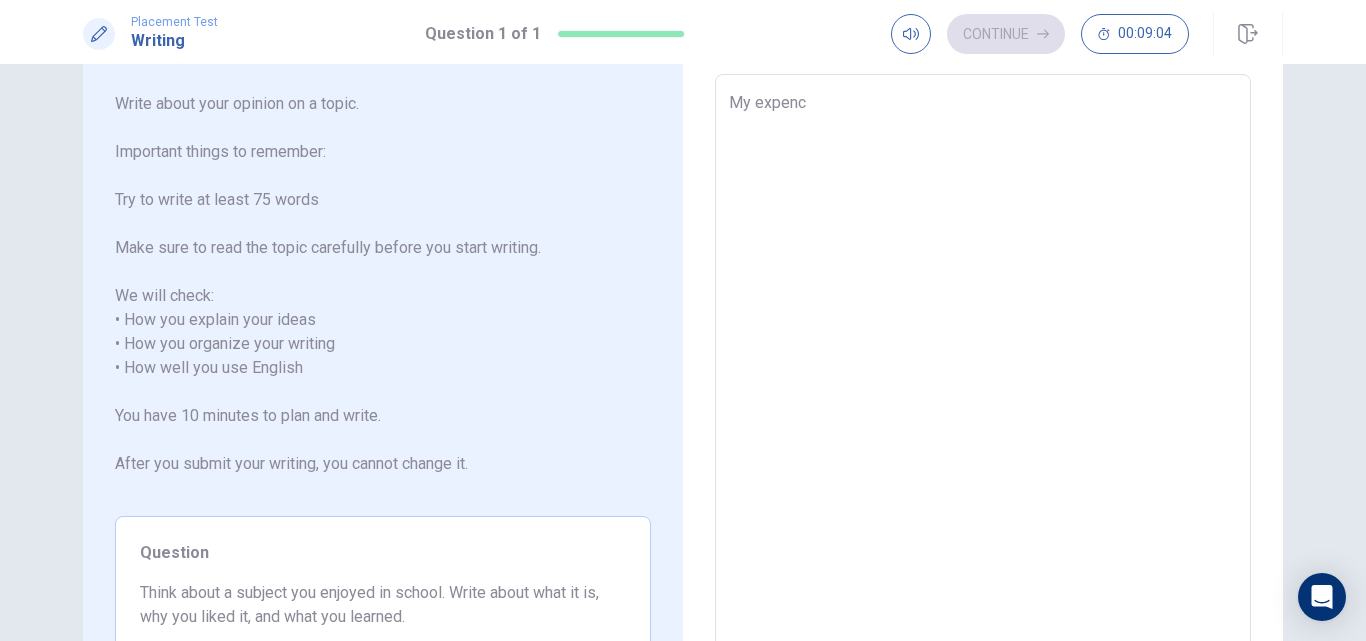 type on "x" 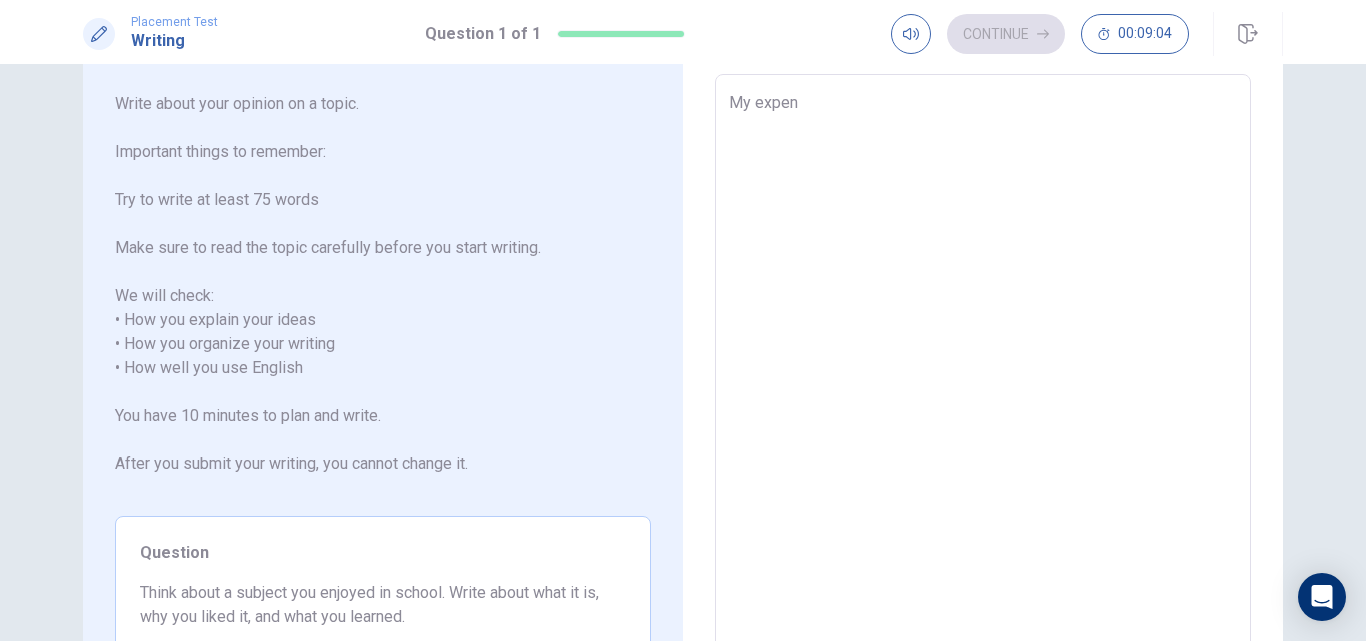 type on "x" 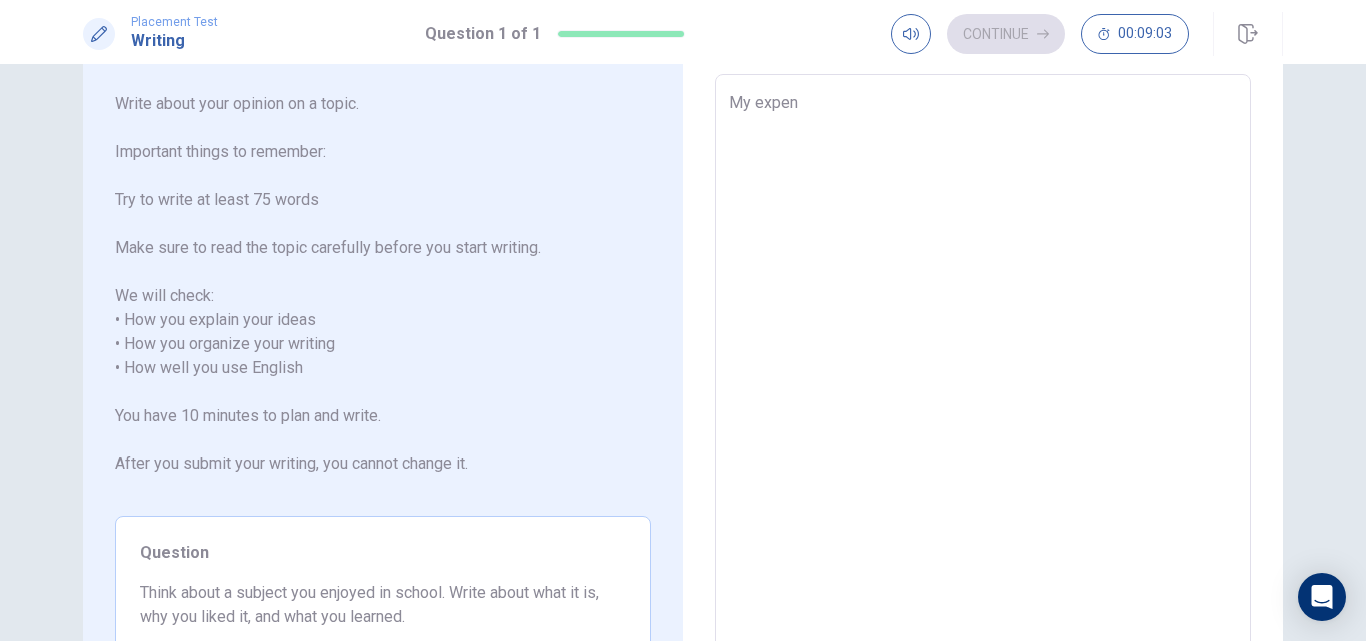 type on "My expe" 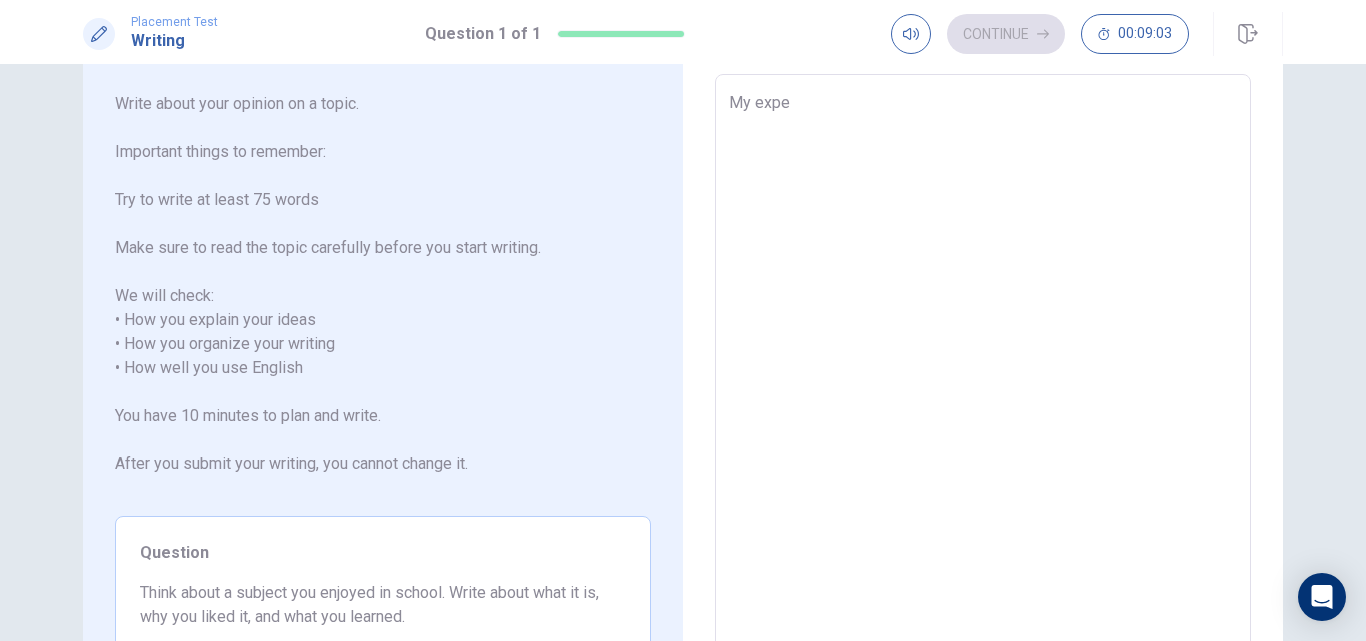 type on "x" 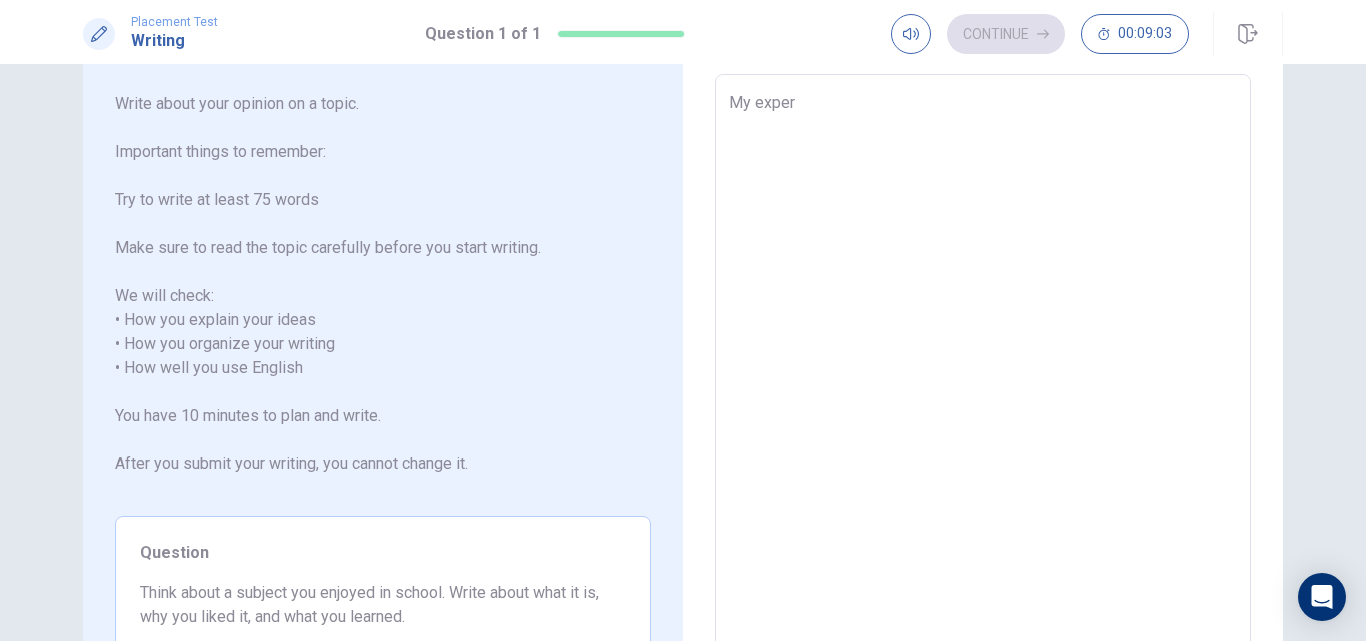 type on "x" 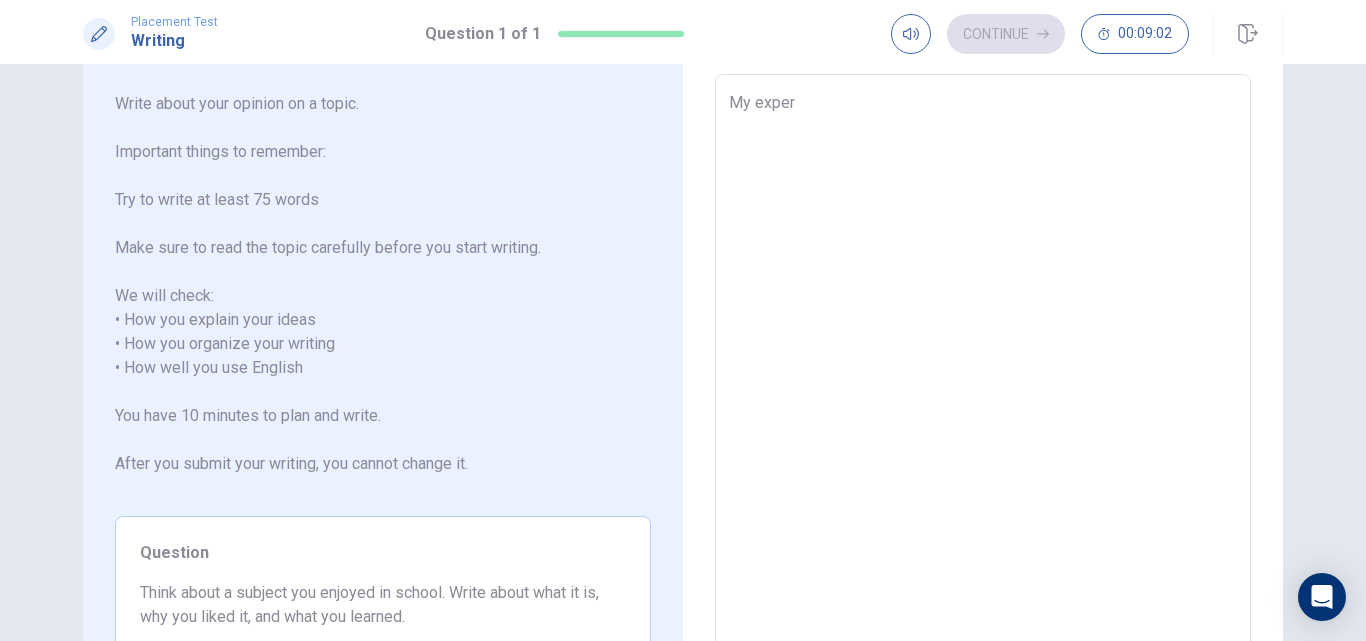 type on "My experi" 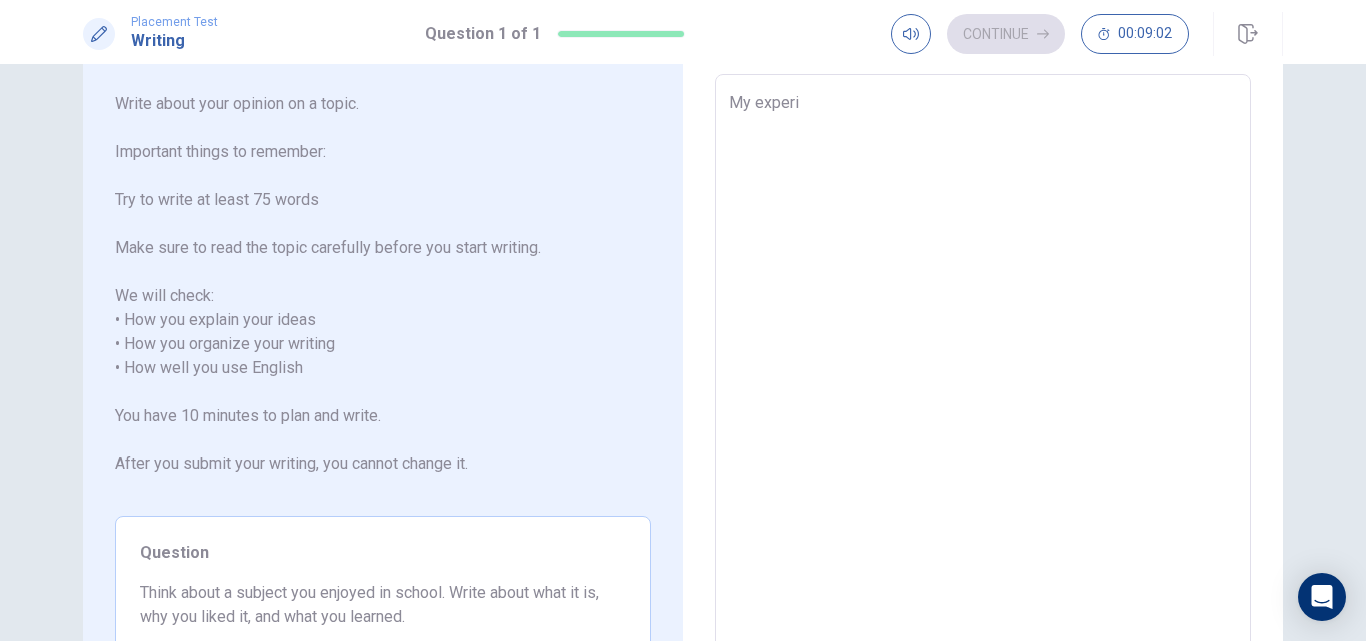 type on "x" 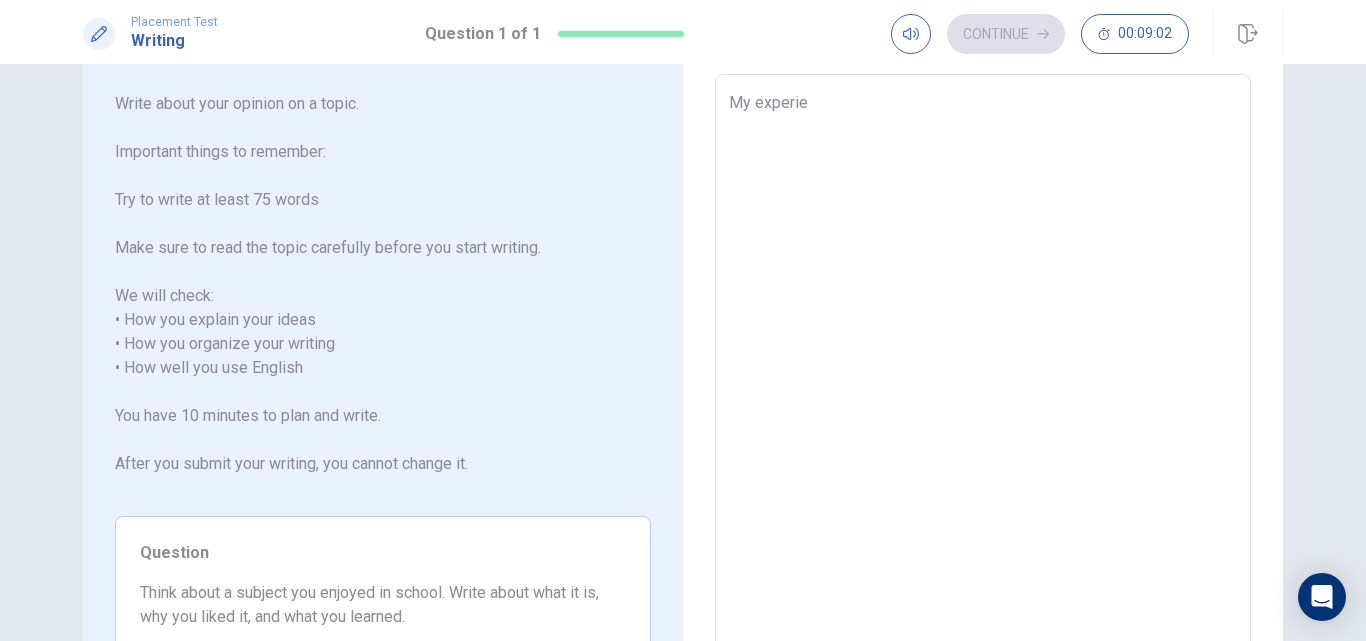 type on "x" 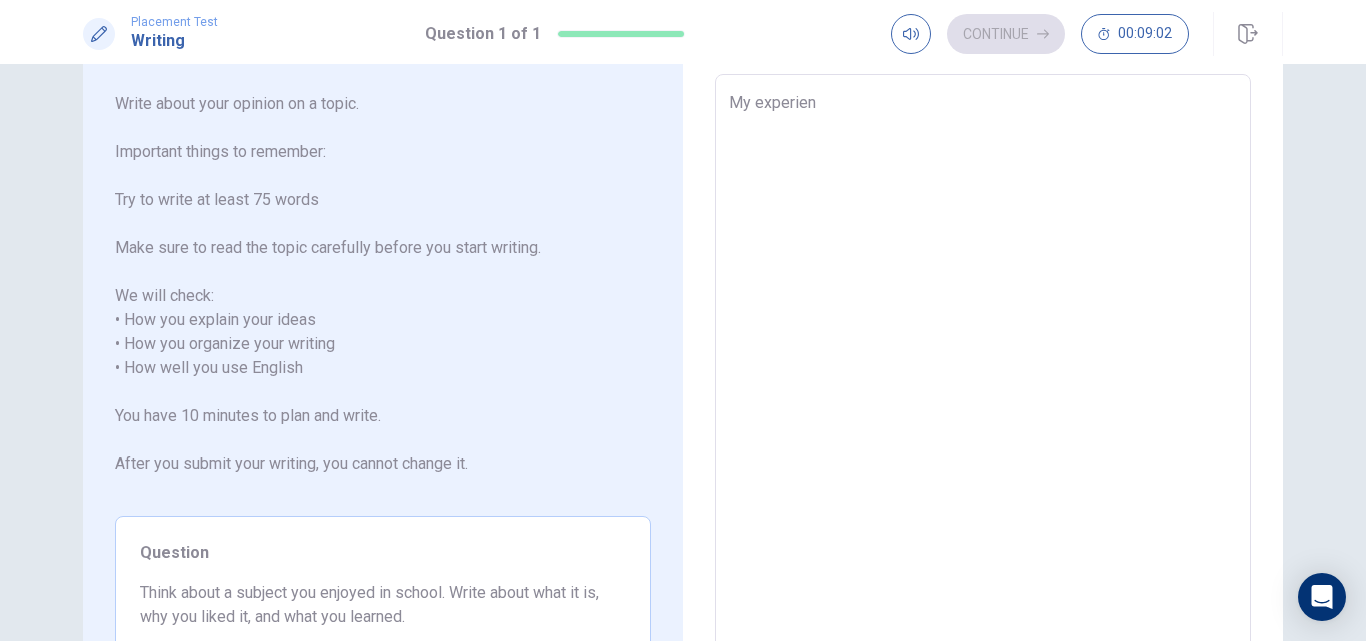 type on "x" 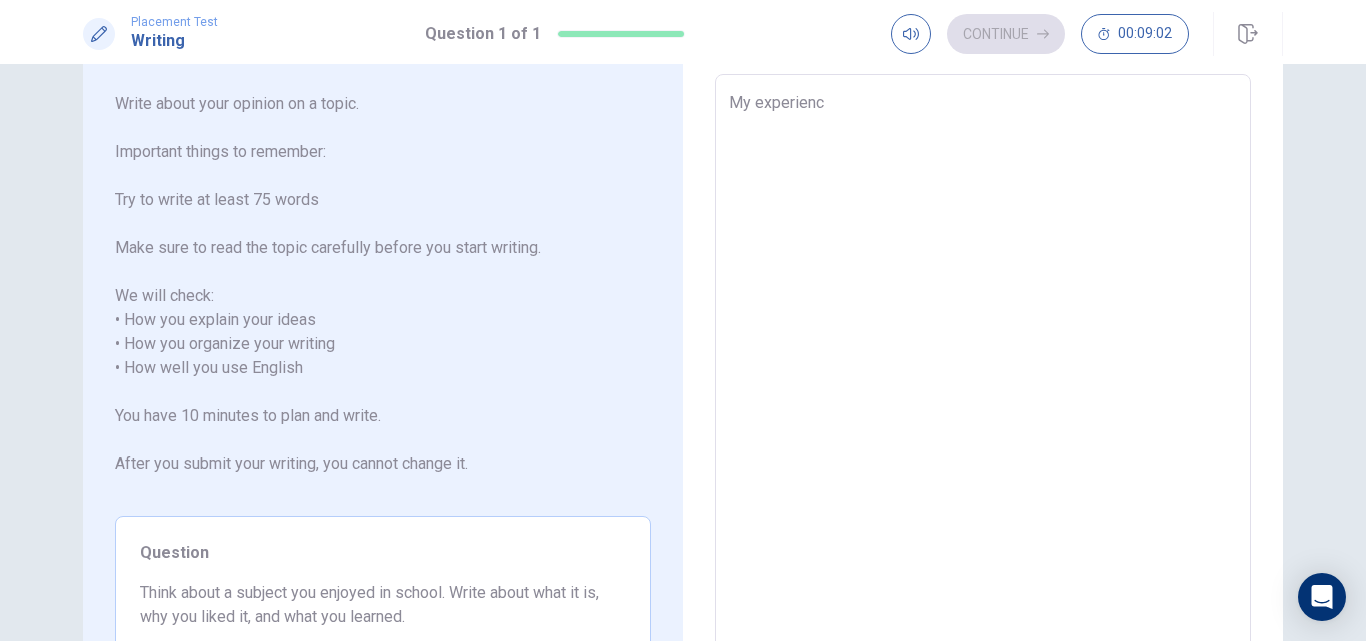 type on "x" 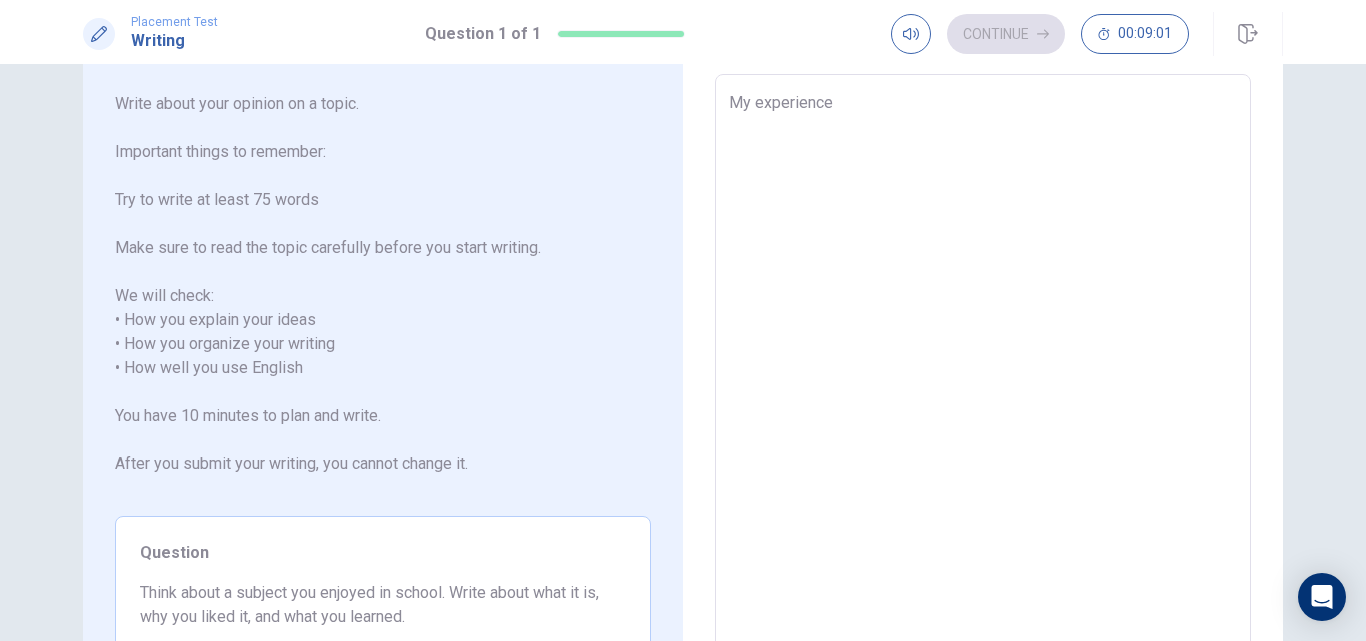 type on "x" 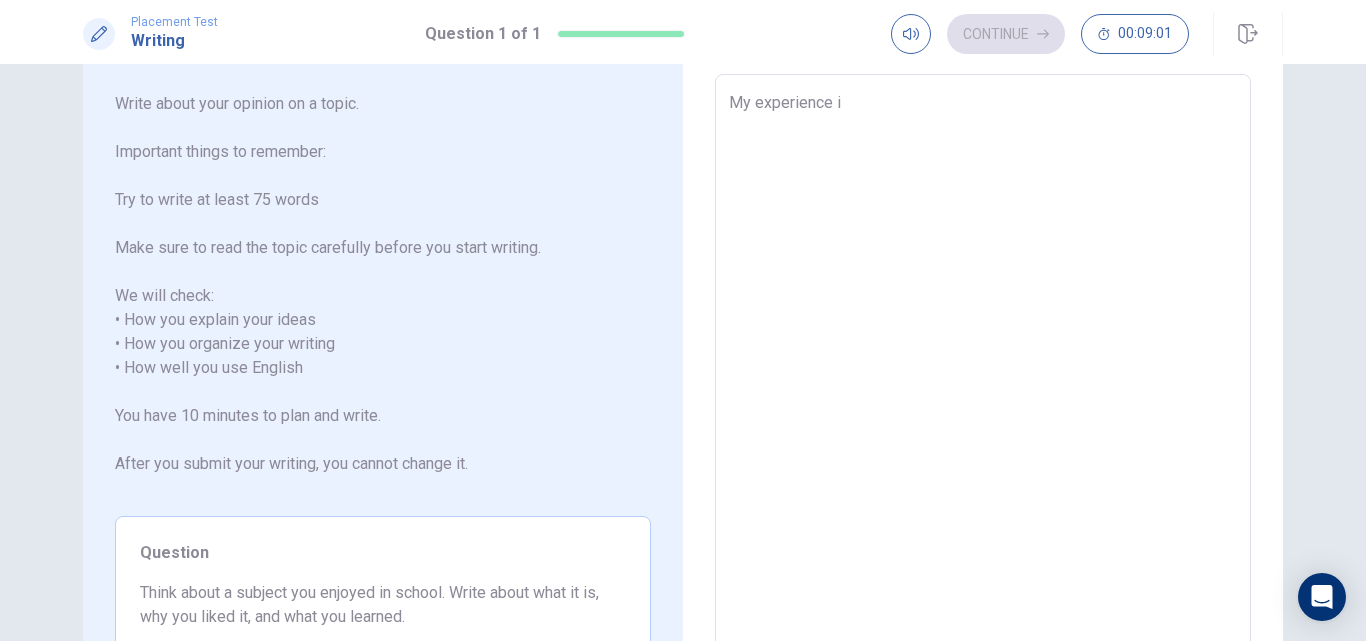 type on "x" 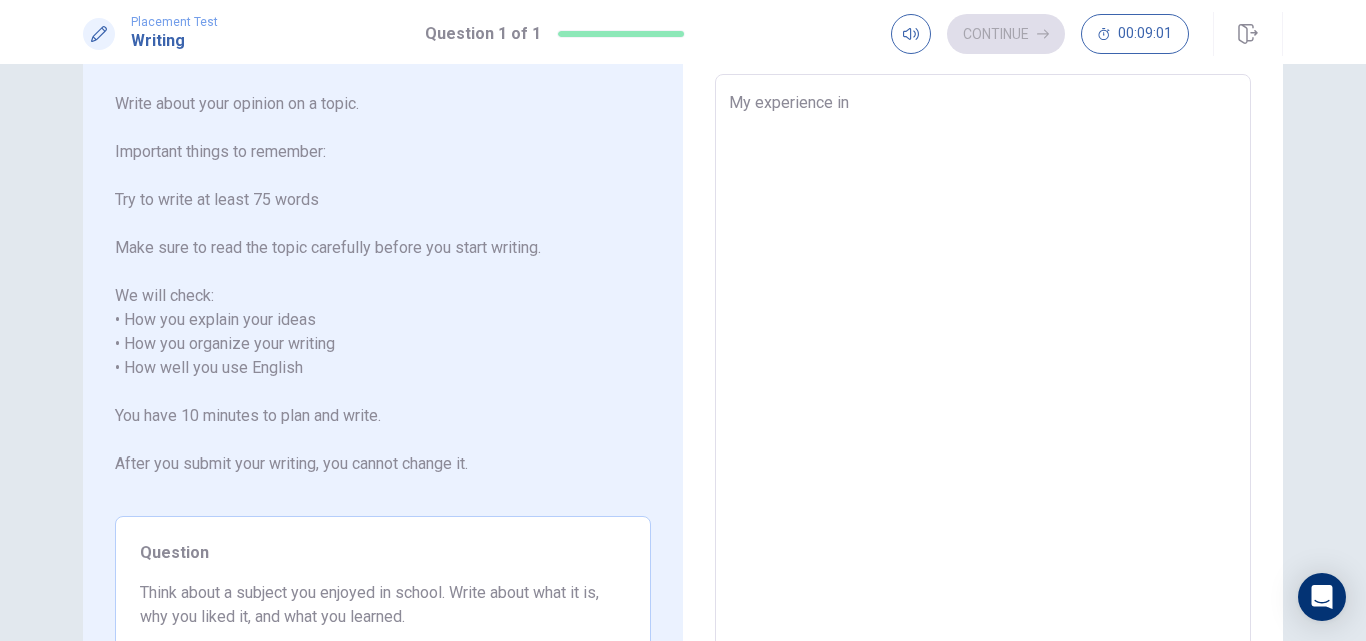 type on "x" 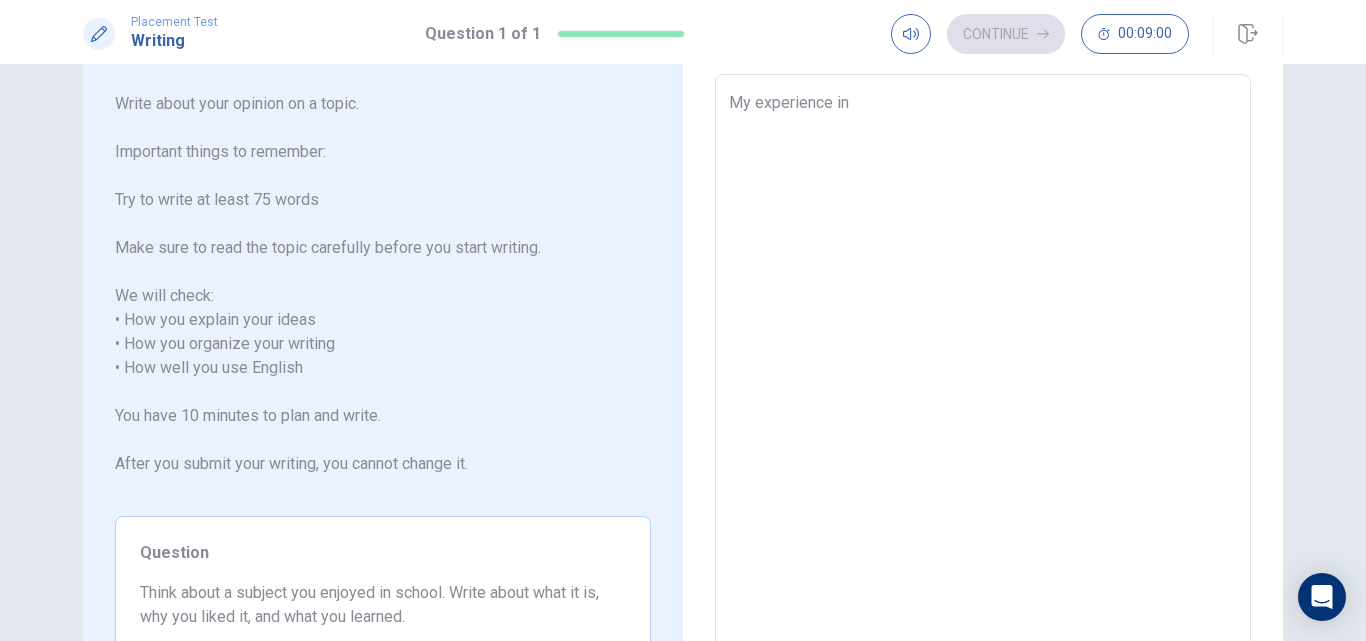 type on "My experience in" 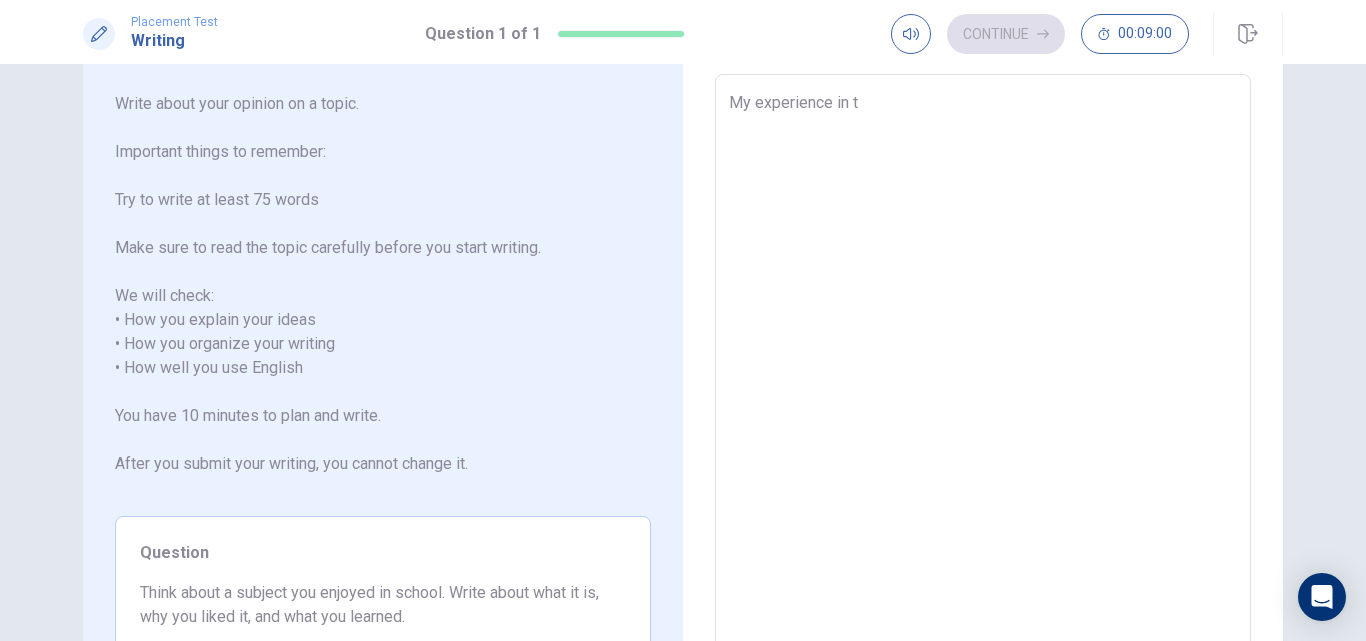 type on "x" 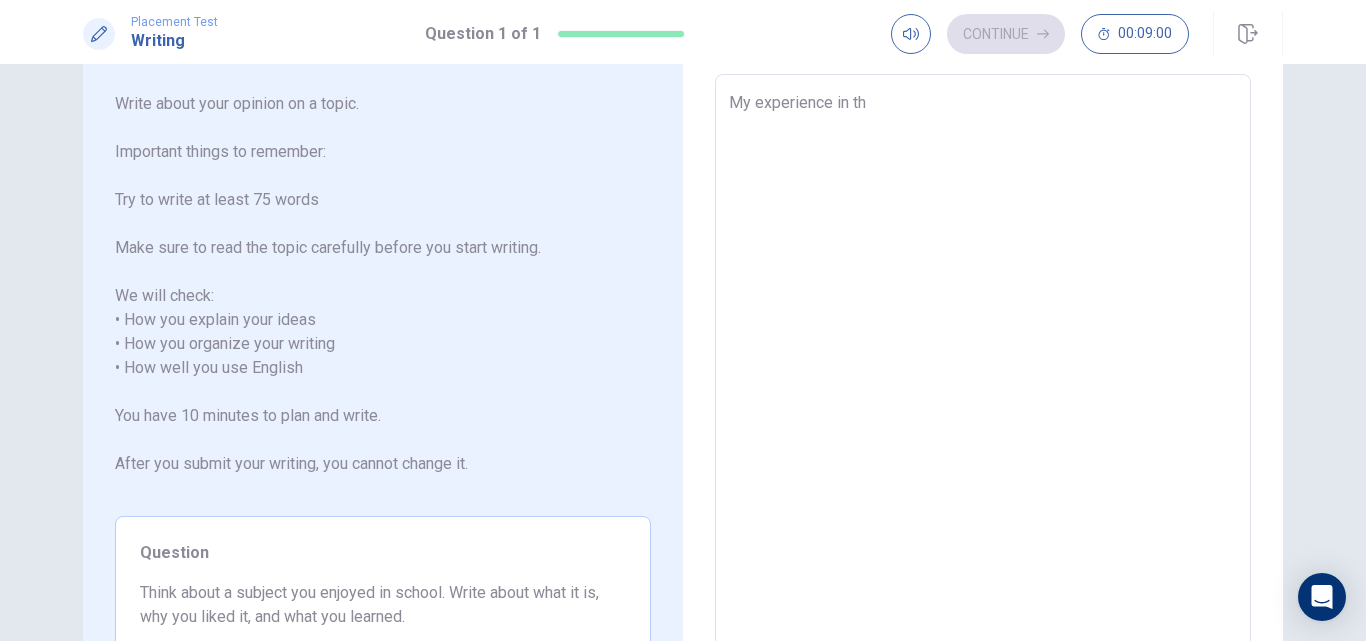 type on "x" 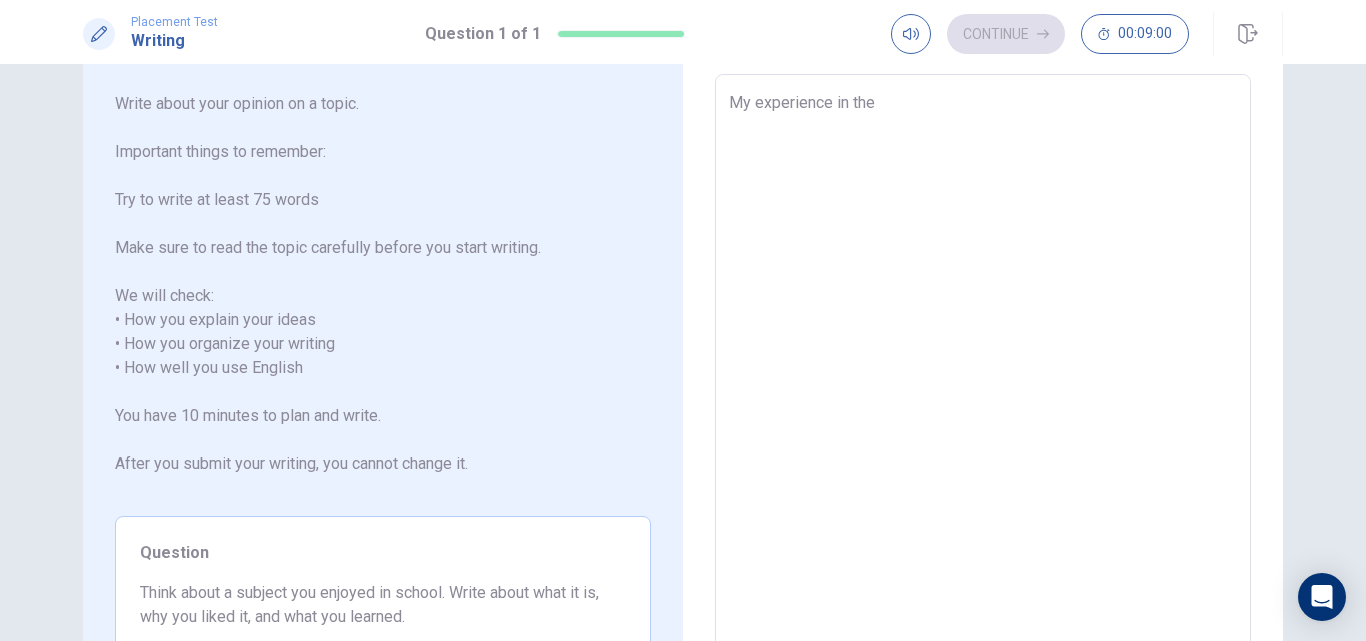 type on "x" 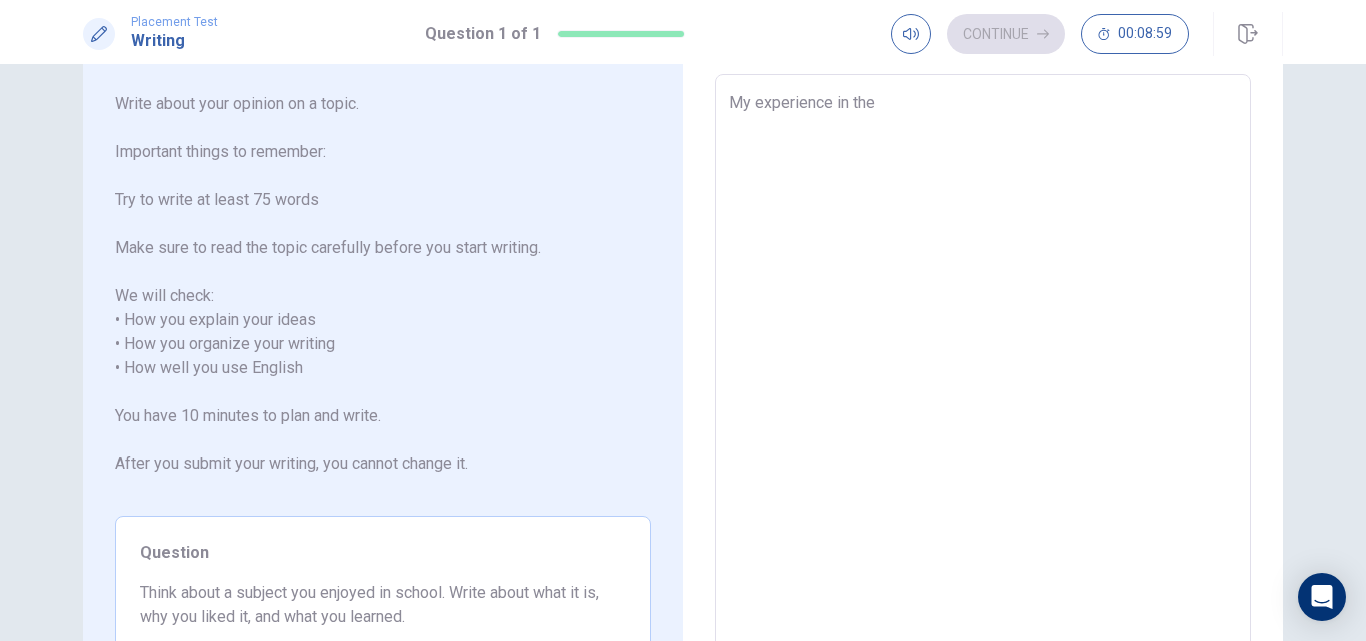 type on "My experience in the s" 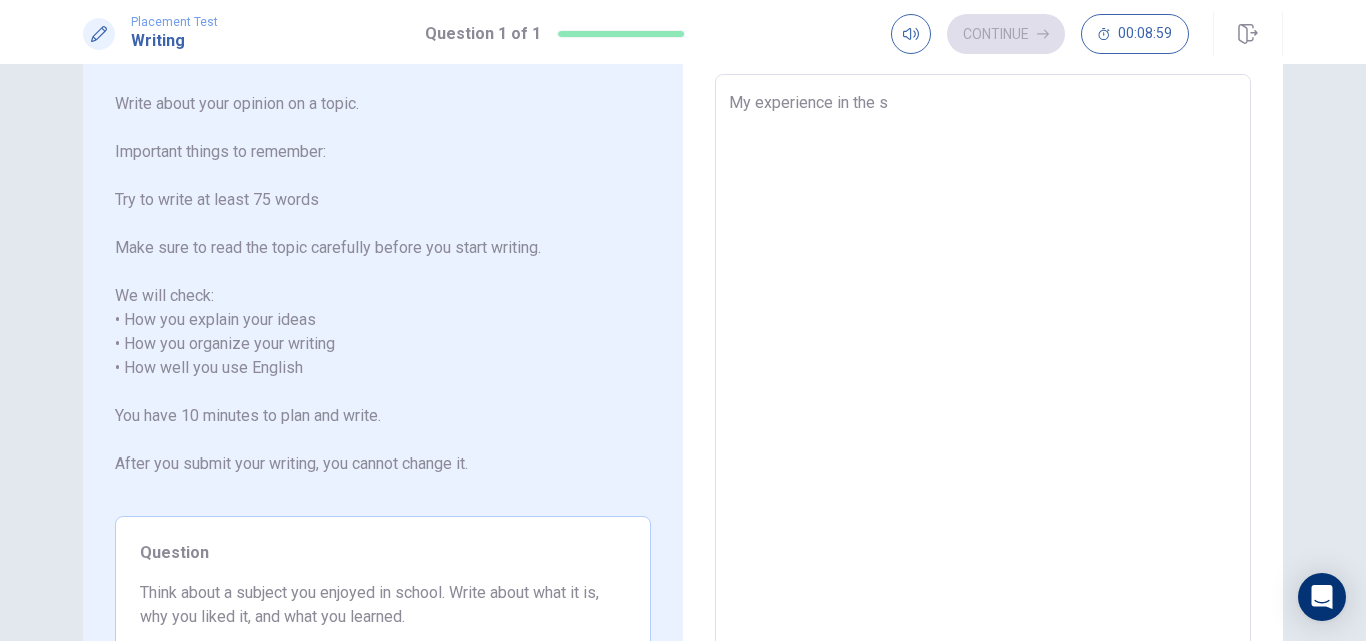 type on "x" 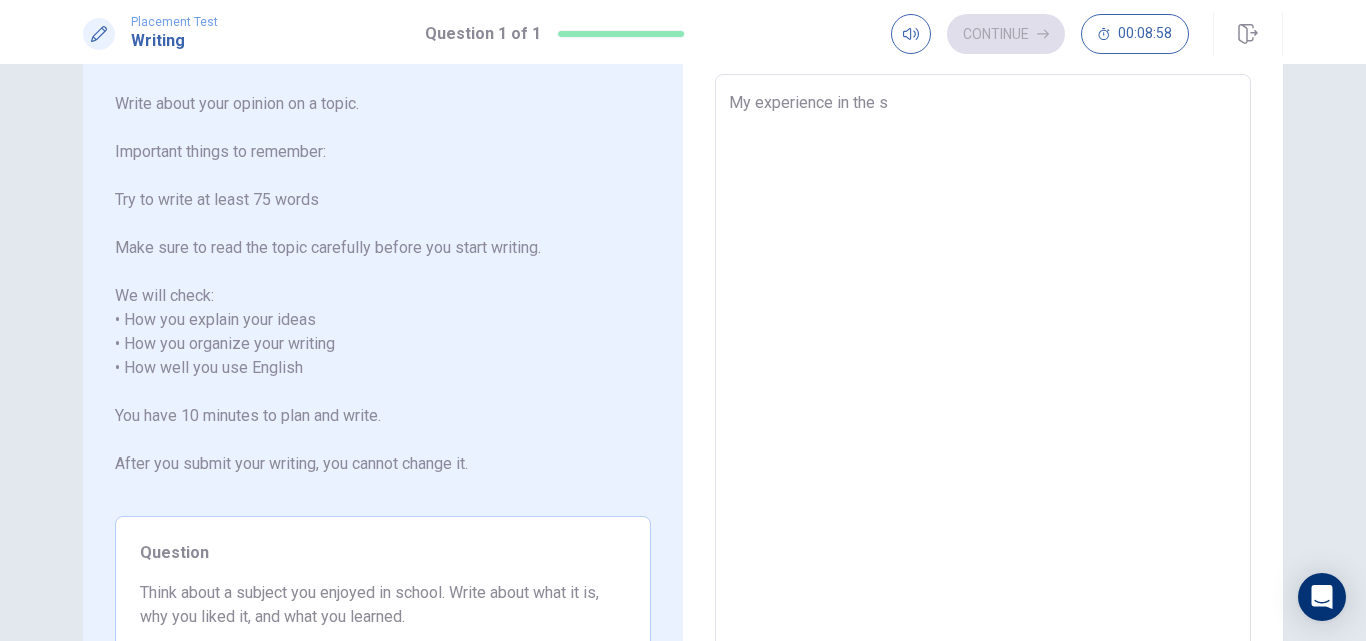 type on "My experience in the sc" 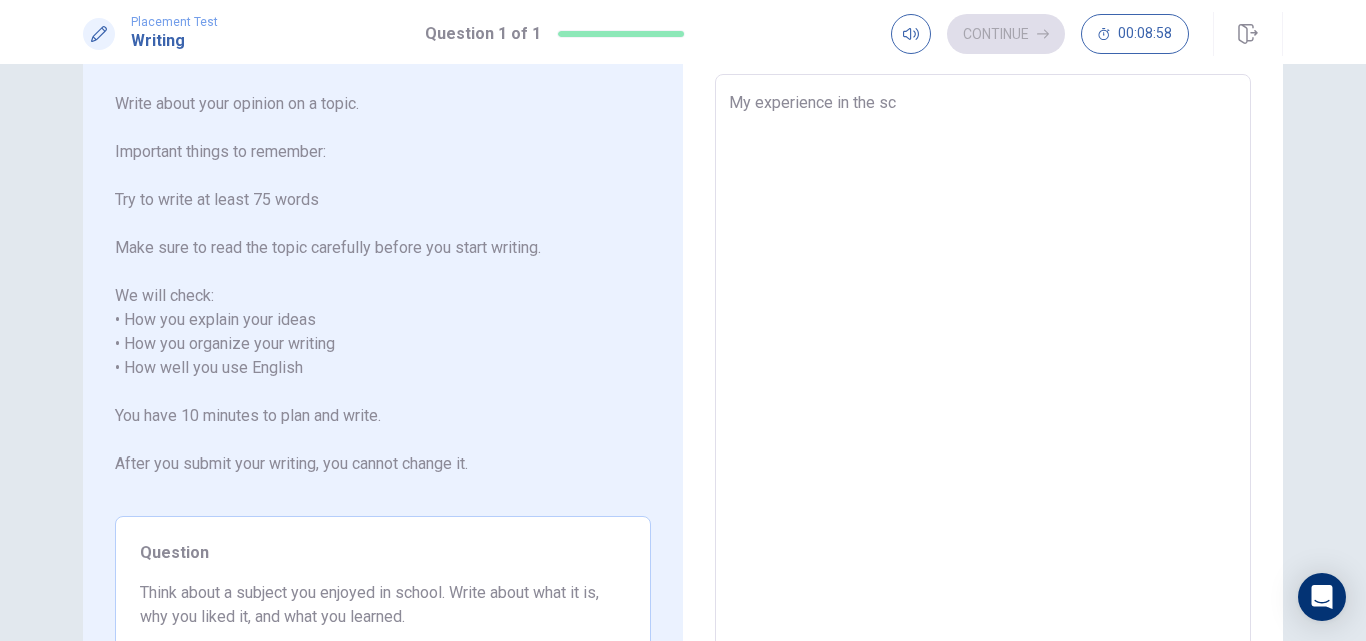 type on "x" 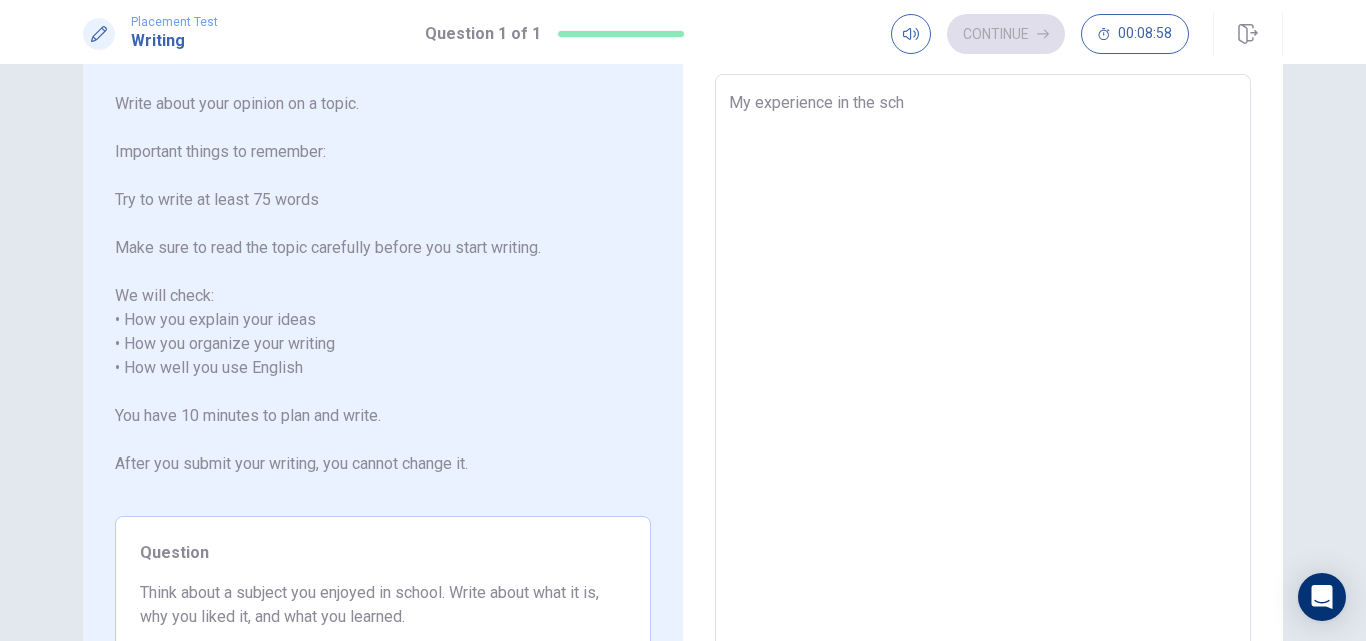 type on "x" 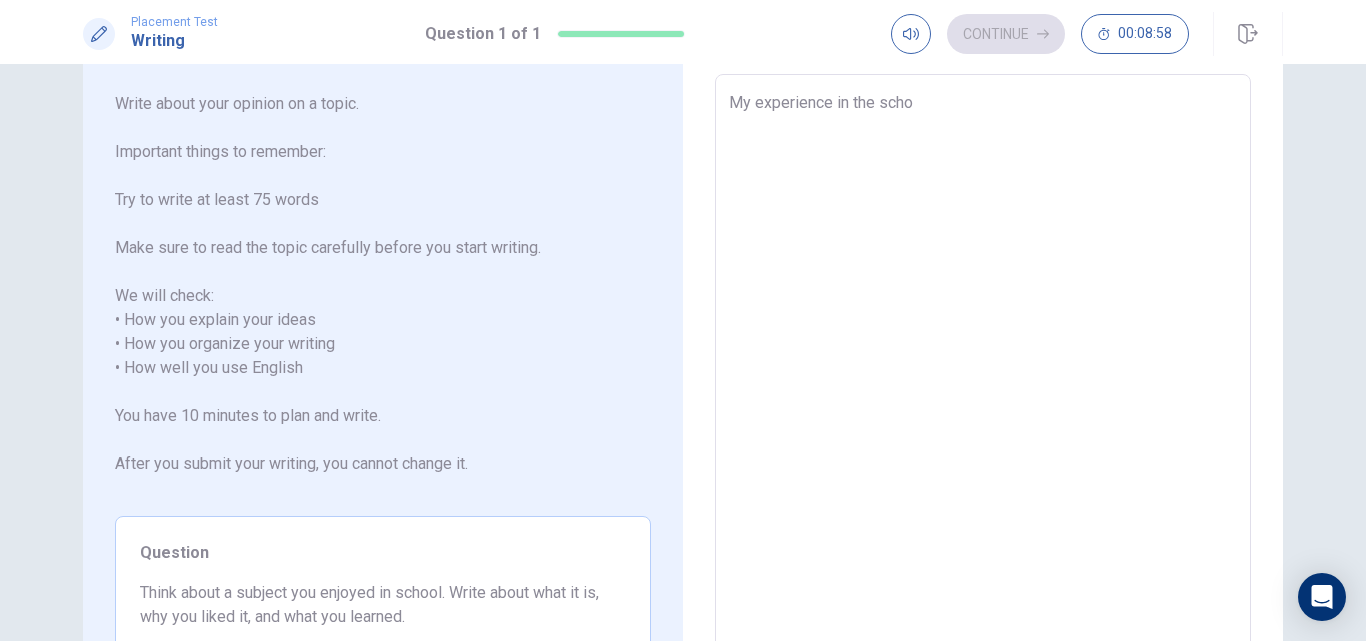 type on "x" 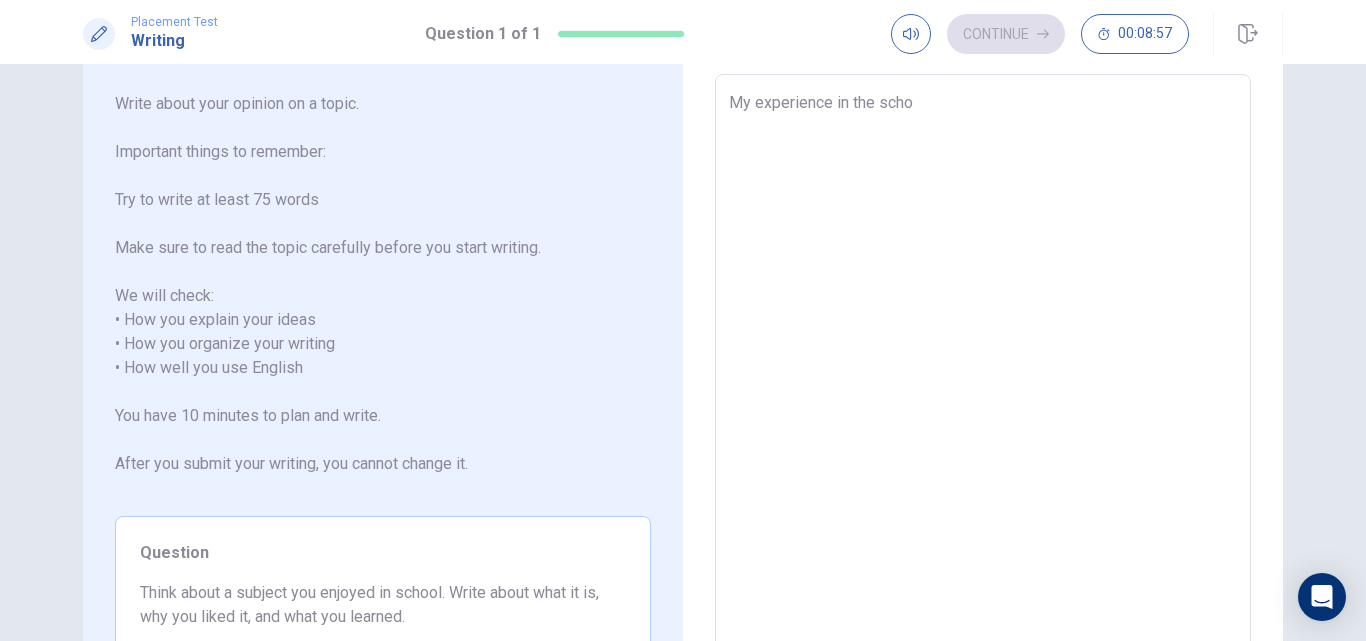 type on "My experience in the schoo" 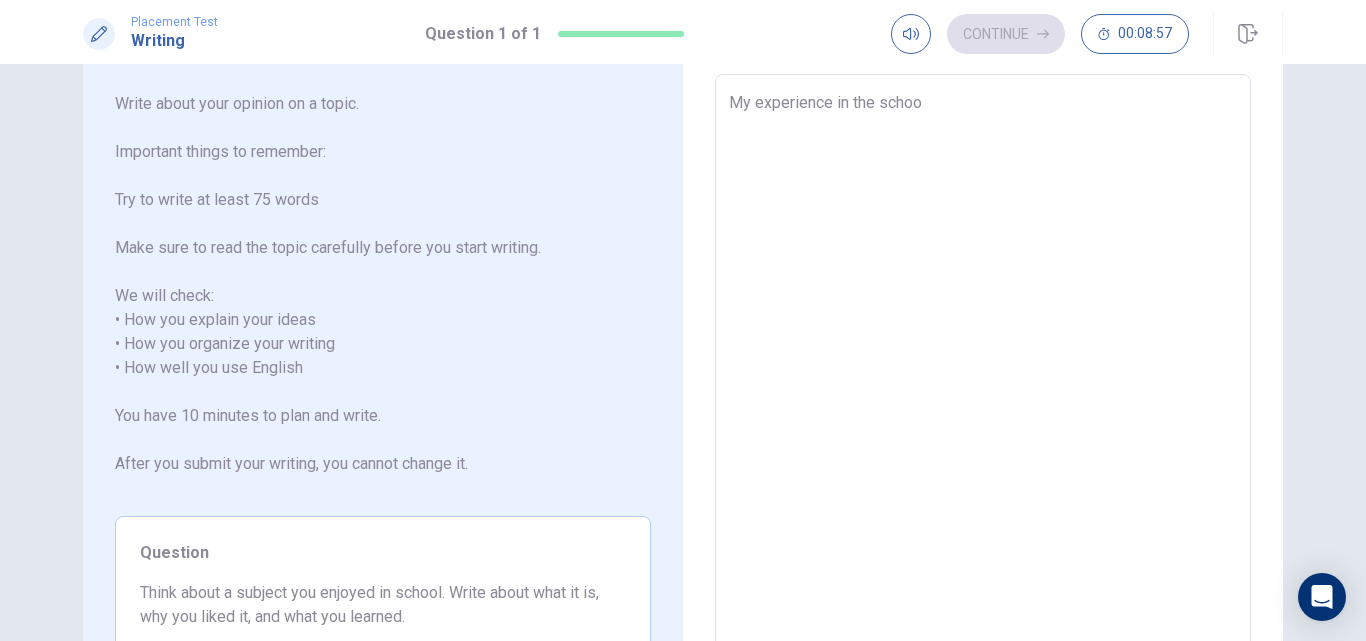 type on "x" 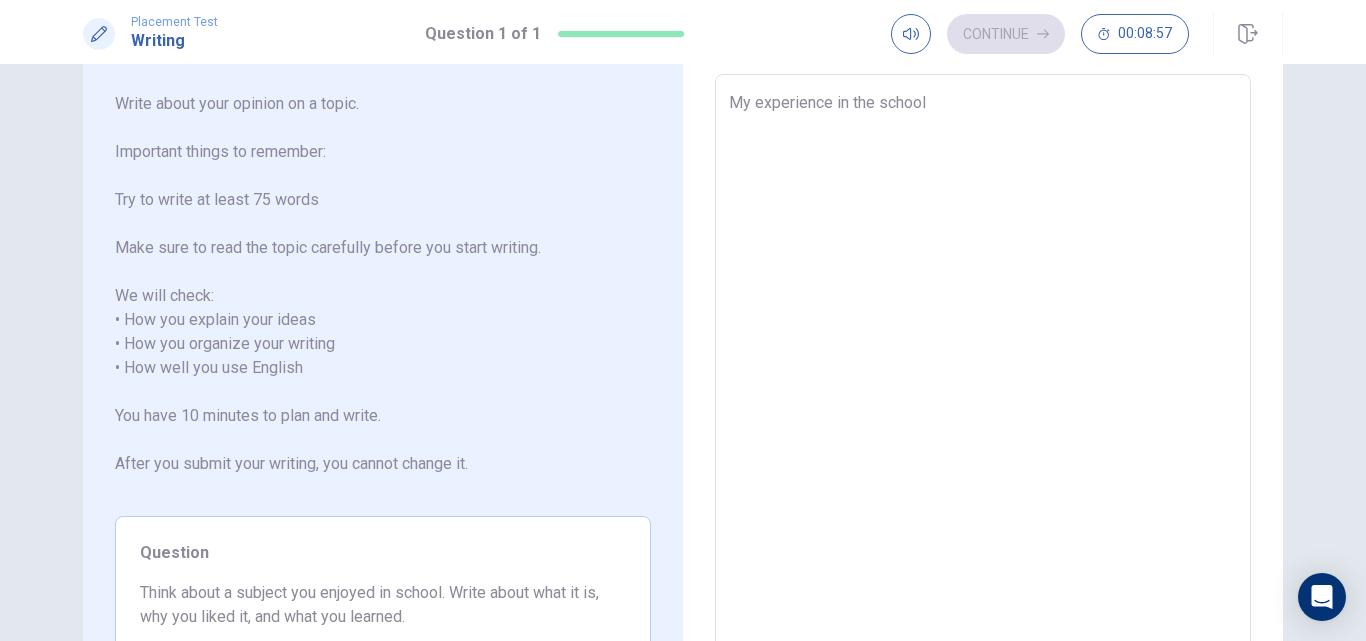 type on "x" 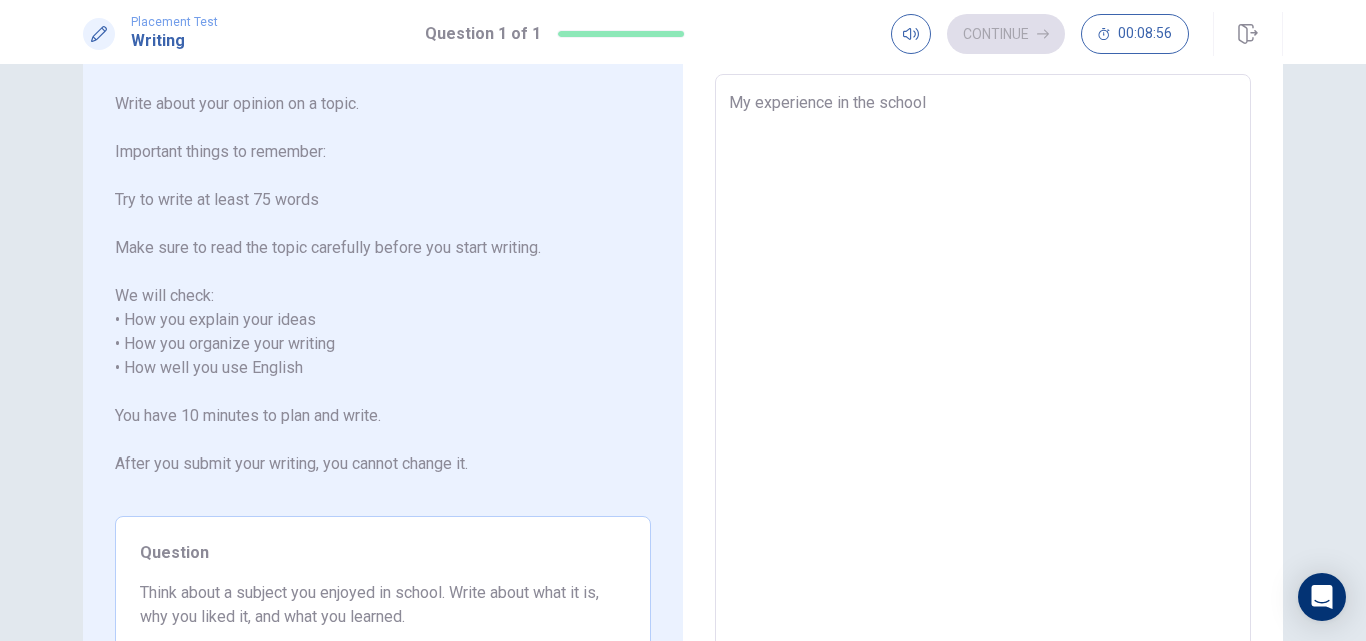 type on "My experience in the school" 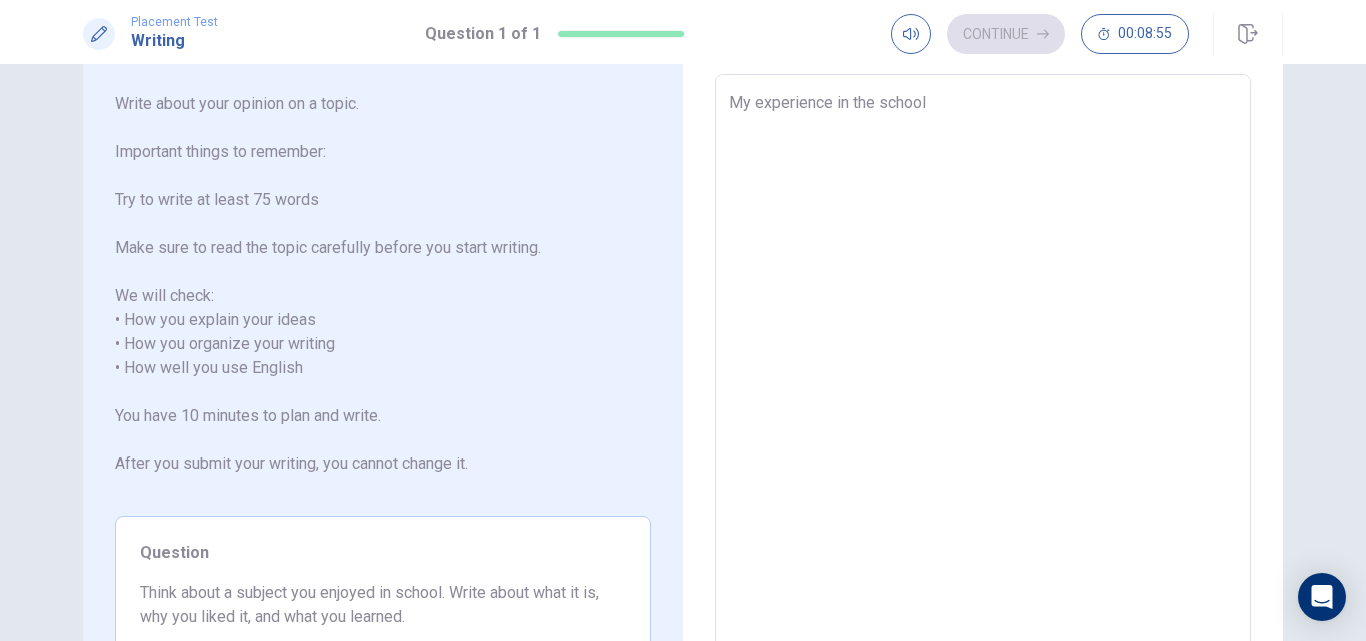 type on "My experience in the school i" 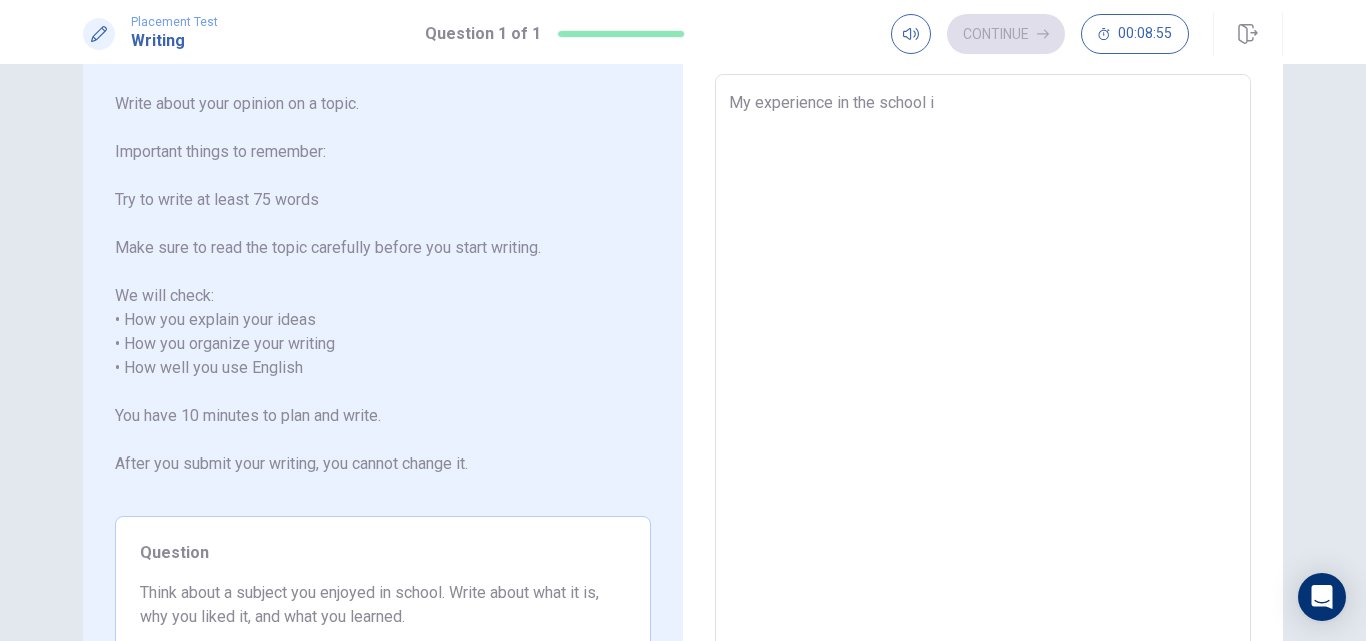 type on "x" 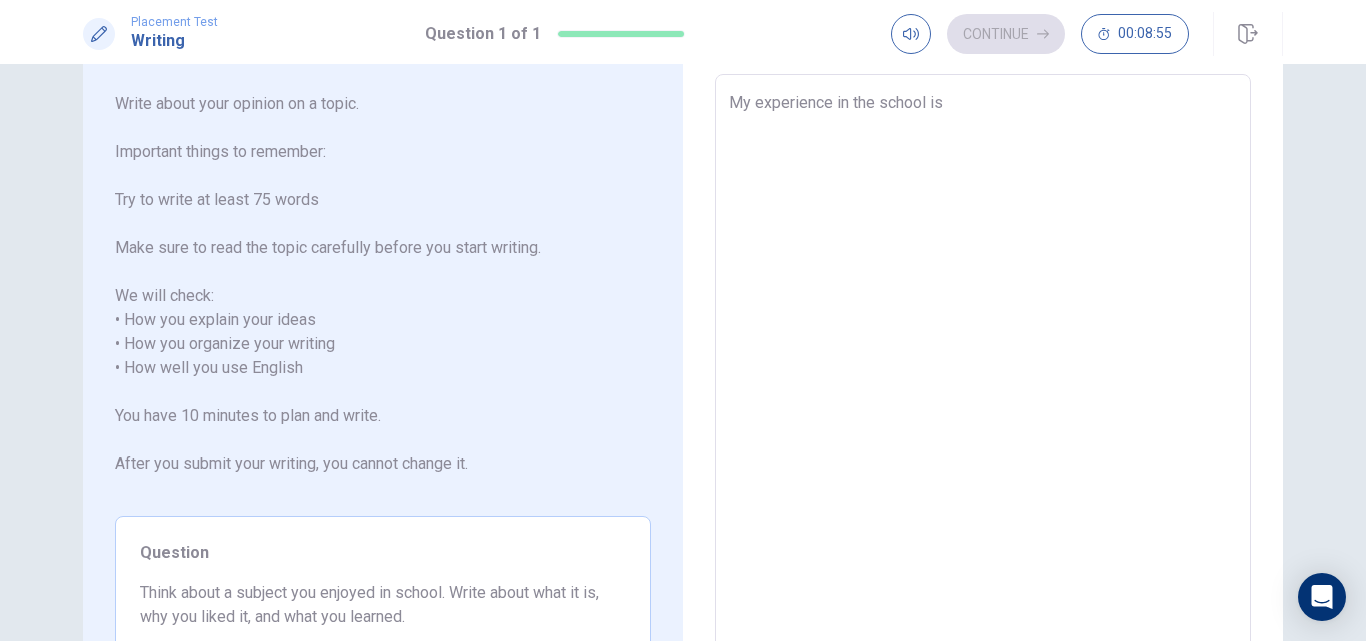 type on "x" 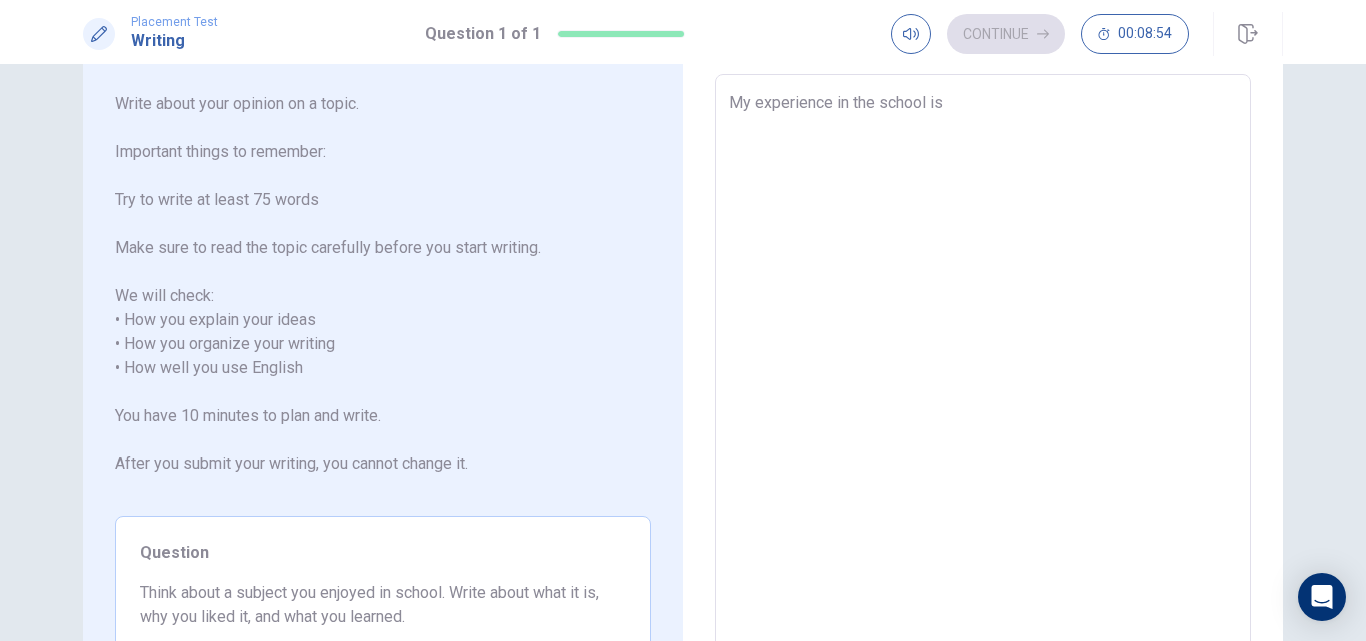 type on "My experience in the school is v" 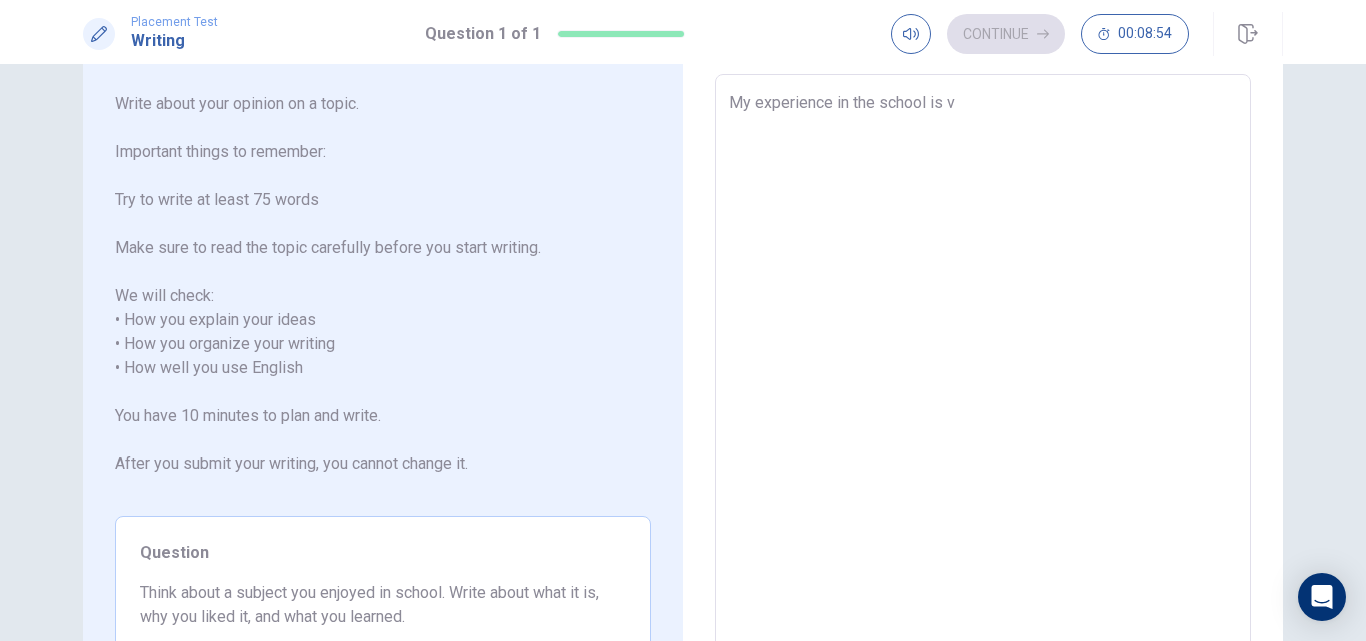 type on "x" 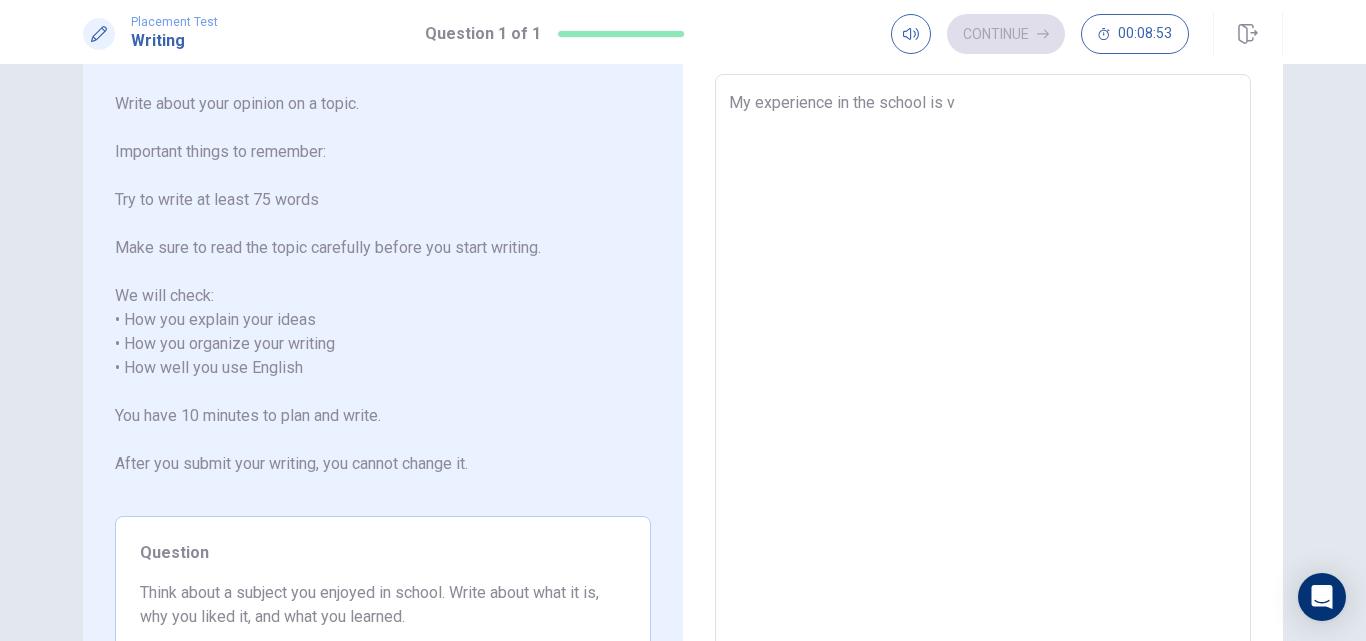 type on "My experience in the school is ve" 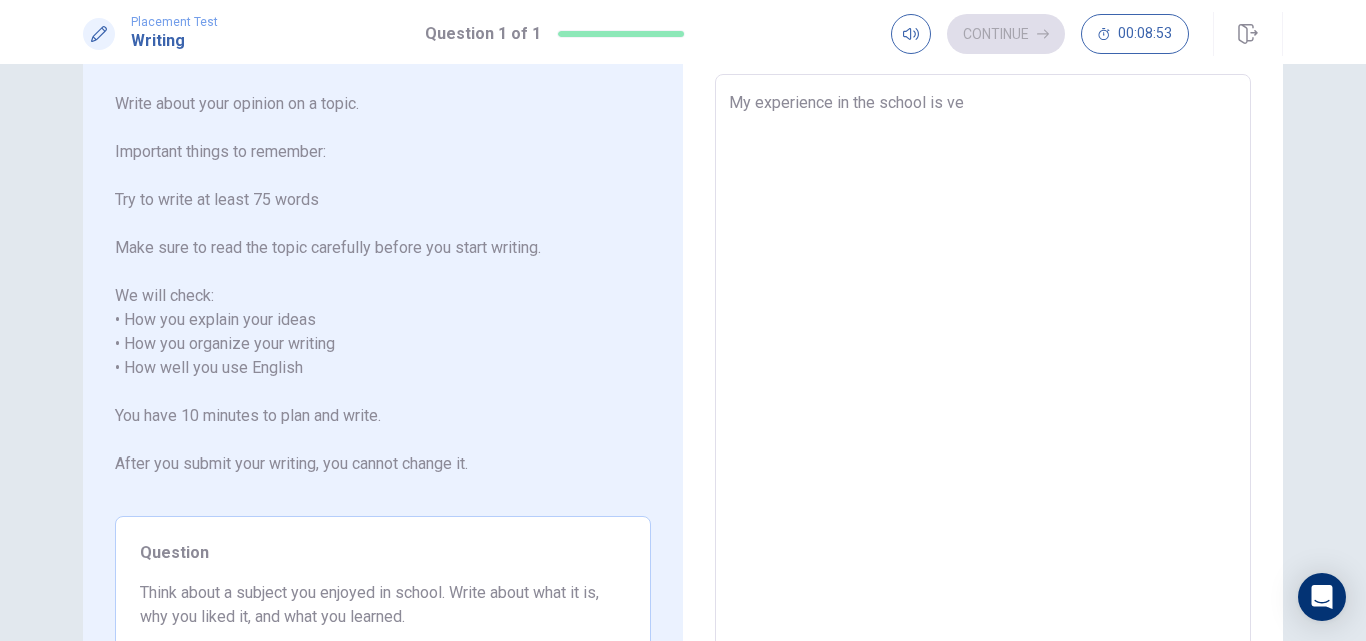 type on "x" 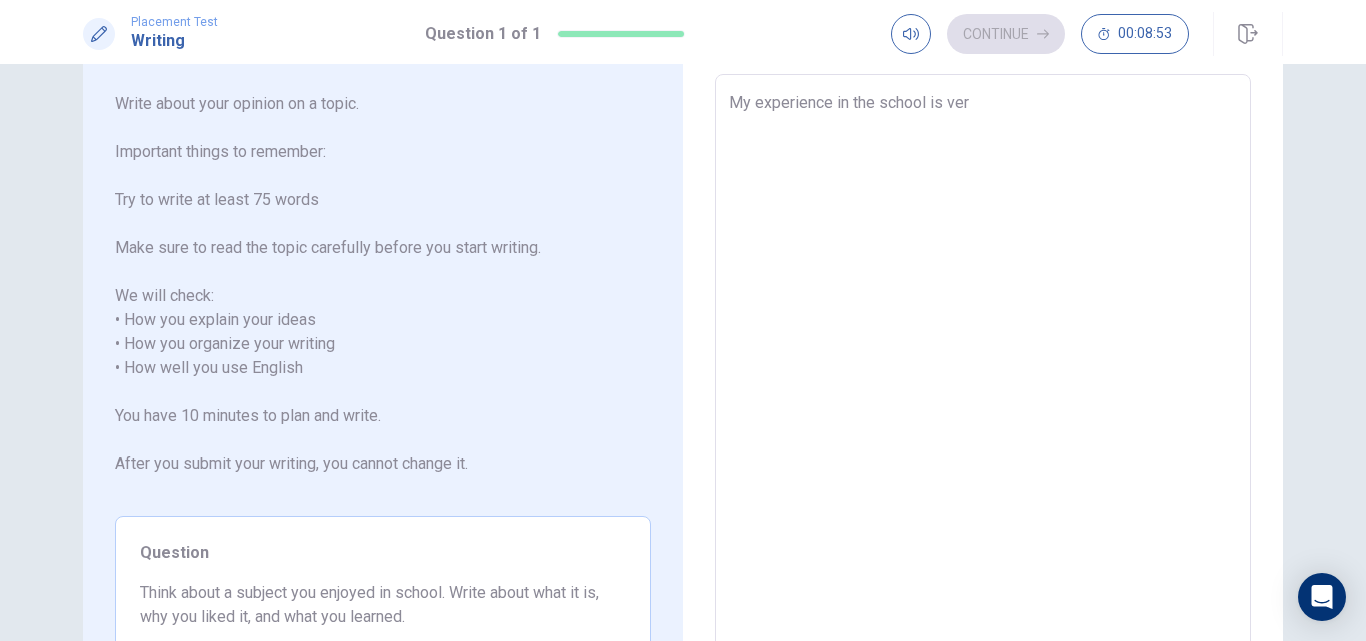 type on "x" 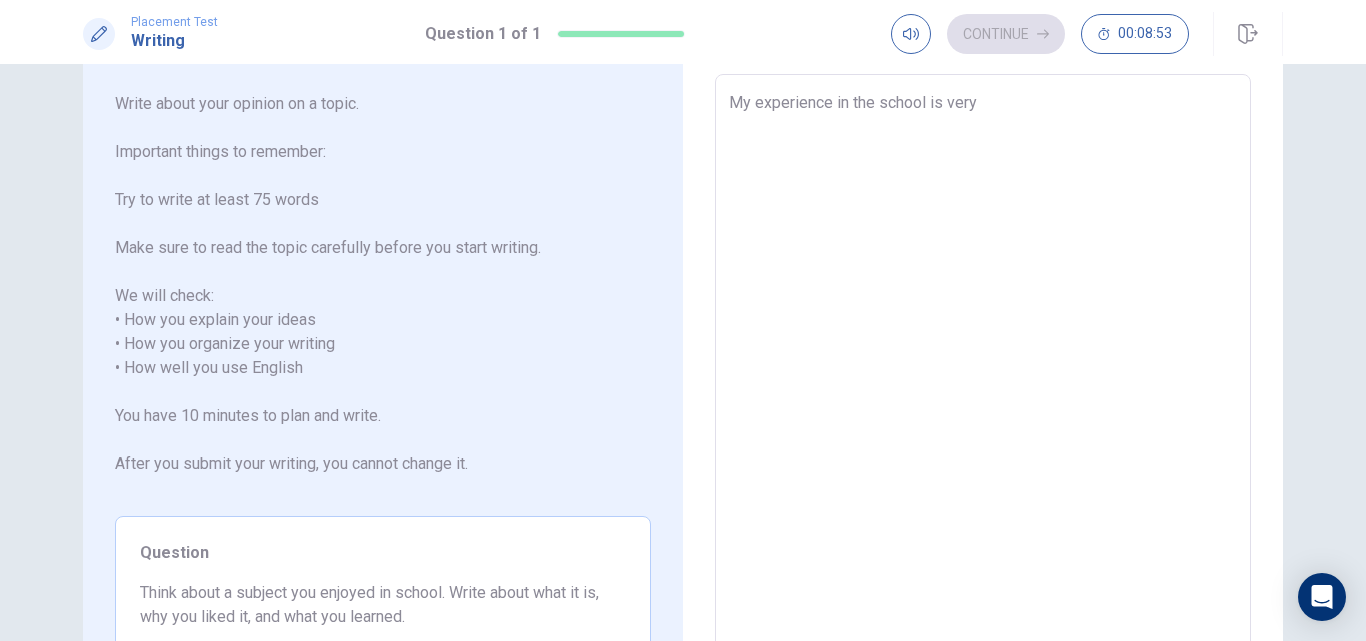 type on "x" 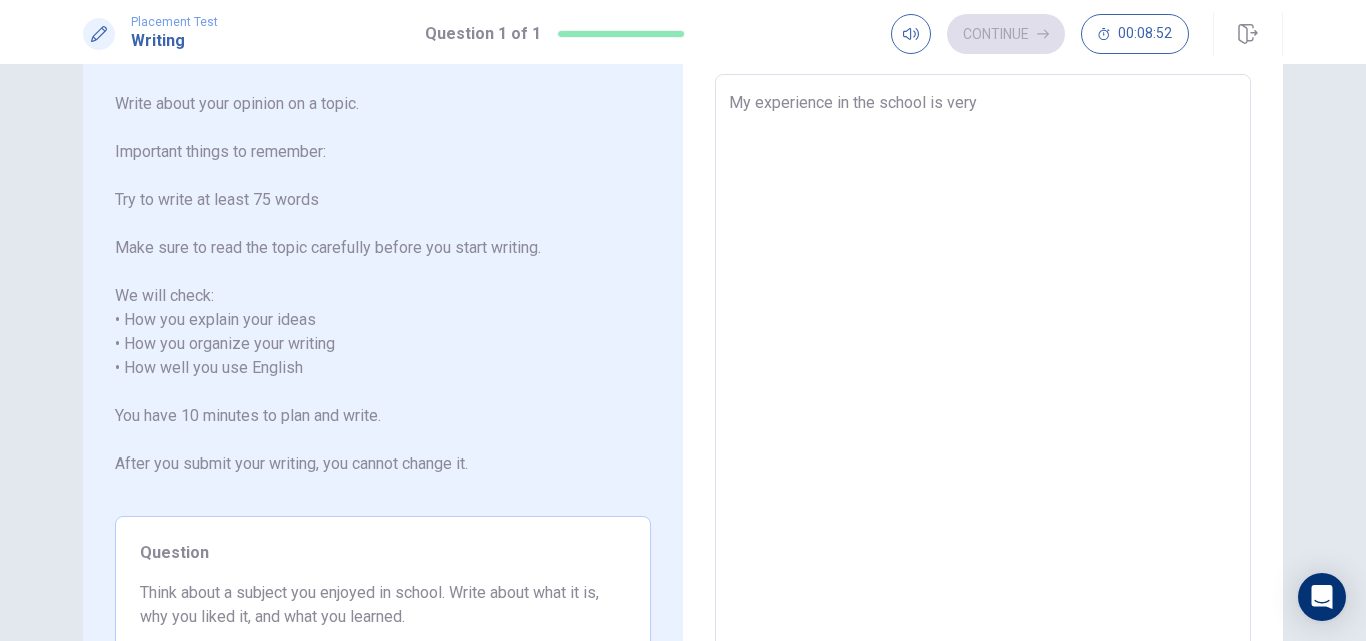type on "My experience in the school is very g" 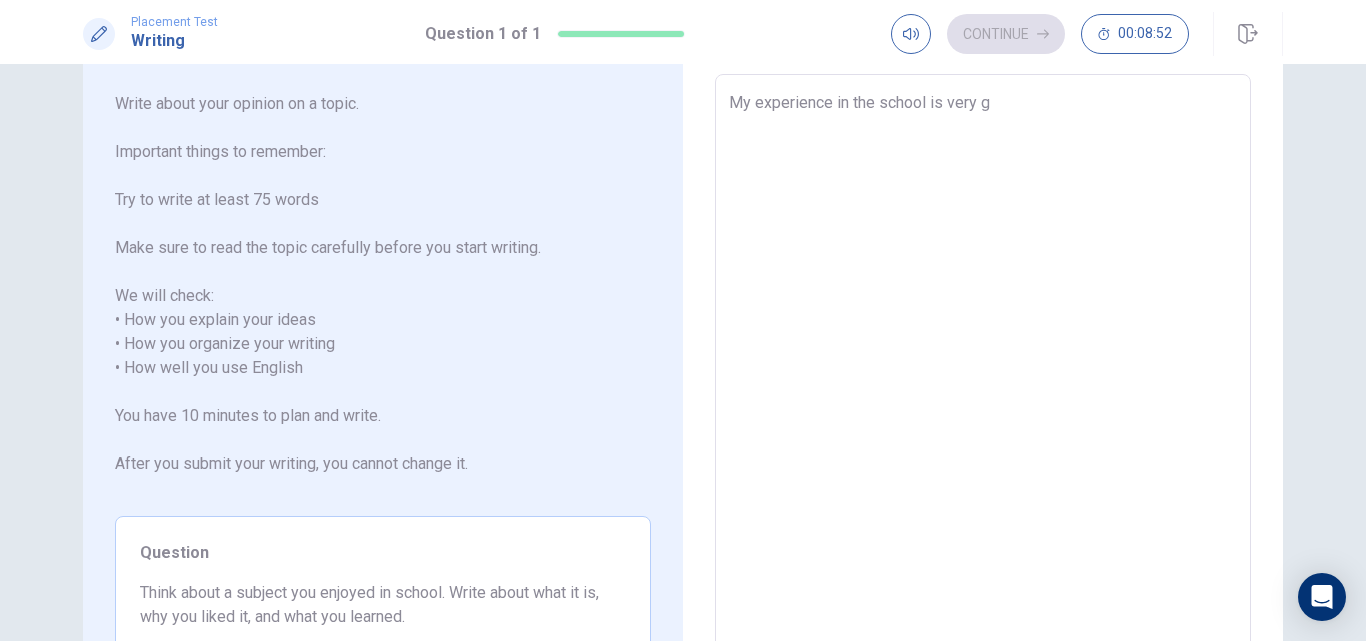 type on "x" 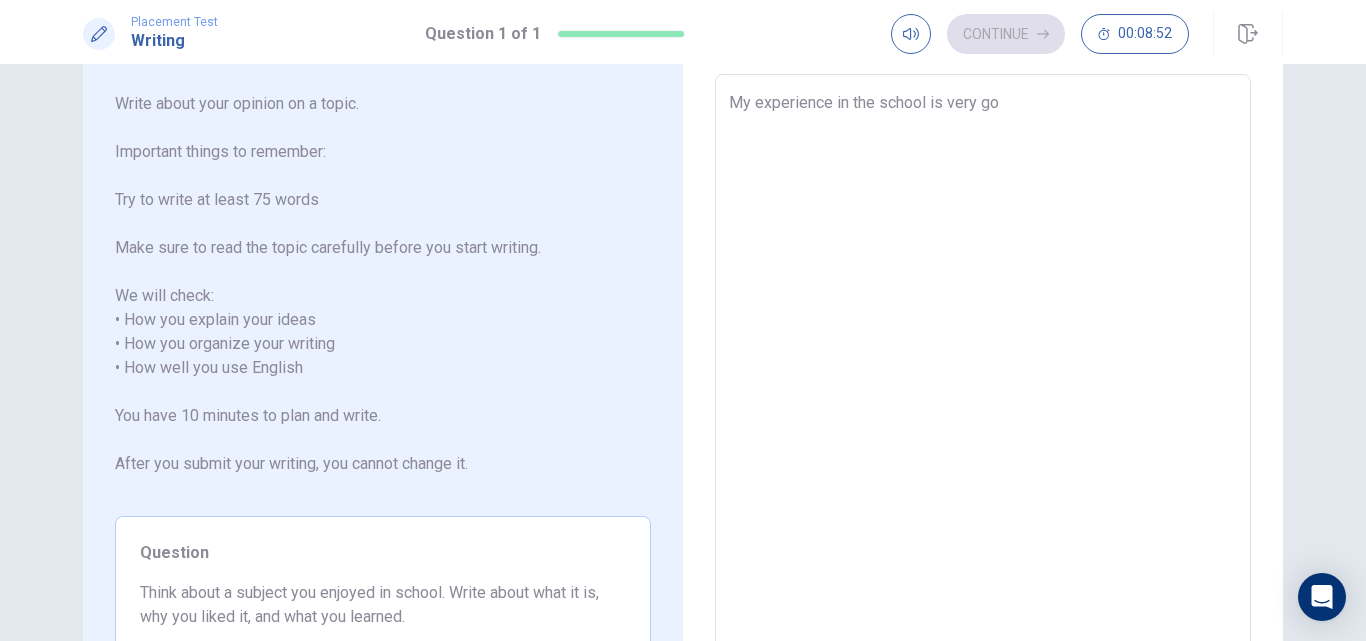 type on "x" 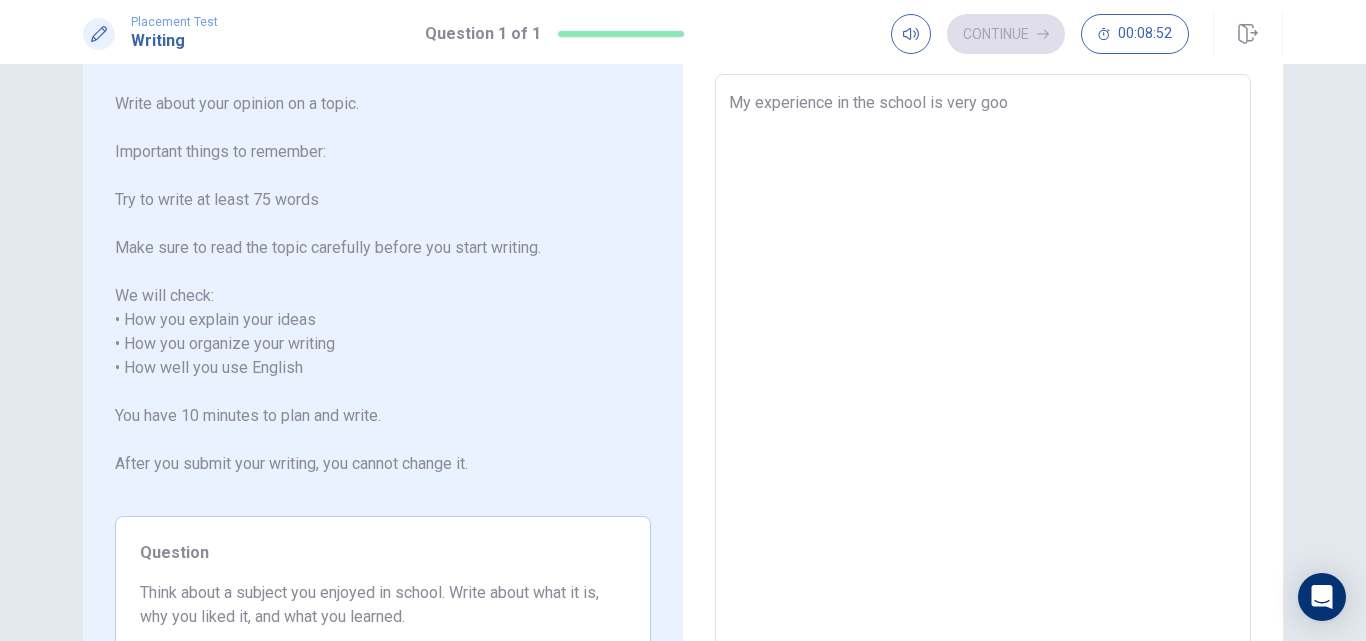 type on "x" 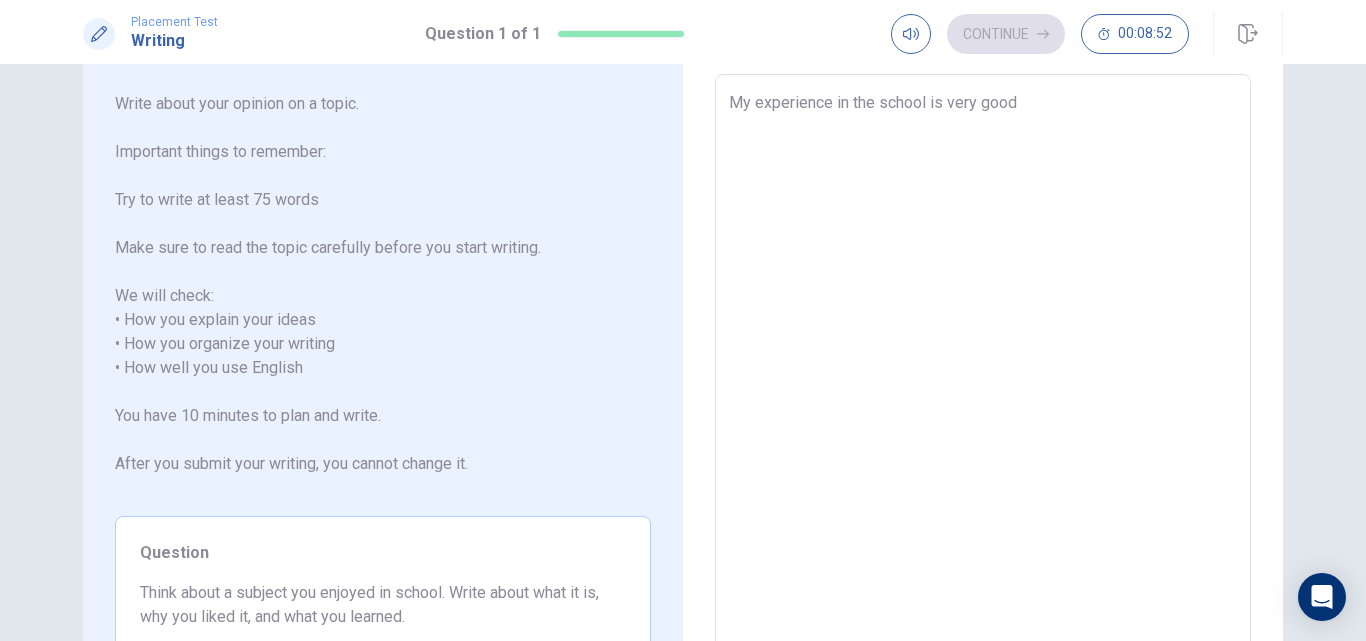 type on "x" 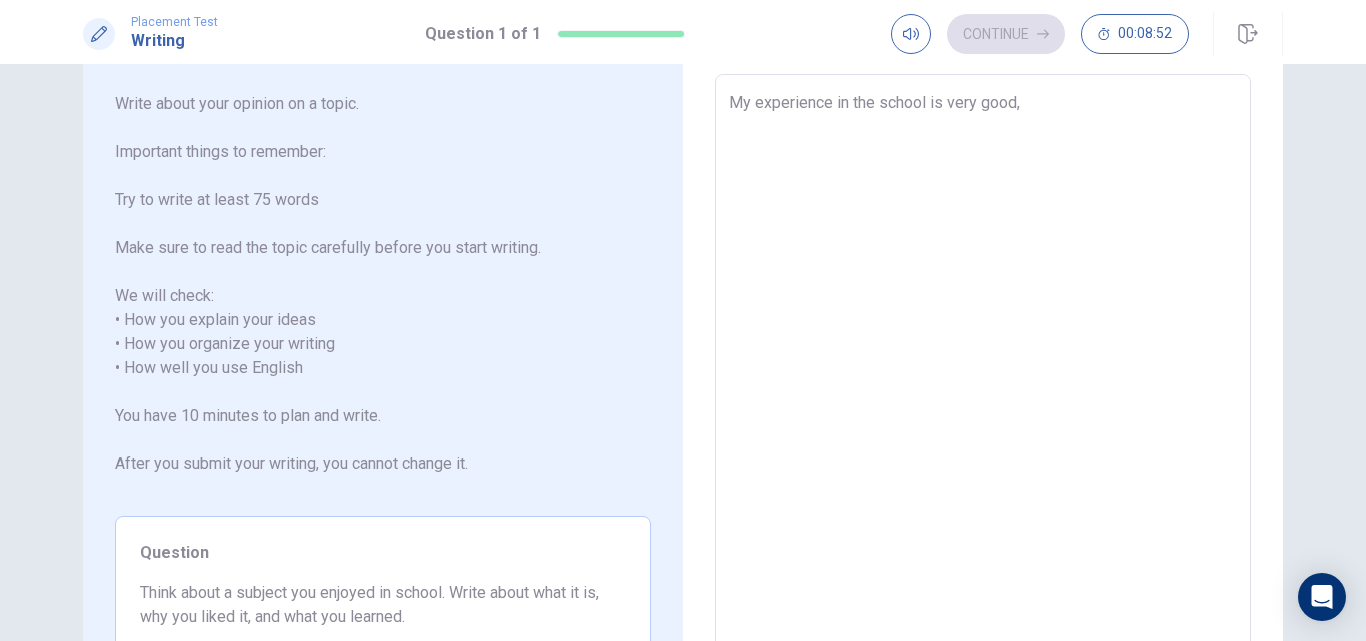 type on "x" 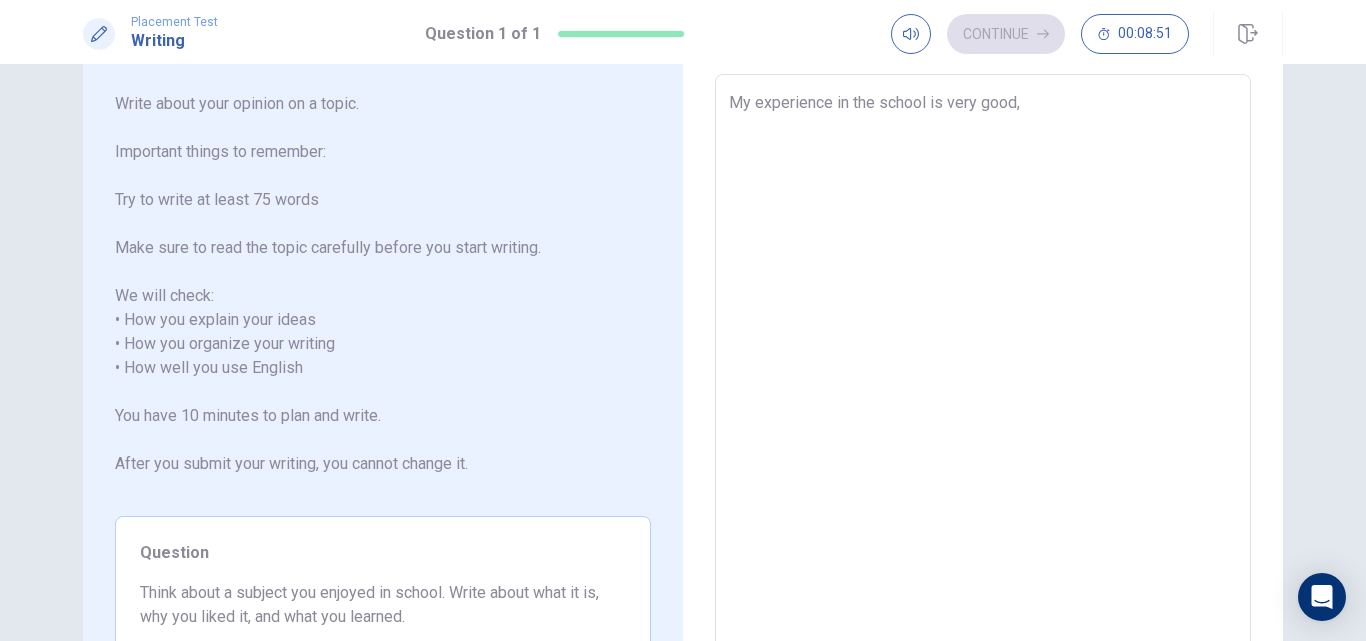 type on "My experience in the school is very good," 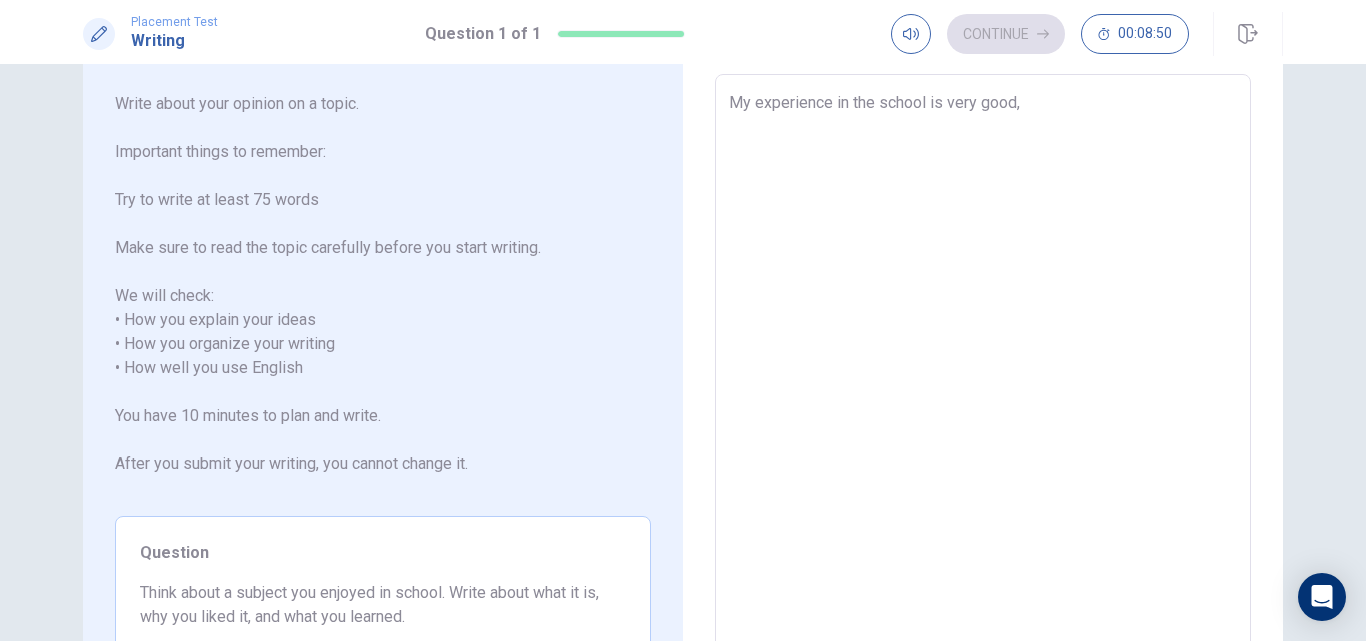 type on "x" 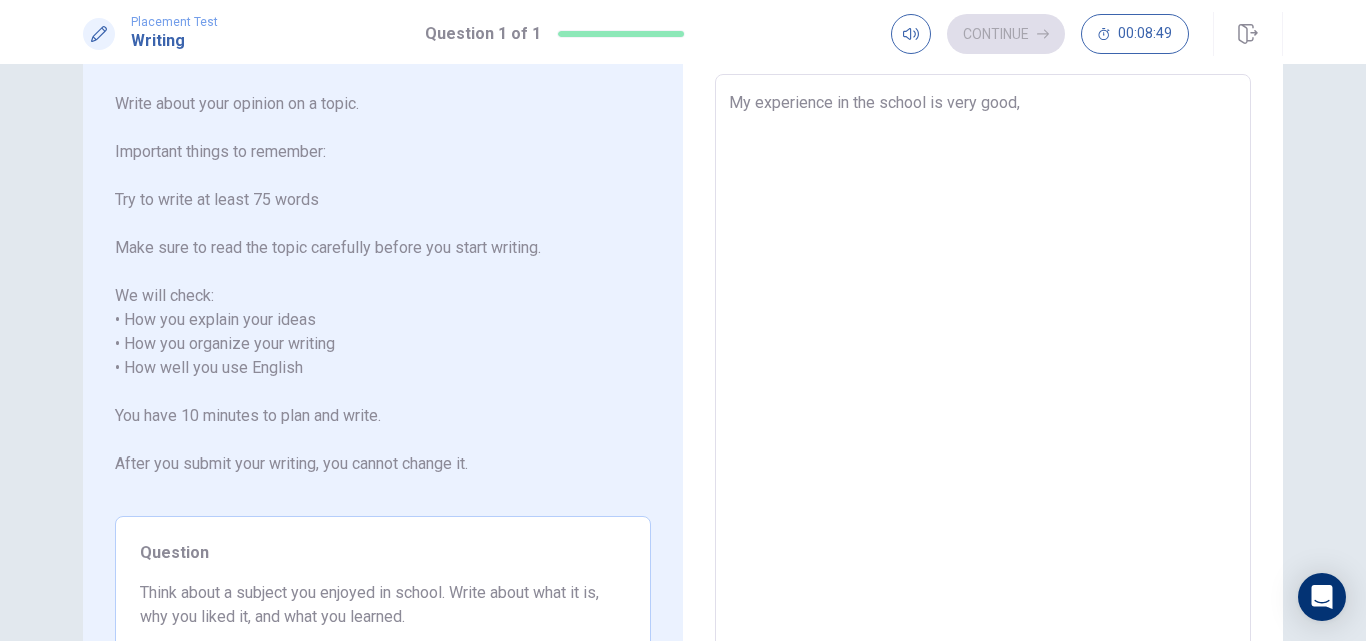 type on "My experience in the school is very good, I" 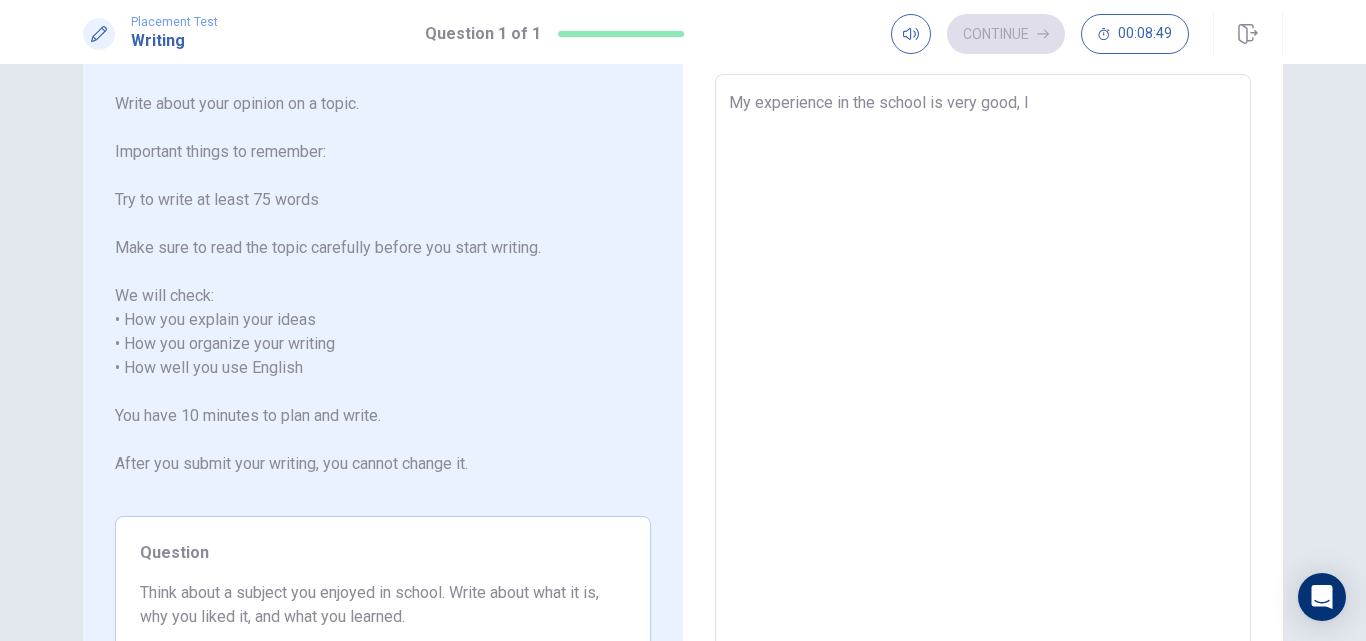 type on "x" 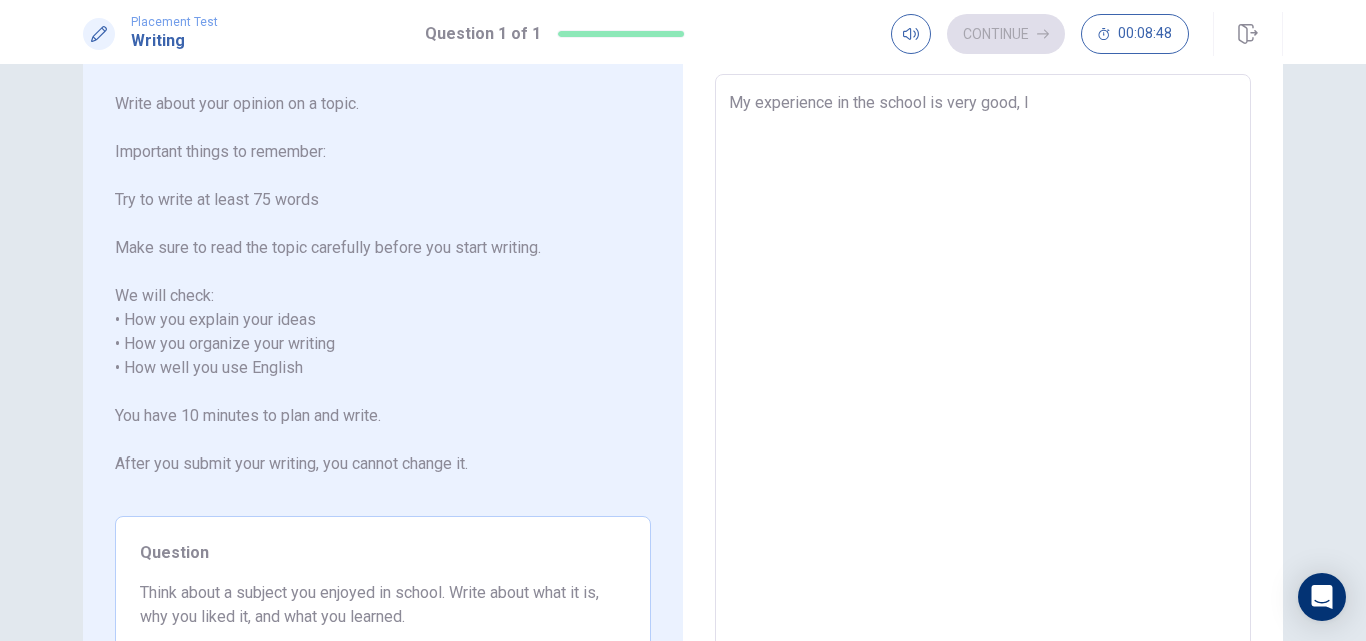 type on "My experience in the school is very good, I" 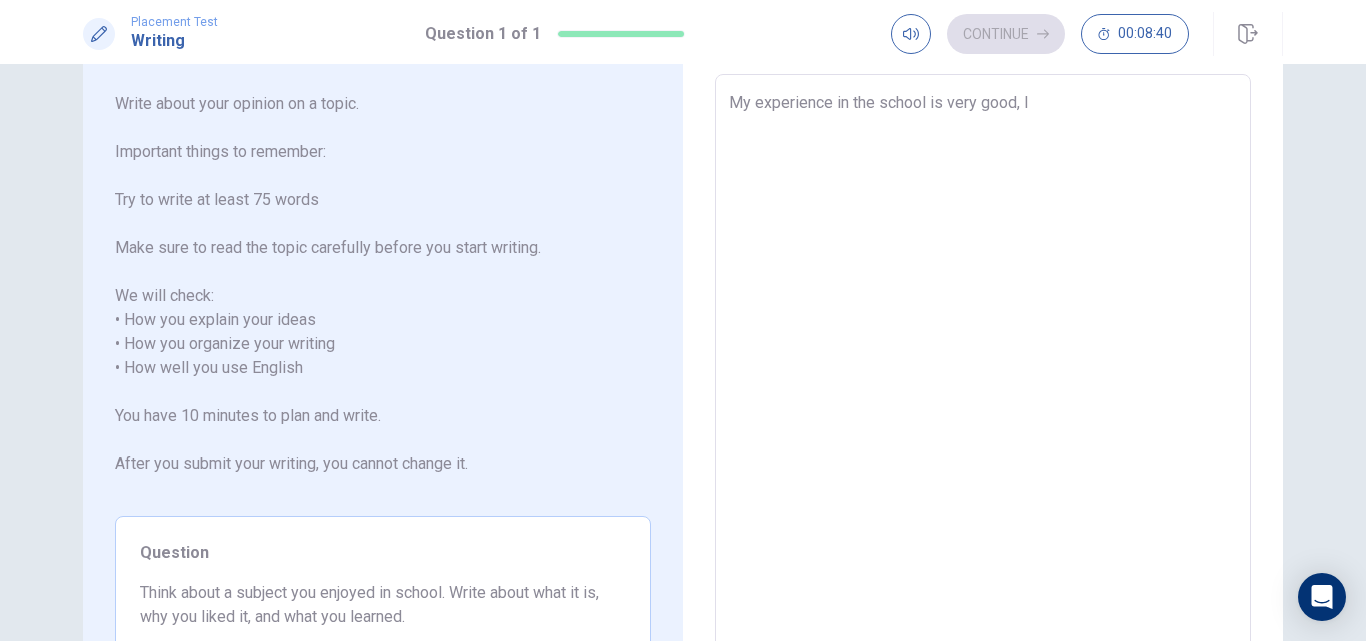 type on "x" 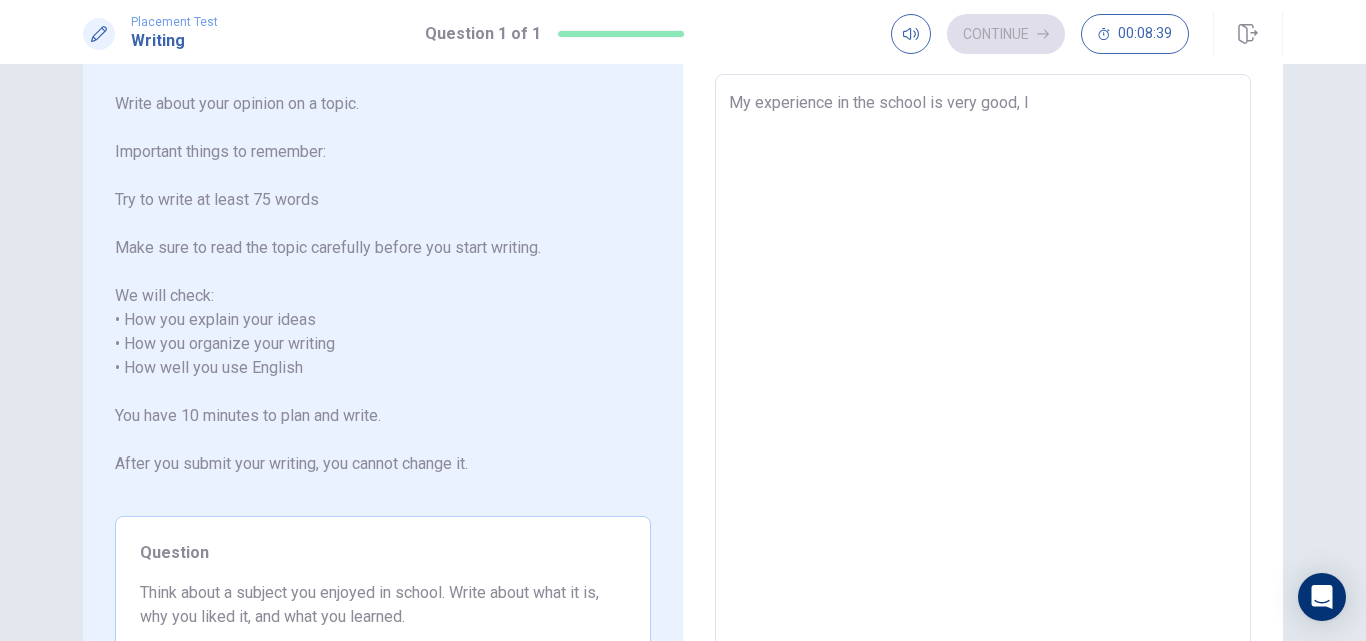 type on "My experience in the school is very good, I" 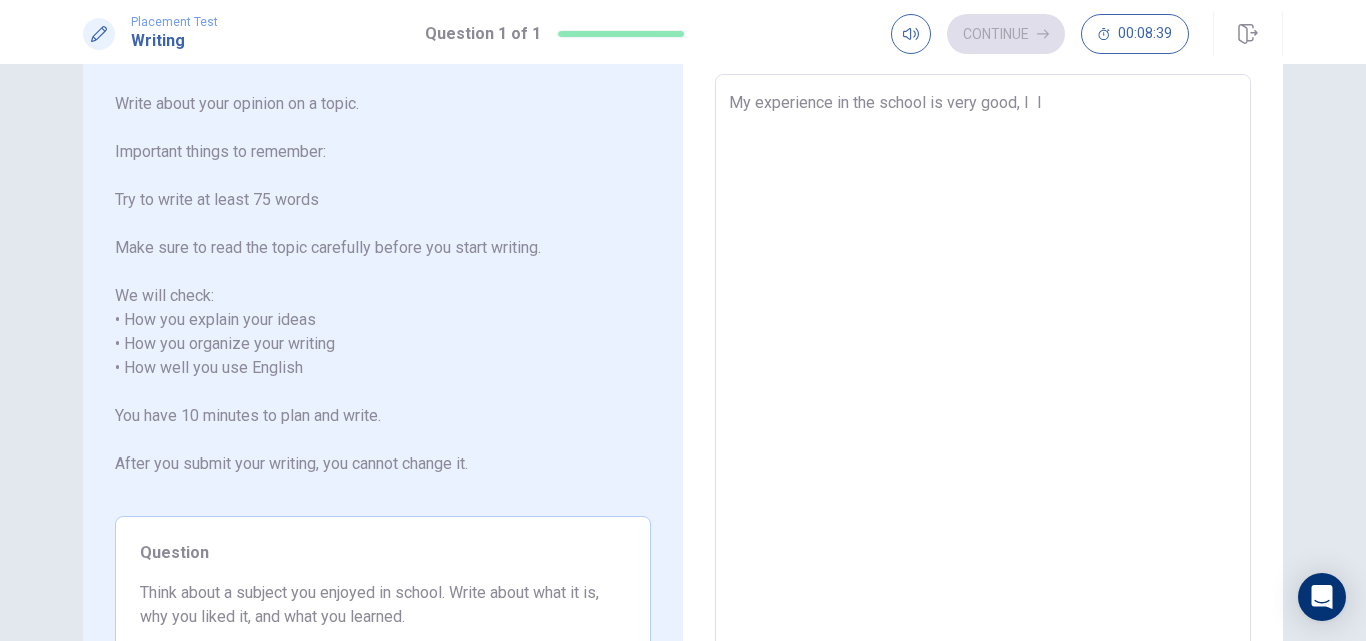 type on "x" 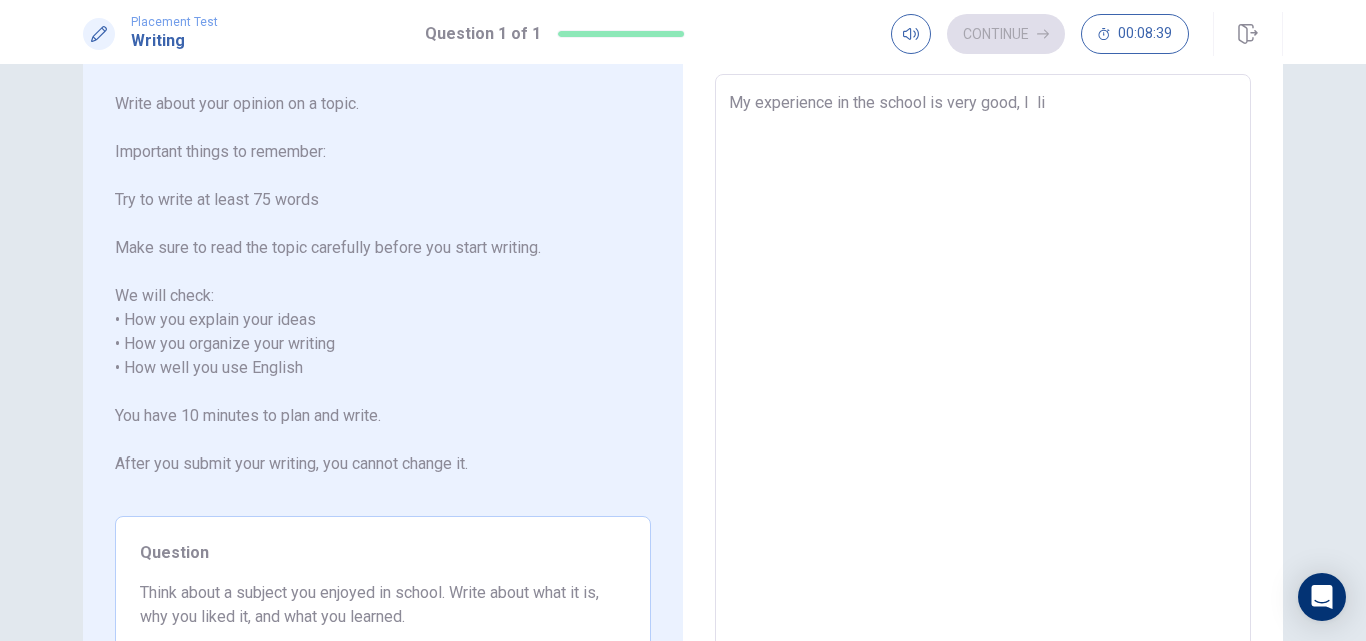 type on "x" 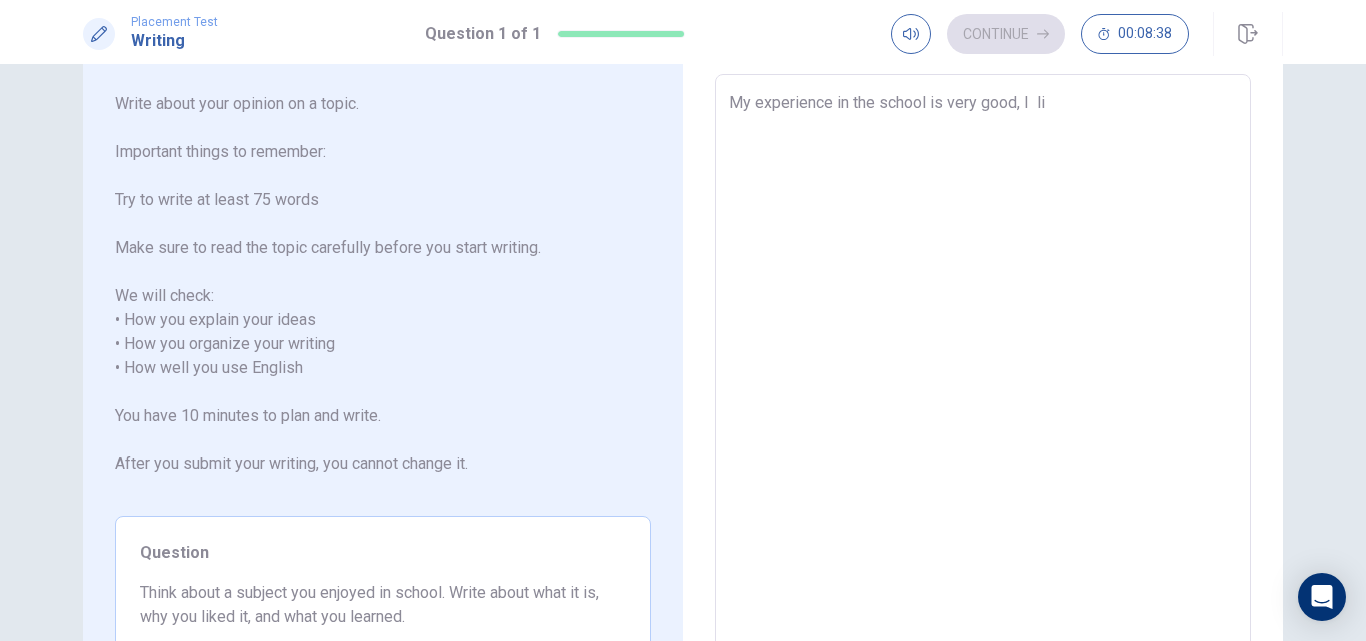 type on "My experience in the school is very good, I  lik" 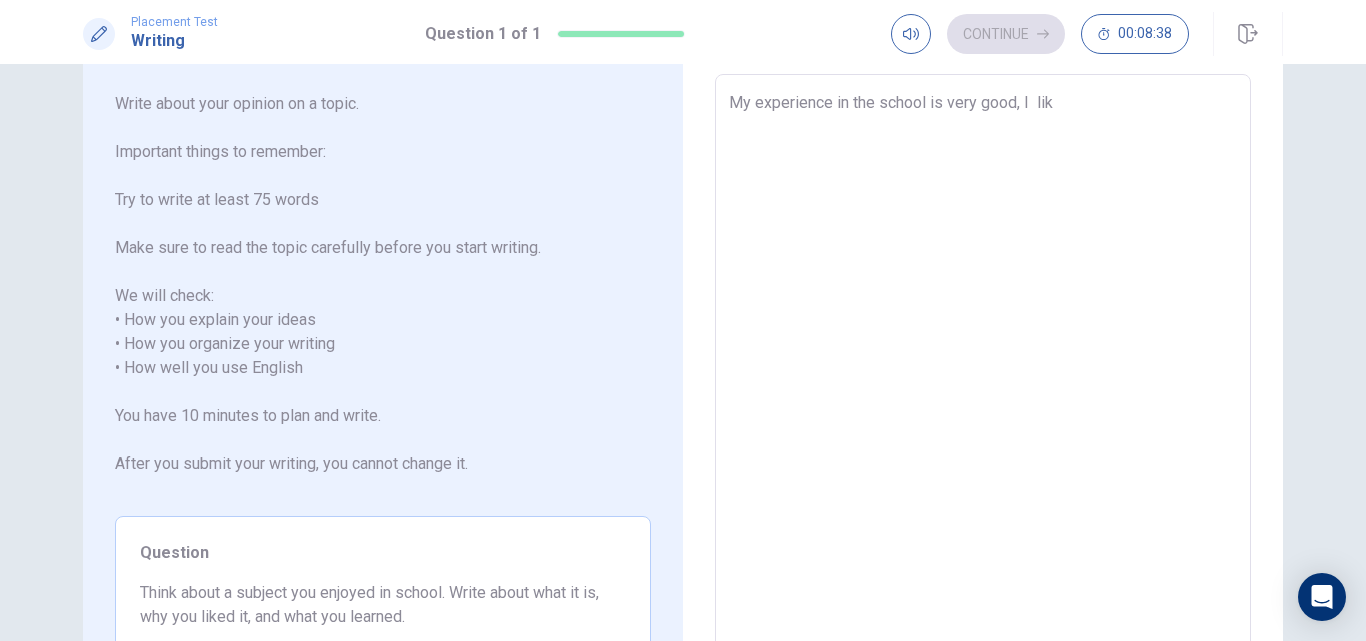 type on "x" 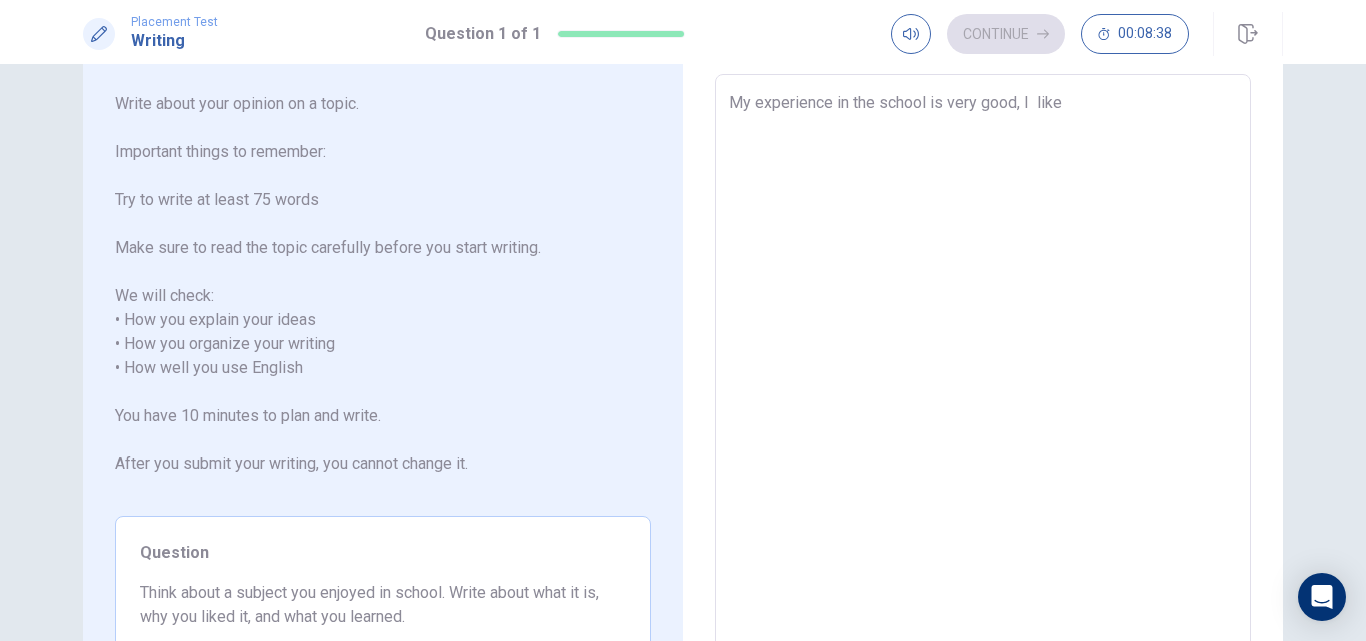 type on "x" 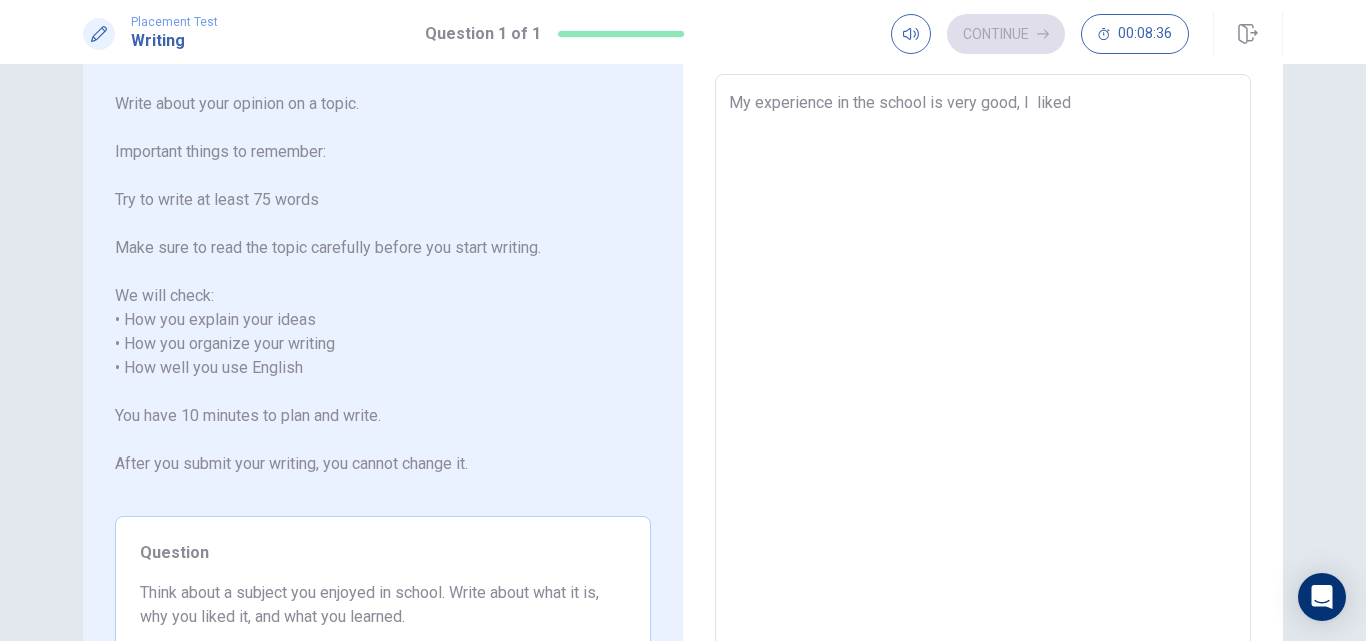 type on "x" 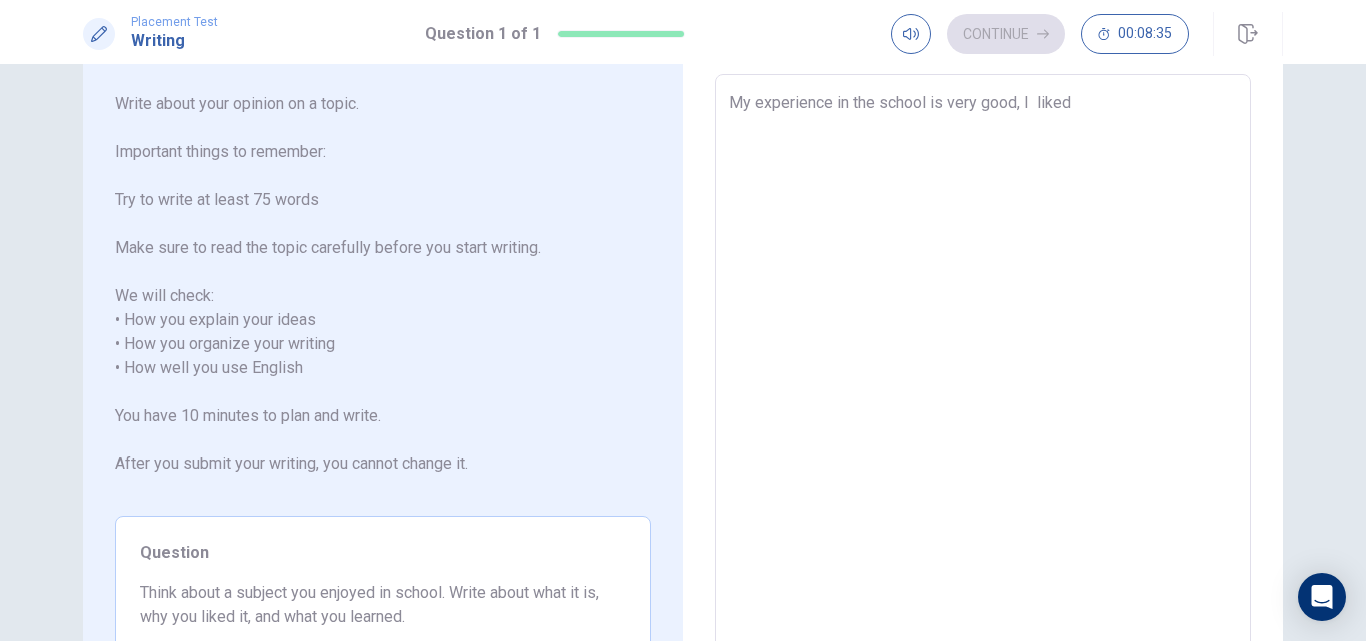 type on "My experience in the school is very good, I  liked" 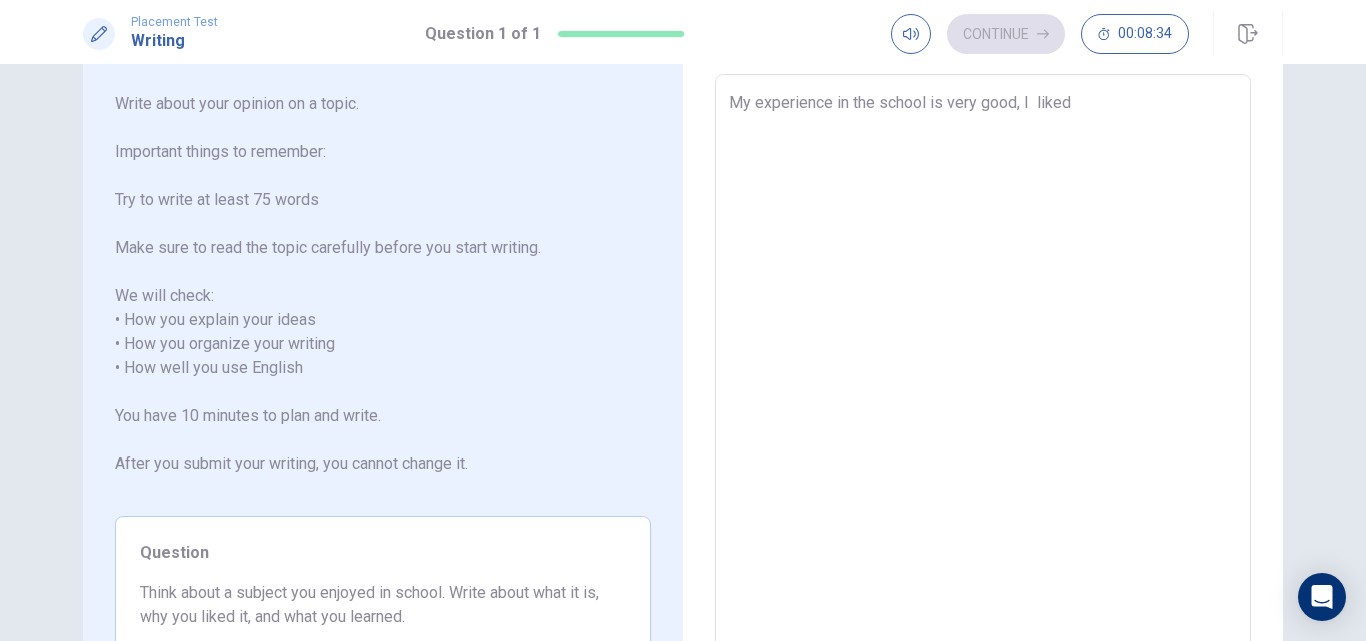 type on "My experience in the school is very good, I  liked i" 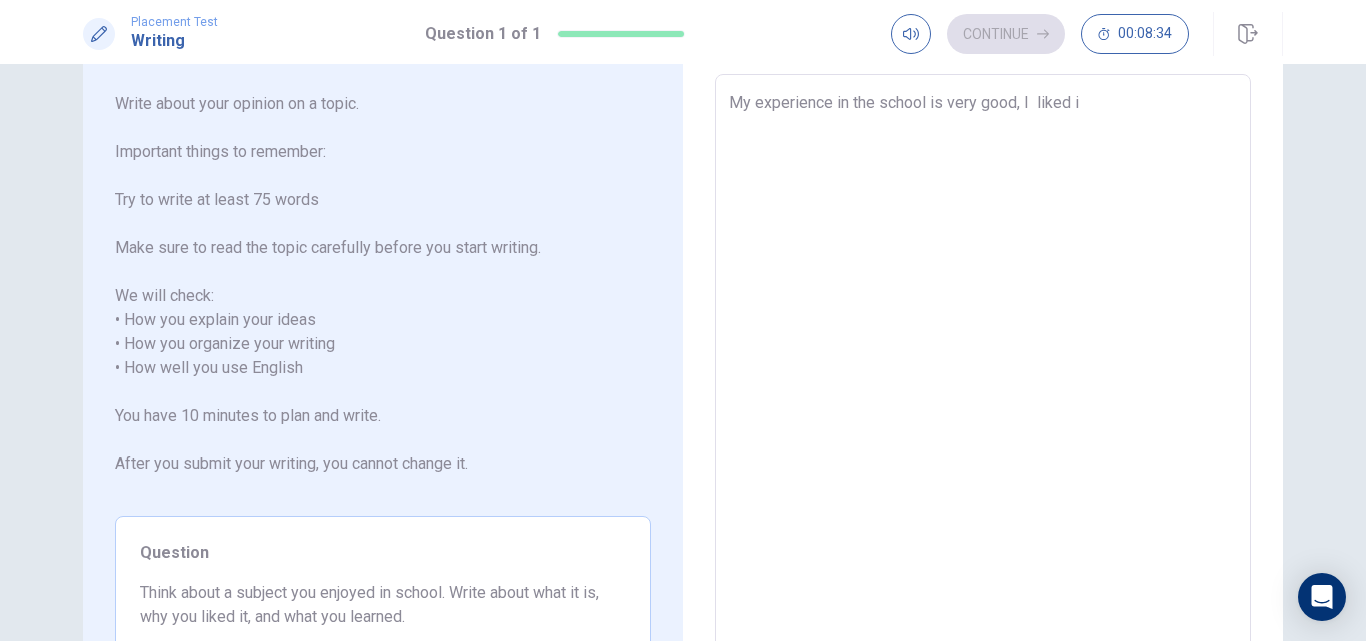 type on "x" 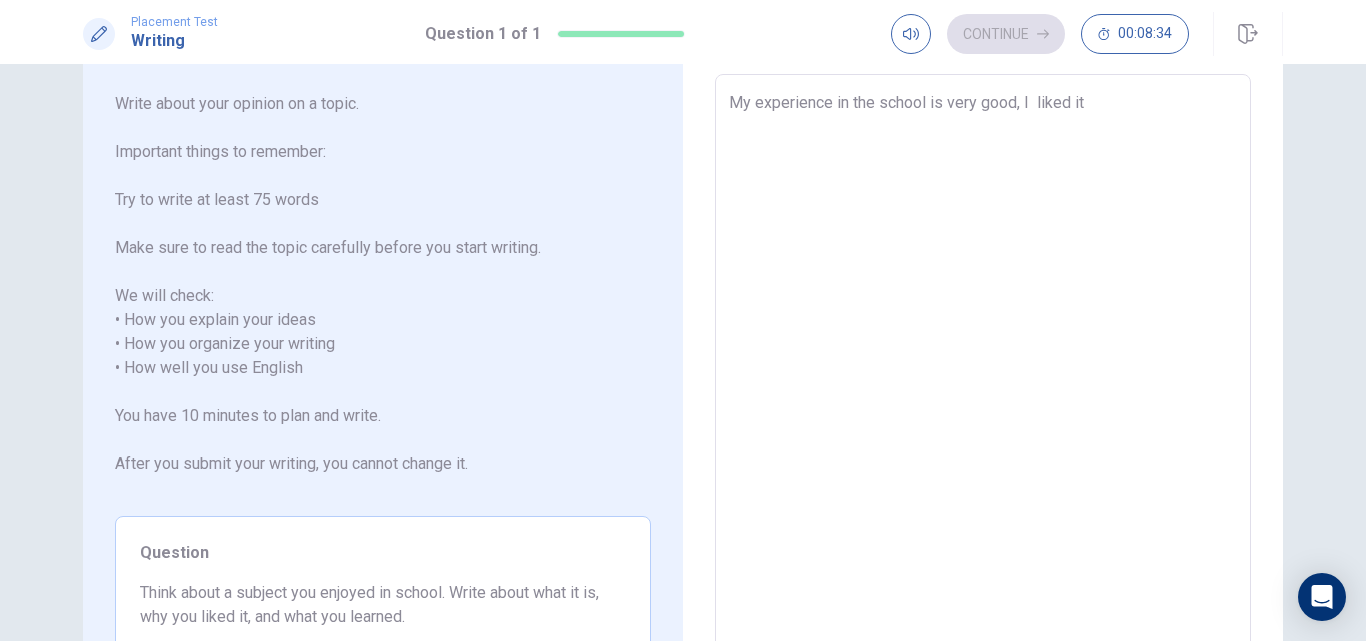 type on "x" 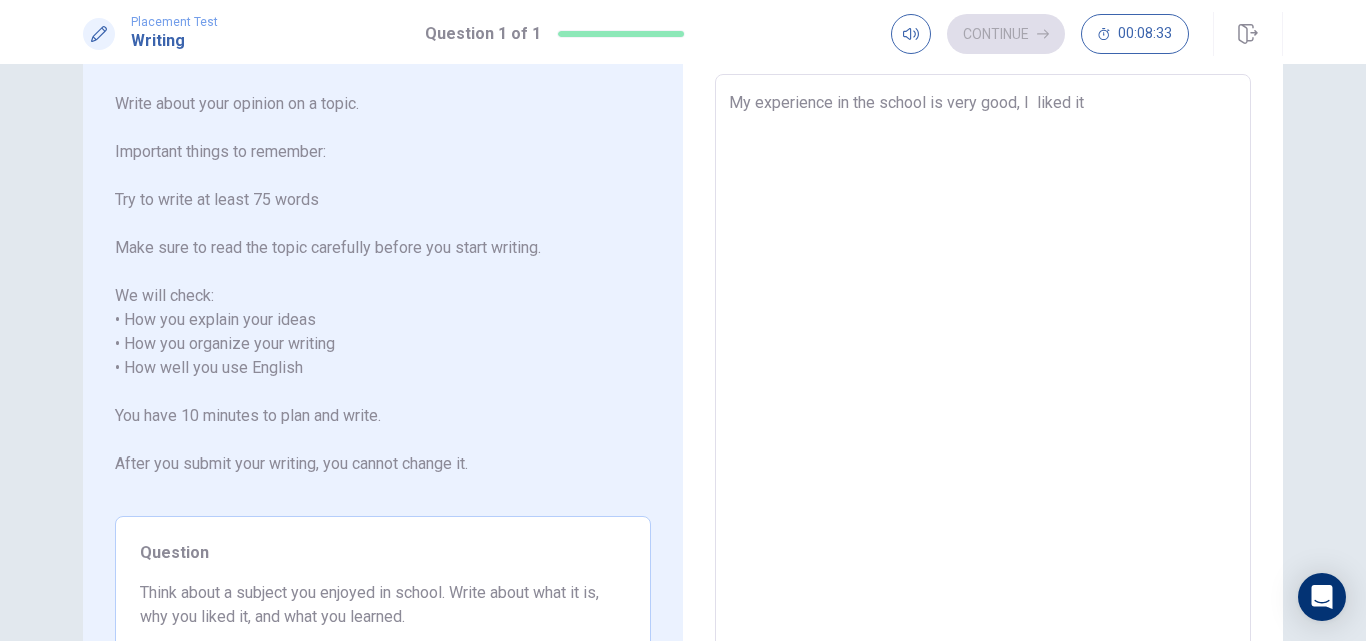 type on "x" 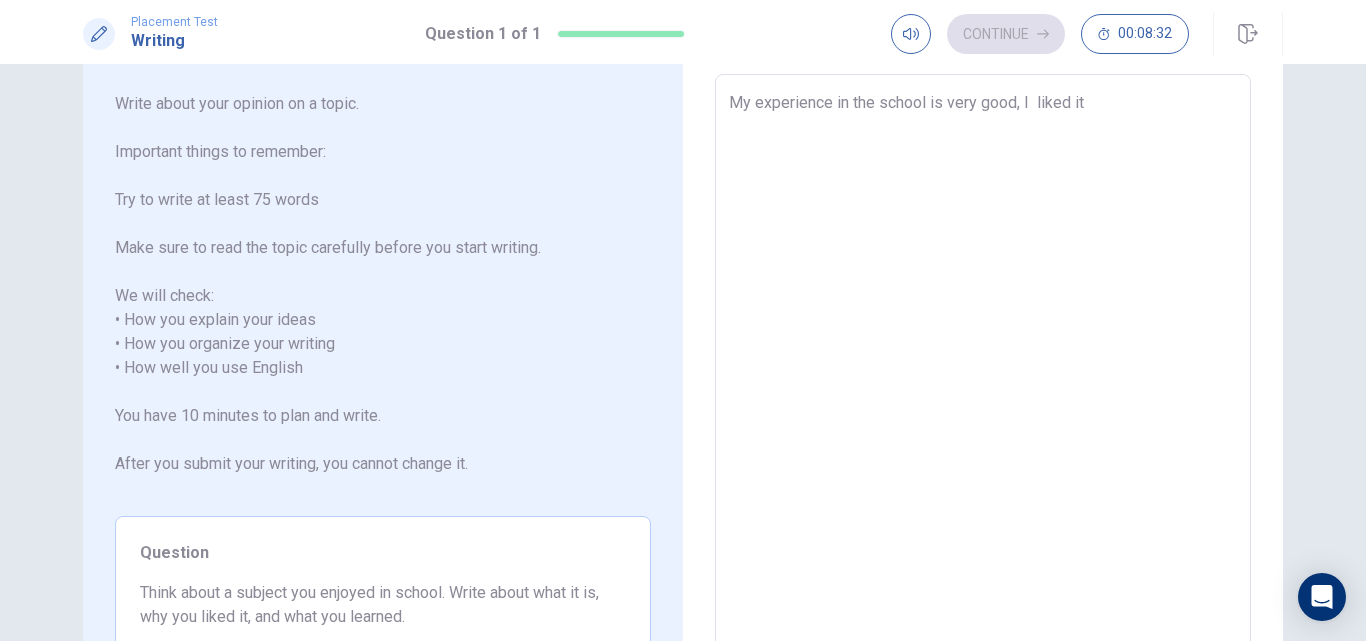 type on "My experience in the school is very good, I  liked it t" 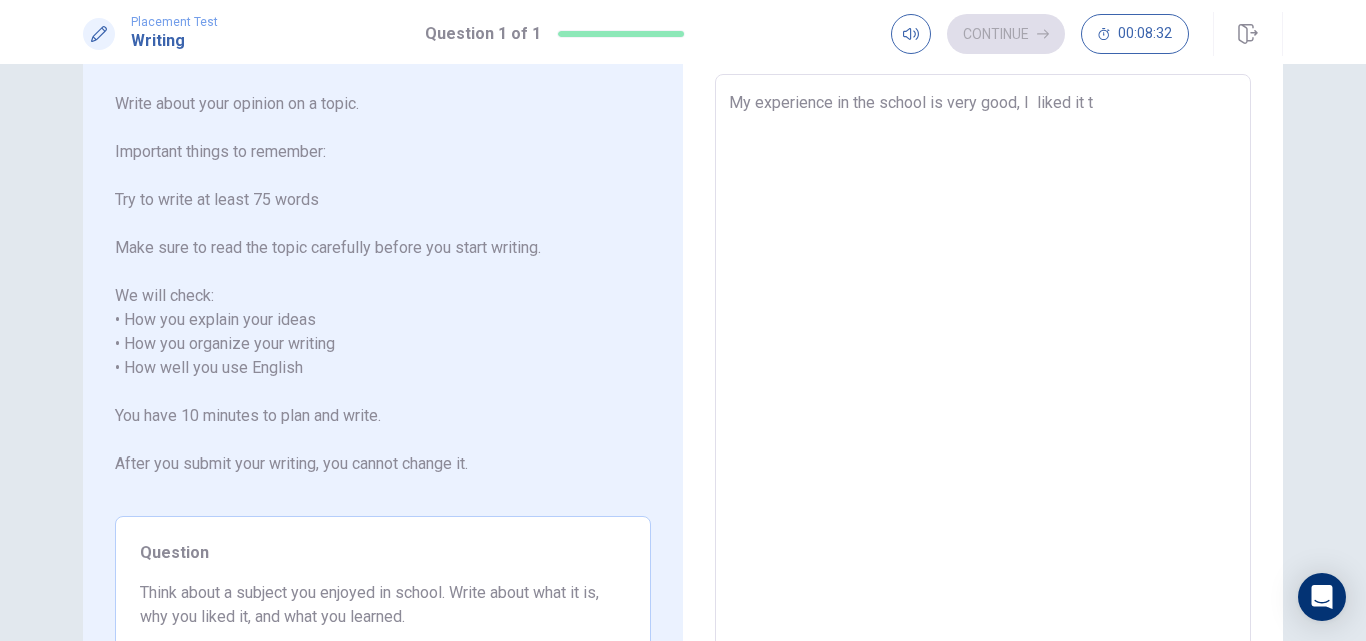 type on "x" 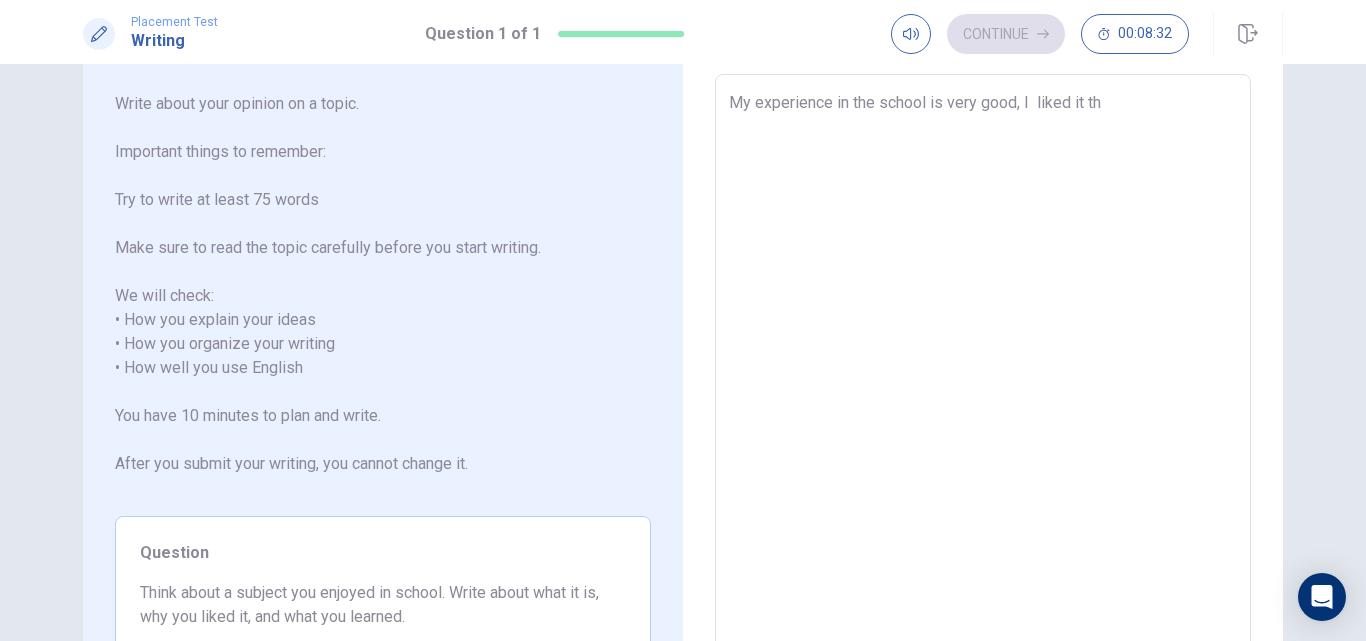 type on "x" 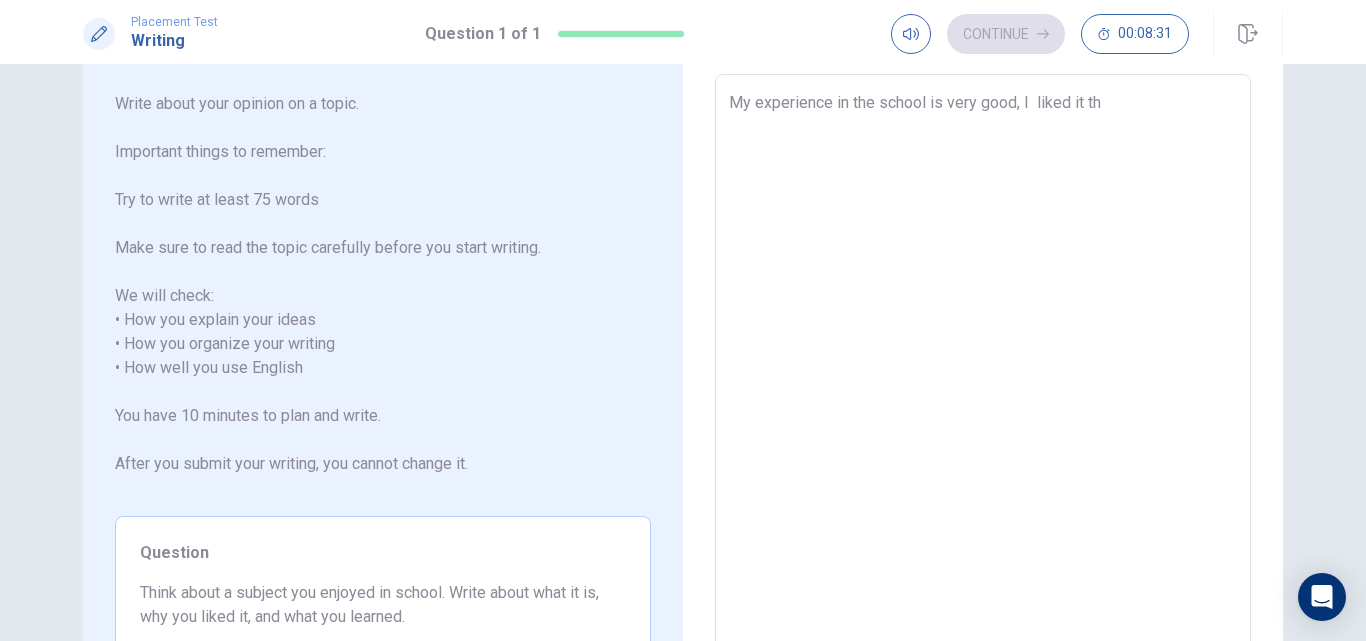 type on "My experience in the school is very good, I  liked it the" 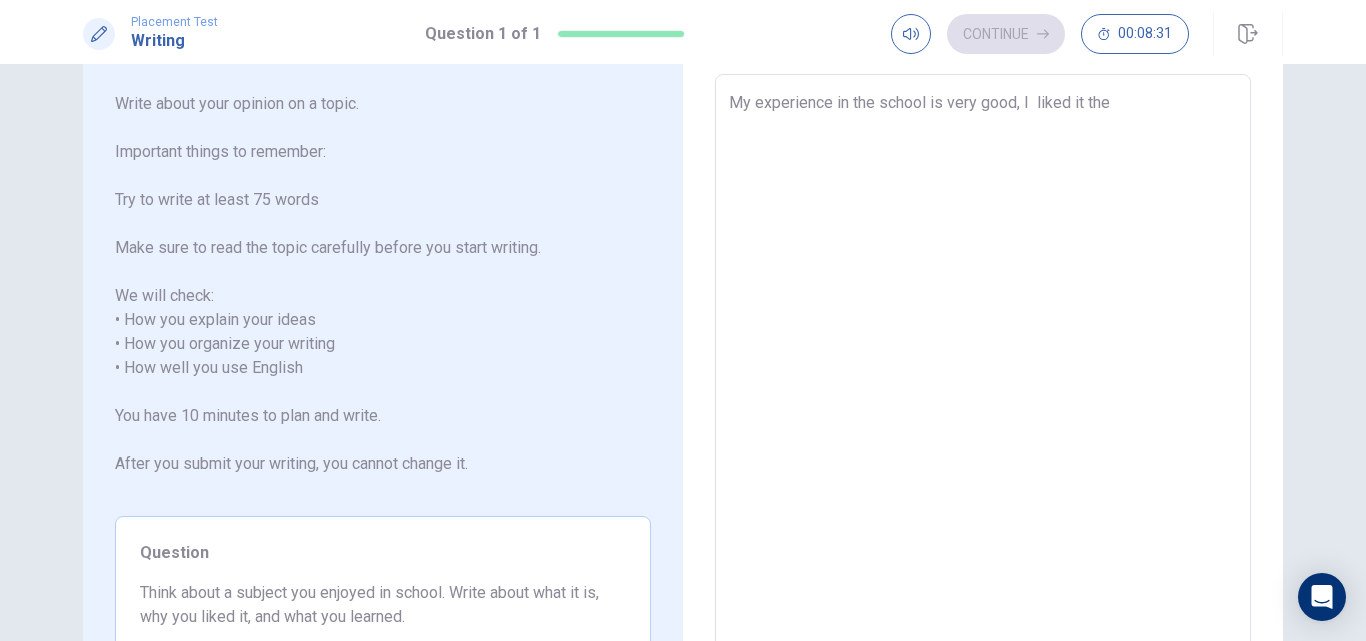 type on "x" 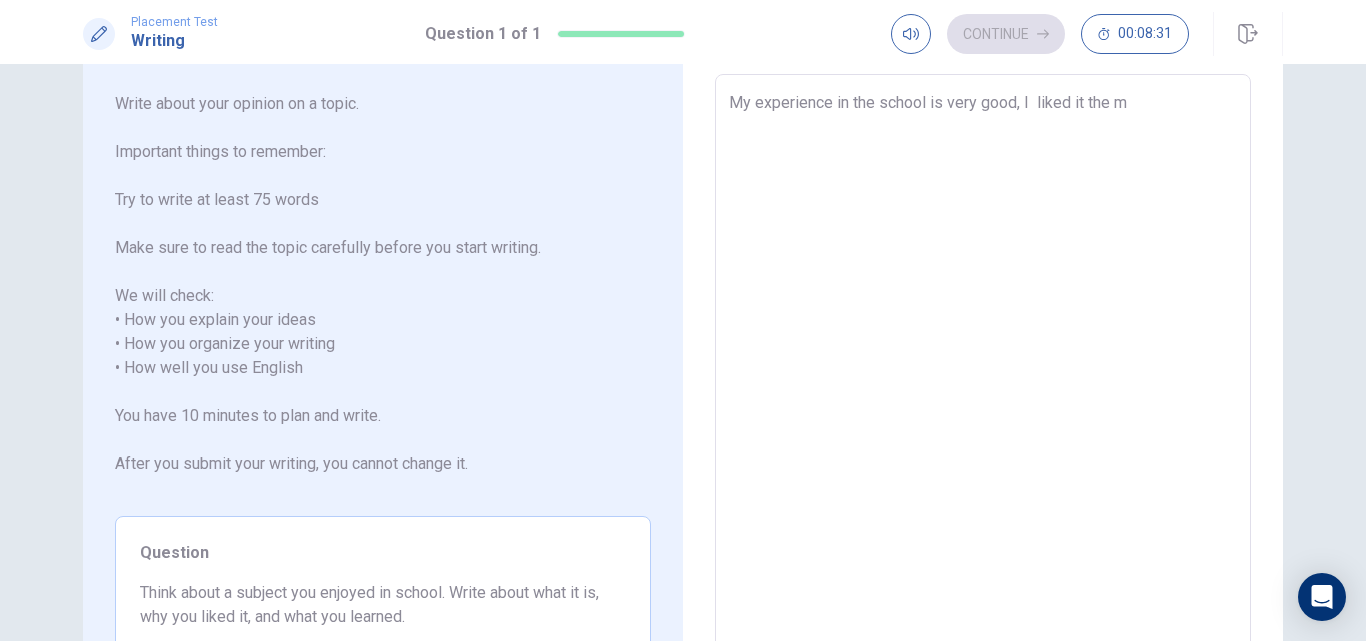type on "x" 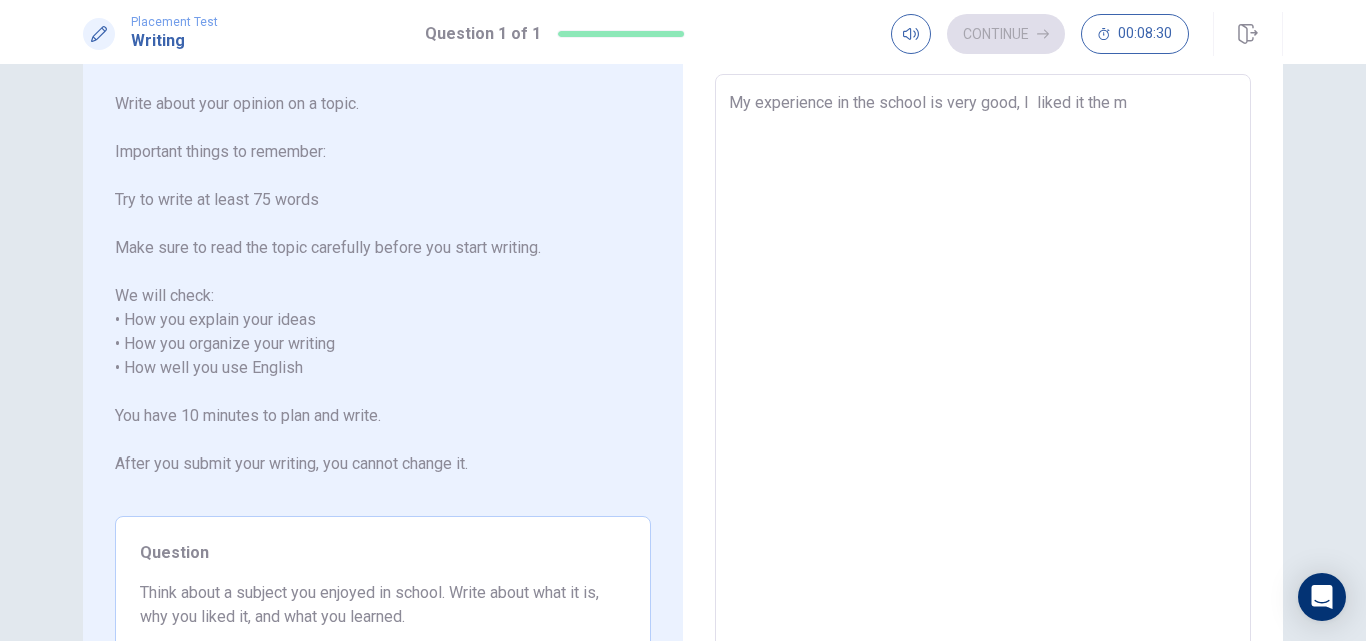 type on "My experience in the school is very good, I  liked it the ma" 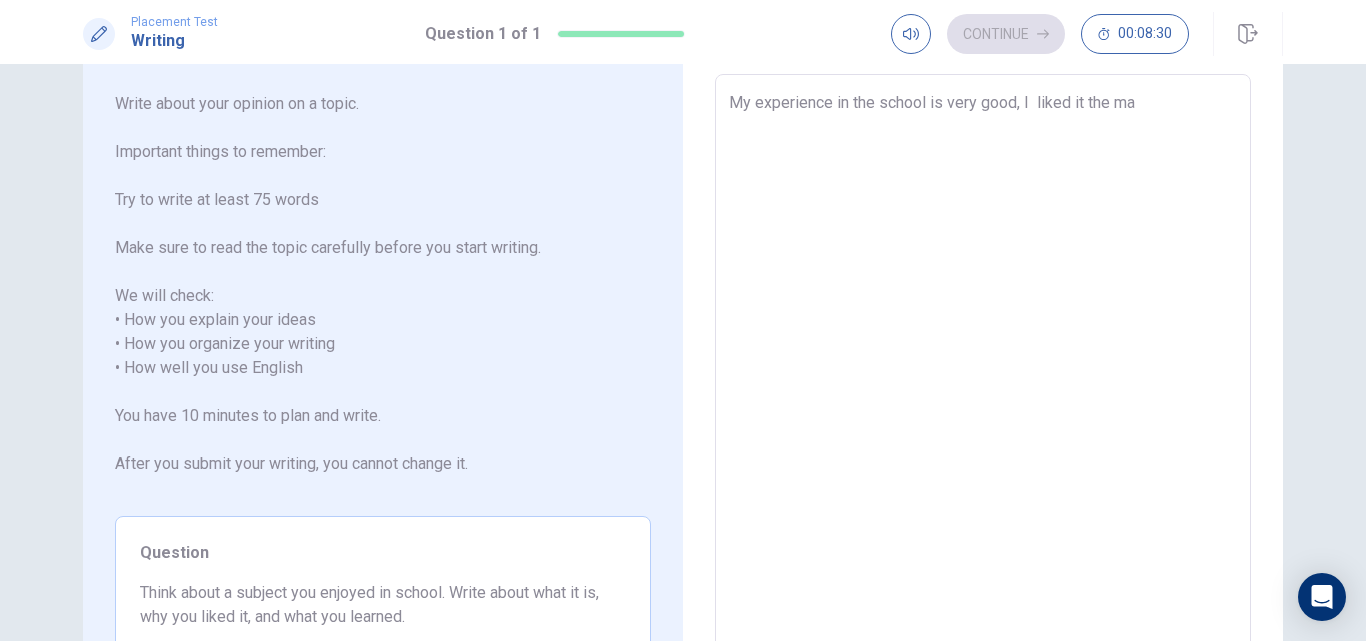type on "x" 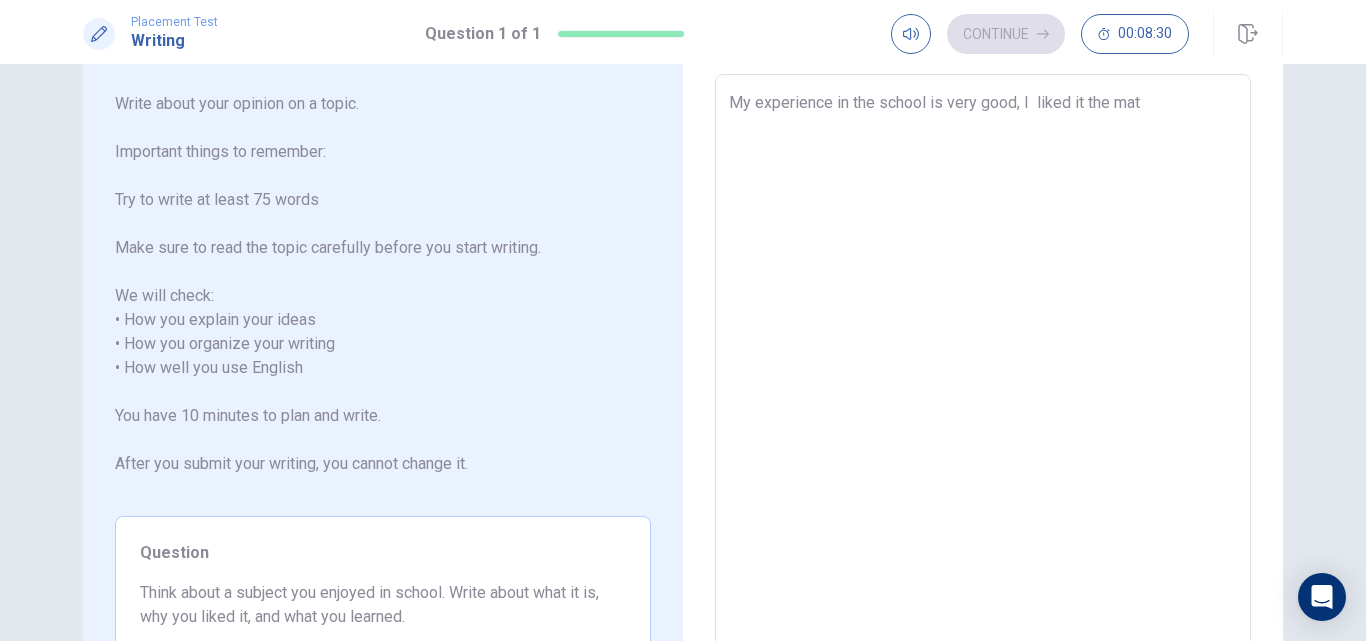 type on "x" 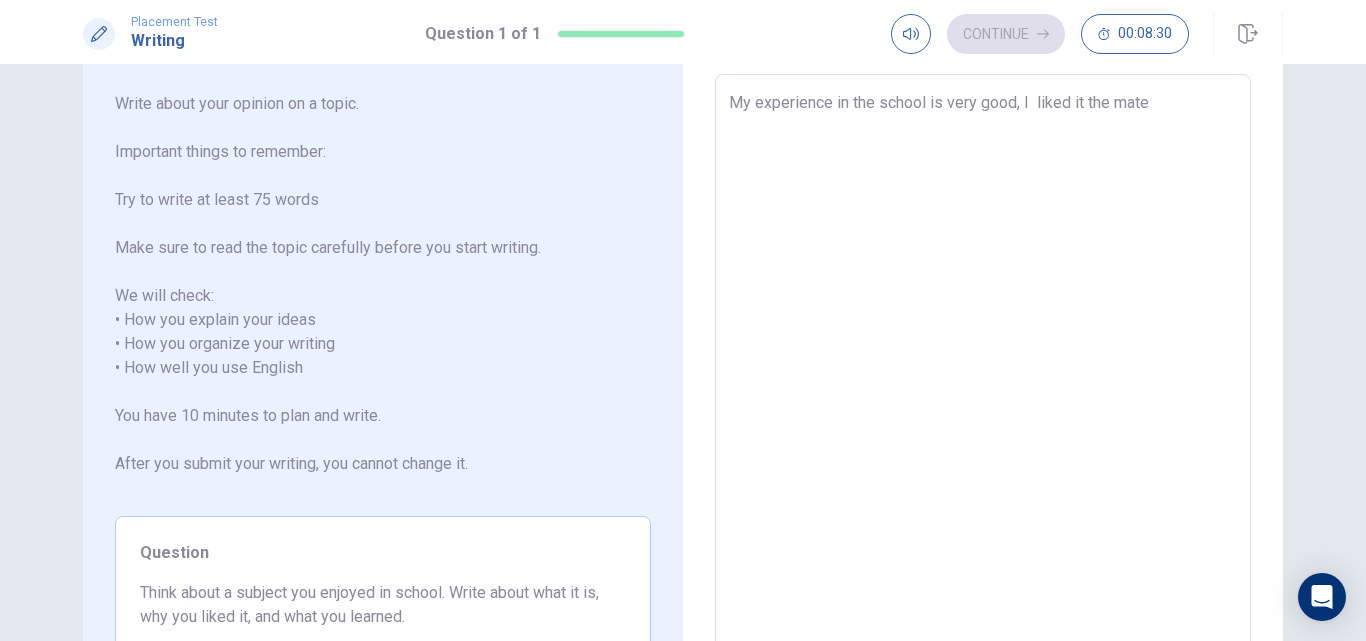 type on "x" 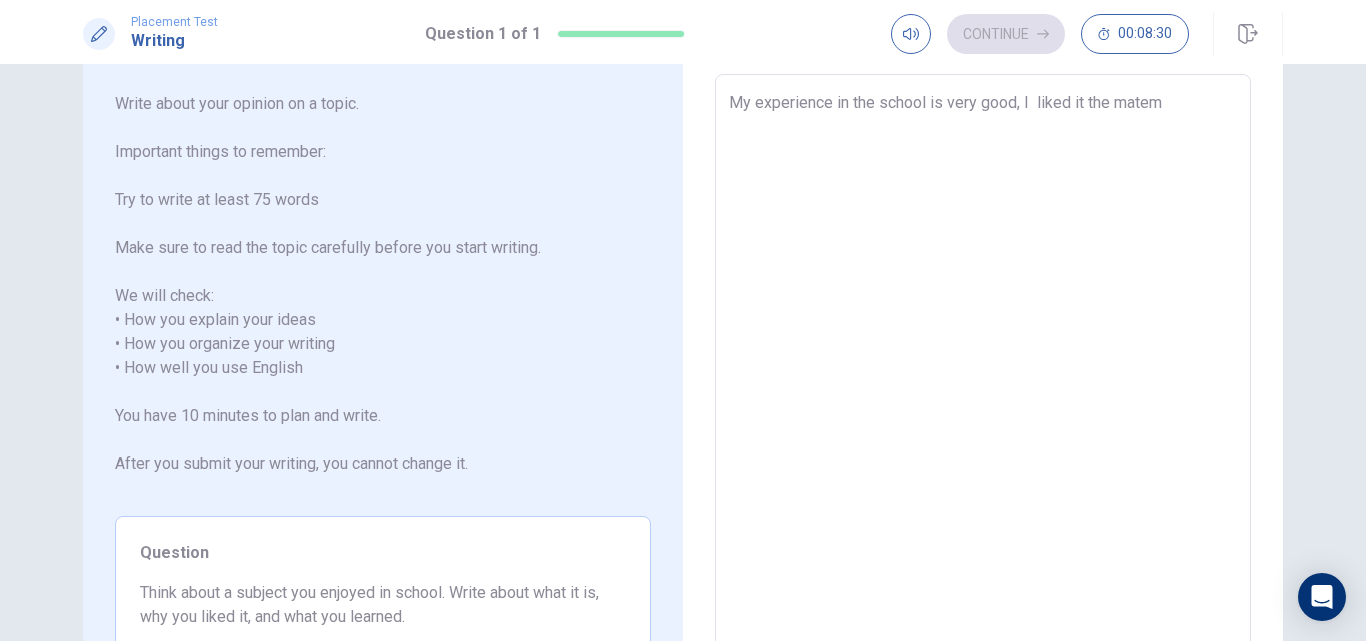 type on "x" 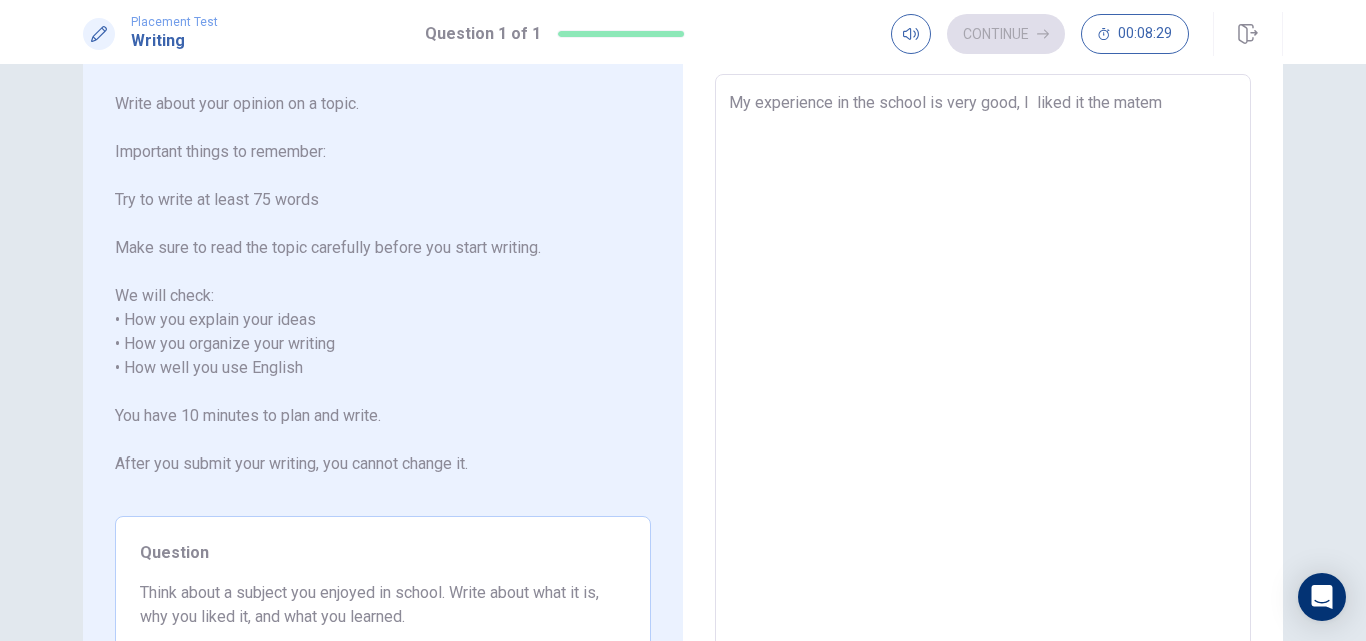 type on "My experience in the school is very good, I  liked it the matema" 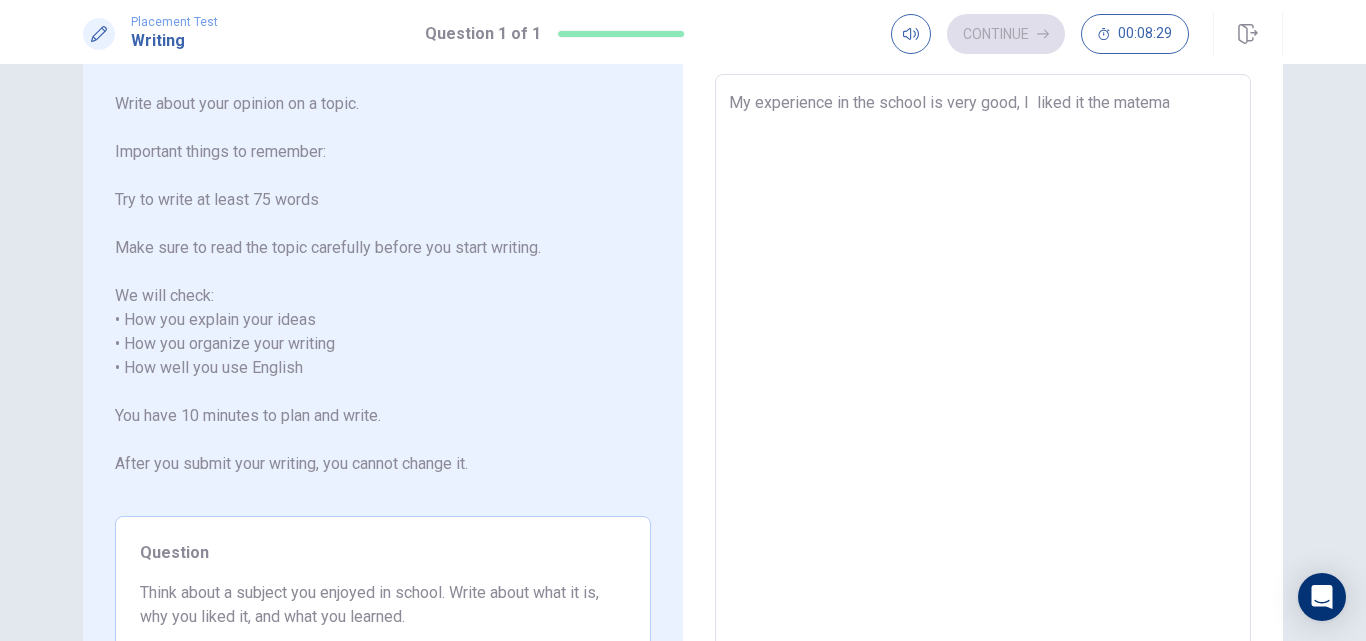 type on "x" 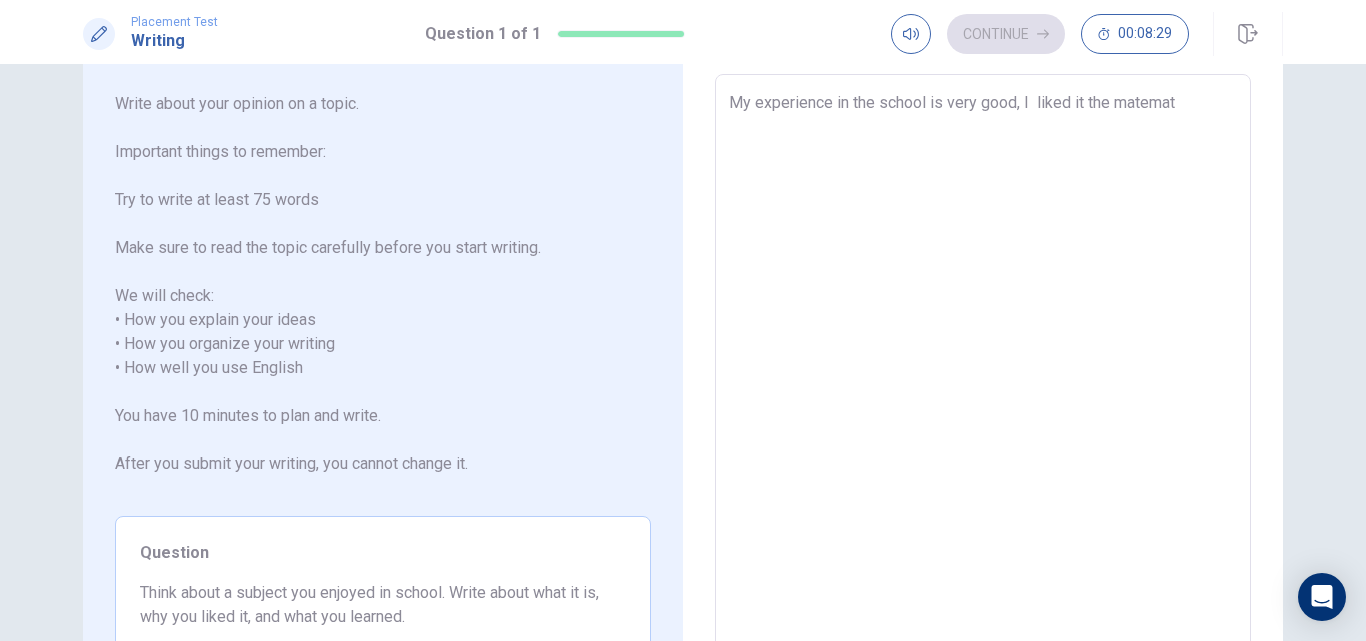 type on "x" 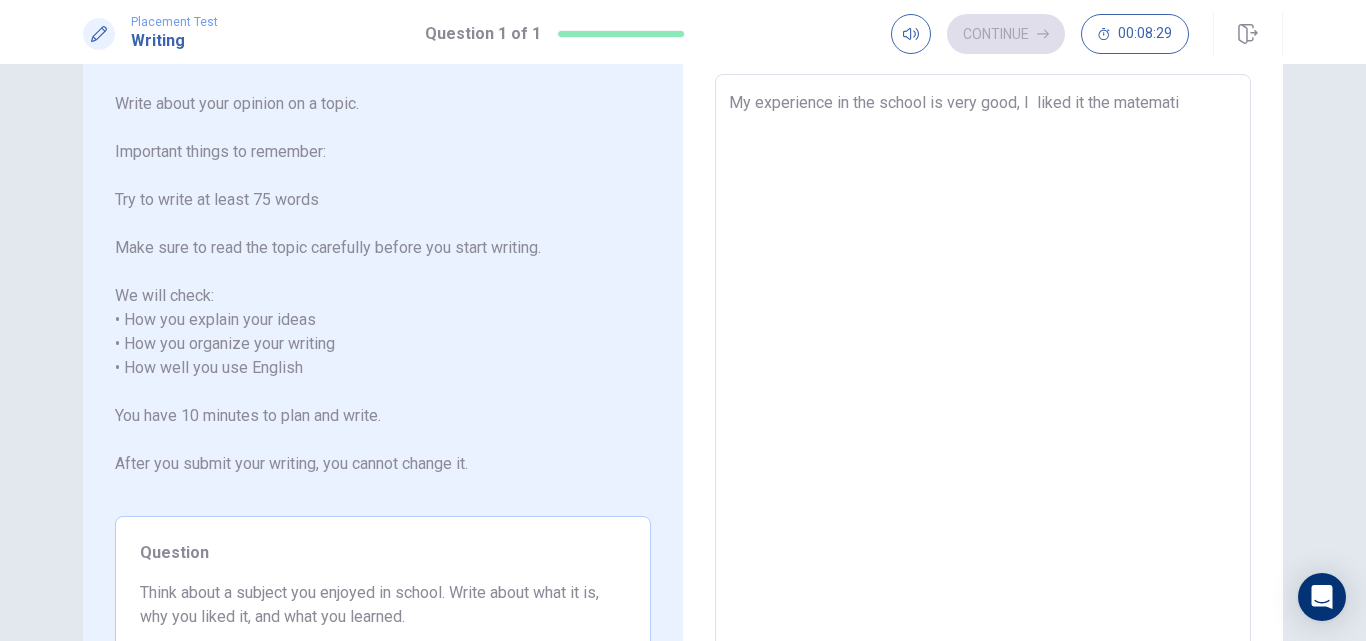 type on "x" 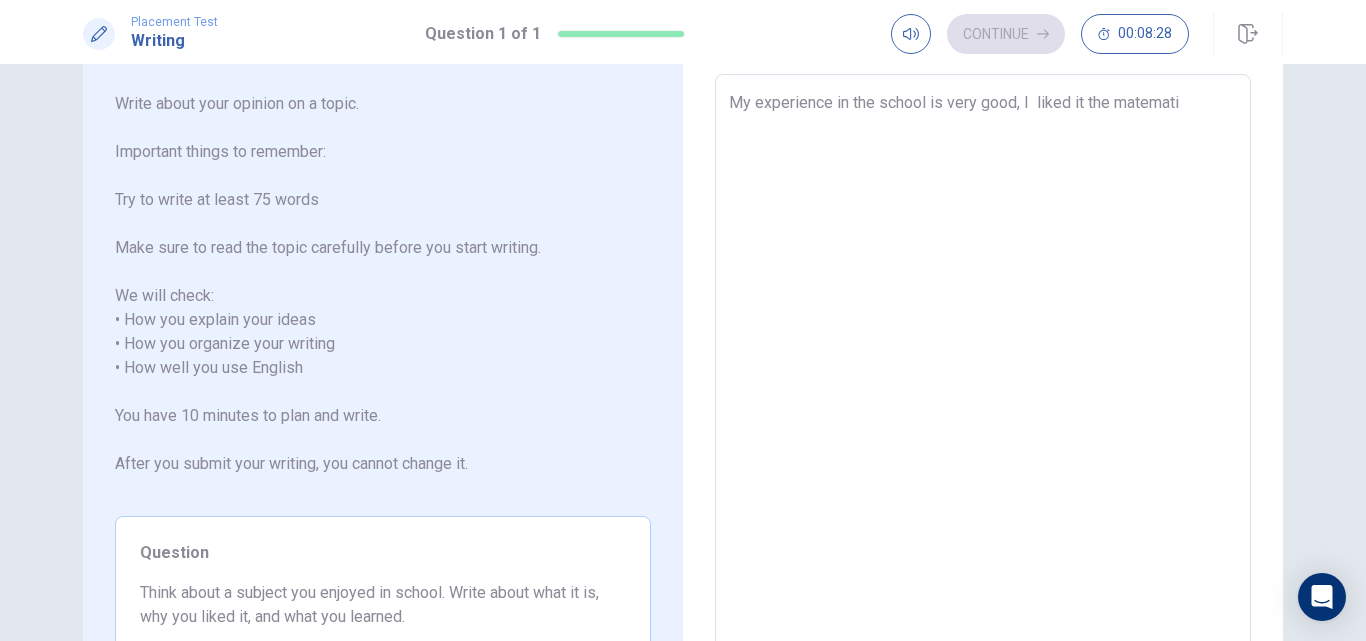 type on "My experience in the school is very good, I  liked it the matematic" 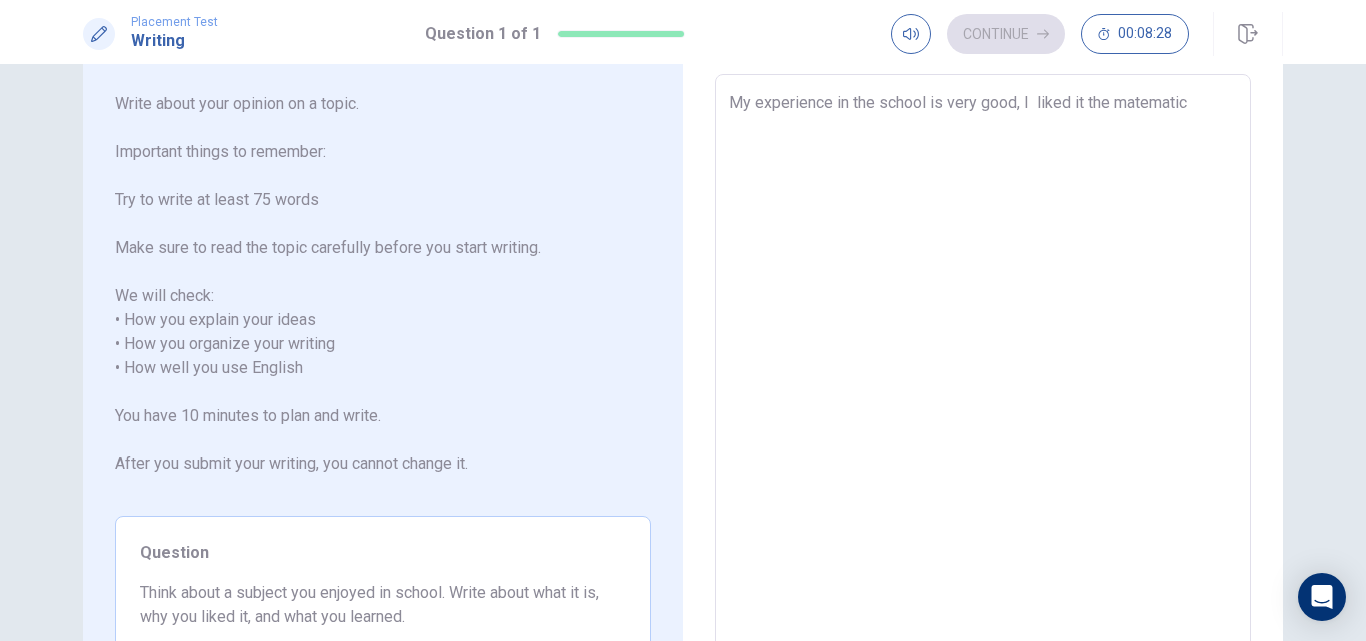 type on "x" 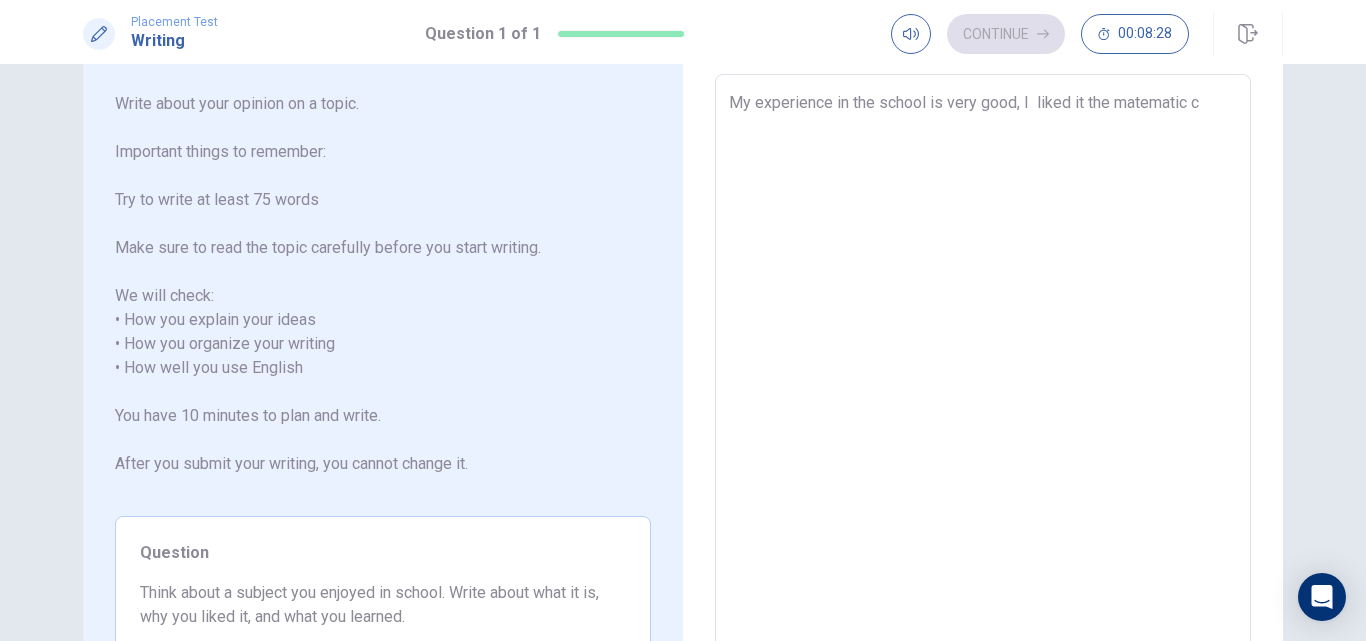 type on "x" 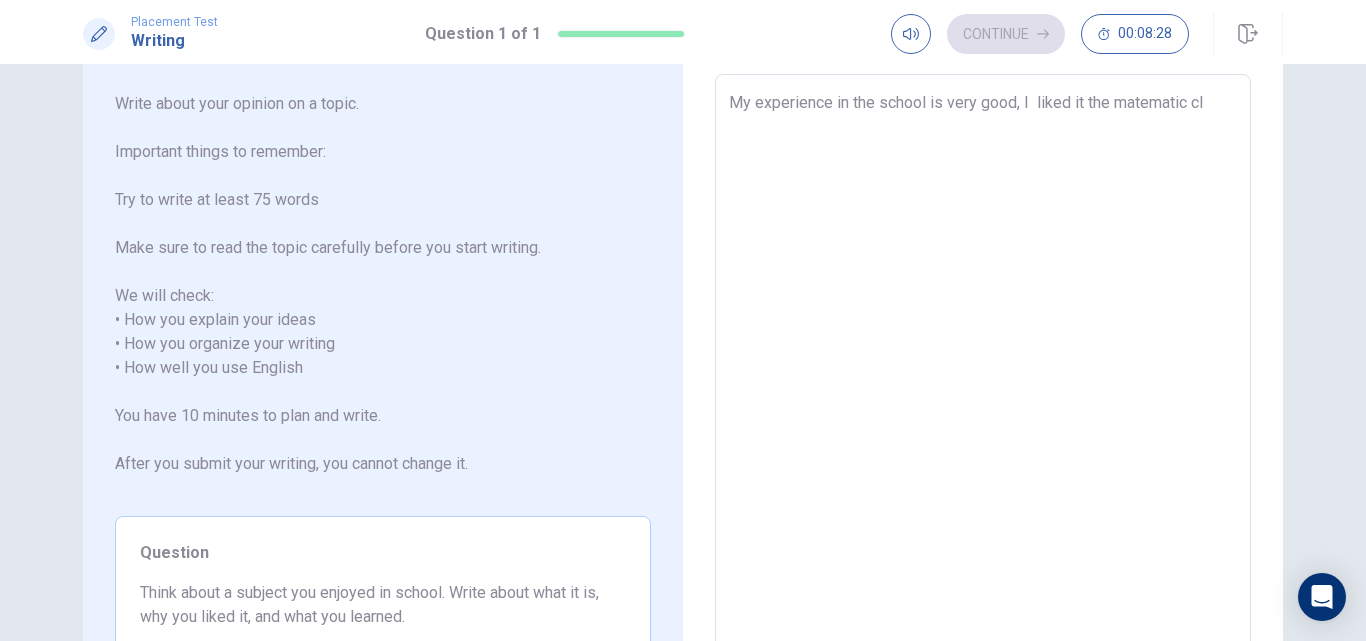 type on "x" 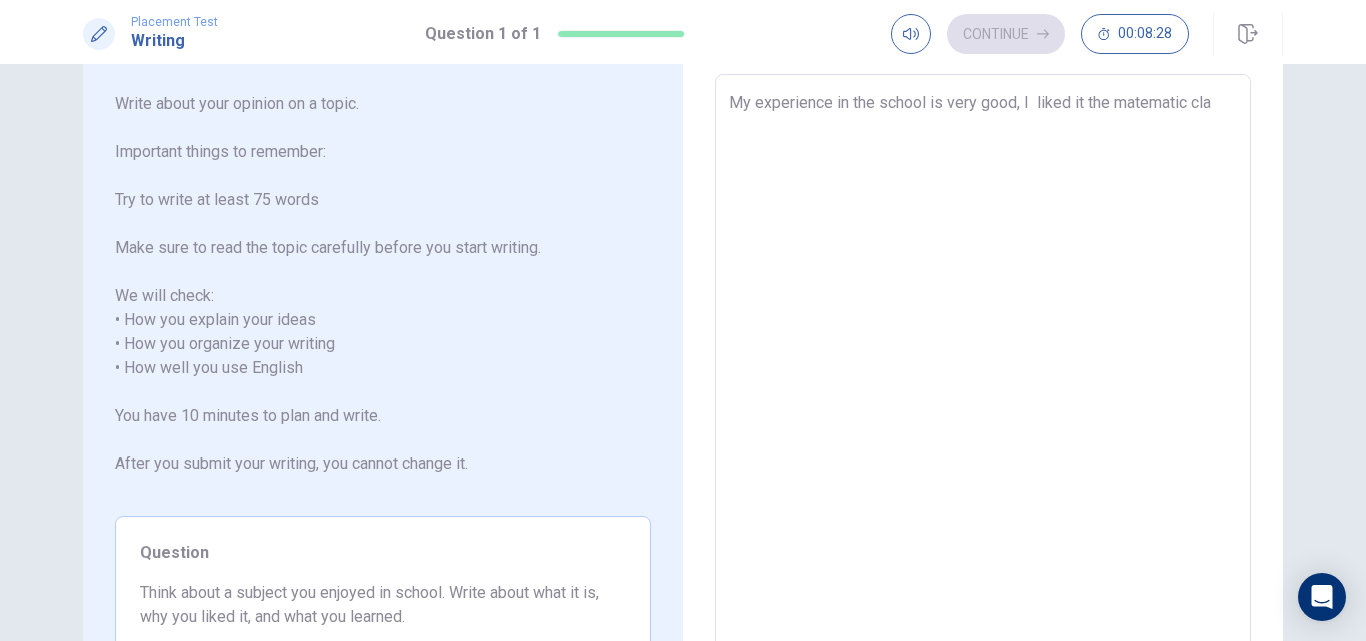 type on "x" 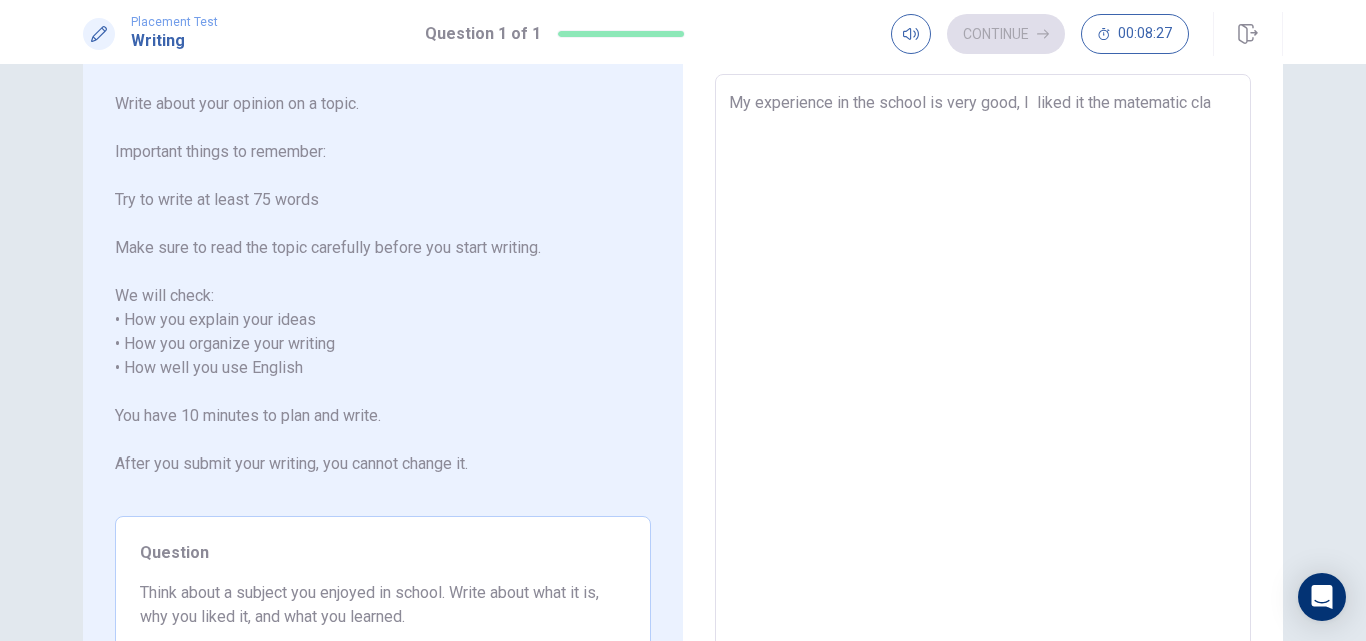 type on "My experience in the school is very good, I  liked it the matematic clas" 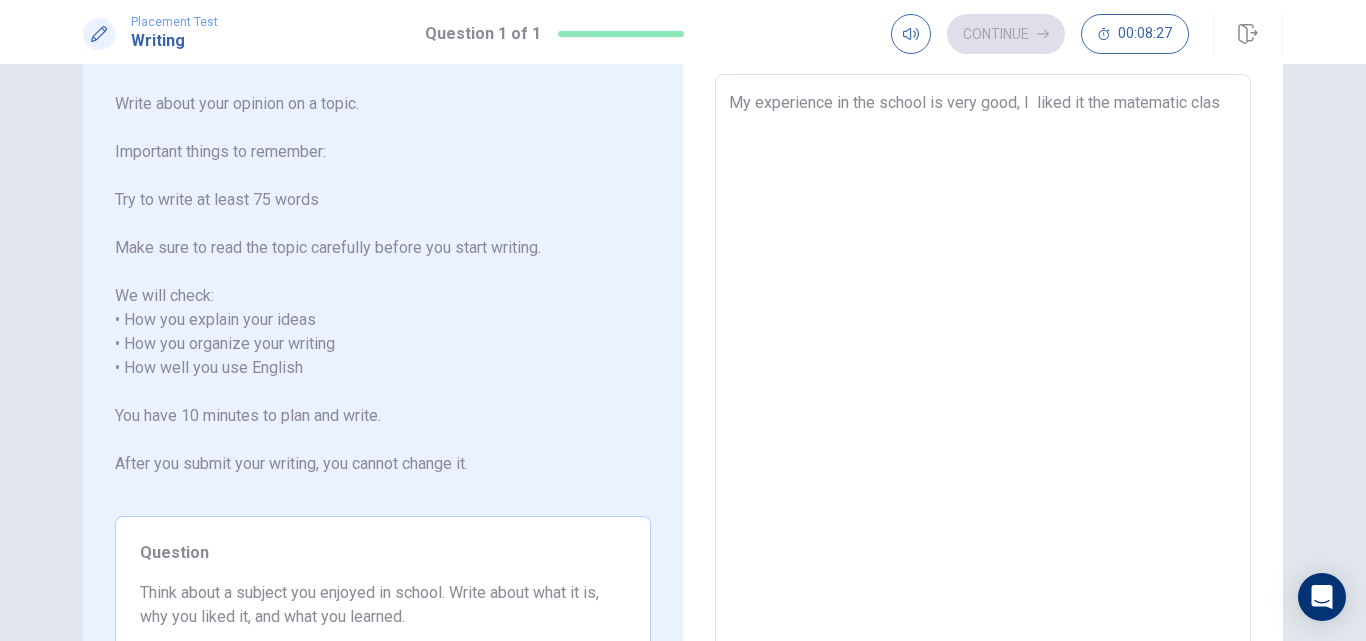 type on "x" 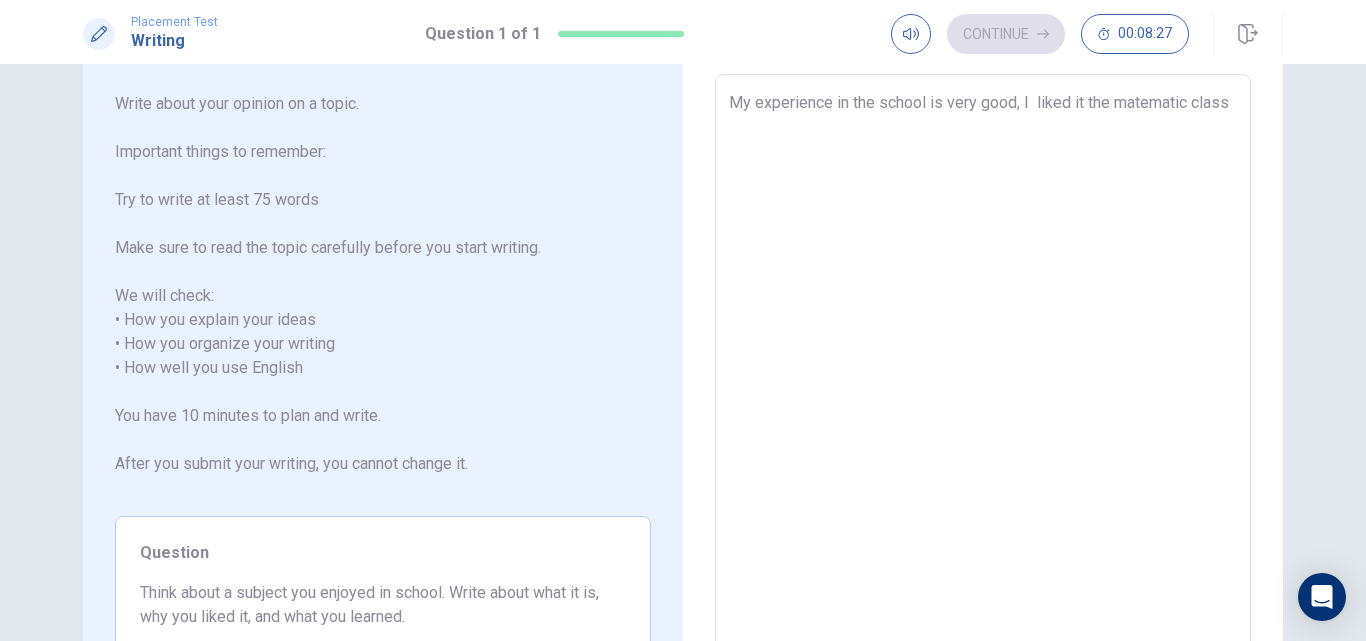 type on "x" 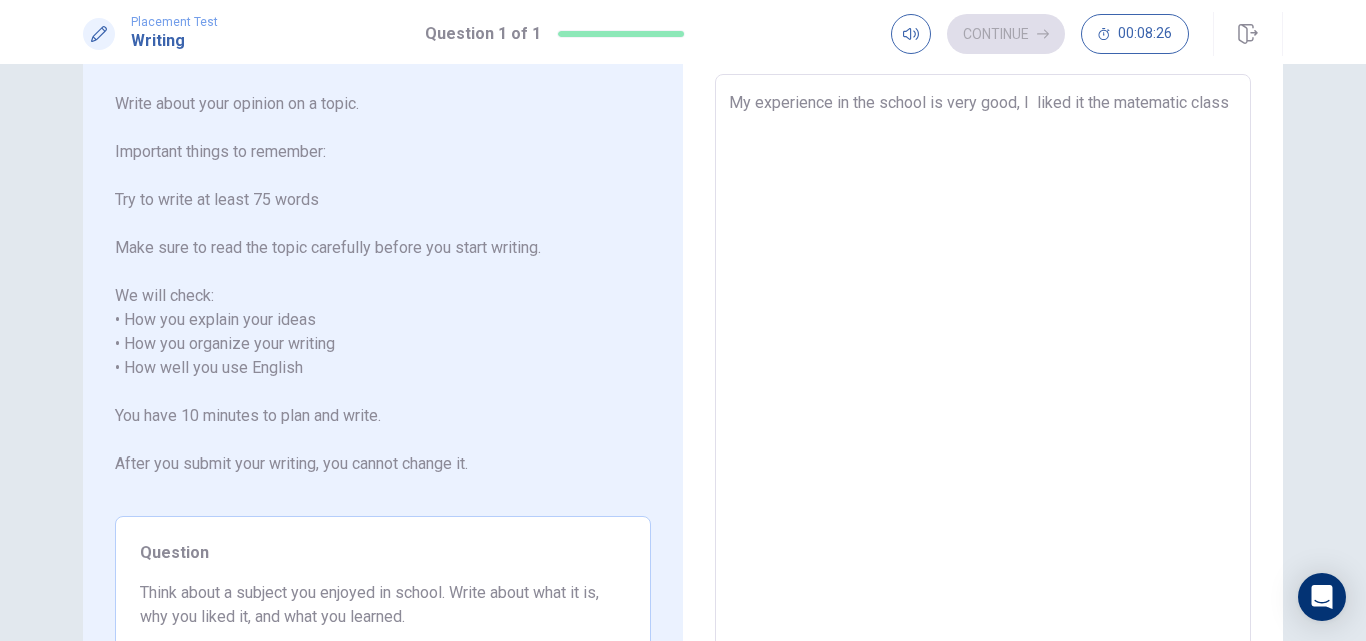 type on "My experience in the school is very good, I  liked it the matematic class," 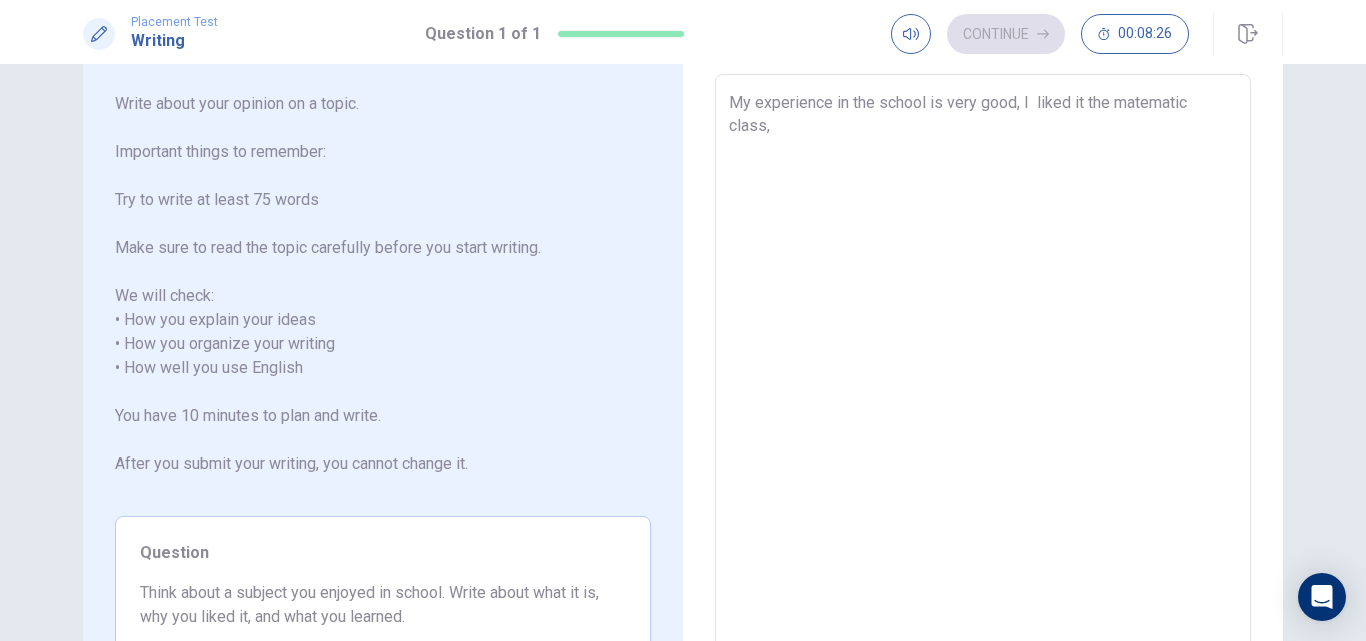 type on "x" 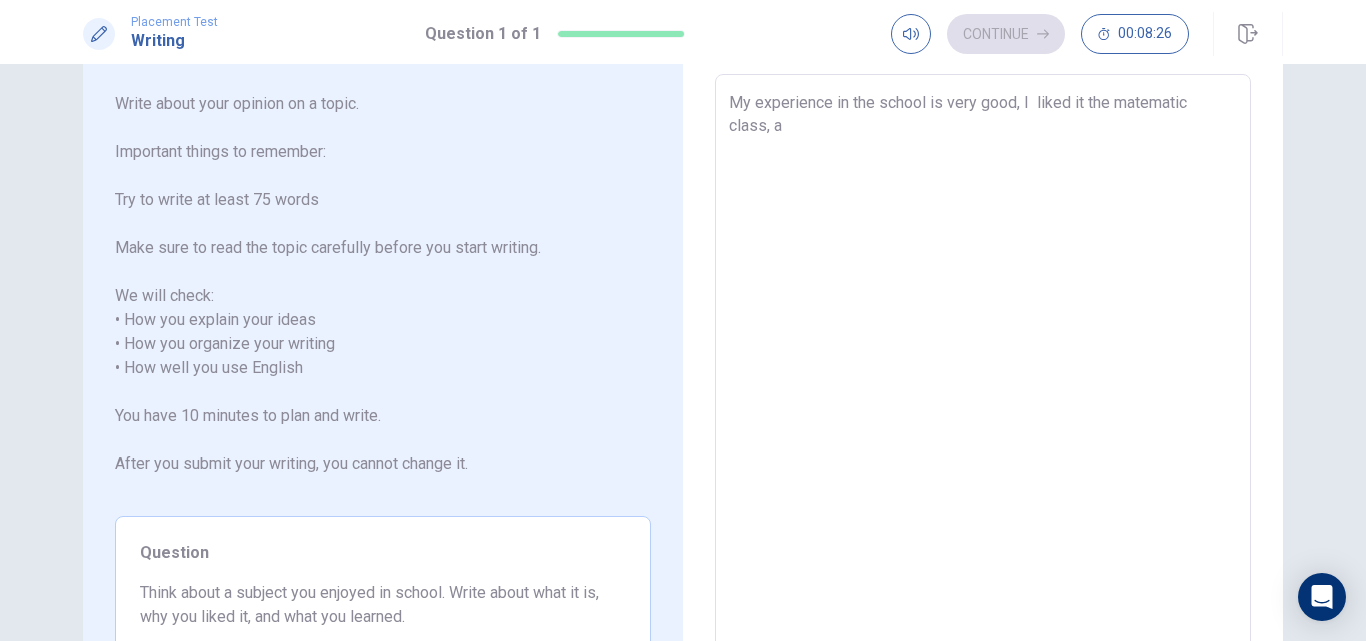 type on "x" 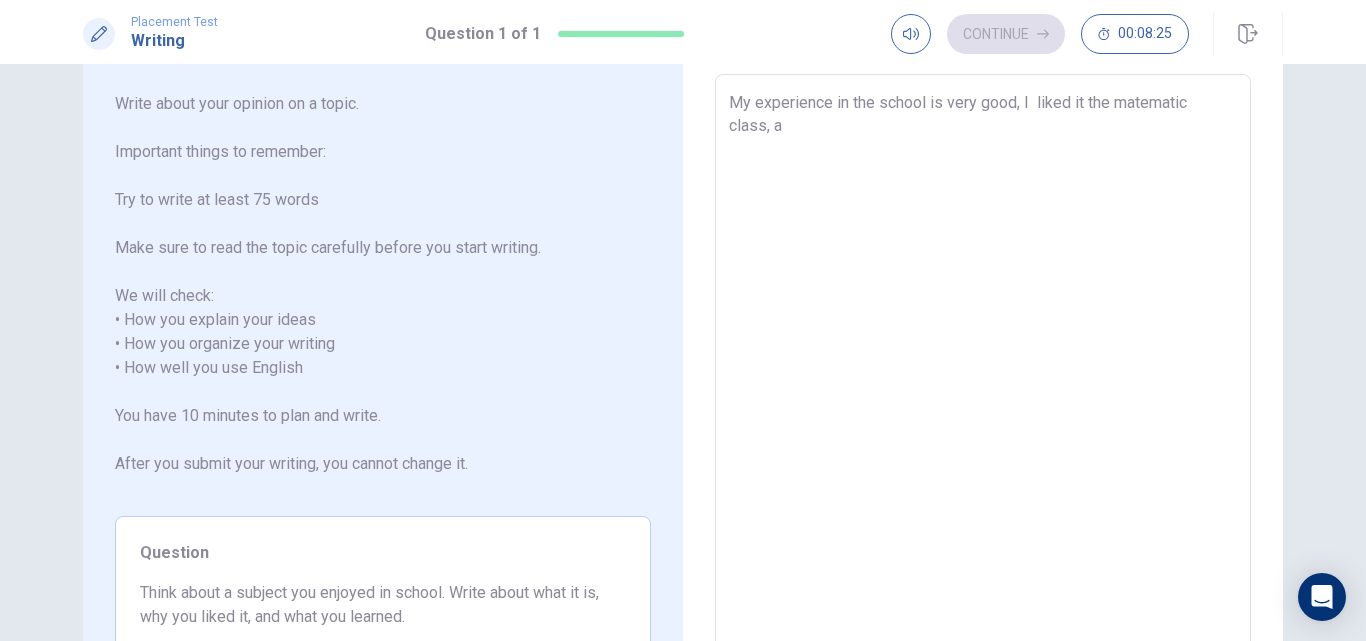 type on "My experience in the school is very good, I  liked it the matematic class, an" 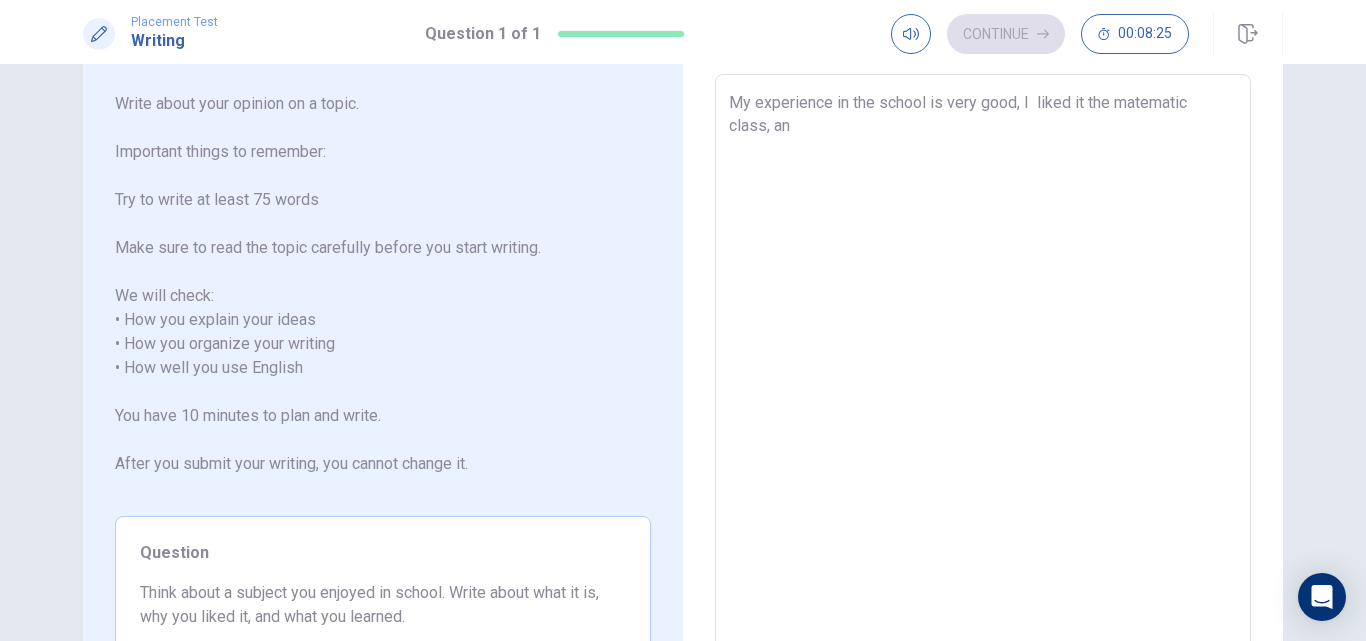 type on "x" 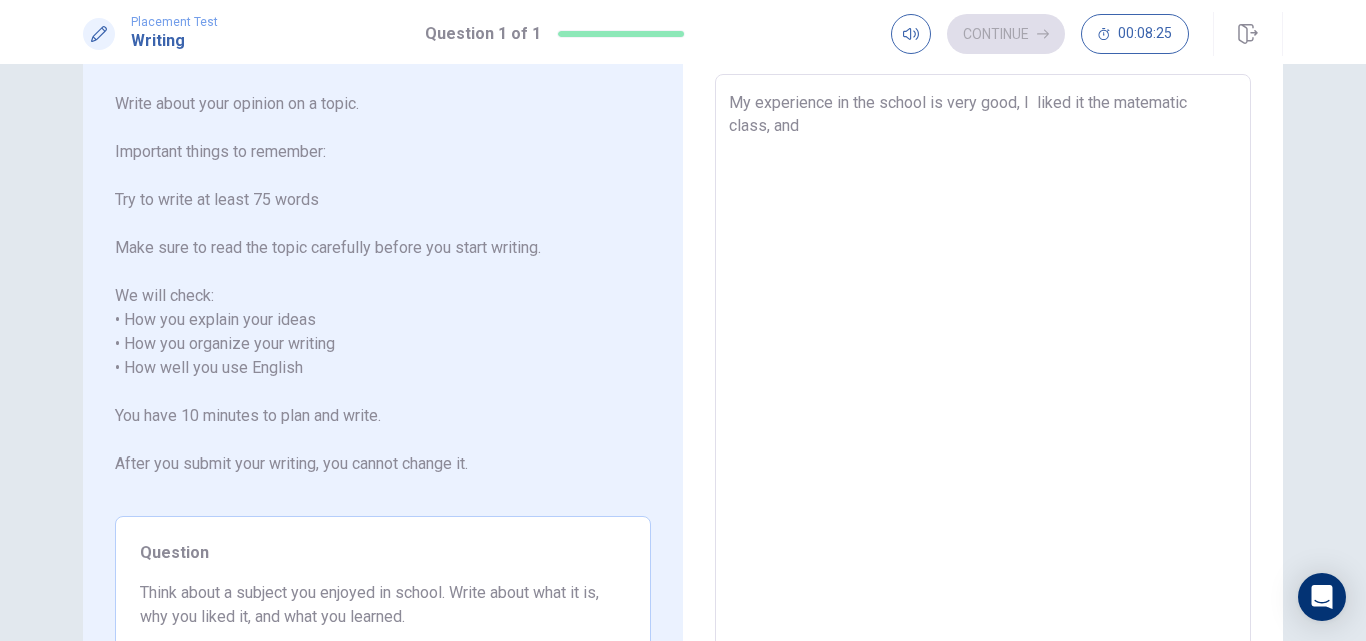 type on "x" 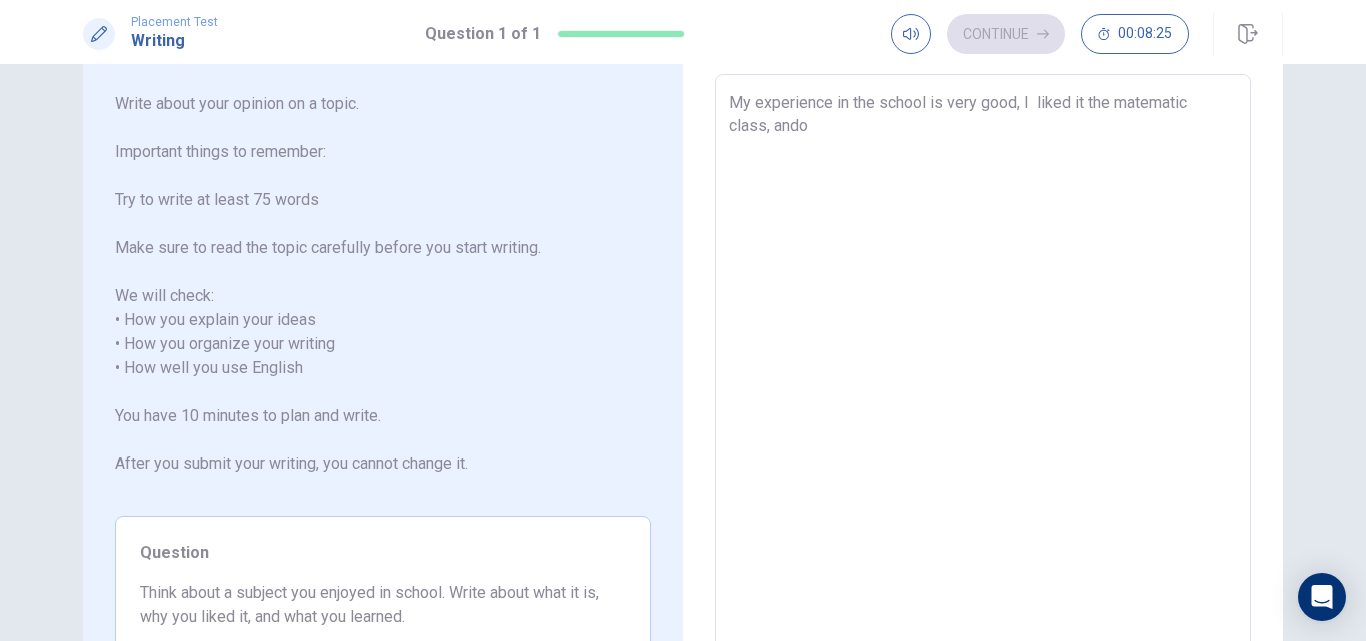 type on "x" 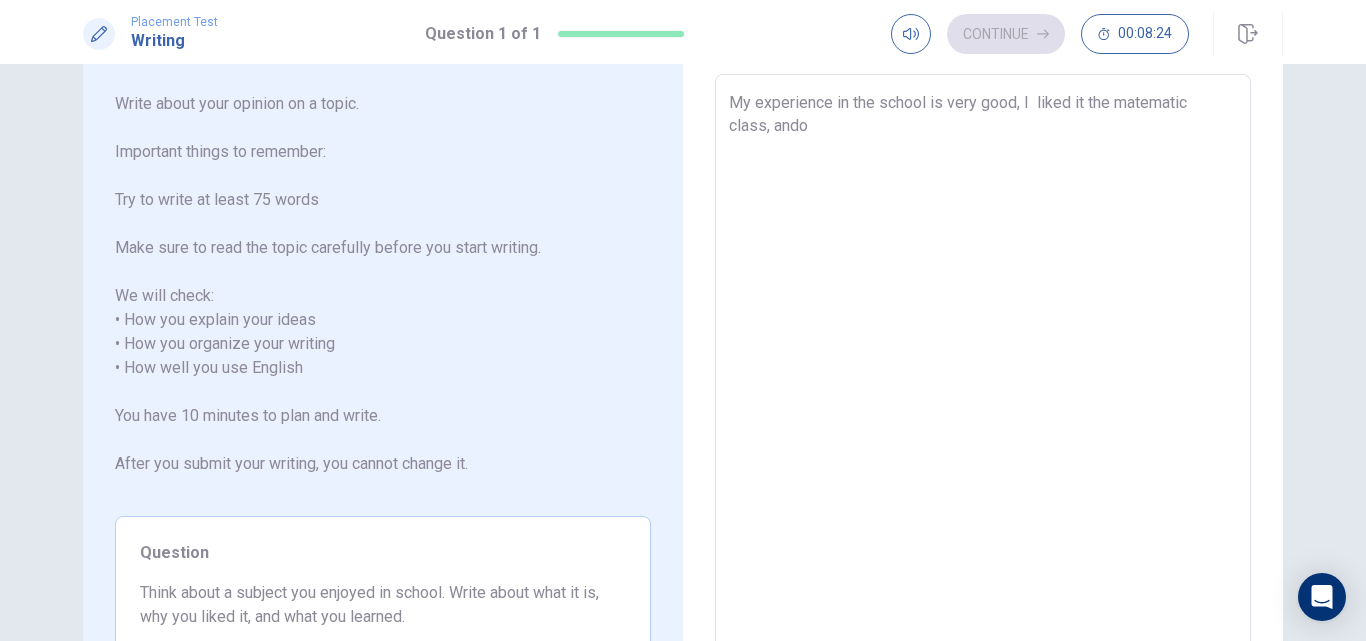 type on "My experience in the school is very good, I  liked it the matematic class, ando" 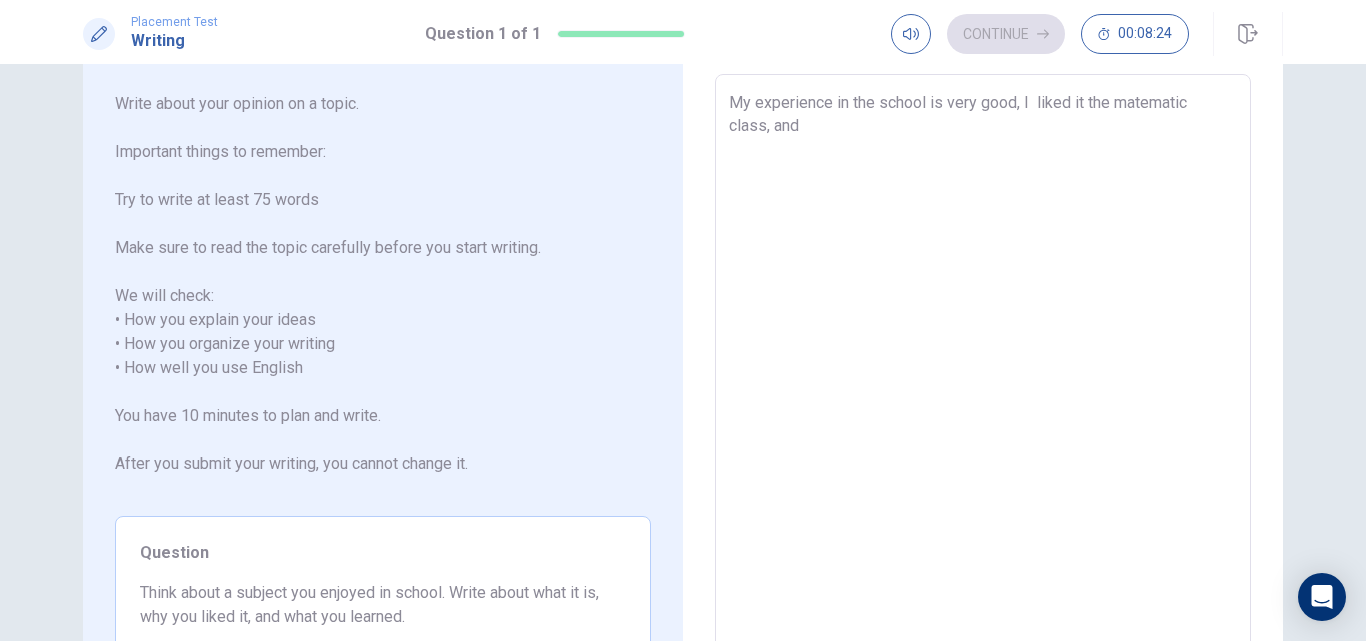 type on "x" 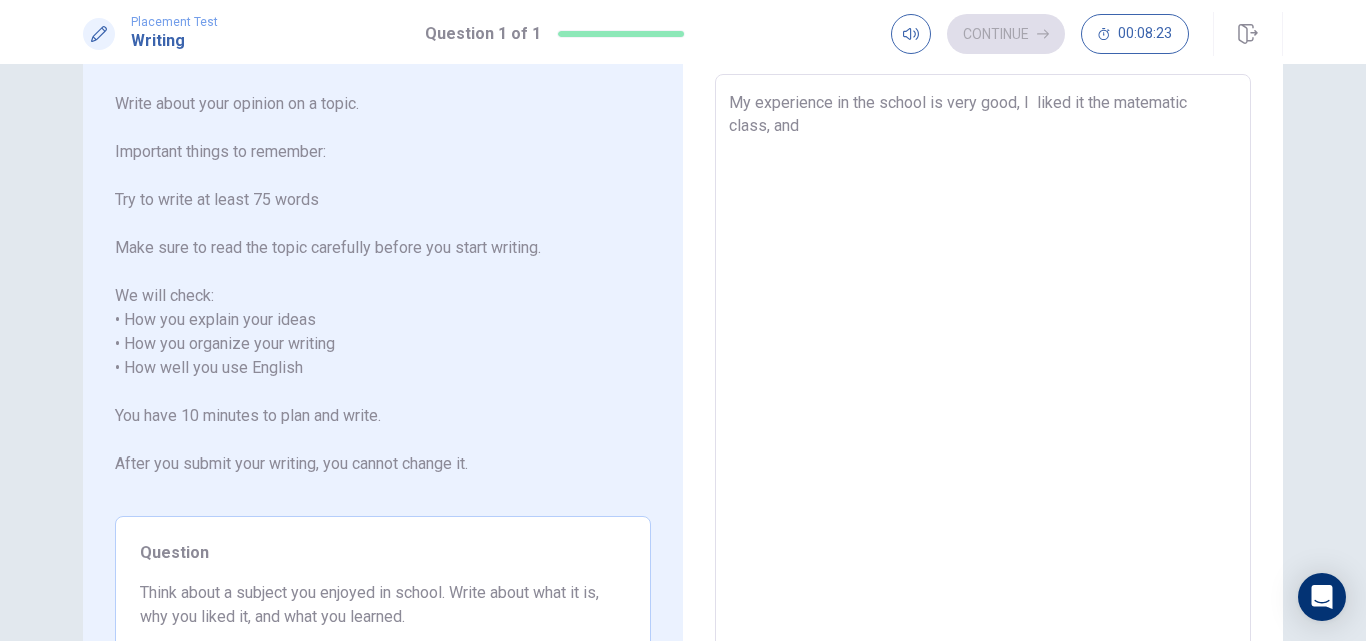 type on "My experience in the school is very good, I  liked it the matematic class, and" 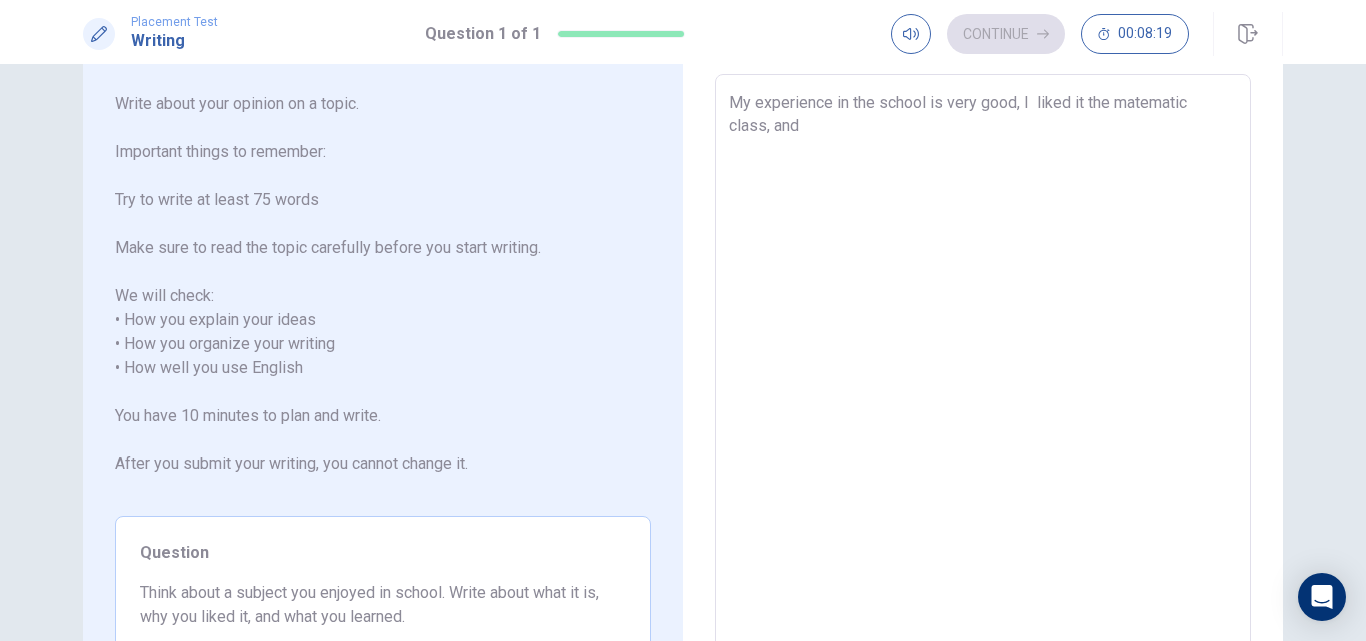 type on "x" 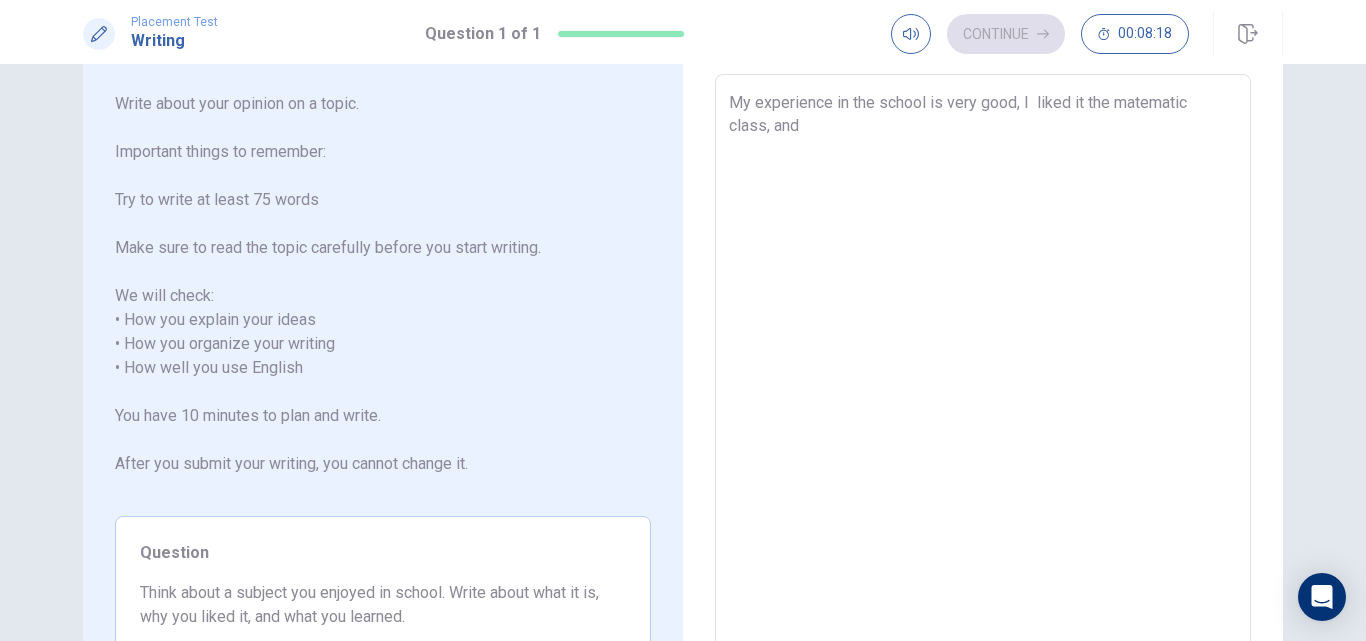 type on "My experience in the school is very good, I  liked it the matematic class, and m" 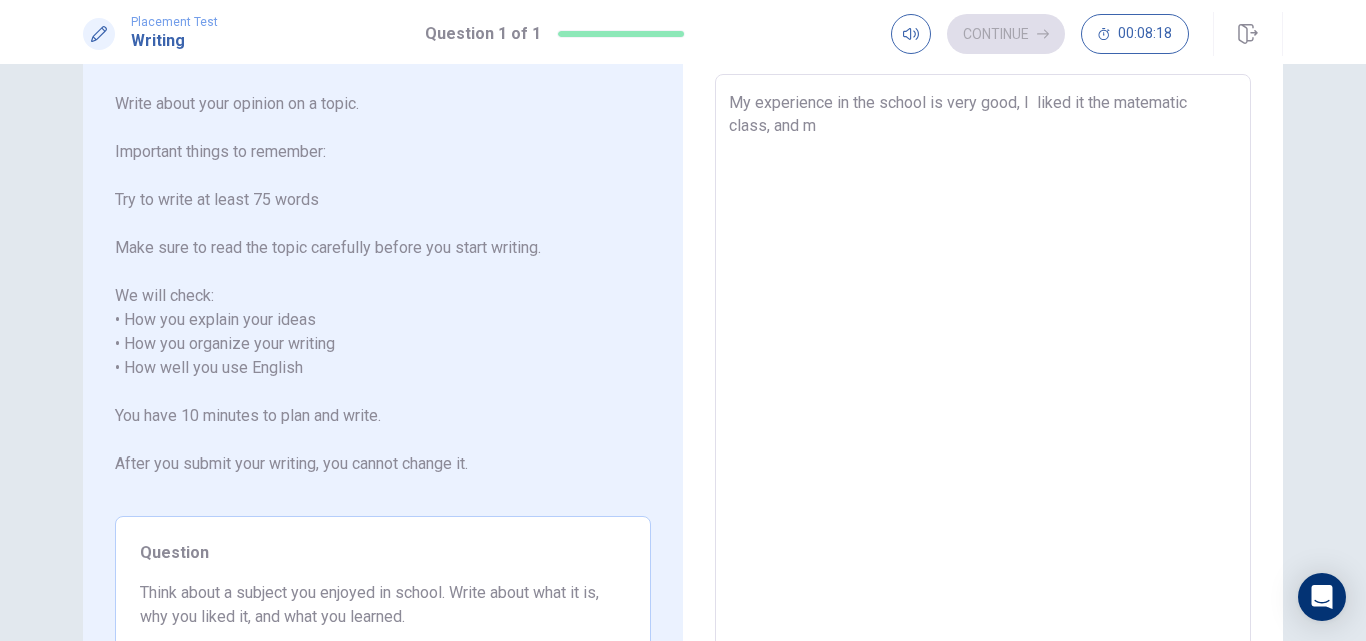 type on "x" 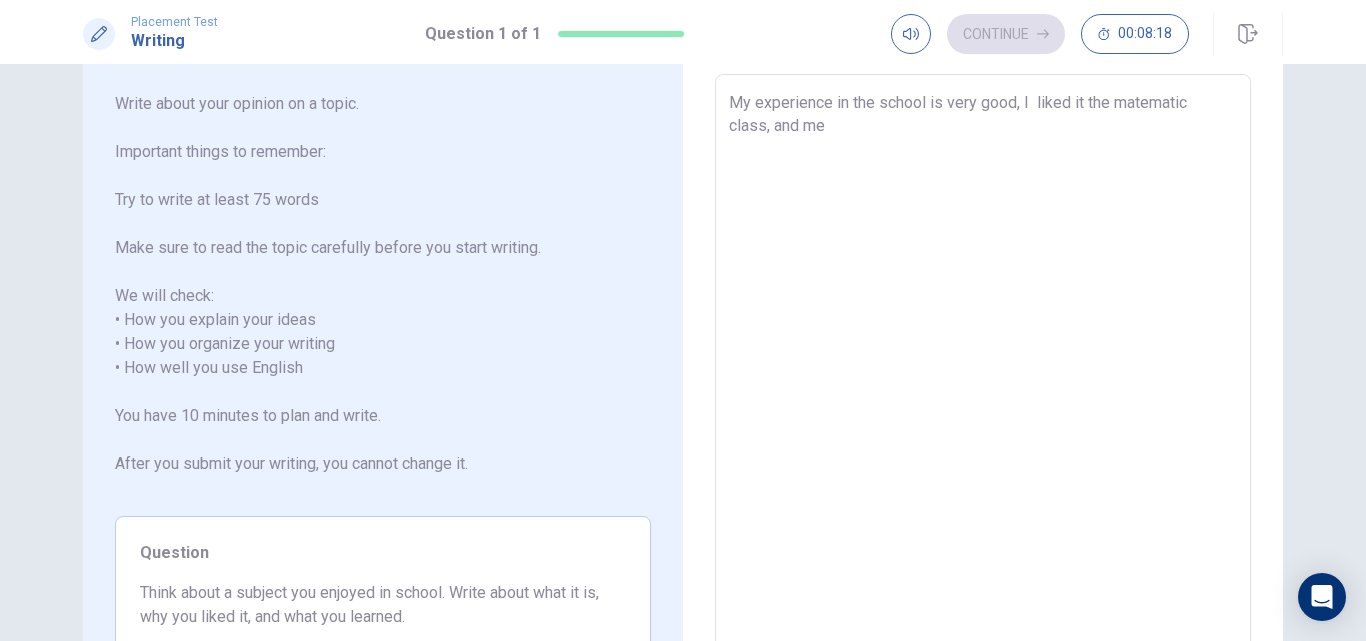 type on "x" 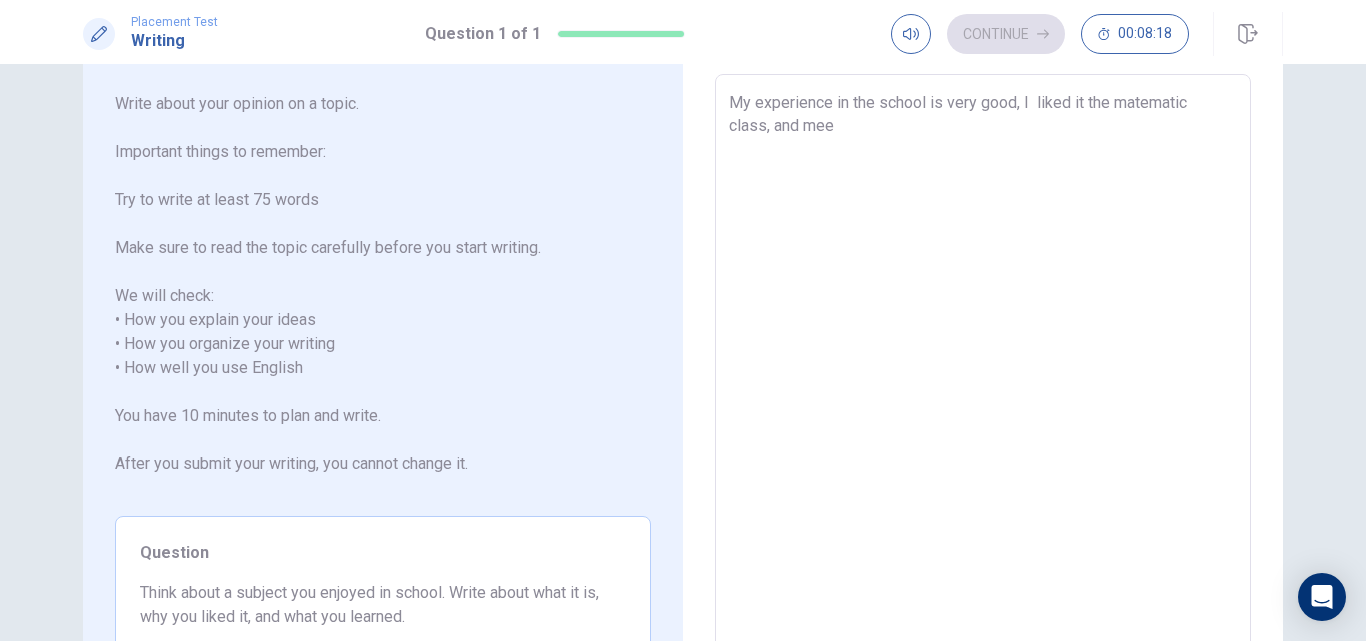 type on "x" 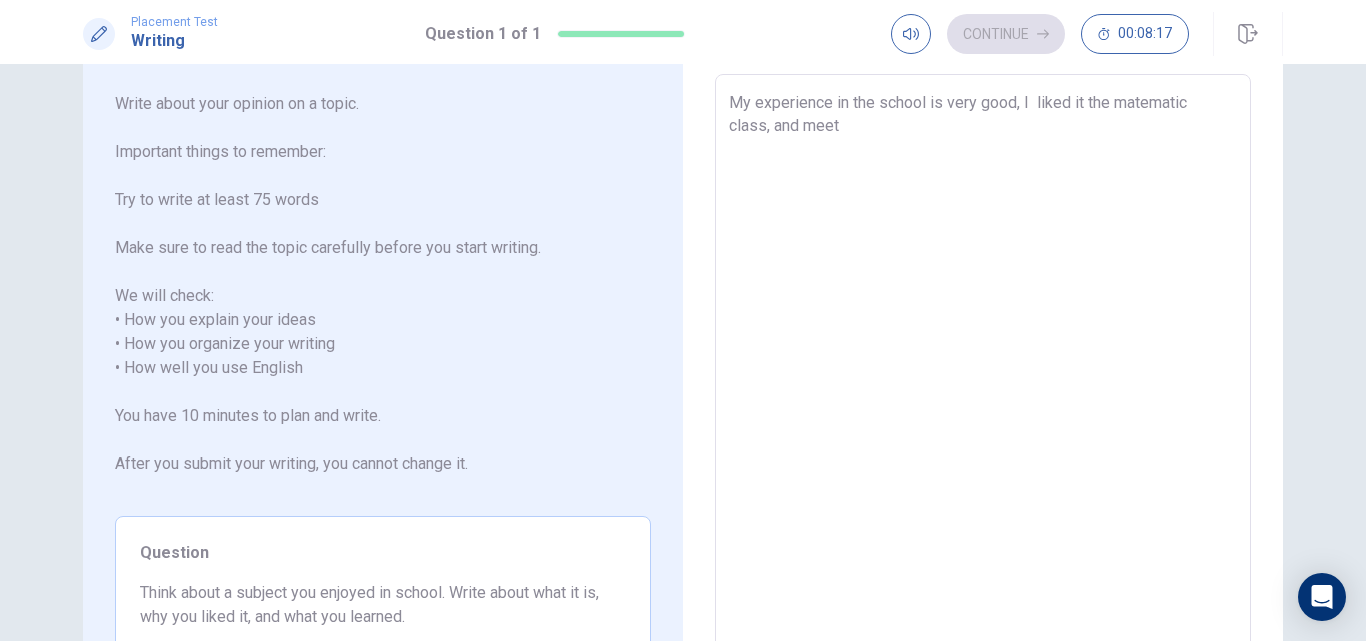 type on "My experience in the school is very good, I  liked it the matematic class, and meet" 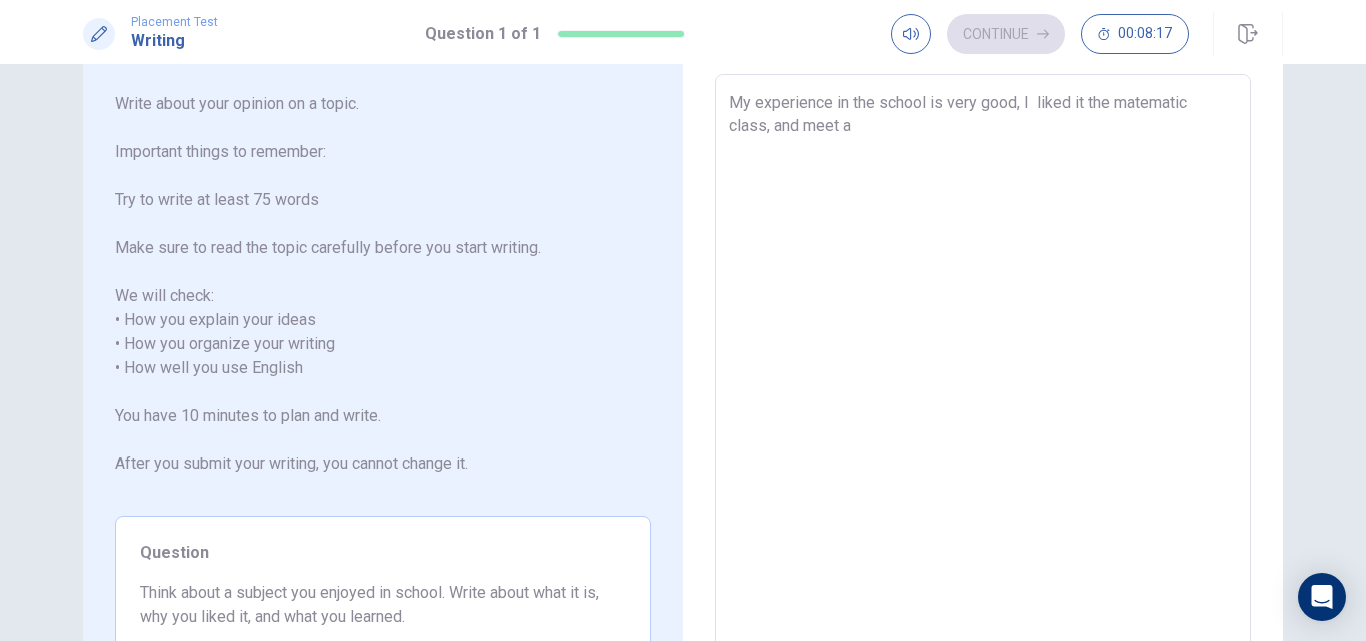 type on "x" 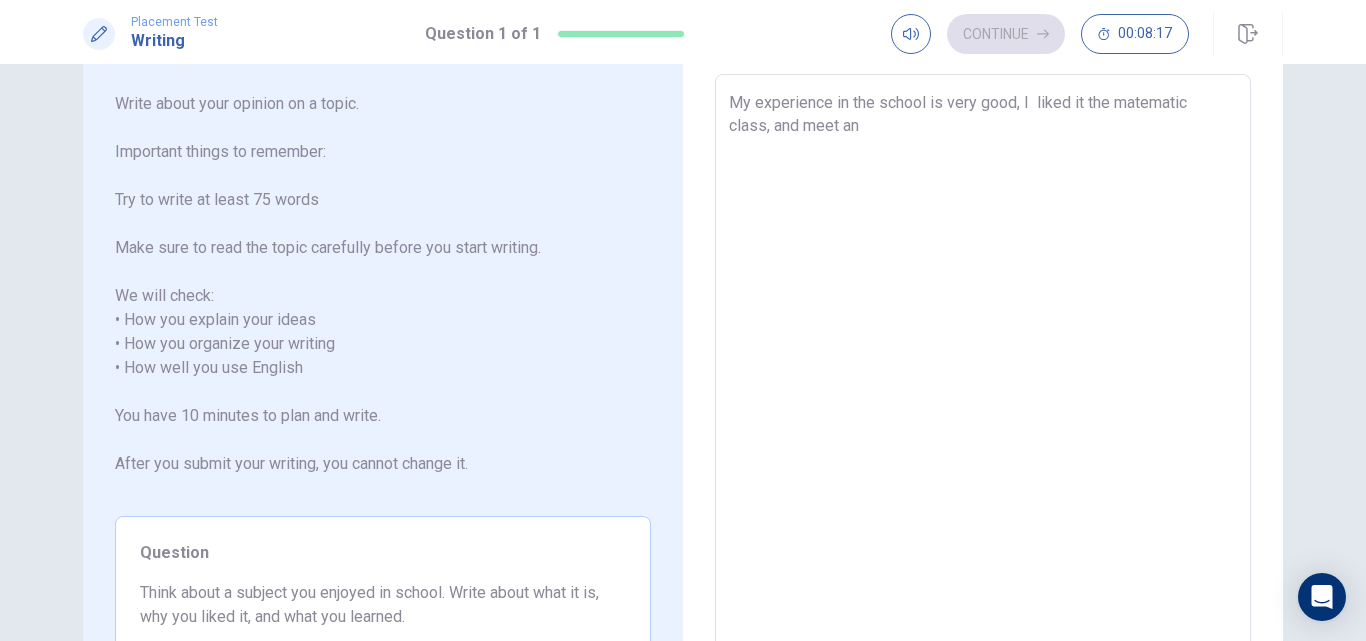 type on "x" 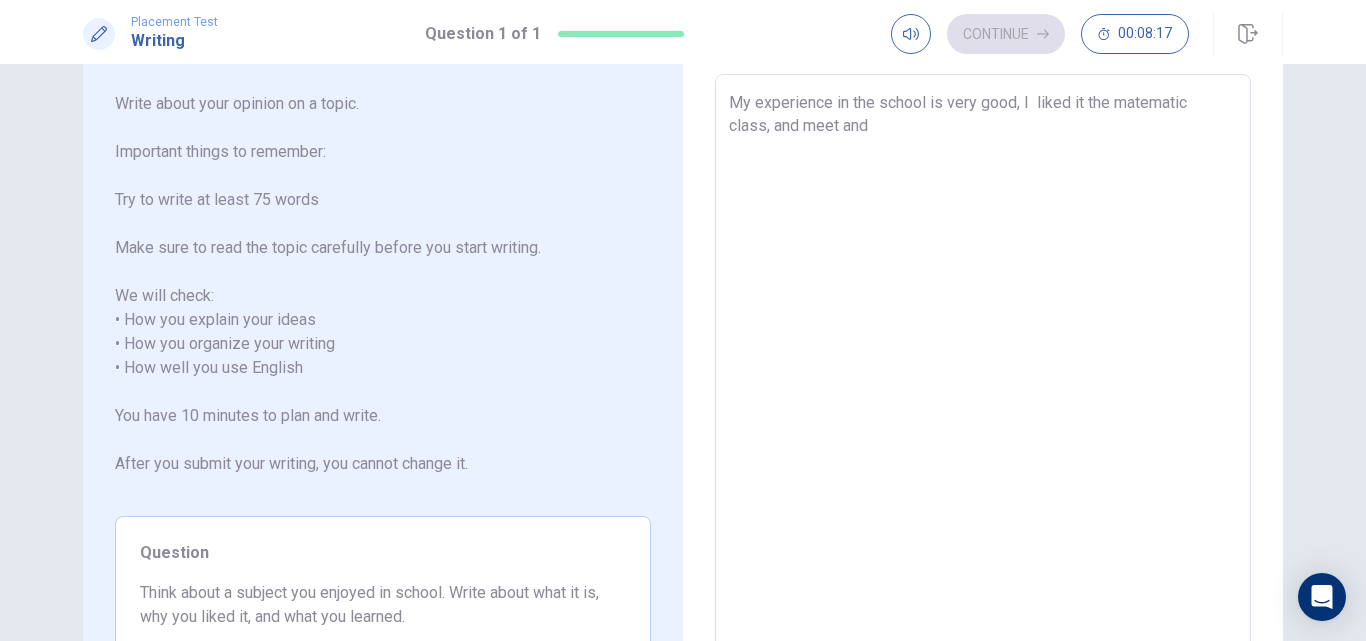 type 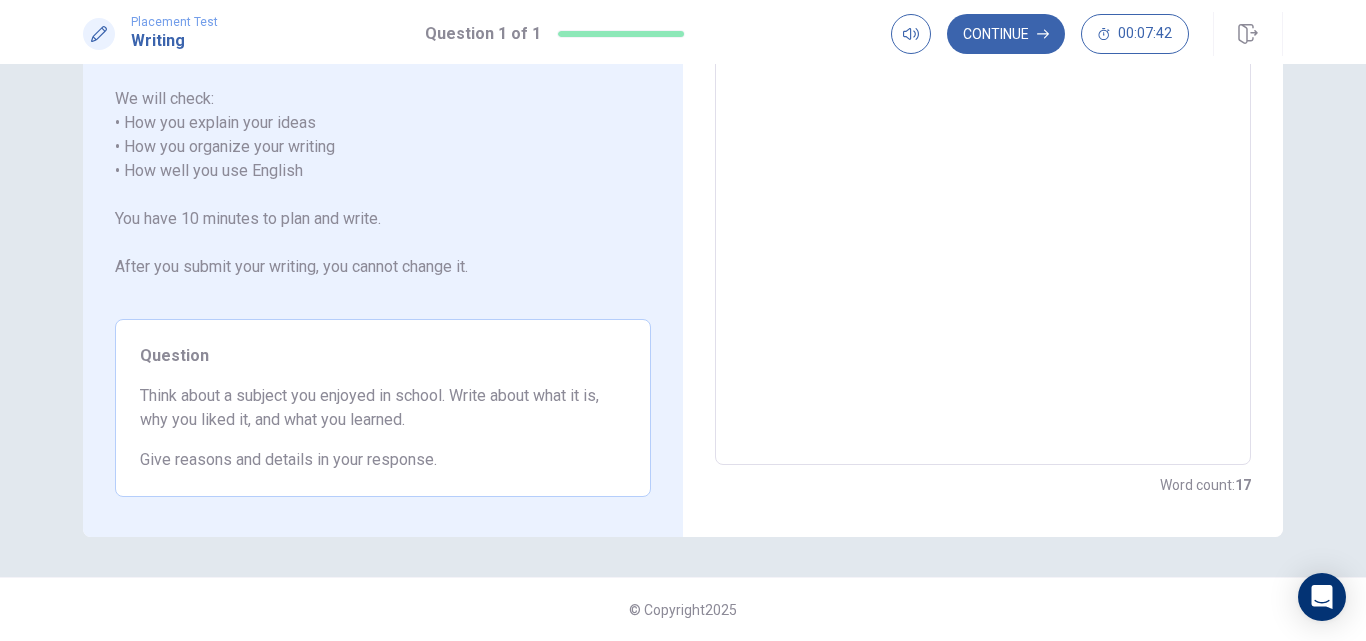 scroll, scrollTop: 0, scrollLeft: 0, axis: both 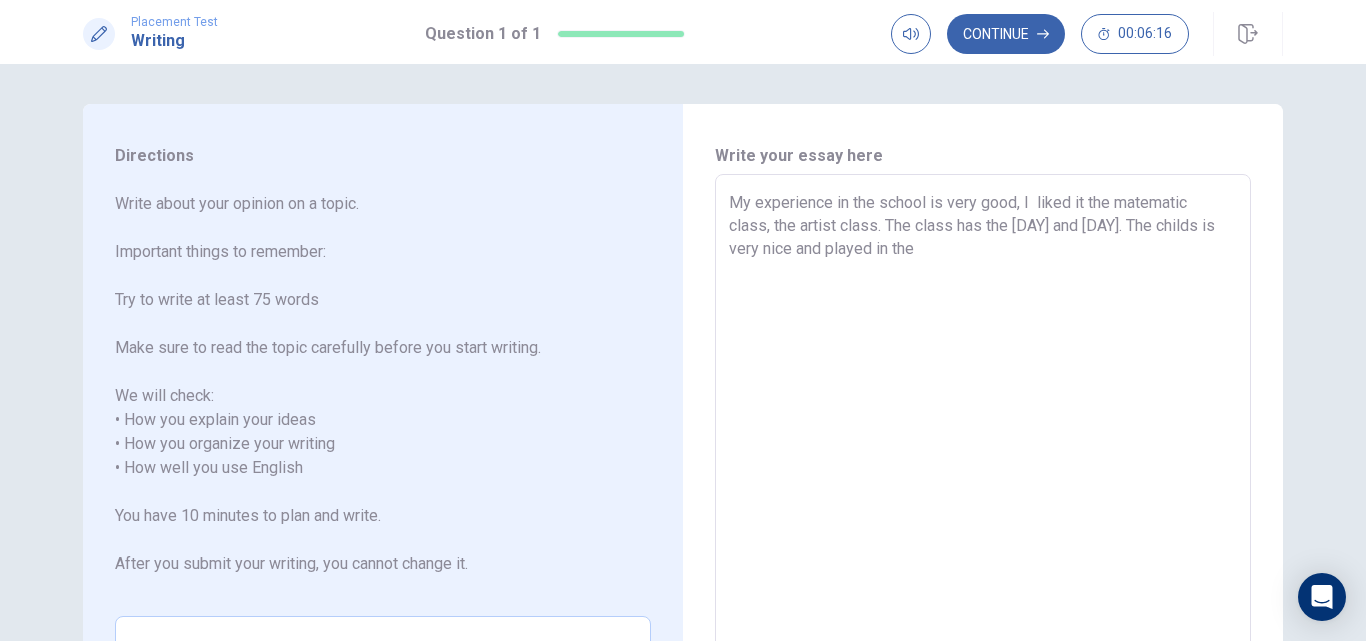 click on "My experience in the school is very good, I  liked it the matematic class, the artist class. The class has the [DAY] and [DAY]. The childs is very nice and played in the" at bounding box center (983, 468) 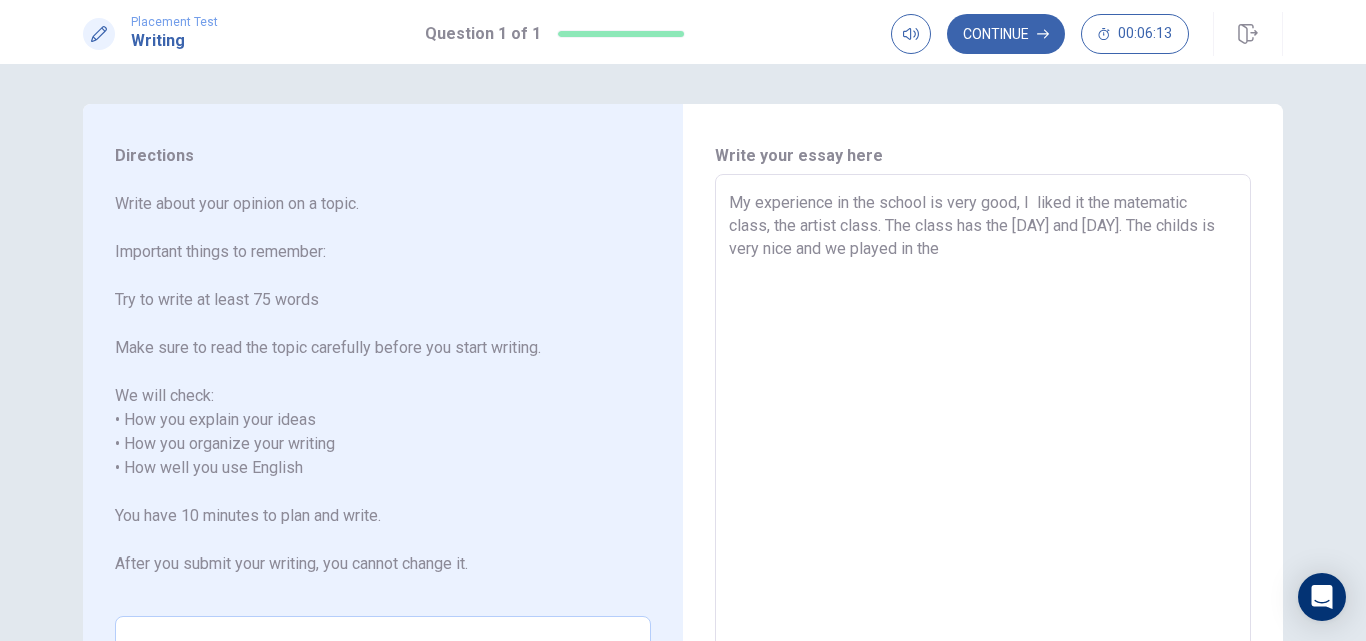 click on "My experience in the school is very good, I  liked it the matematic class, the artist class. The class has the [DAY] and [DAY]. The childs is very nice and we played in the" at bounding box center [983, 468] 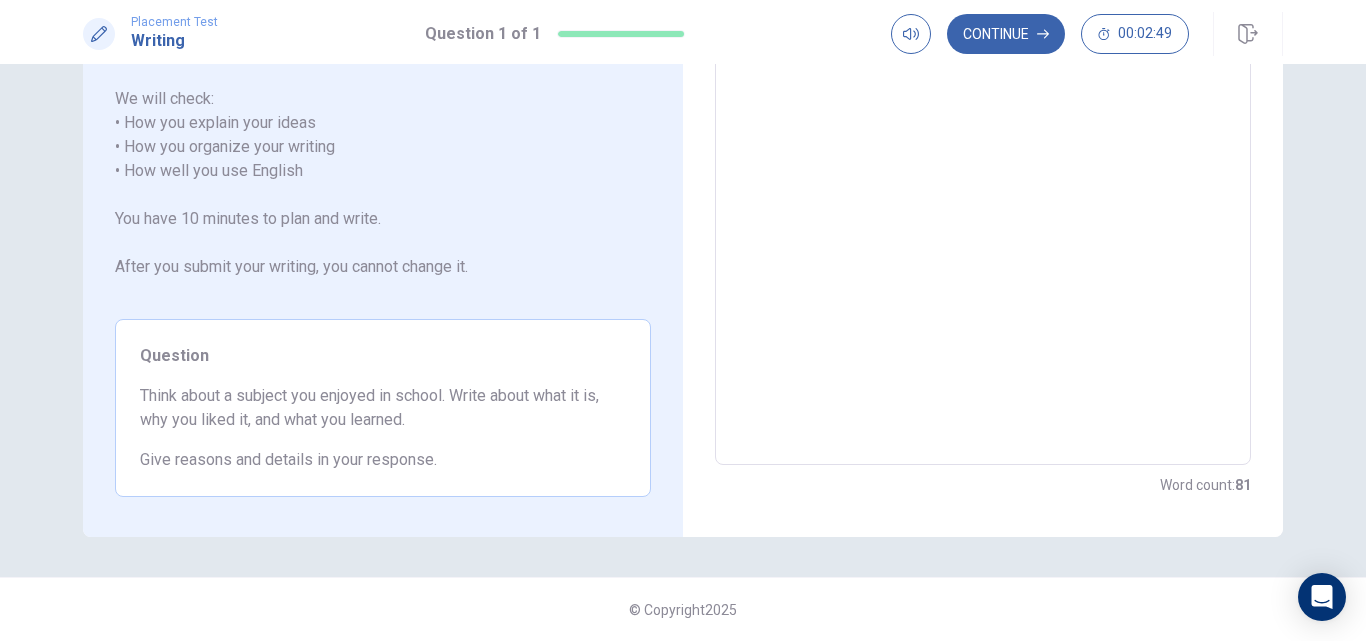 scroll, scrollTop: 0, scrollLeft: 0, axis: both 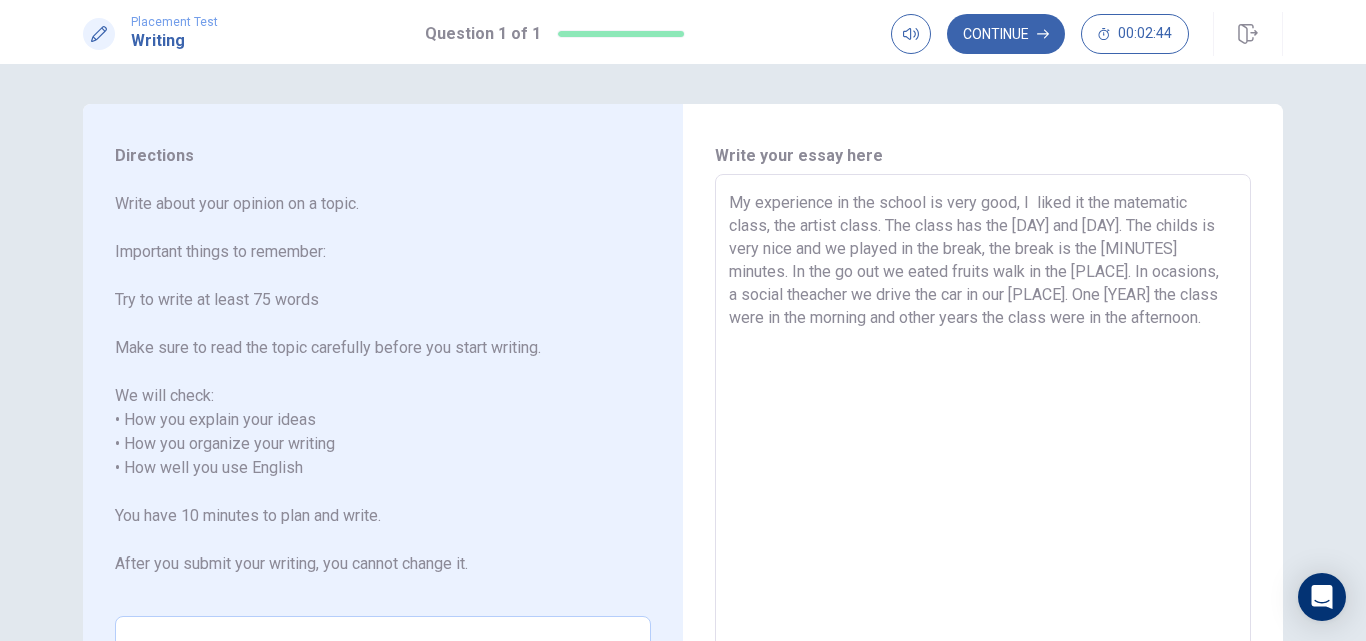 drag, startPoint x: 979, startPoint y: 225, endPoint x: 956, endPoint y: 226, distance: 23.021729 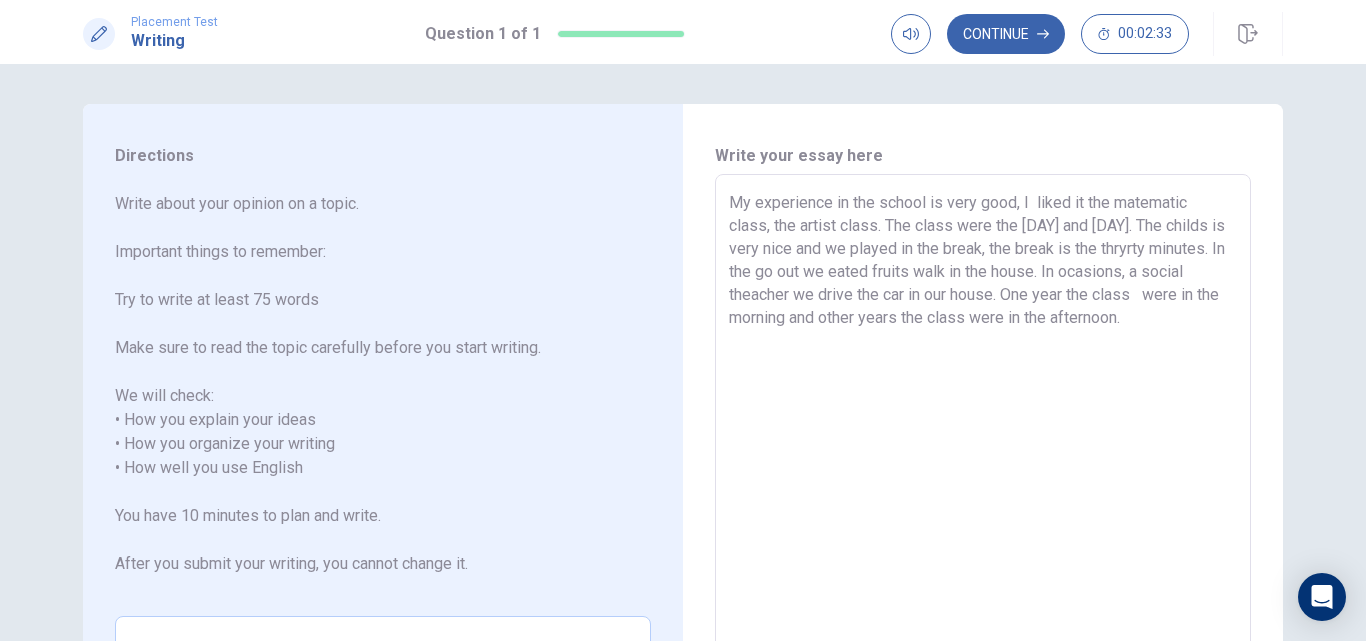 drag, startPoint x: 1129, startPoint y: 248, endPoint x: 1118, endPoint y: 248, distance: 11 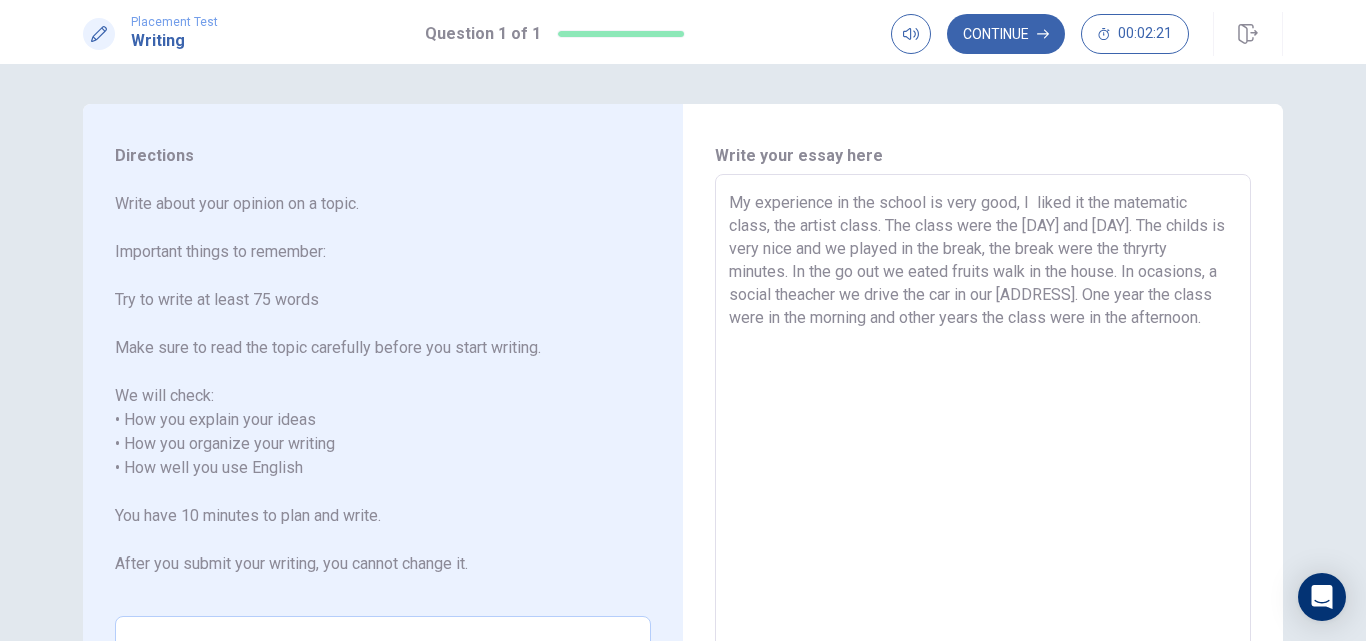 click on "My experience in the school is very good, I  liked it the matematic class, the artist class. The class were the [DAY] and [DAY]. The childs is very nice and we played in the break, the break were the thryrty minutes. In the go out we eated fruits walk in the house. In ocasions, a social theacher we drive the car in our [ADDRESS]. One year the class   were in the morning and other years the class were in the afternoon." at bounding box center (983, 468) 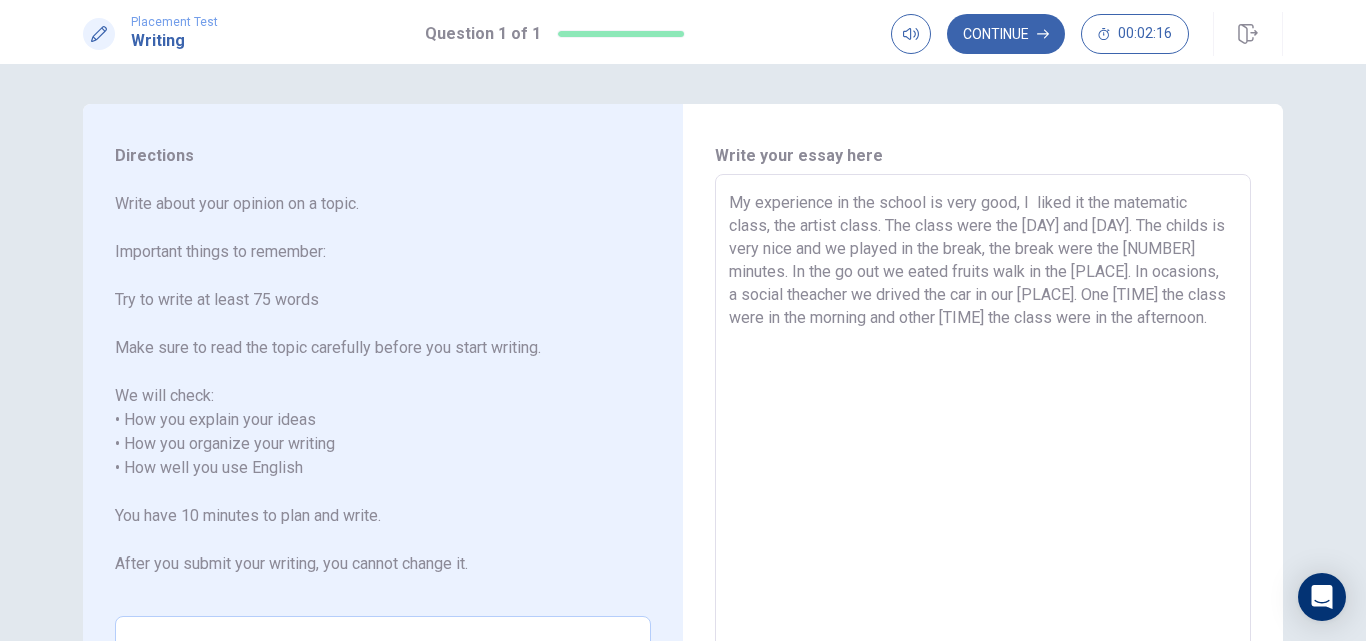 drag, startPoint x: 1145, startPoint y: 292, endPoint x: 981, endPoint y: 304, distance: 164.43843 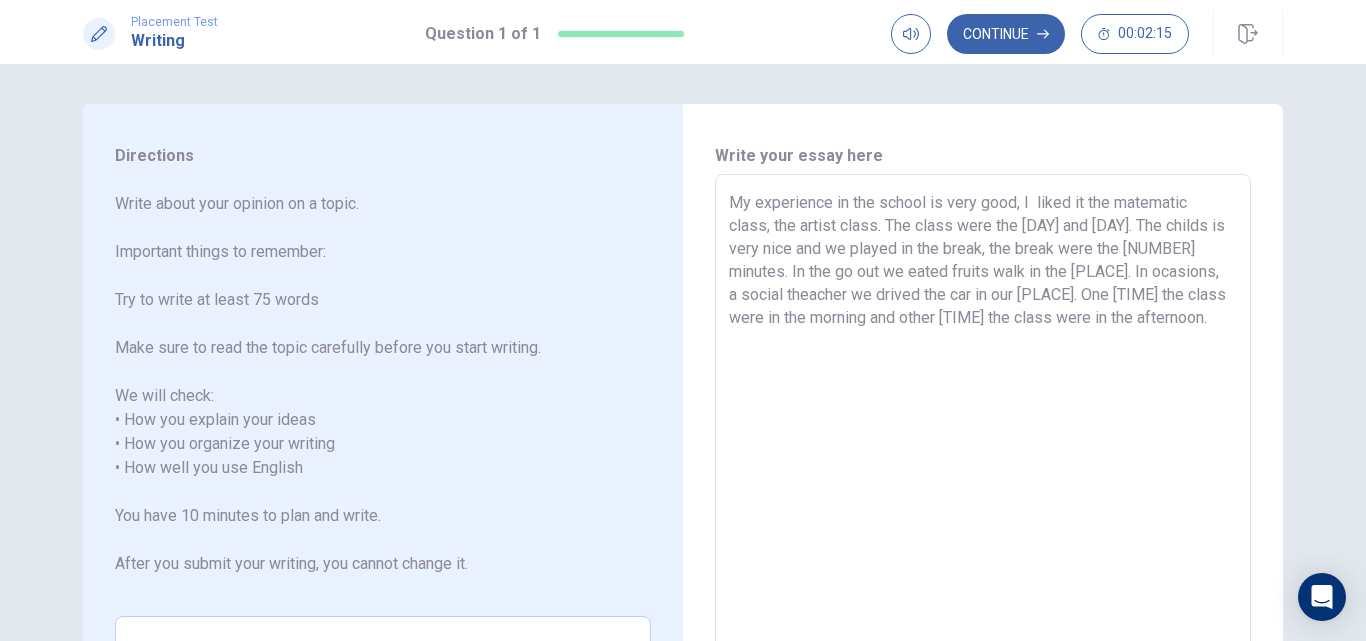 click on "My experience in the school is very good, I  liked it the matematic class, the artist class. The class were the [DAY] and [DAY]. The childs is very nice and we played in the break, the break were the [NUMBER] minutes. In the go out we eated fruits walk in the [PLACE]. In ocasions, a social theacher we drived the car in our [PLACE]. One [TIME] the class   were in the morning and other [TIME] the class were in the afternoon." at bounding box center (983, 468) 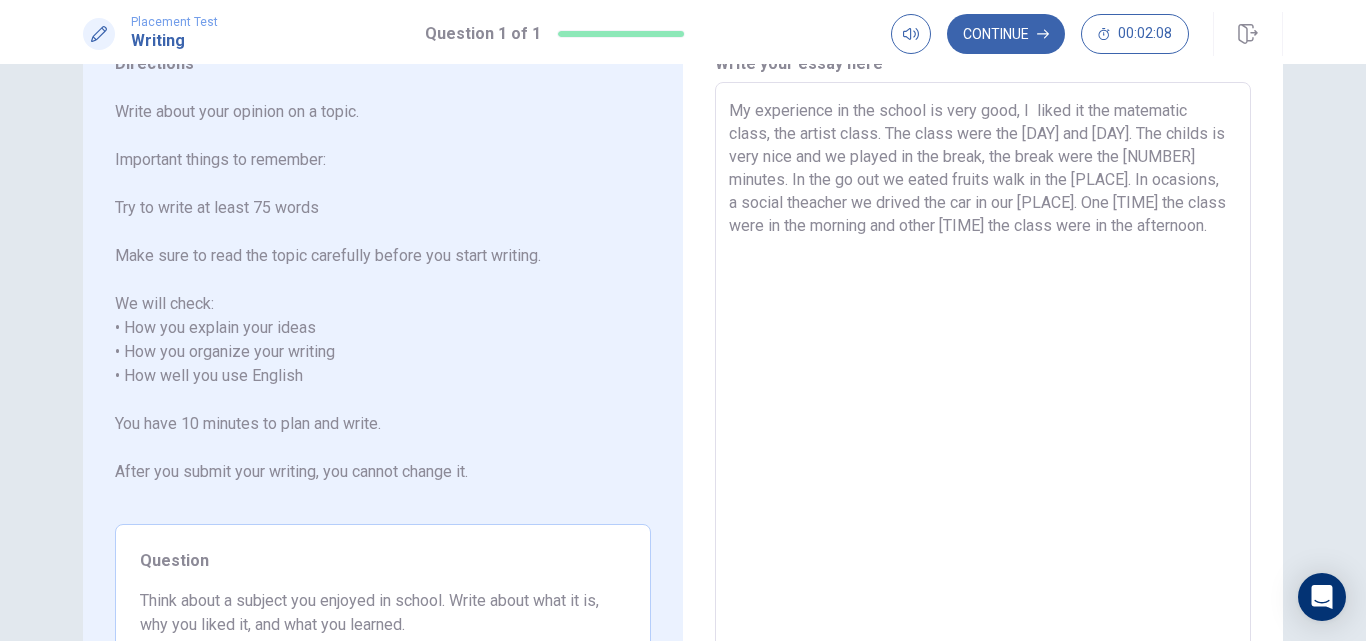 scroll, scrollTop: 0, scrollLeft: 0, axis: both 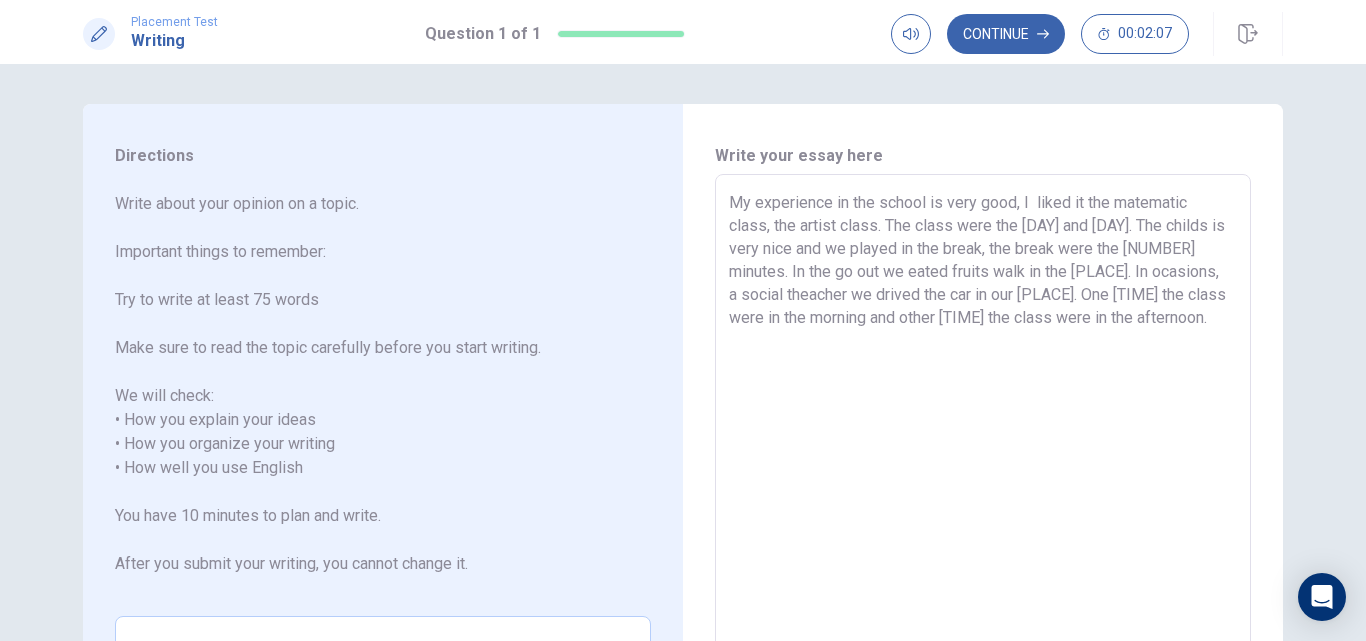 click on "My experience in the school is very good, I  liked it the matematic class, the artist class. The class were the [DAY] and [DAY]. The childs is very nice and we played in the break, the break were the [NUMBER] minutes. In the go out we eated fruits walk in the [PLACE]. In ocasions, a social theacher we drived the car in our [PLACE]. One [TIME] the class   were in the morning and other [TIME] the class were in the afternoon." at bounding box center (983, 468) 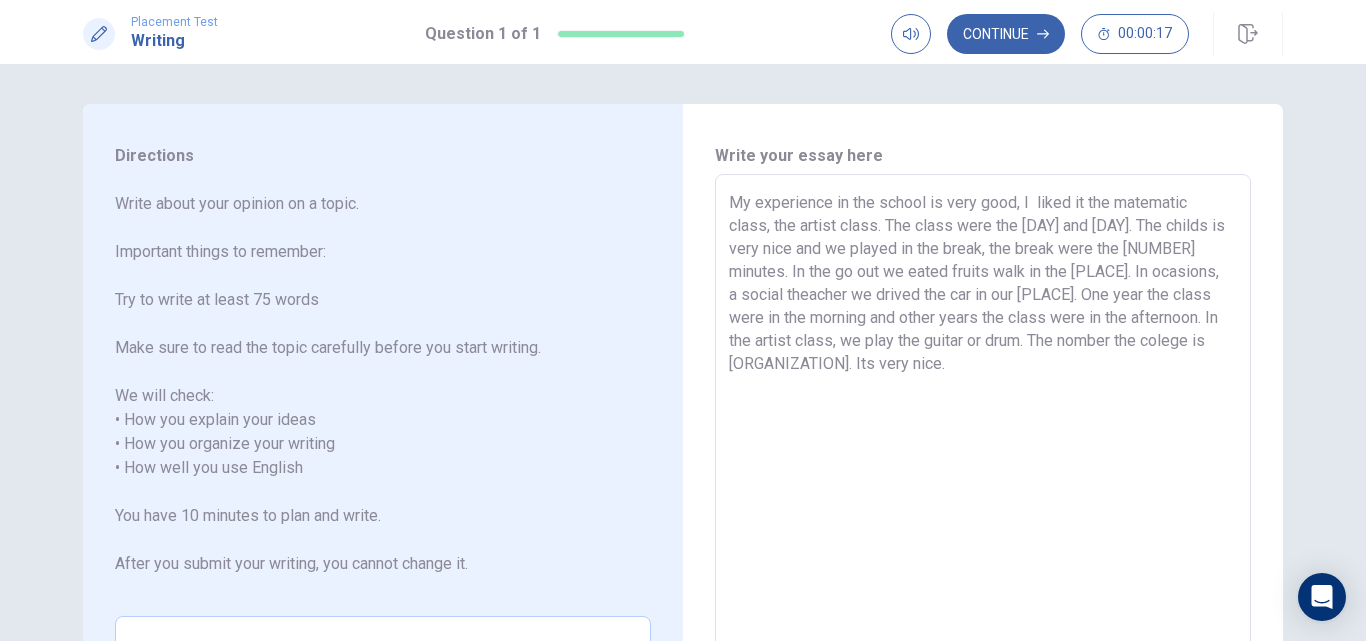 click on "My experience in the school is very good, I  liked it the matematic class, the artist class. The class were the [DAY] and [DAY]. The childs is very nice and we played in the break, the break were the [NUMBER] minutes. In the go out we eated fruits walk in the [PLACE]. In ocasions, a social theacher we drived the car in our [PLACE]. One year the class   were in the morning and other years the class were in the afternoon. In the artist class, we play the guitar or drum. The nomber the colege is [ORGANIZATION]. Its very nice." at bounding box center [983, 468] 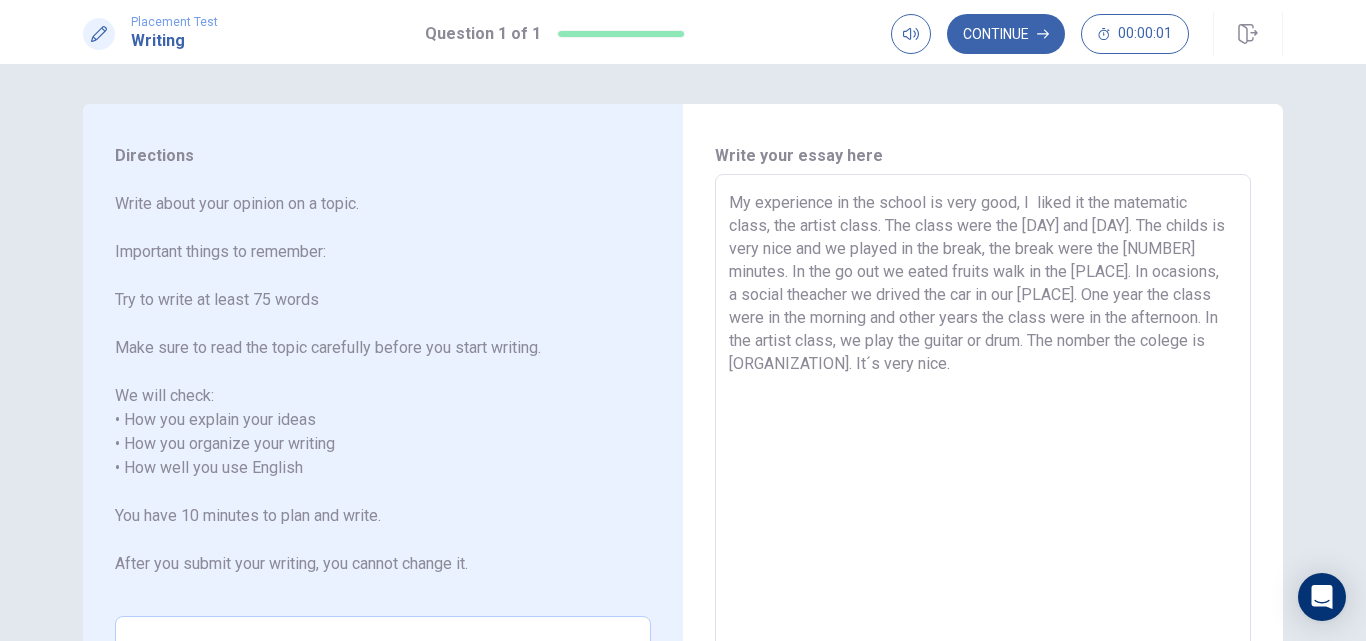 click on "My experience in the school is very good, I  liked it the matematic class, the artist class. The class were the [DAY] and [DAY]. The childs is very nice and we played in the break, the break were the [NUMBER] minutes. In the go out we eated fruits walk in the [PLACE]. In ocasions, a social theacher we drived the car in our [PLACE]. One year the class   were in the morning and other years the class were in the afternoon. In the artist class, we play the guitar or drum. The nomber the colege is [ORGANIZATION]. It´s very nice." at bounding box center [983, 468] 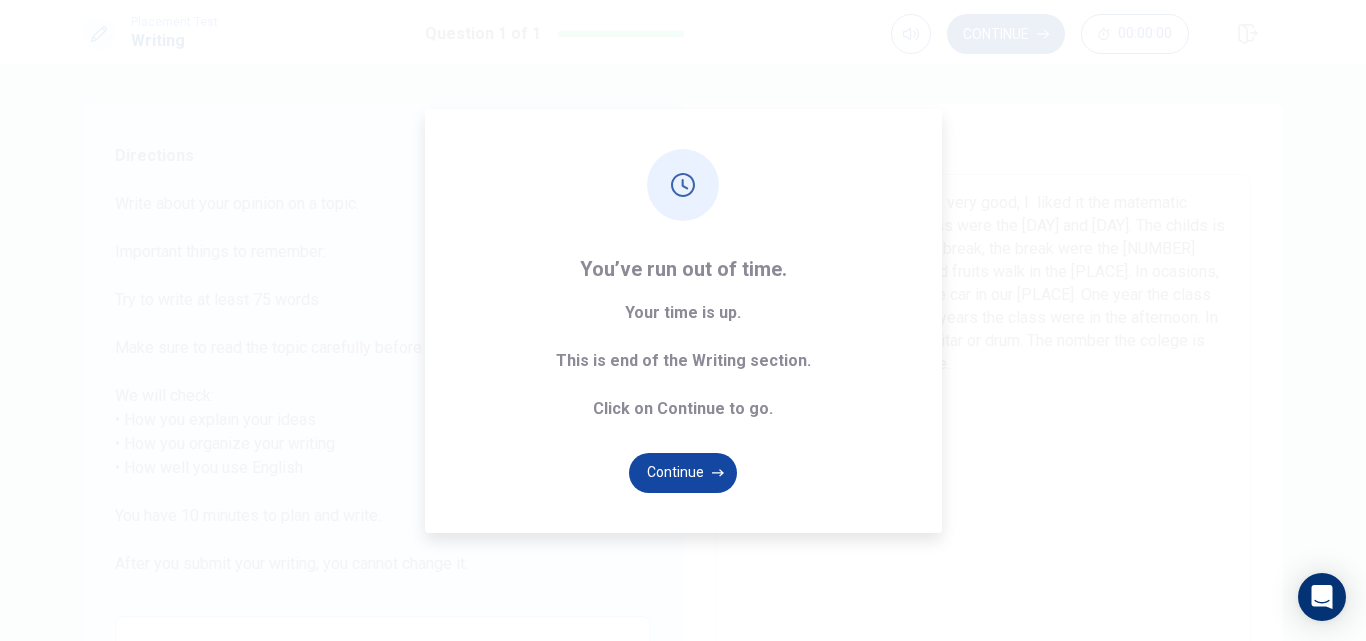 click on "Continue" at bounding box center [683, 473] 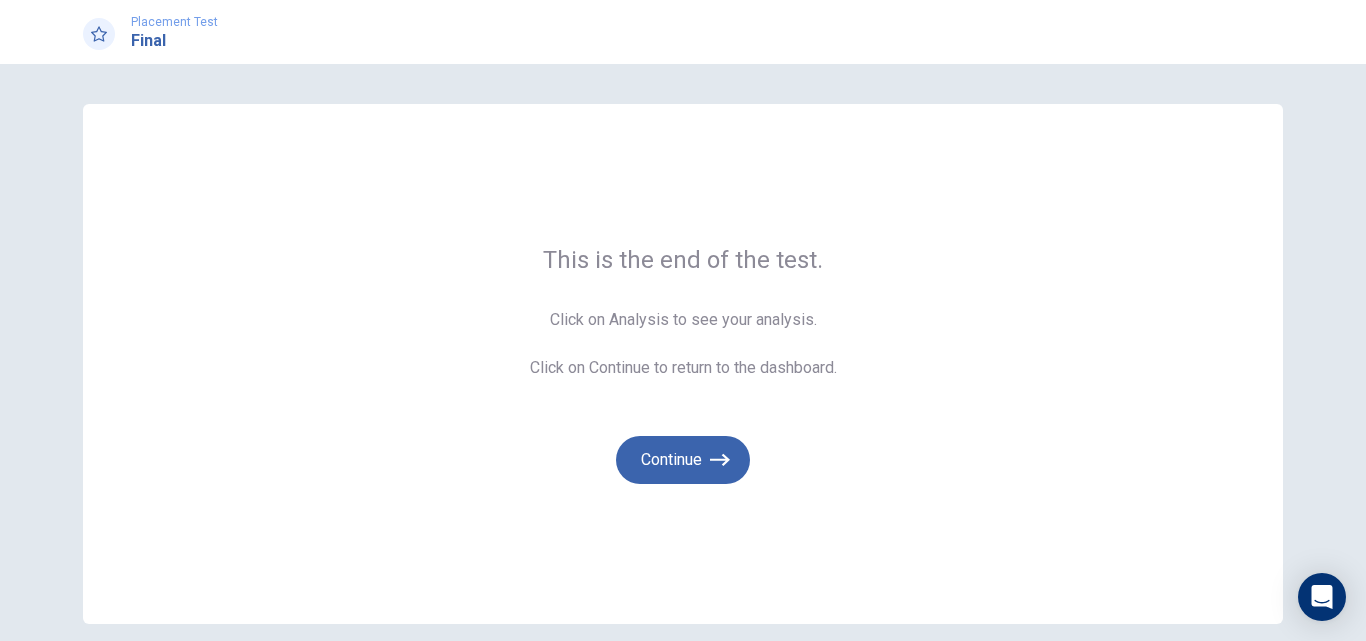 click on "Continue" at bounding box center [683, 460] 